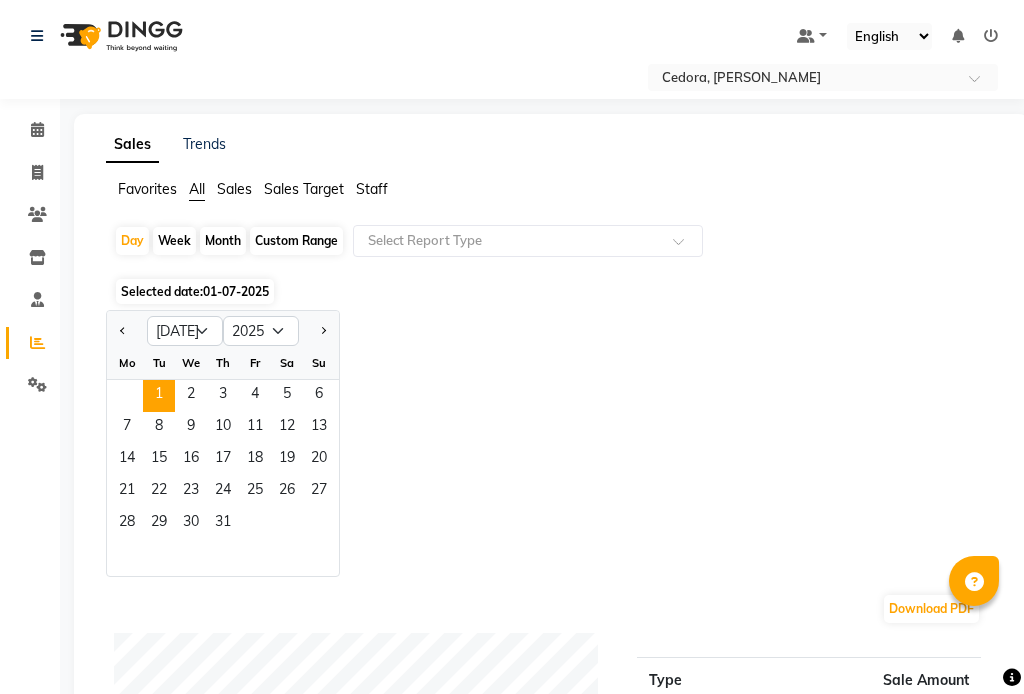 select on "7" 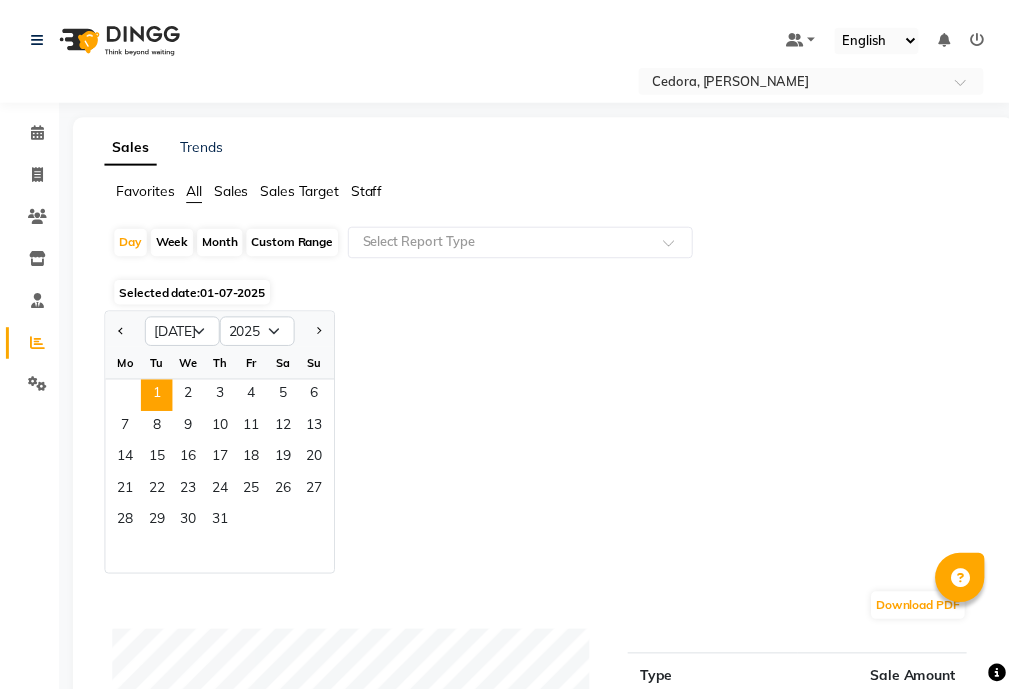 scroll, scrollTop: 0, scrollLeft: 0, axis: both 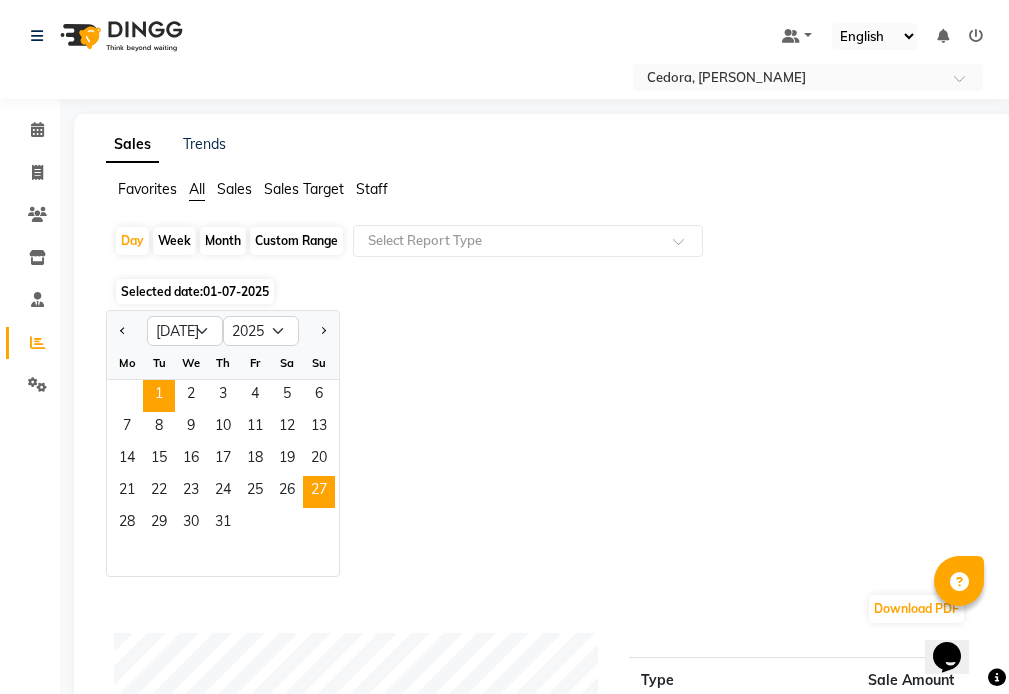 click on "27" 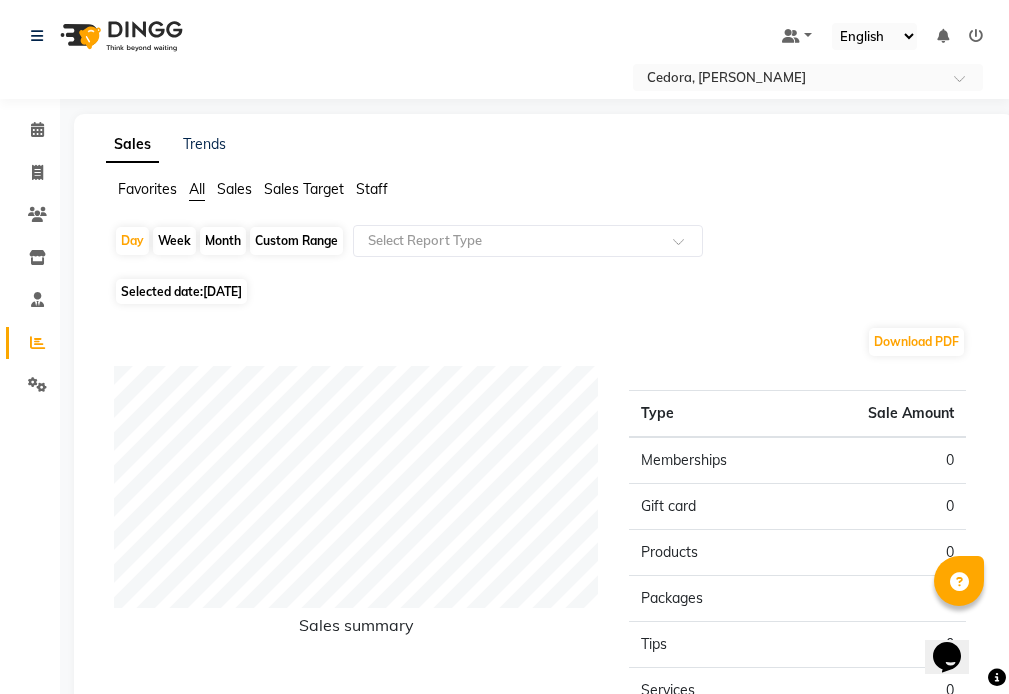 click on "Selected date:  [DATE]" 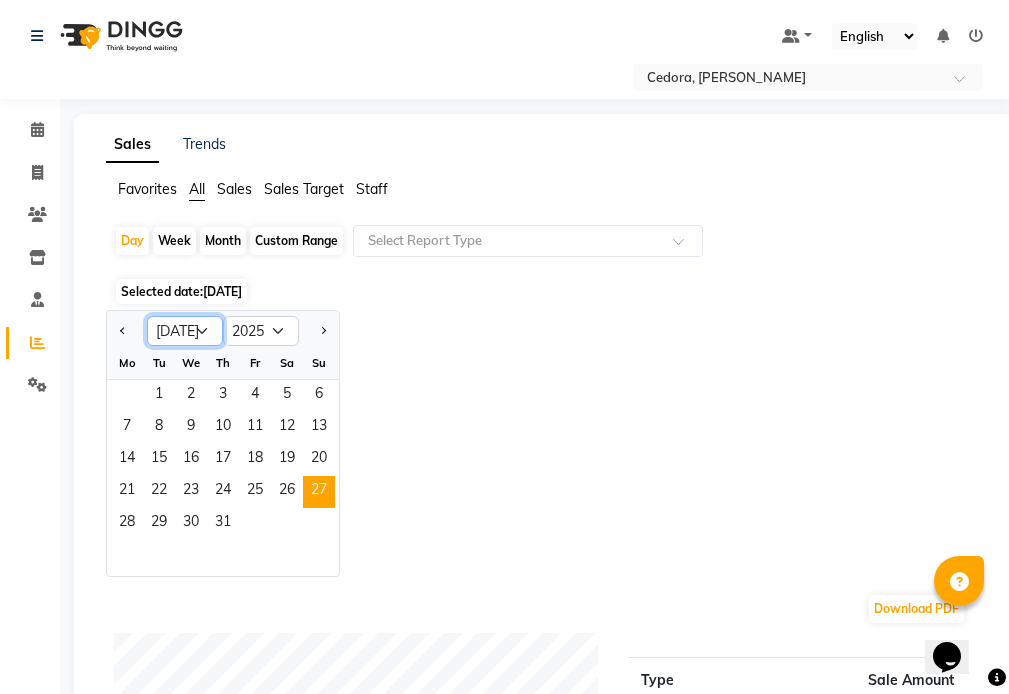 click on "Jan Feb Mar Apr May Jun [DATE] Aug Sep Oct Nov Dec" 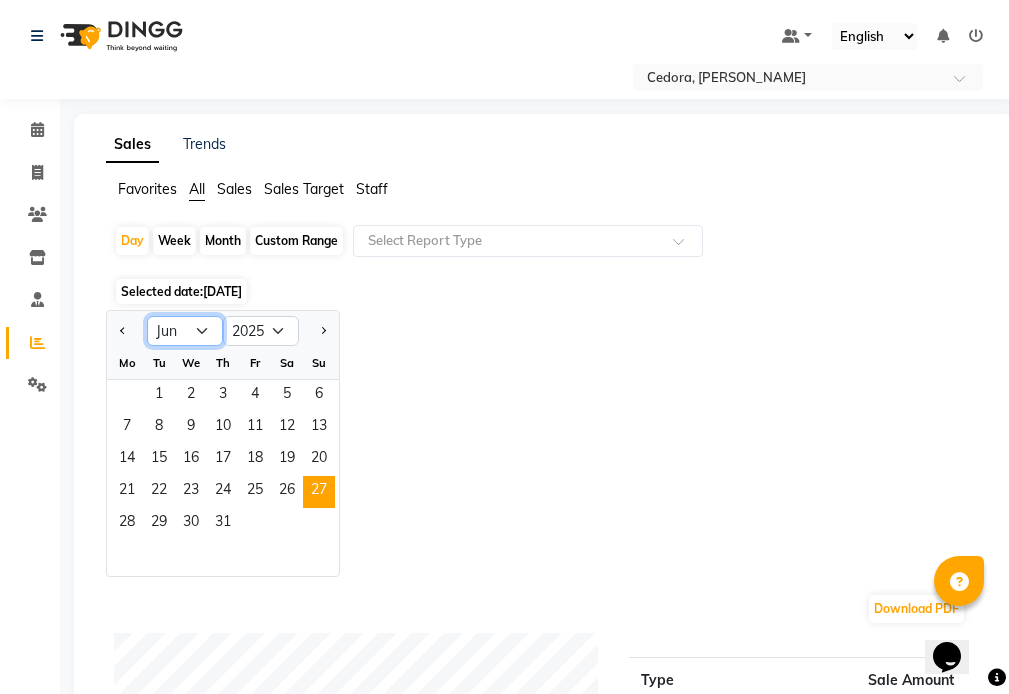 click on "Jan Feb Mar Apr May Jun [DATE] Aug Sep Oct Nov Dec" 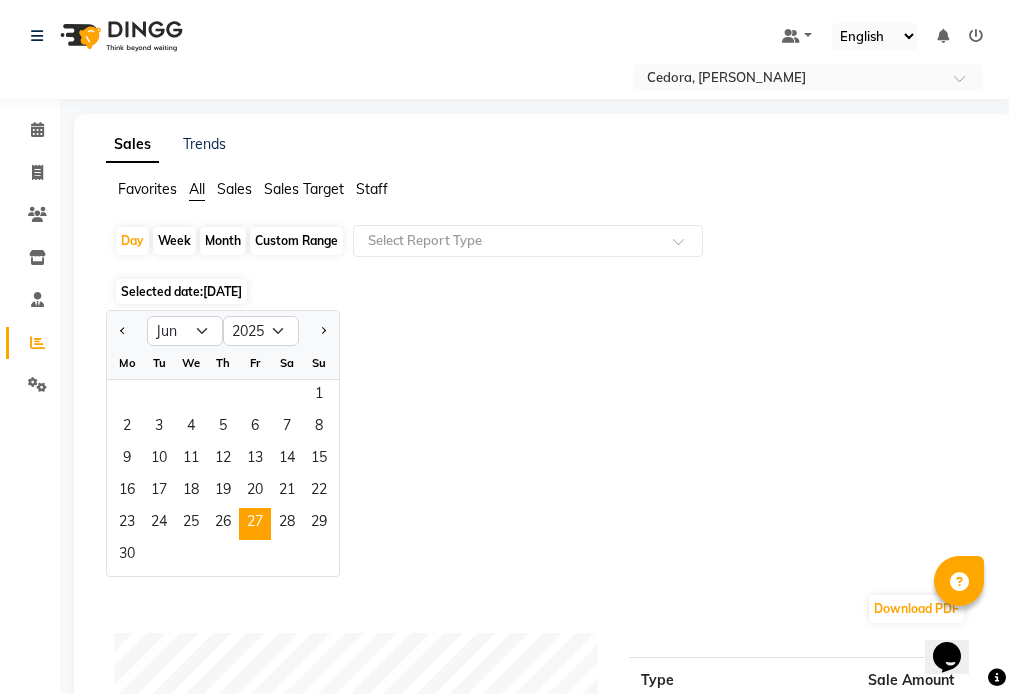 click on "27" 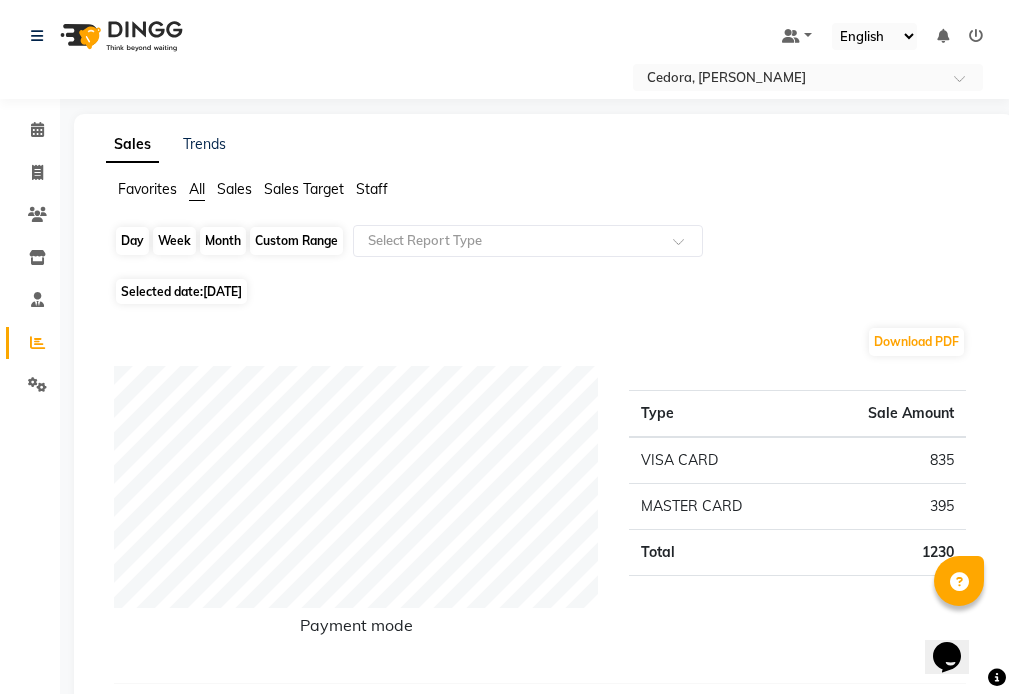 click on "Day" 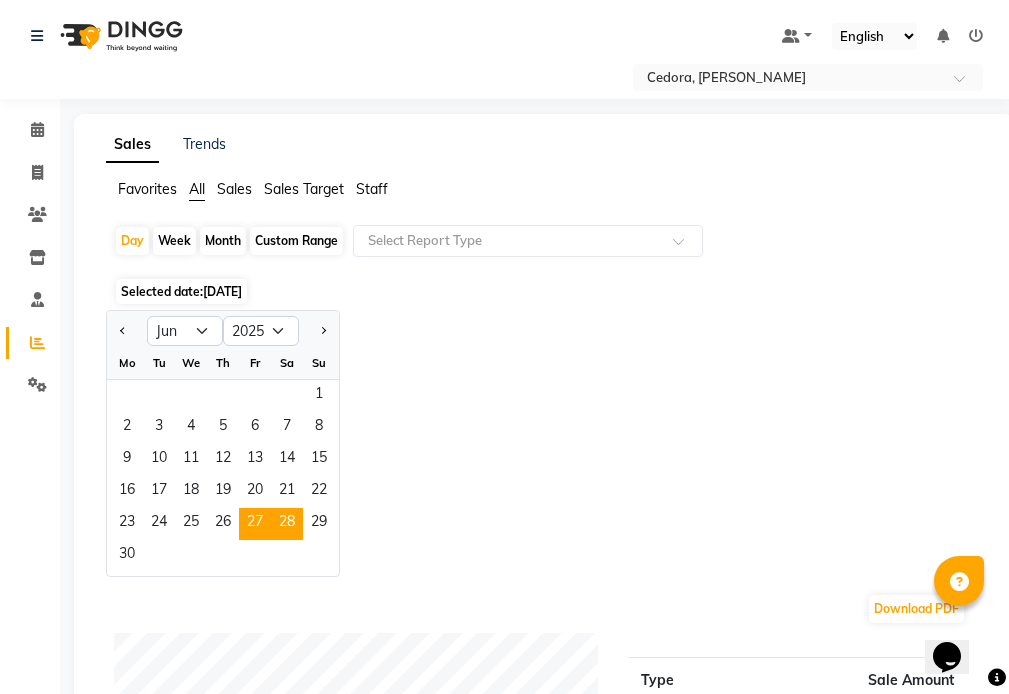 click on "28" 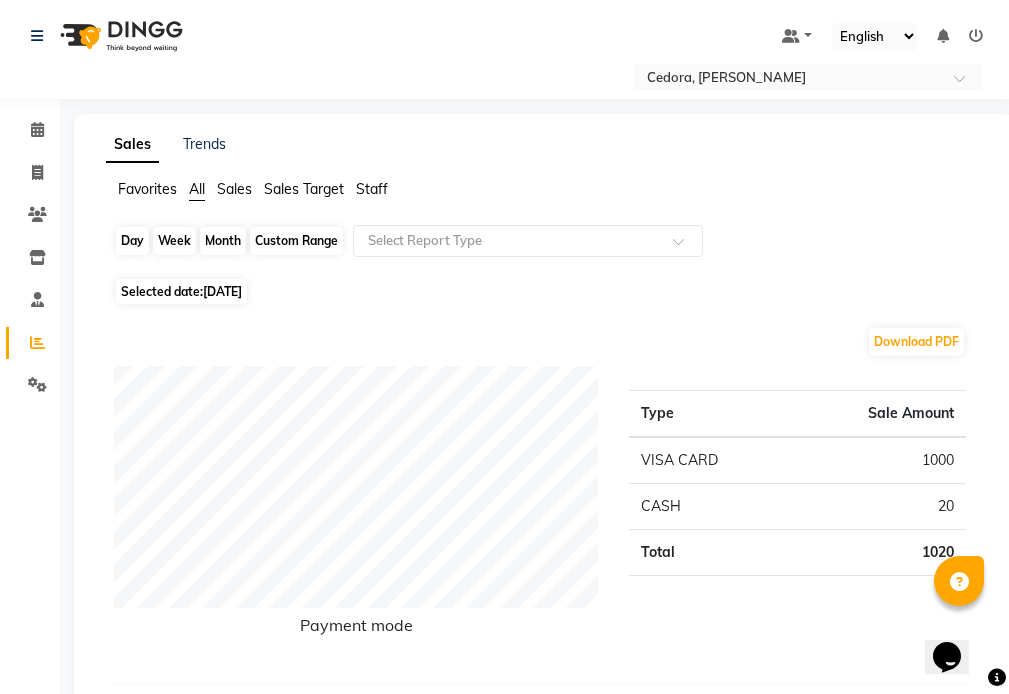 click on "Day" 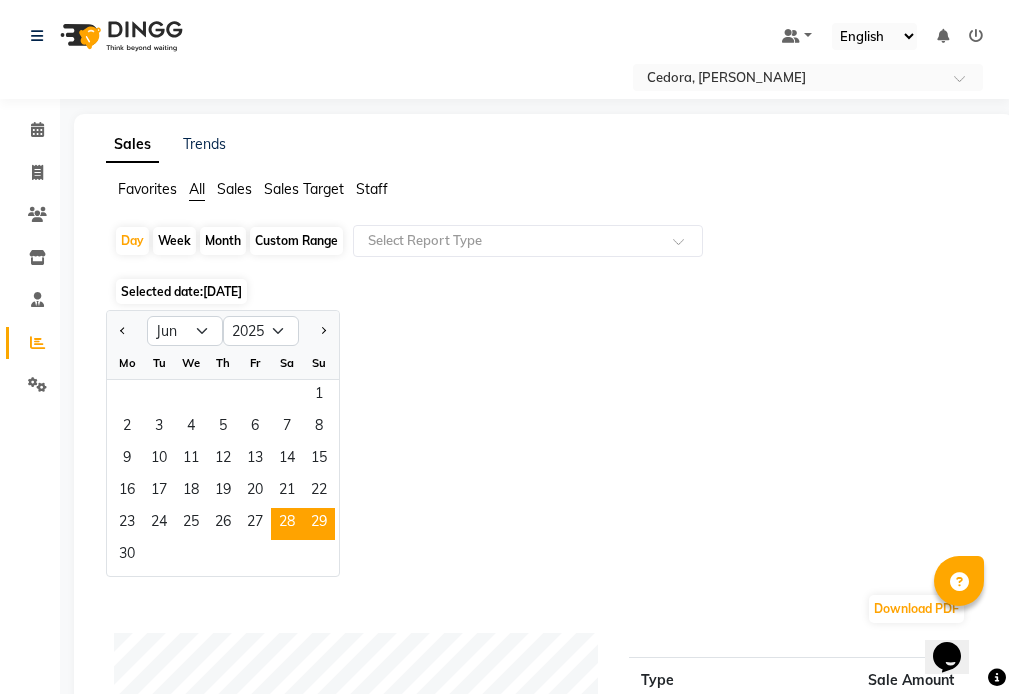click on "29" 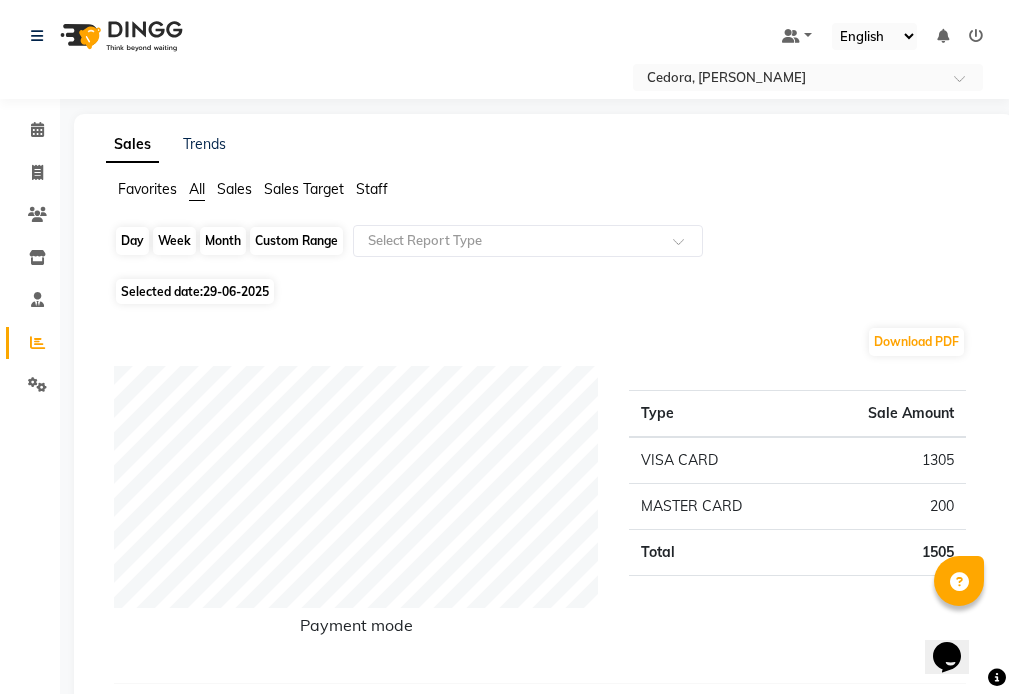 click on "Day" 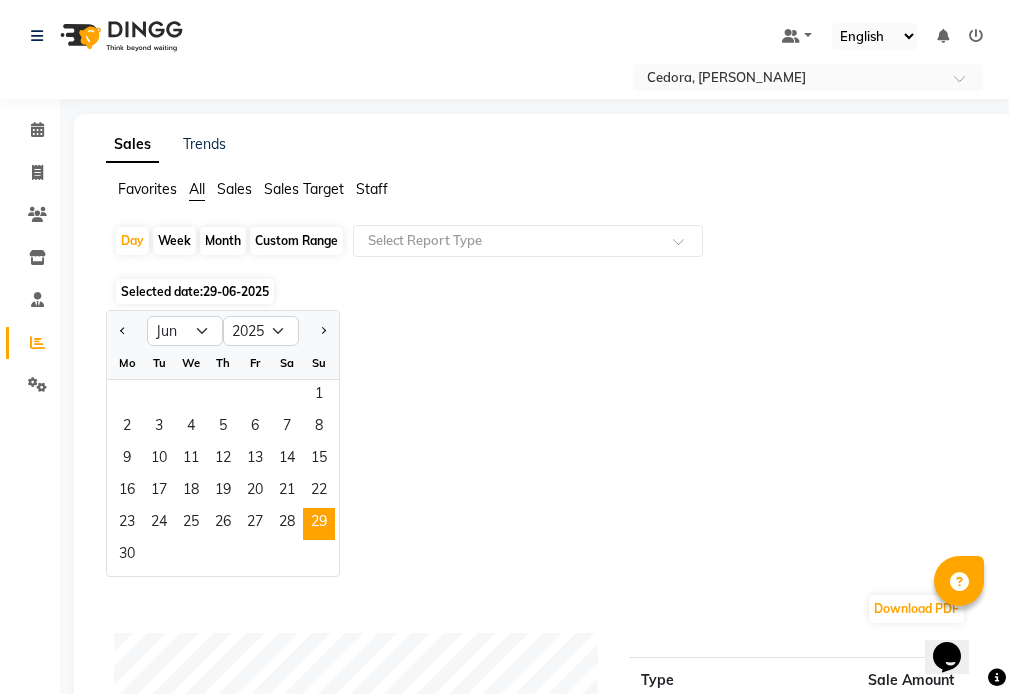 click on "29" 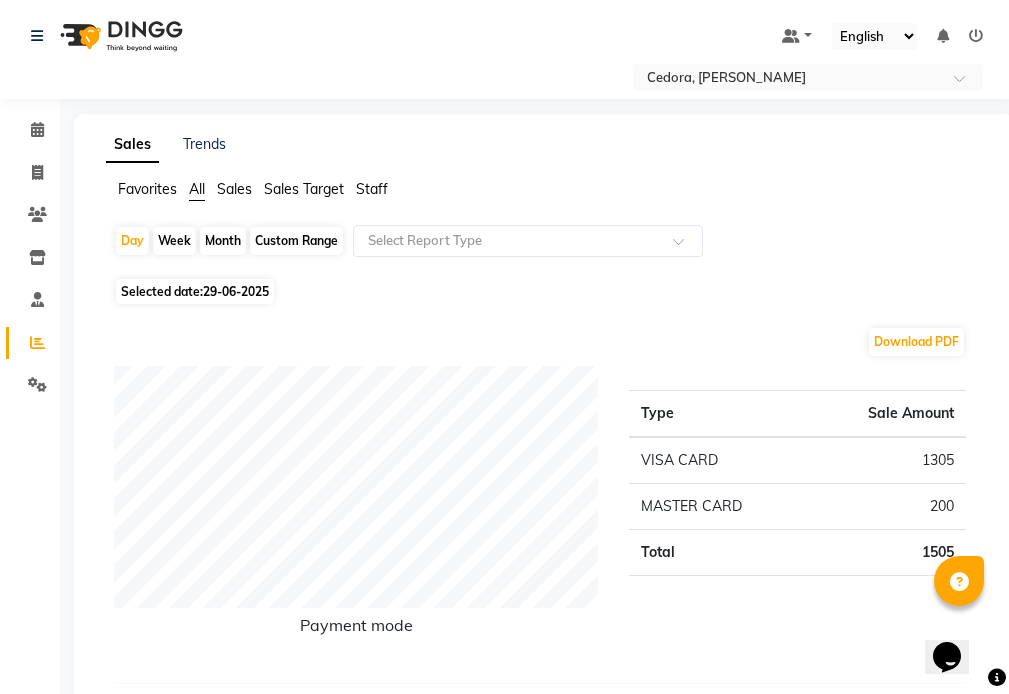 click on "Month" 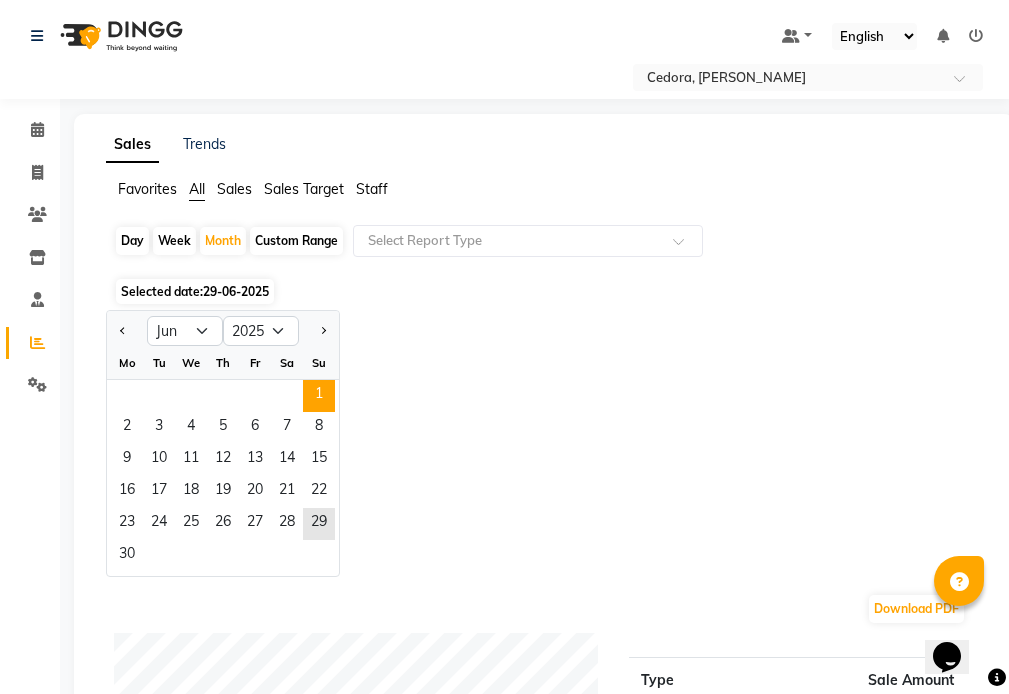 click on "1" 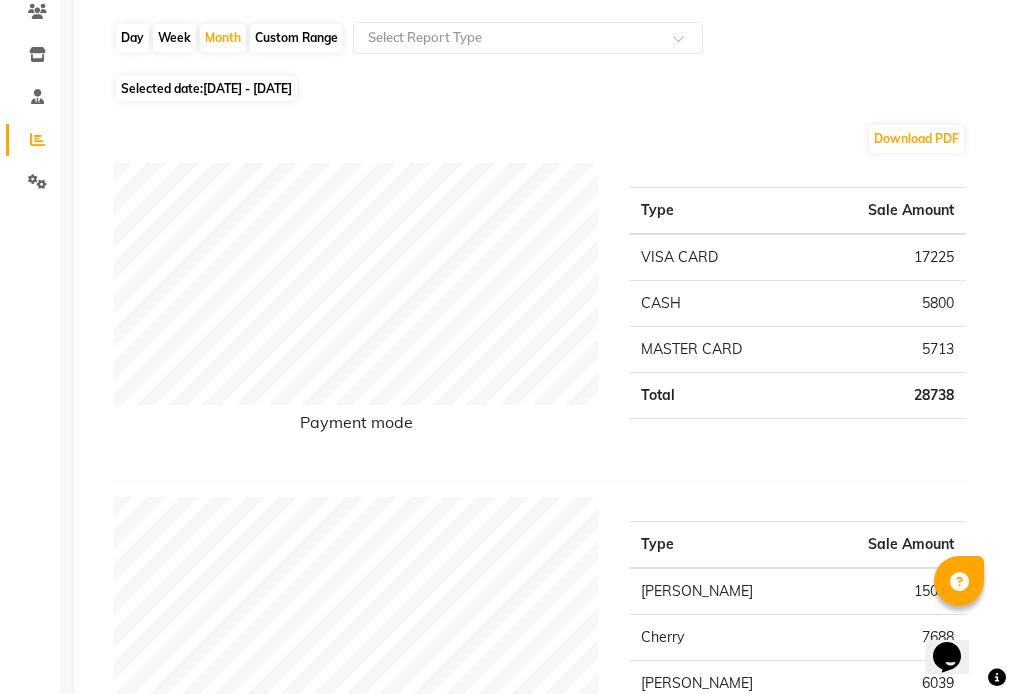 scroll, scrollTop: 198, scrollLeft: 0, axis: vertical 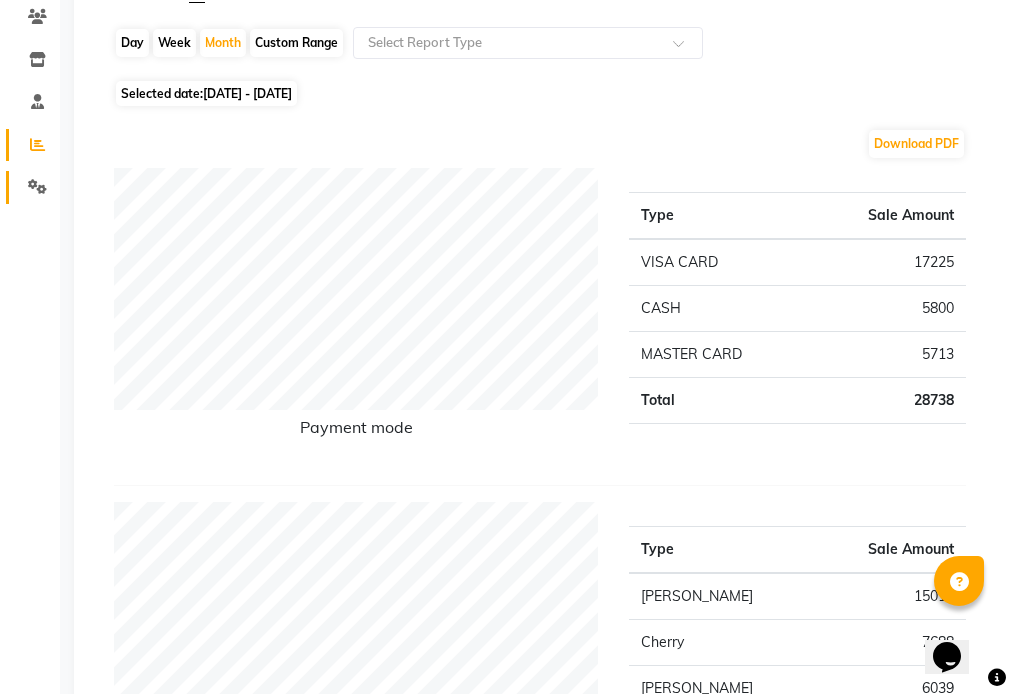 click 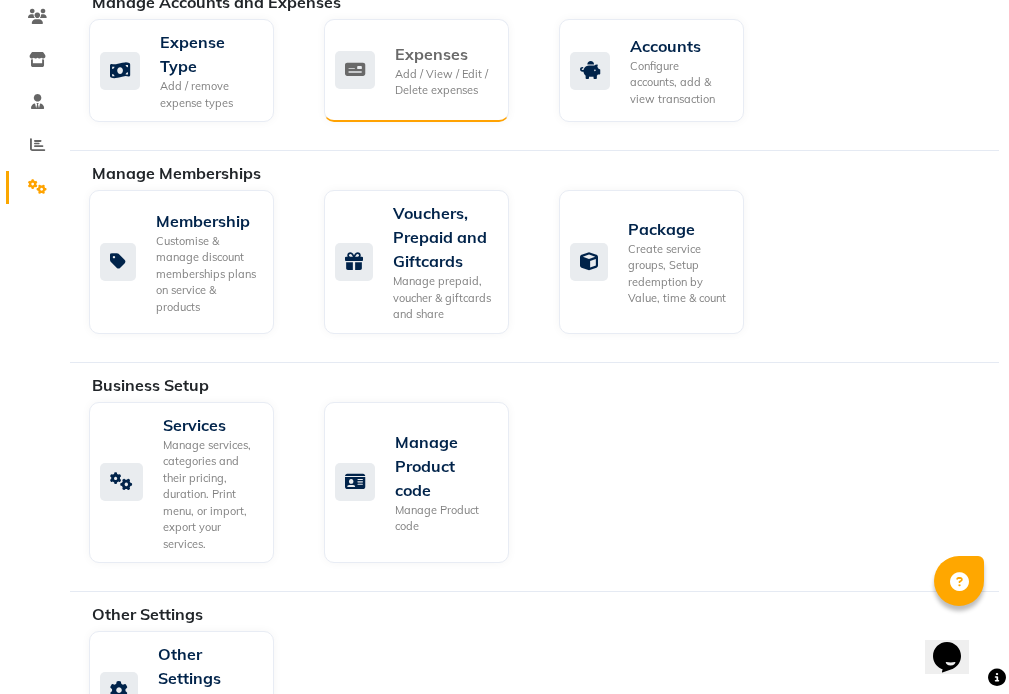 click on "Expenses" 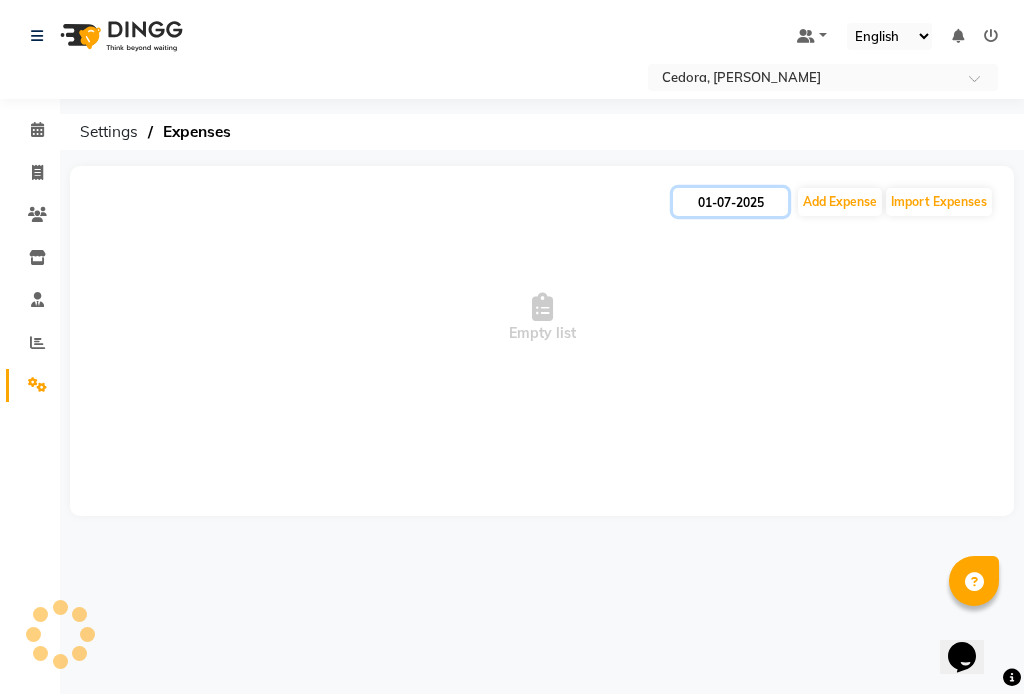 click on "01-07-2025" 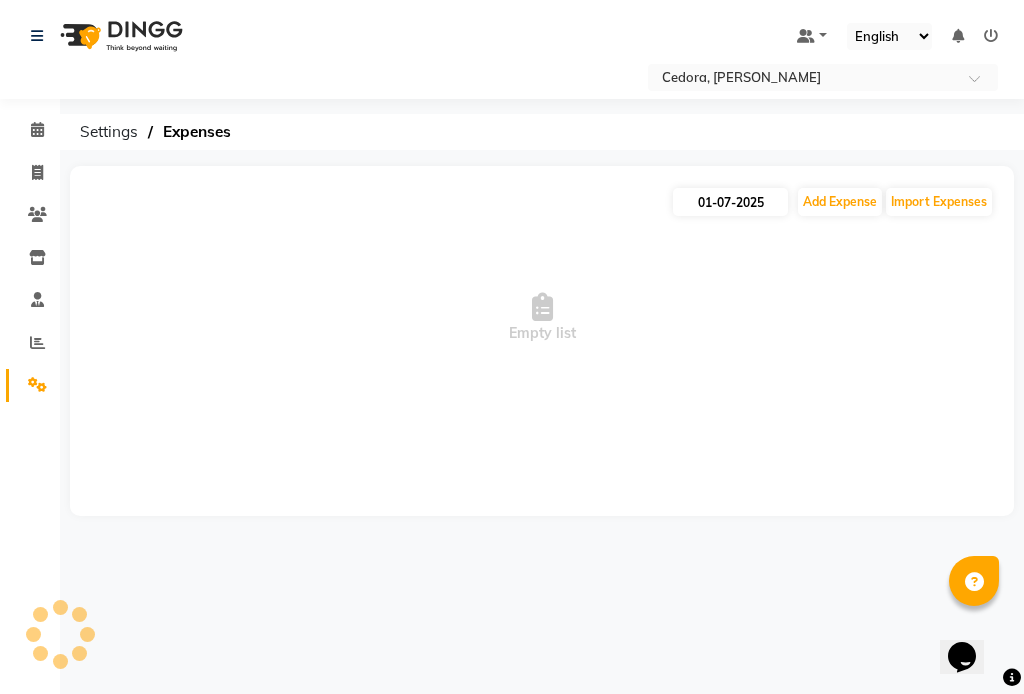 select on "7" 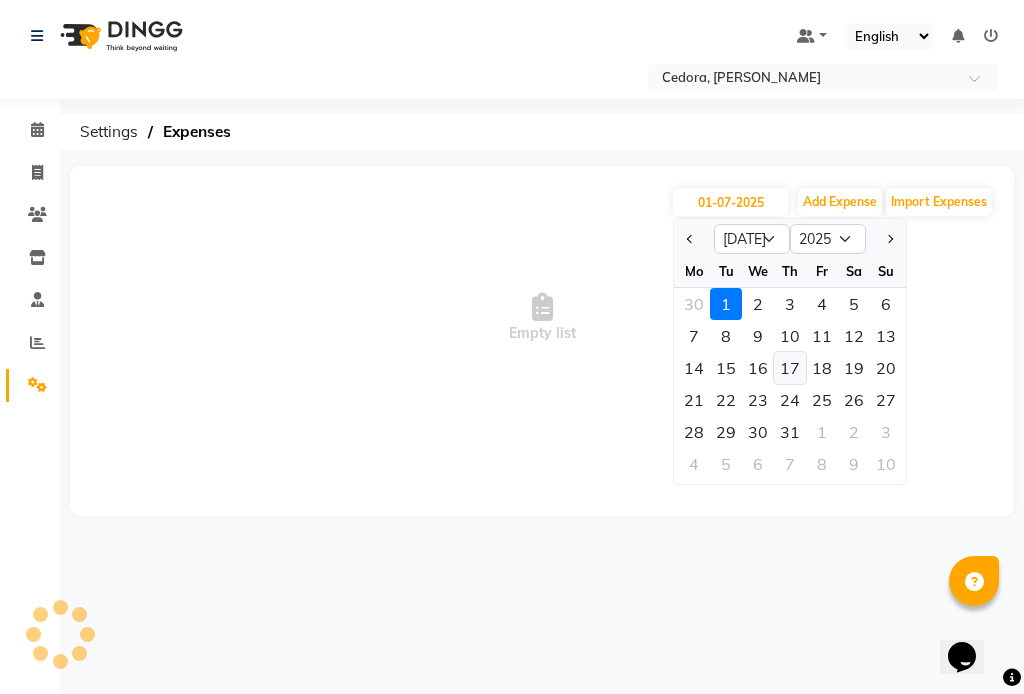 click on "17" 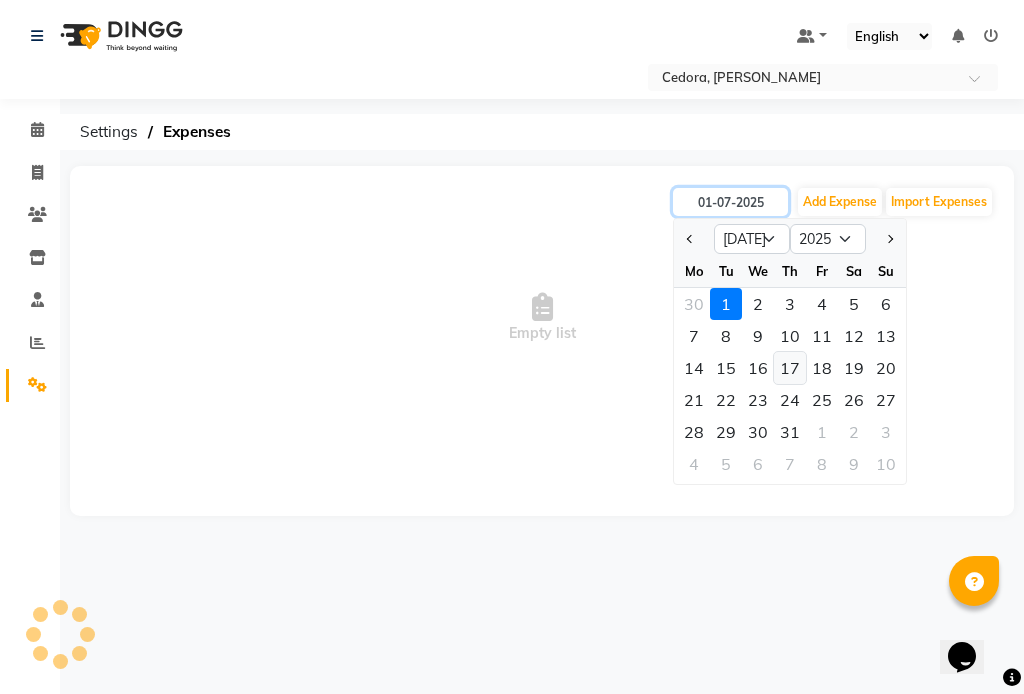 type on "[DATE]" 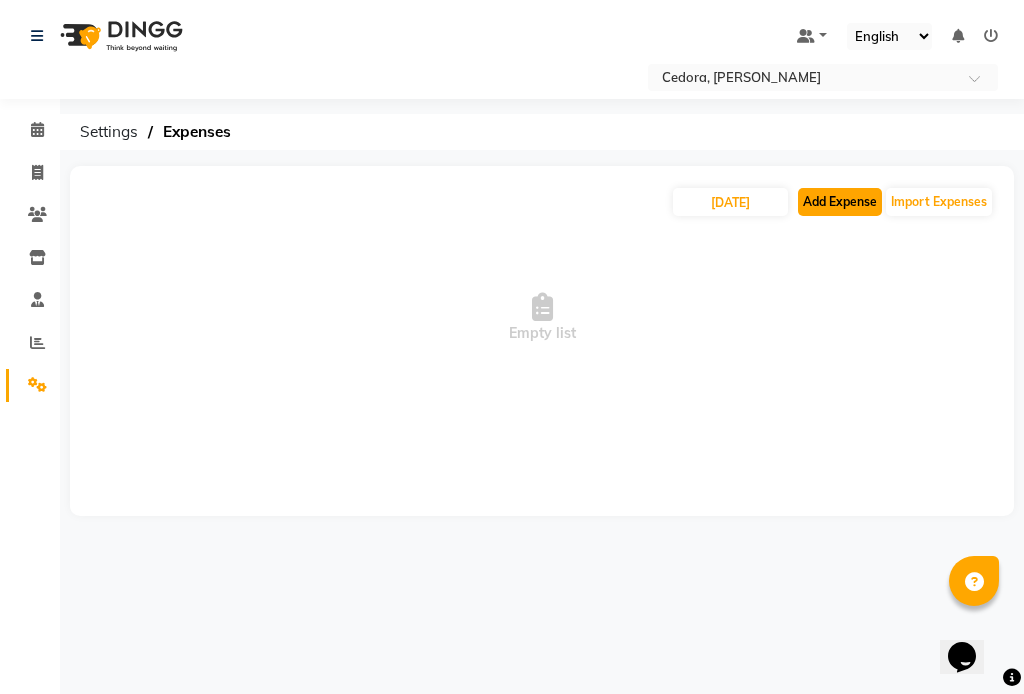 click on "Add Expense" 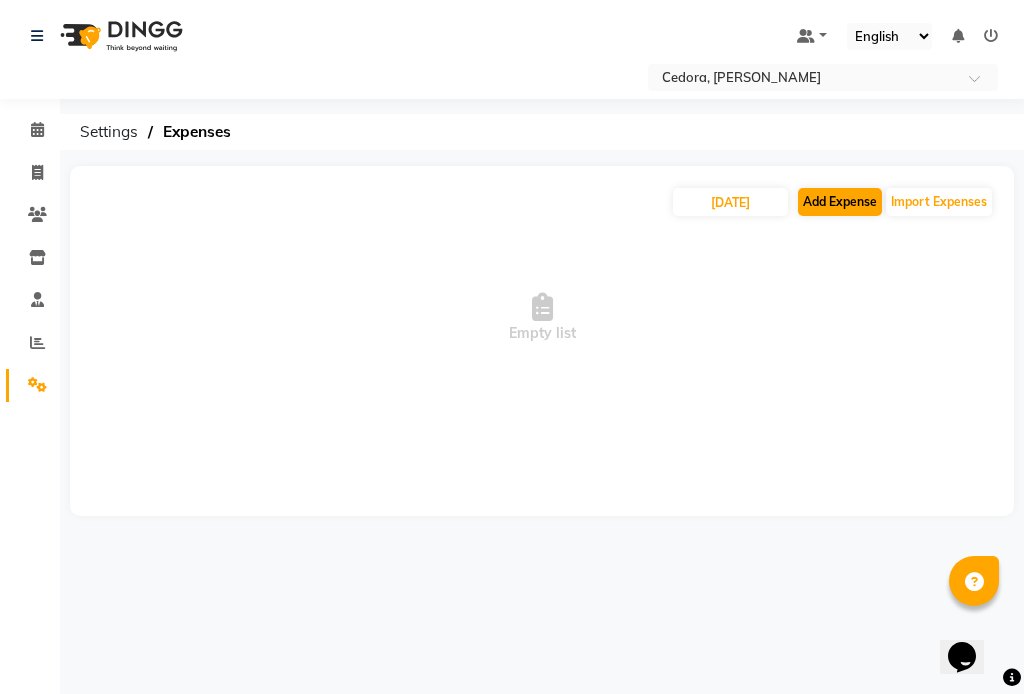select on "1" 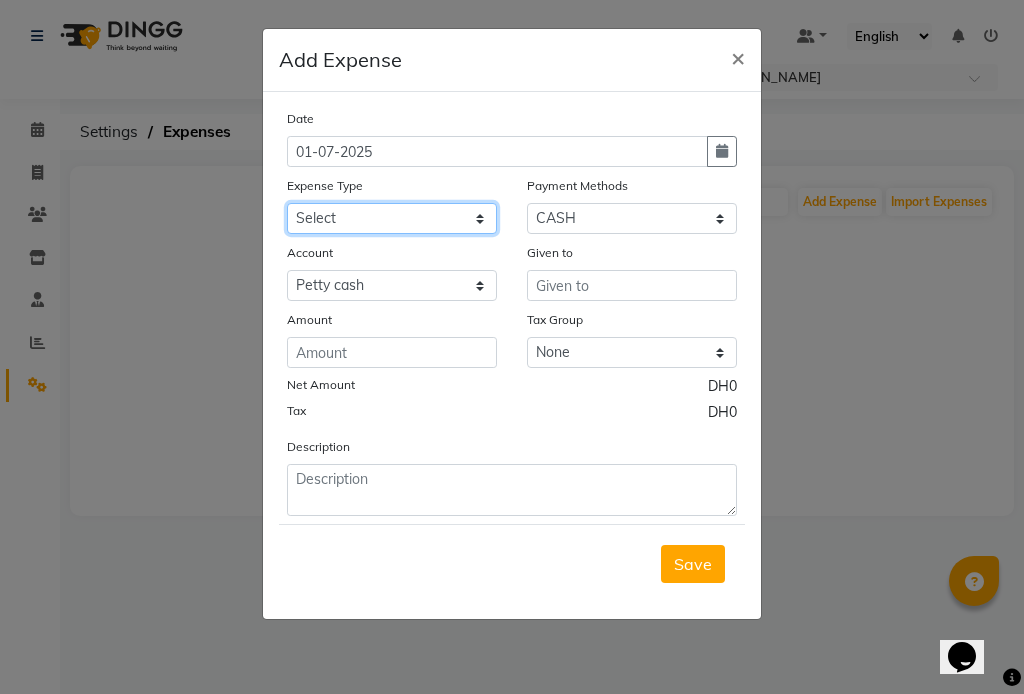 click on "Select Advance Salary Bank charges Car maintenance  Cash transfer to bank Cash transfer to hub Client Snacks Clinical charges Equipment Fuel Govt fee Incentive Insurance International purchase Loan Repayment Maintenance Marketing Miscellaneous MRA Other Pantry Product Rent Salary Staff Snacks Tax Tea & Refreshment Utilities" 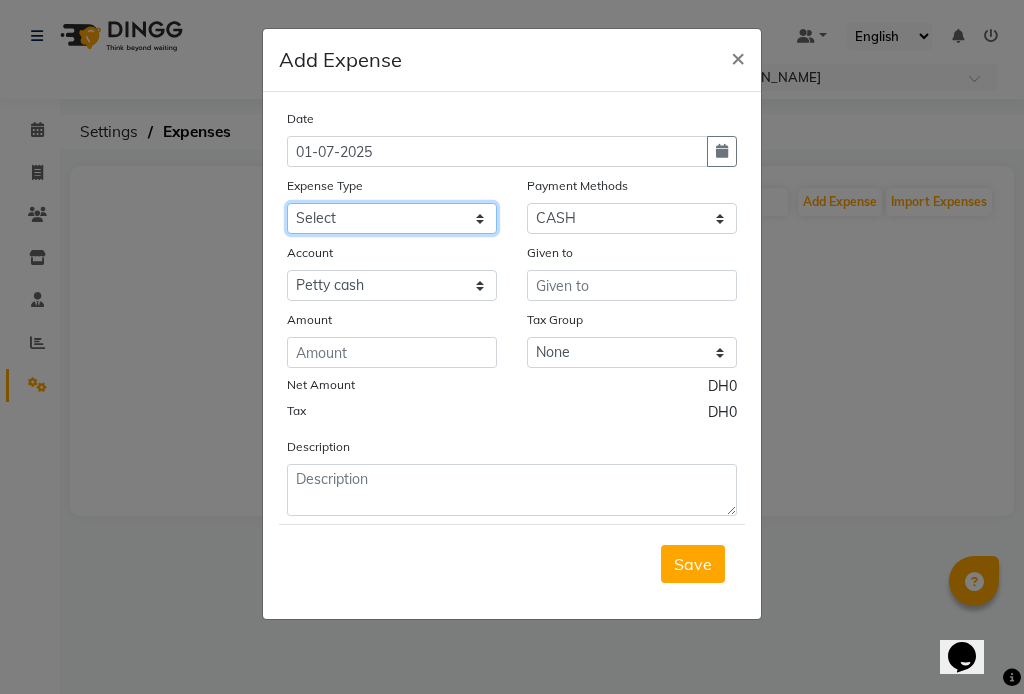 select on "10" 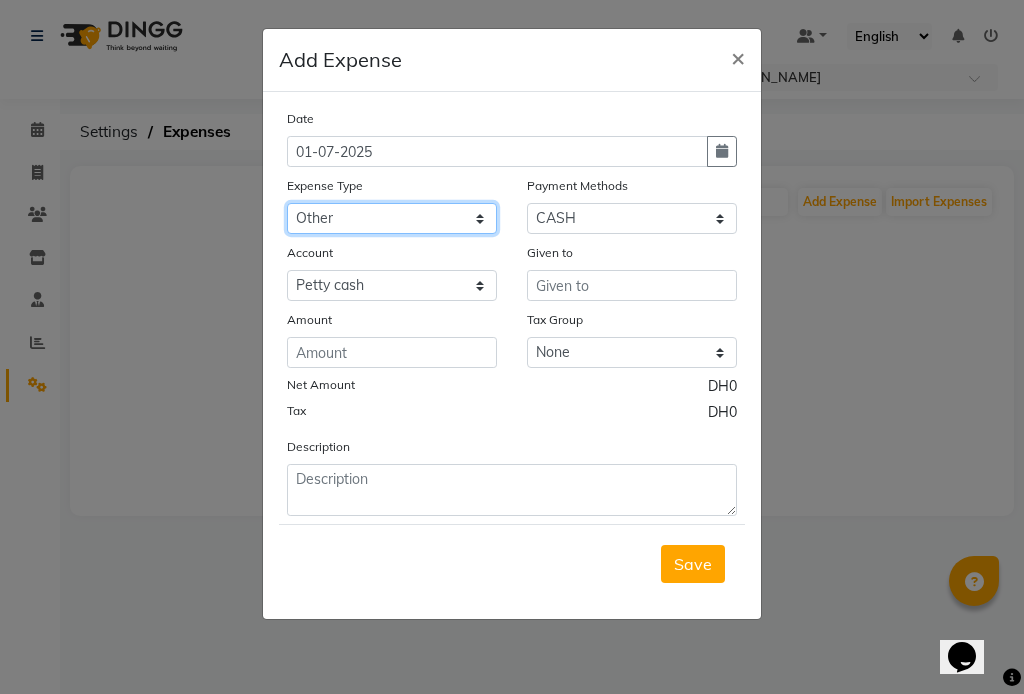 click on "Select Advance Salary Bank charges Car maintenance  Cash transfer to bank Cash transfer to hub Client Snacks Clinical charges Equipment Fuel Govt fee Incentive Insurance International purchase Loan Repayment Maintenance Marketing Miscellaneous MRA Other Pantry Product Rent Salary Staff Snacks Tax Tea & Refreshment Utilities" 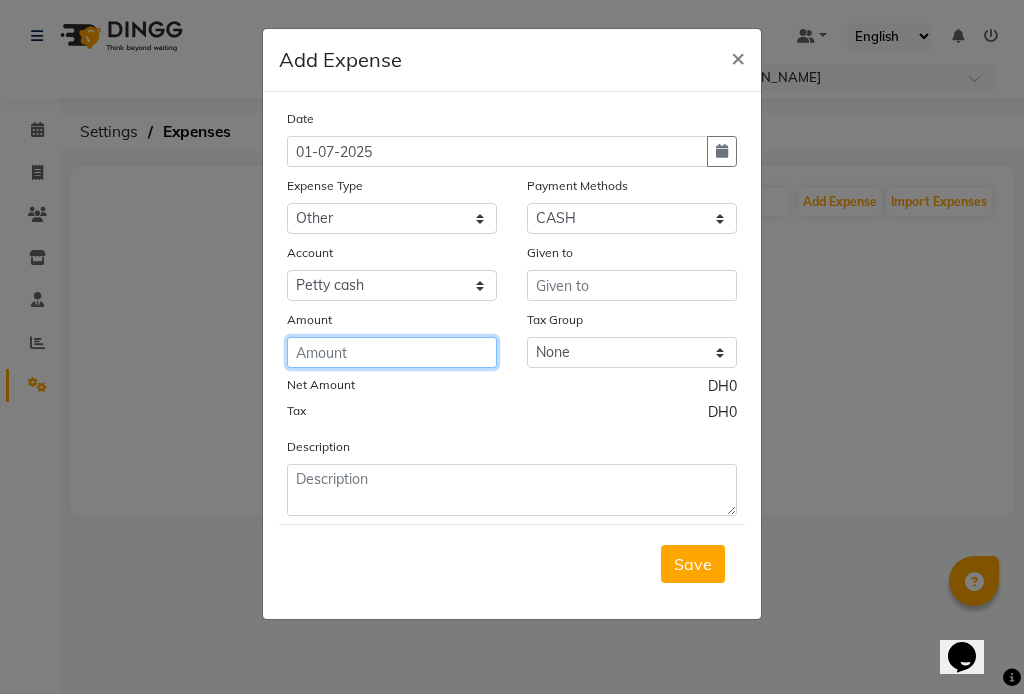 click 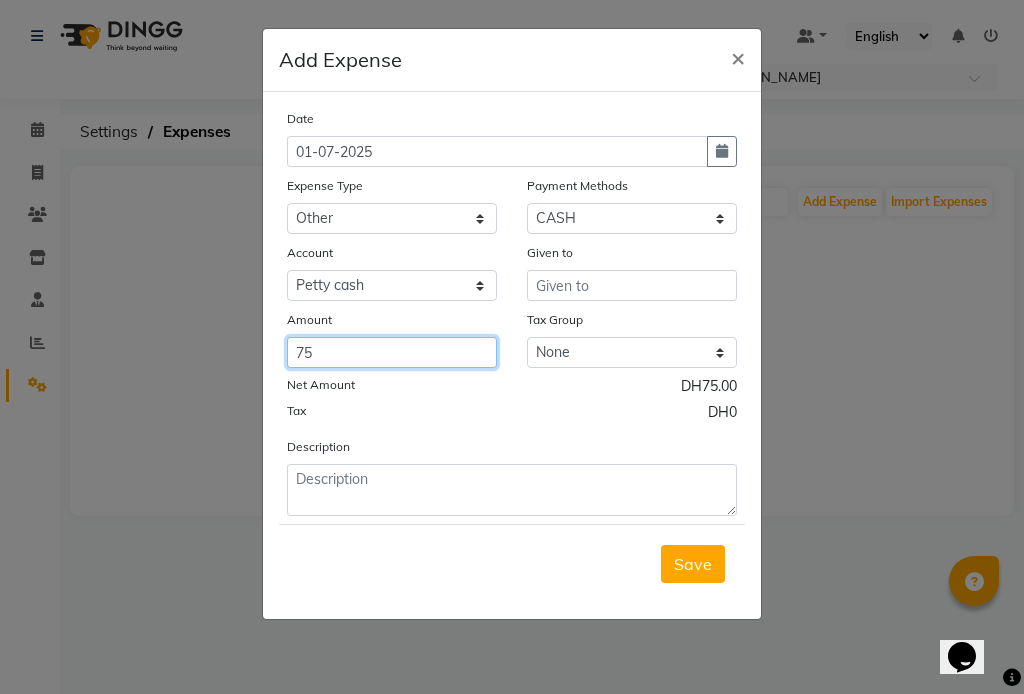 type on "75" 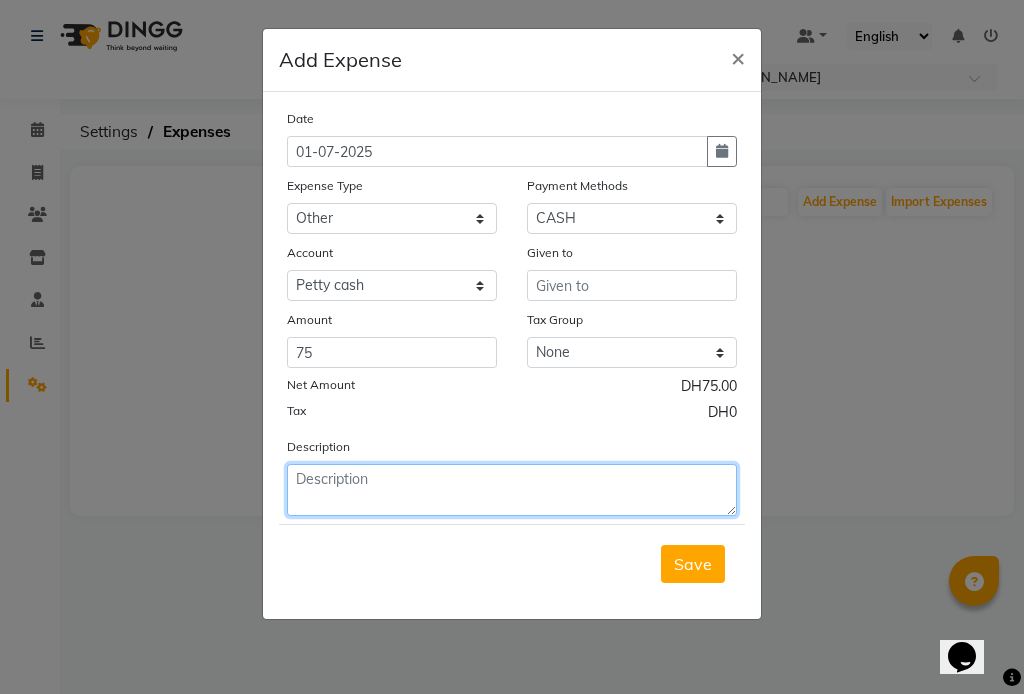 click 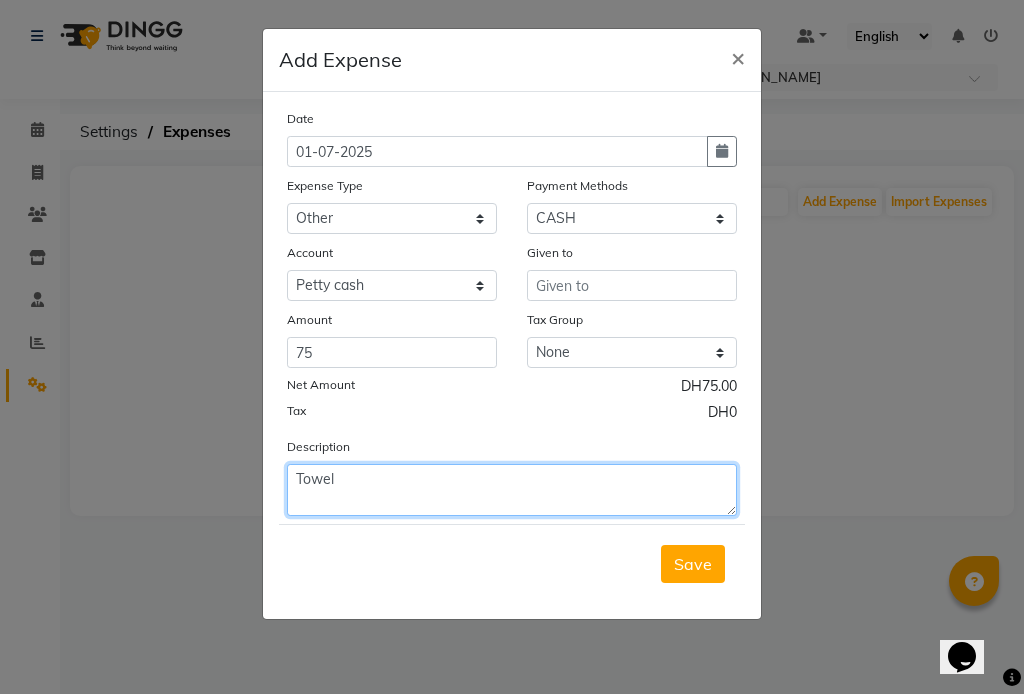 type on "Towel" 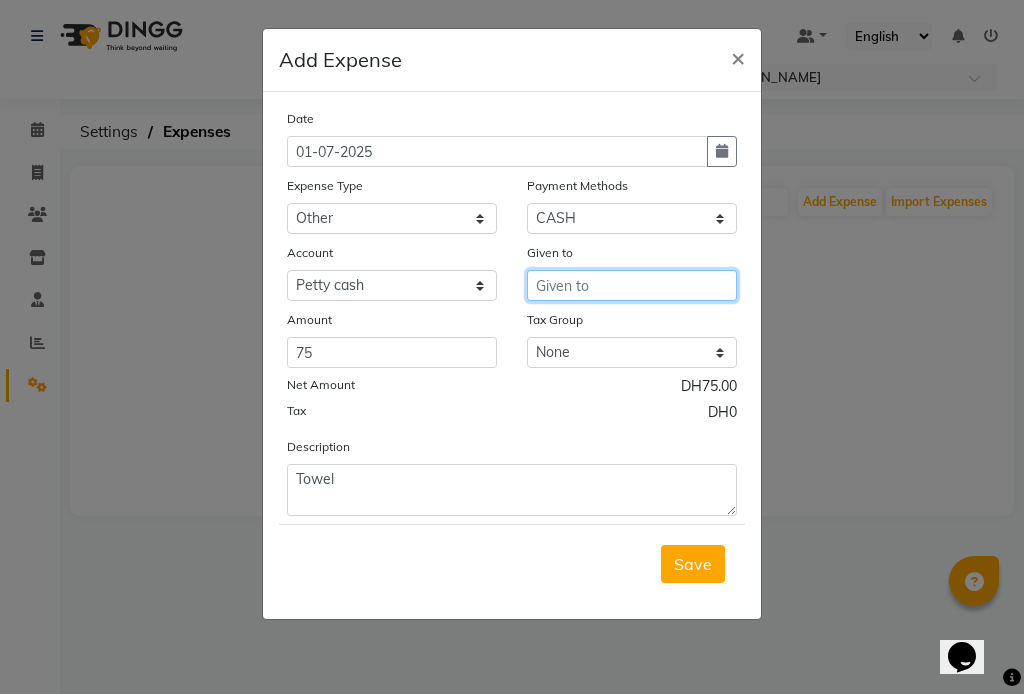 click at bounding box center [632, 285] 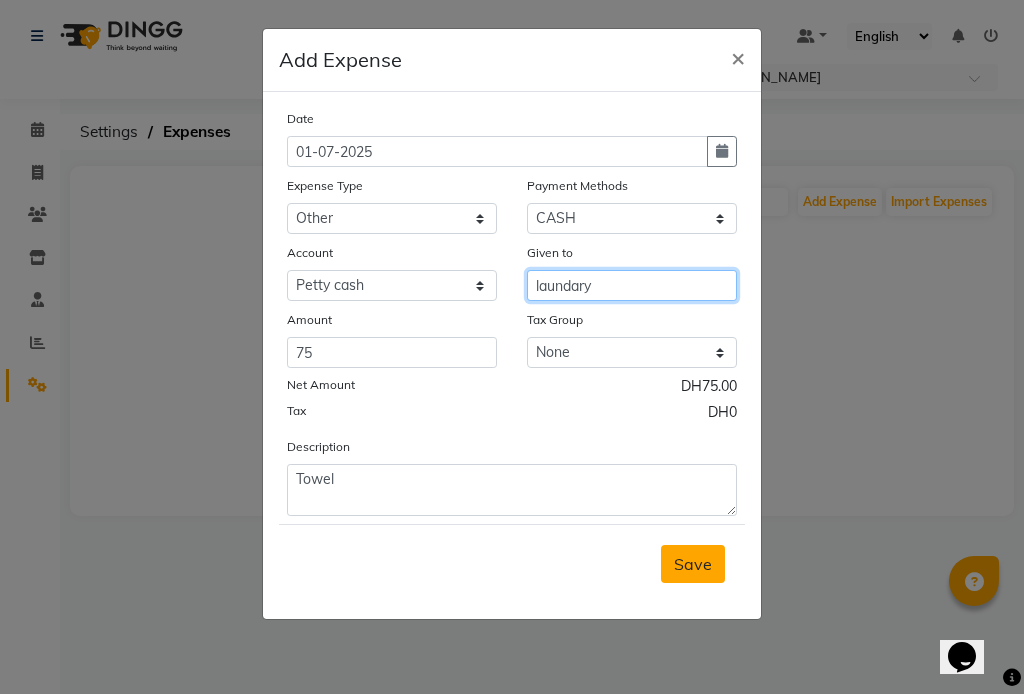 type on "laundary" 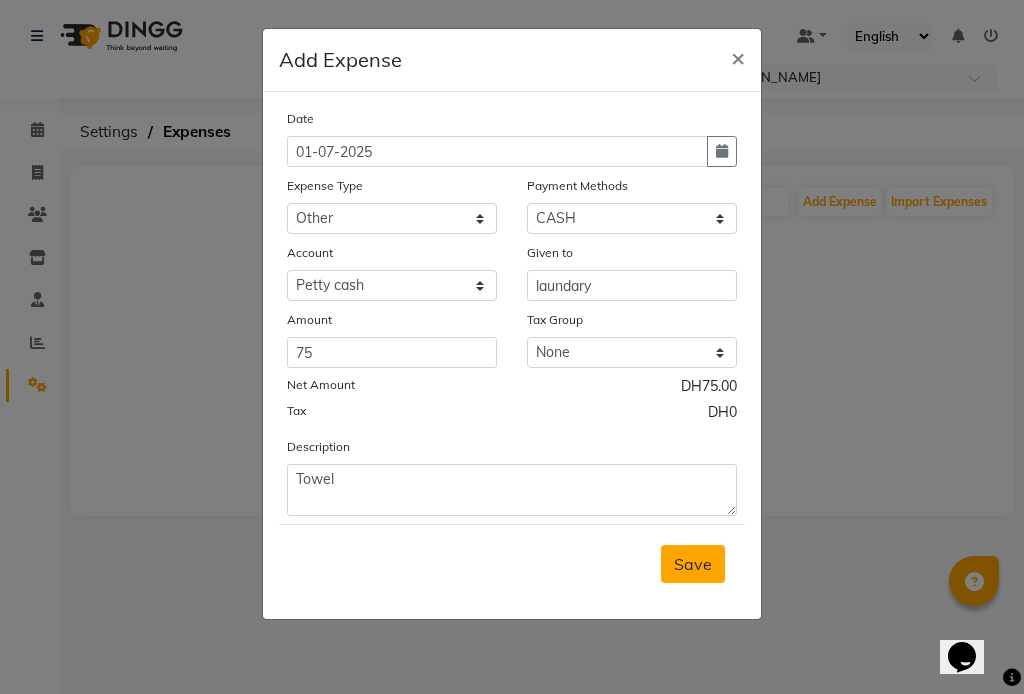 click on "Save" at bounding box center [693, 564] 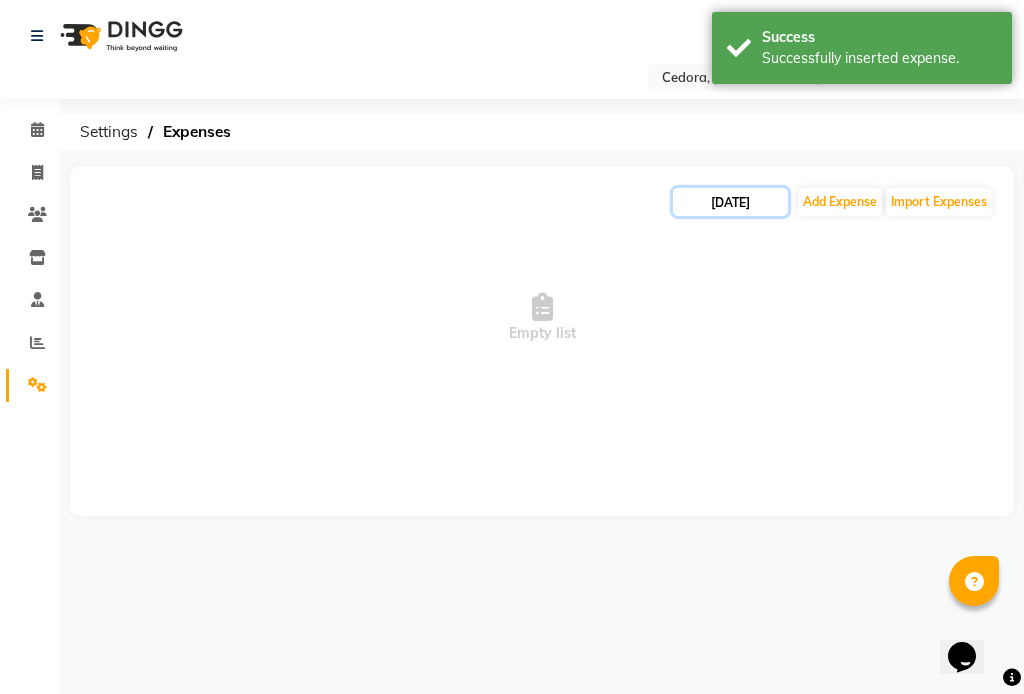 click on "[DATE]" 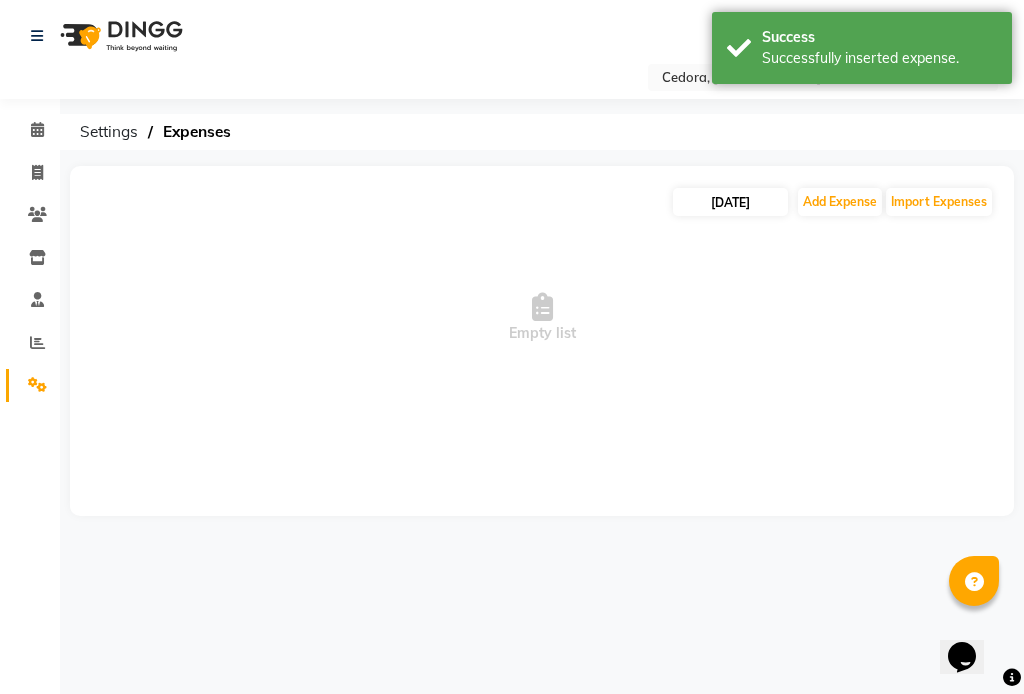 select on "7" 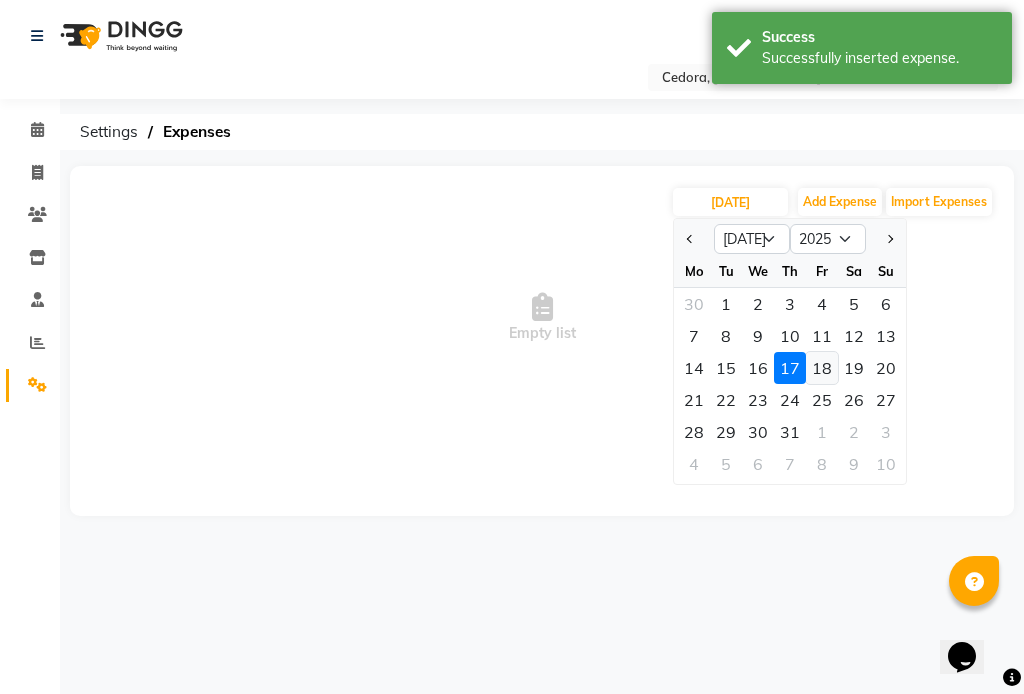 click on "18" 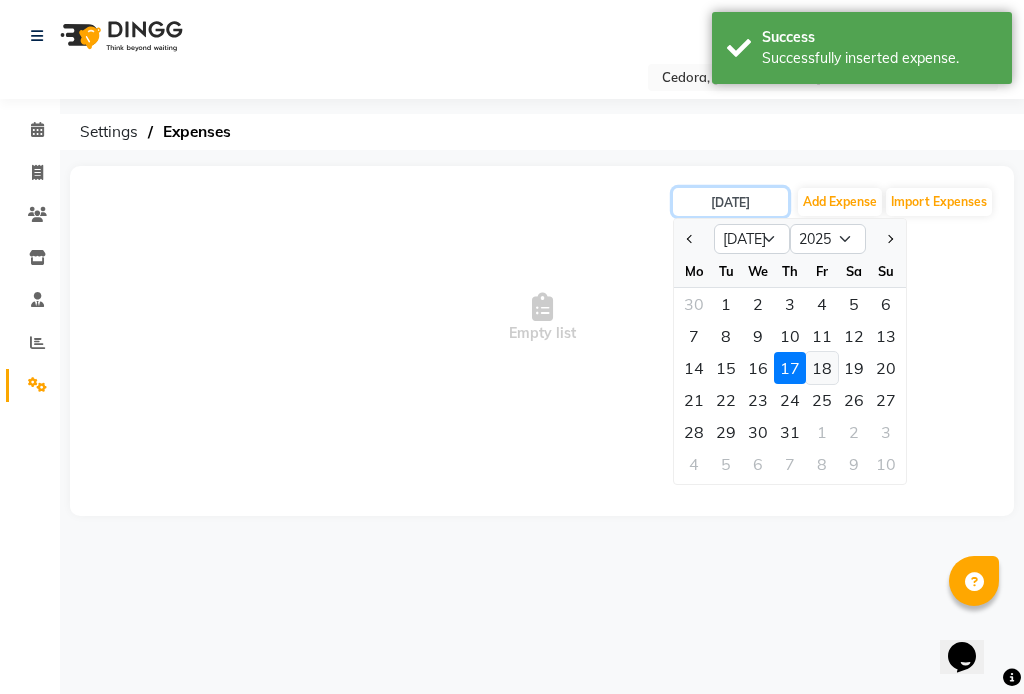 type on "[DATE]" 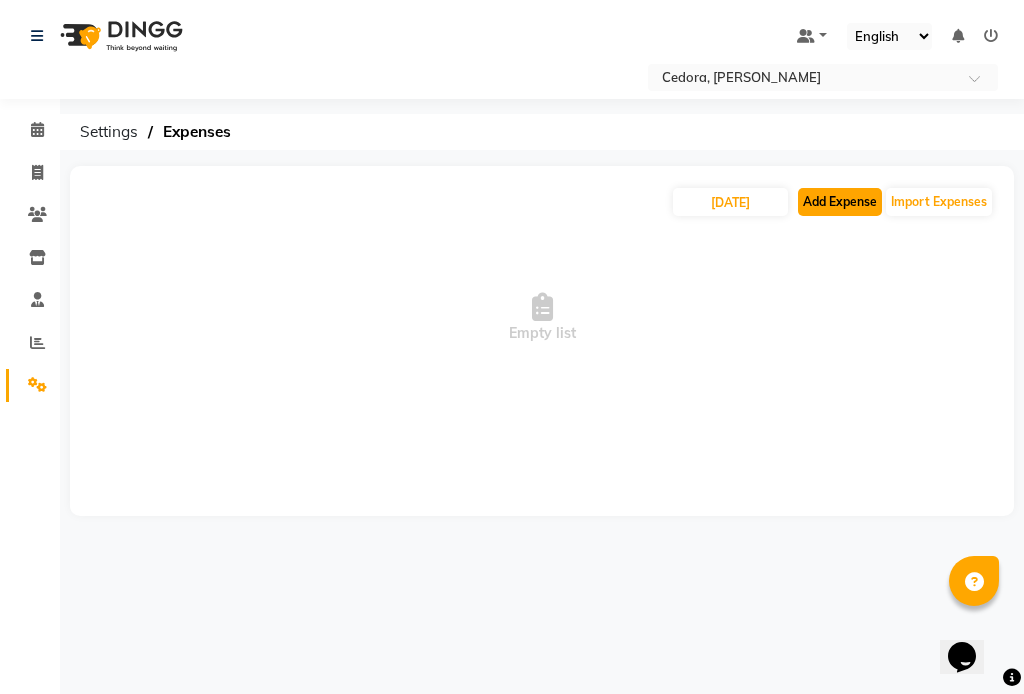click on "Add Expense" 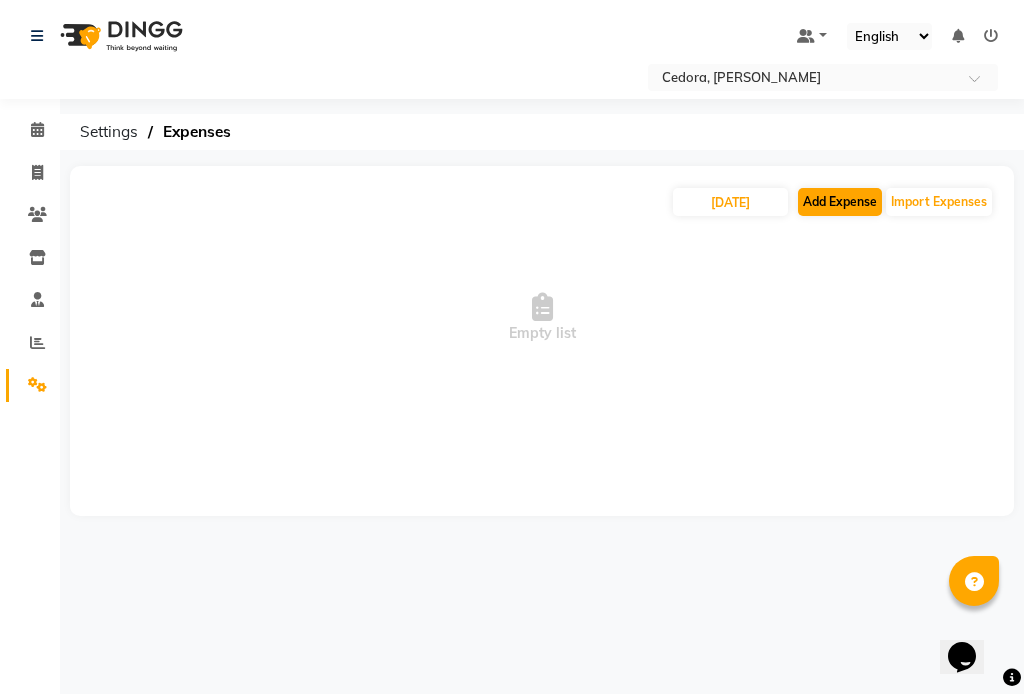 select on "1" 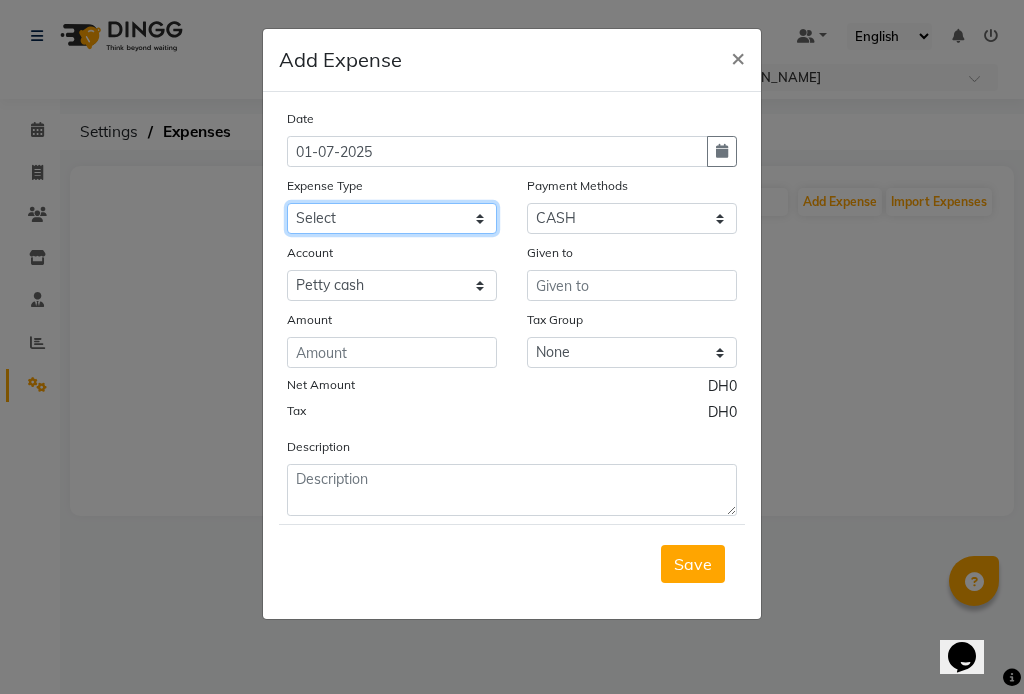 click on "Select Advance Salary Bank charges Car maintenance  Cash transfer to bank Cash transfer to hub Client Snacks Clinical charges Equipment Fuel Govt fee Incentive Insurance International purchase Loan Repayment Maintenance Marketing Miscellaneous MRA Other Pantry Product Rent Salary Staff Snacks Tax Tea & Refreshment Utilities" 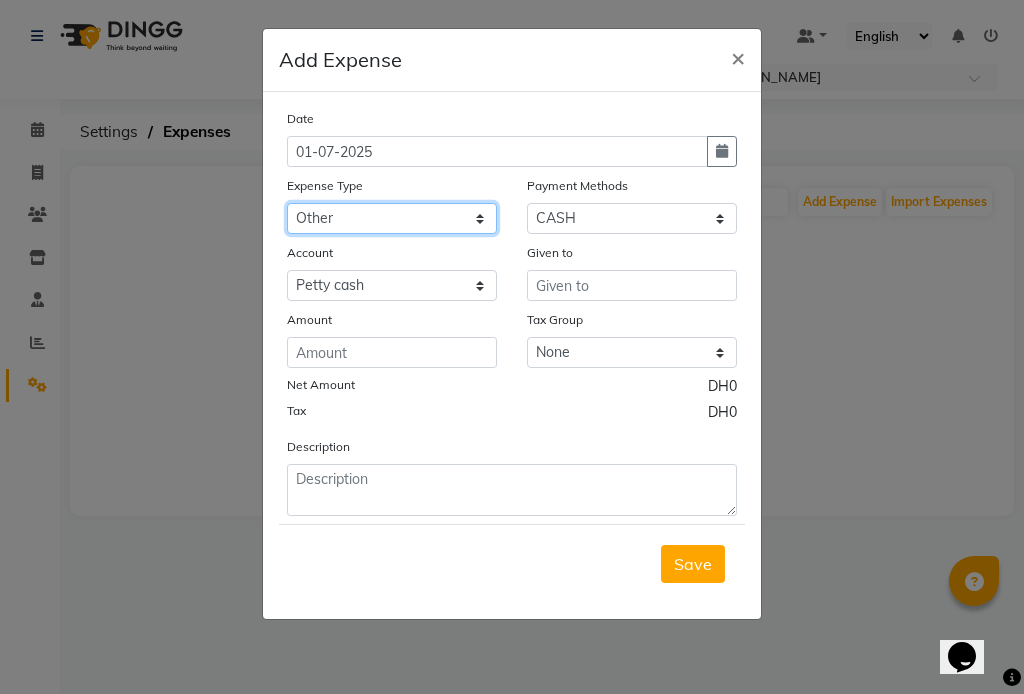 click on "Select Advance Salary Bank charges Car maintenance  Cash transfer to bank Cash transfer to hub Client Snacks Clinical charges Equipment Fuel Govt fee Incentive Insurance International purchase Loan Repayment Maintenance Marketing Miscellaneous MRA Other Pantry Product Rent Salary Staff Snacks Tax Tea & Refreshment Utilities" 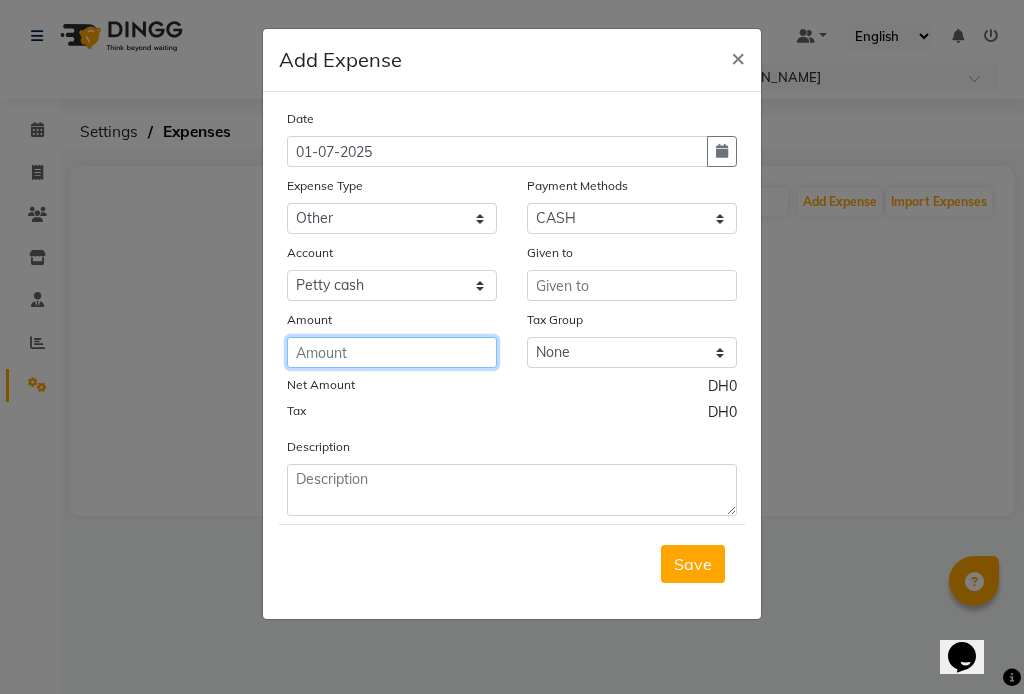 click 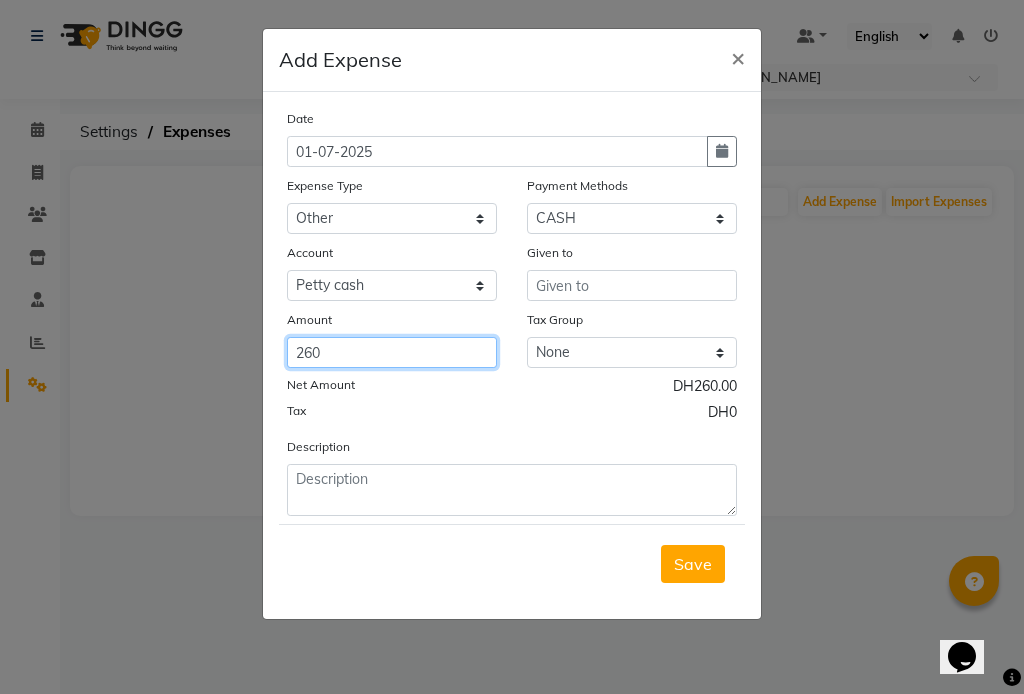 type on "260" 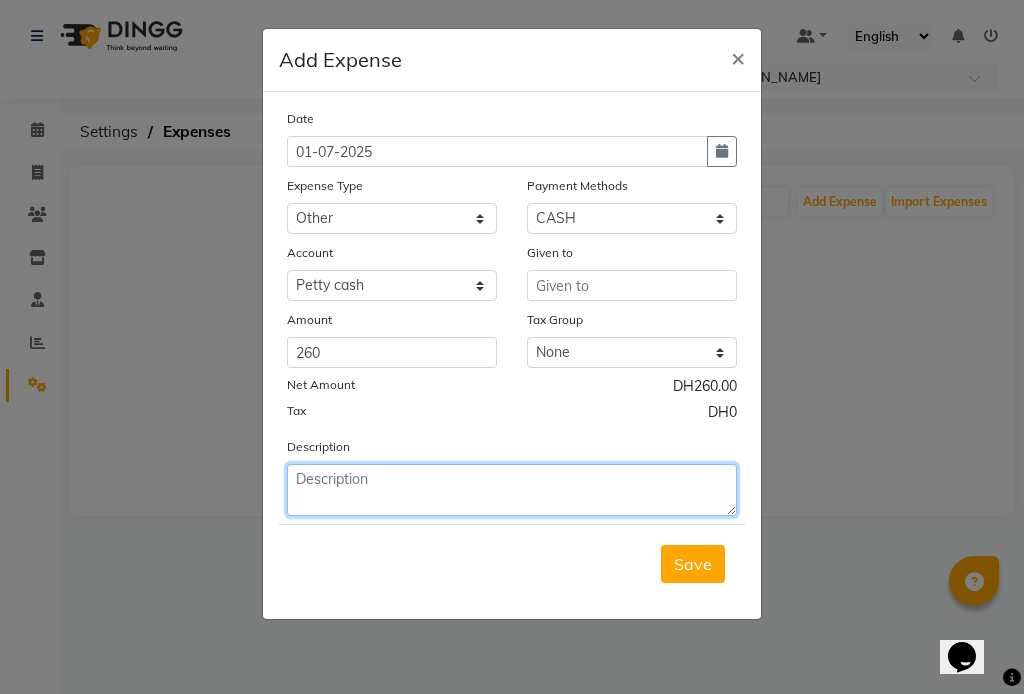 click 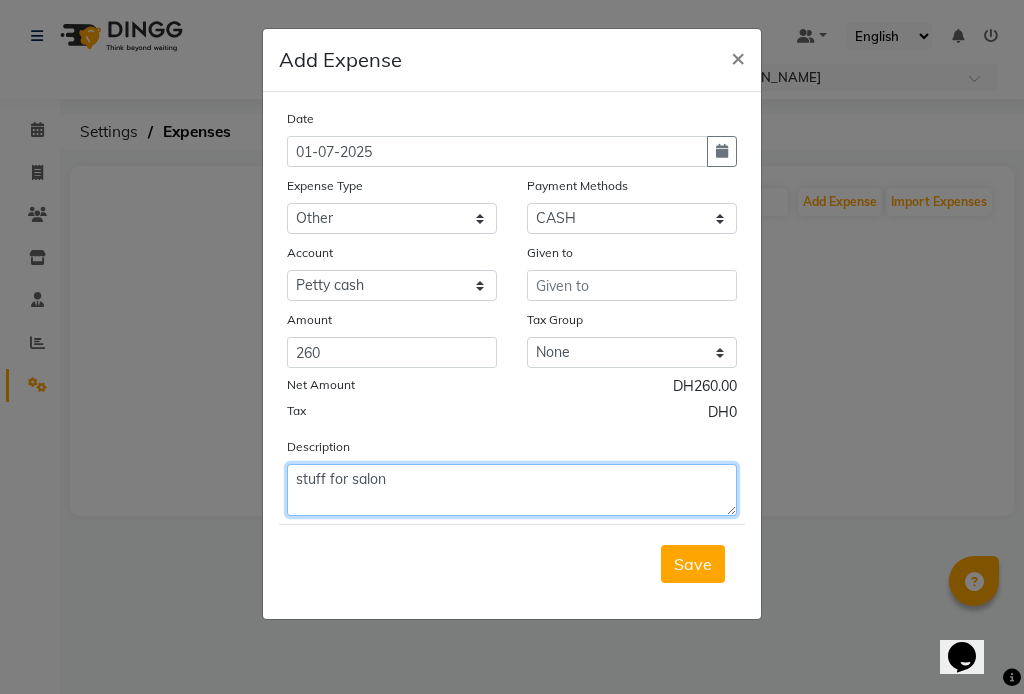 type on "stuff for salon" 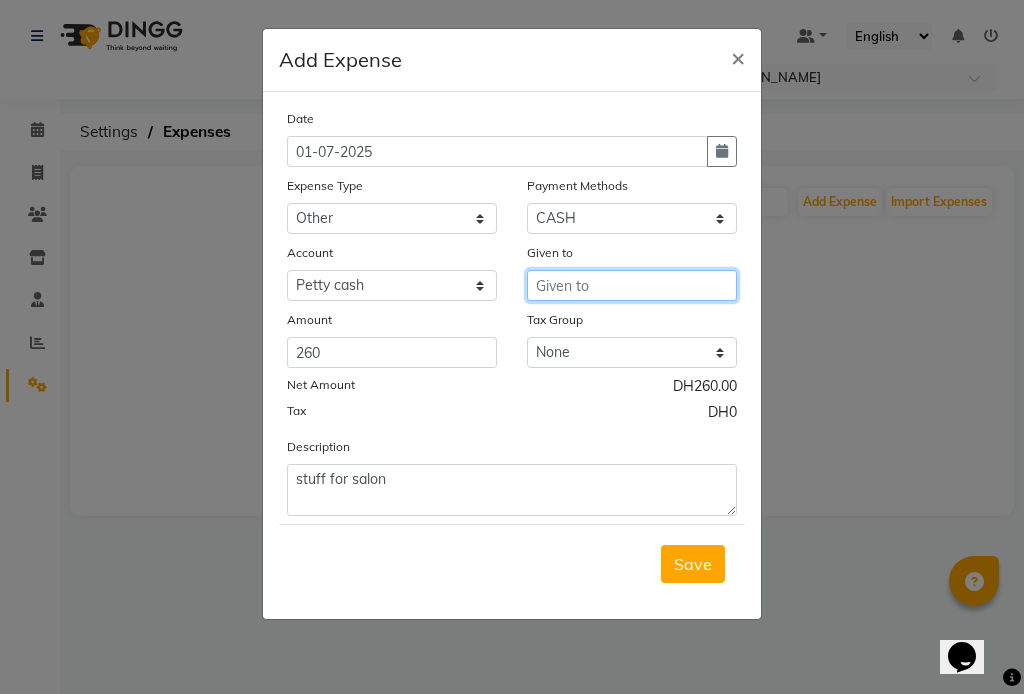 click at bounding box center [632, 285] 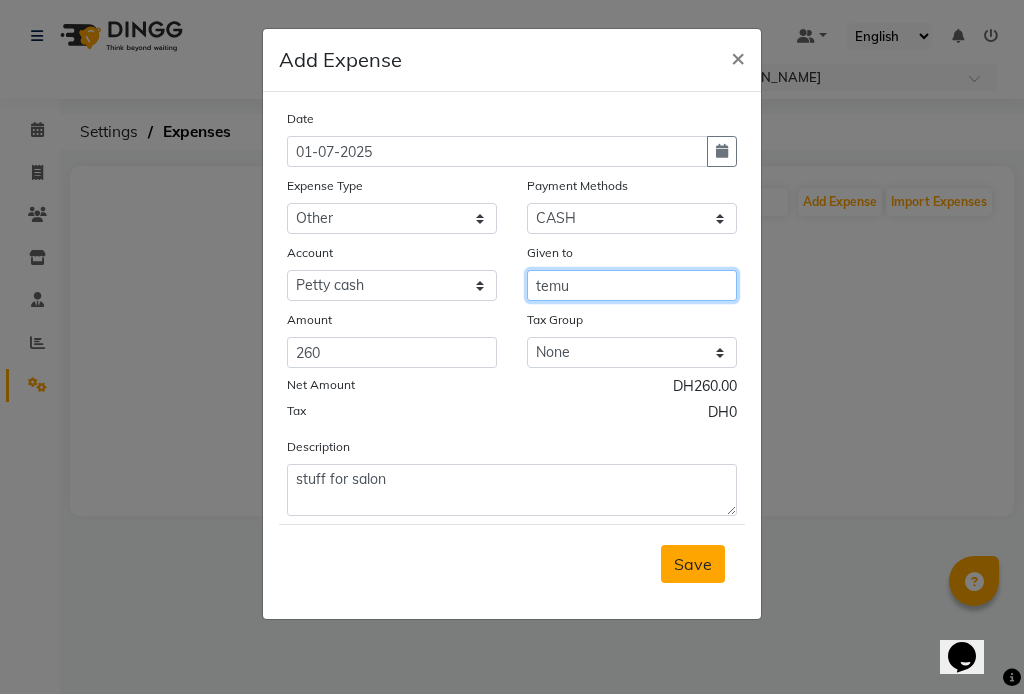 type on "temu" 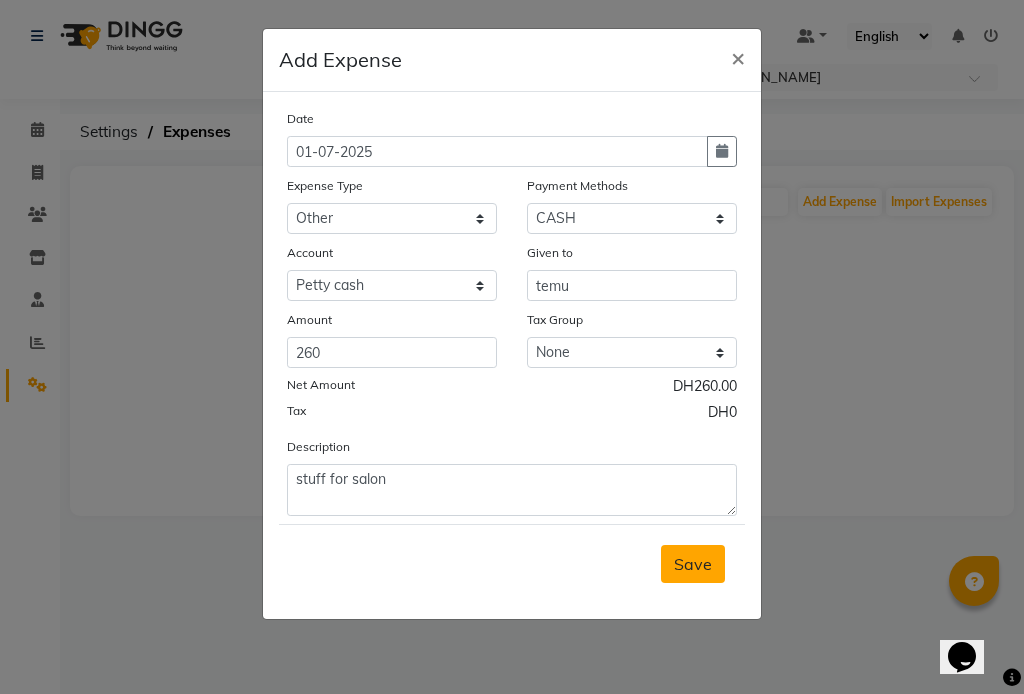 click on "Save" at bounding box center [693, 564] 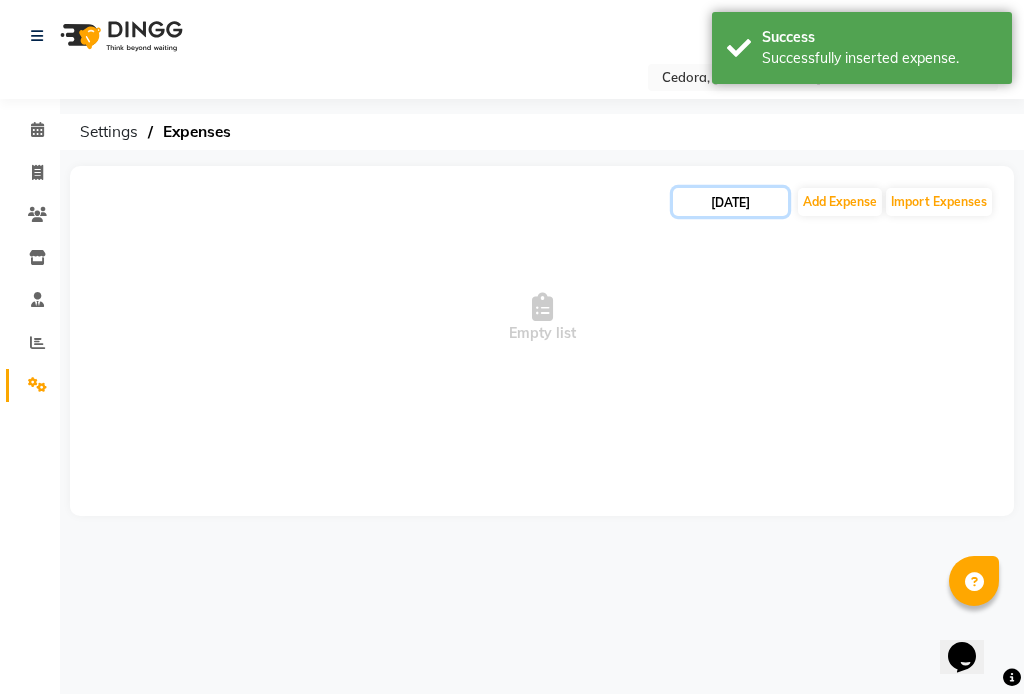click on "[DATE]" 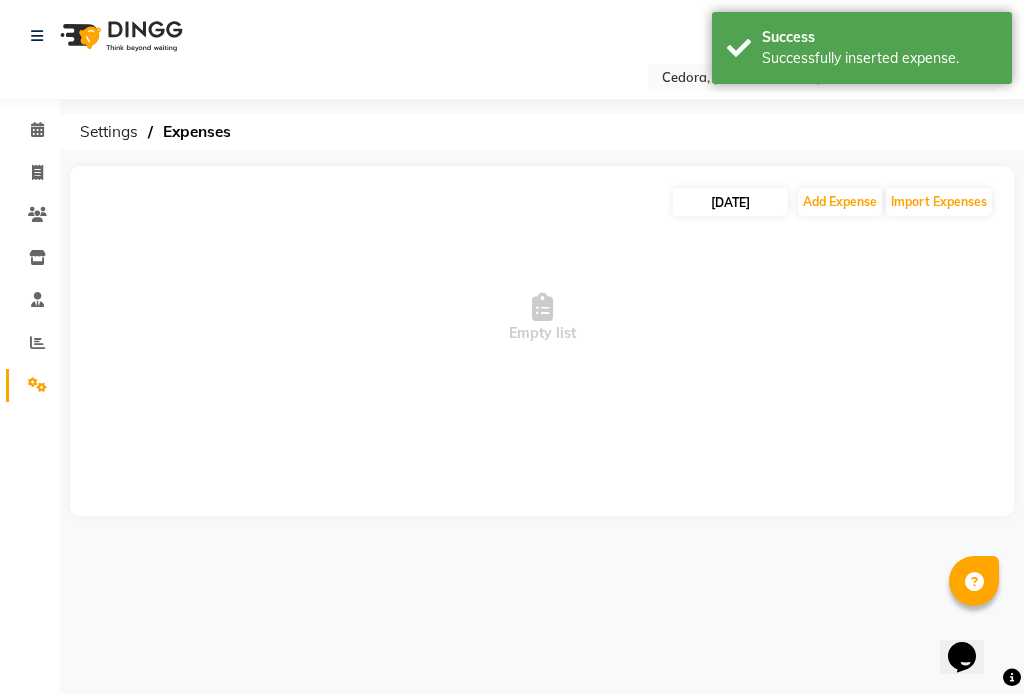 select on "7" 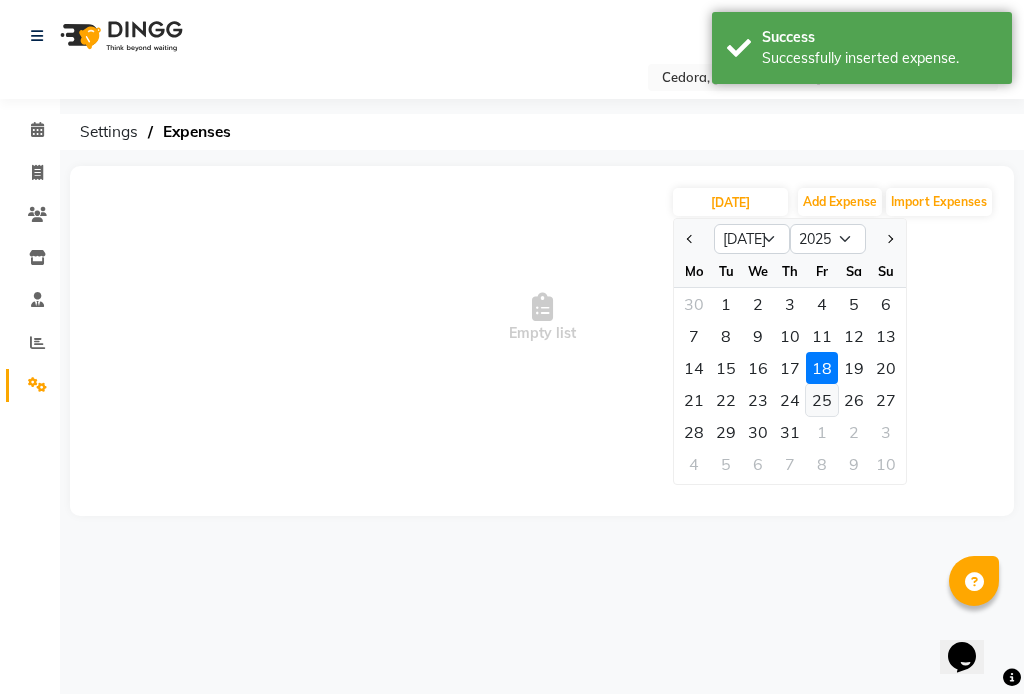 click on "25" 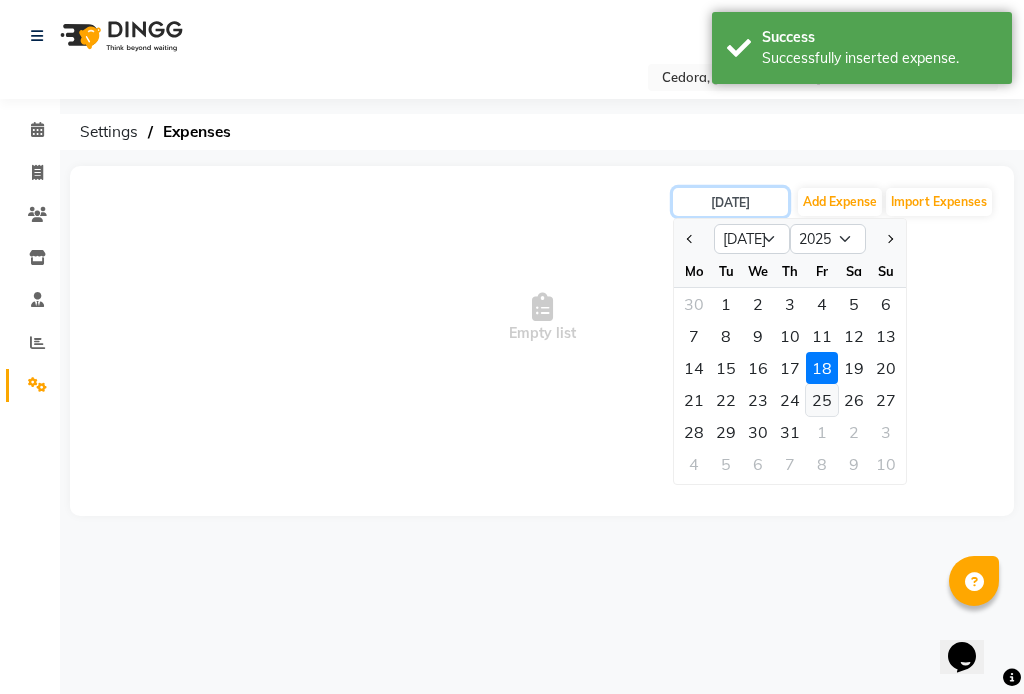 type on "[DATE]" 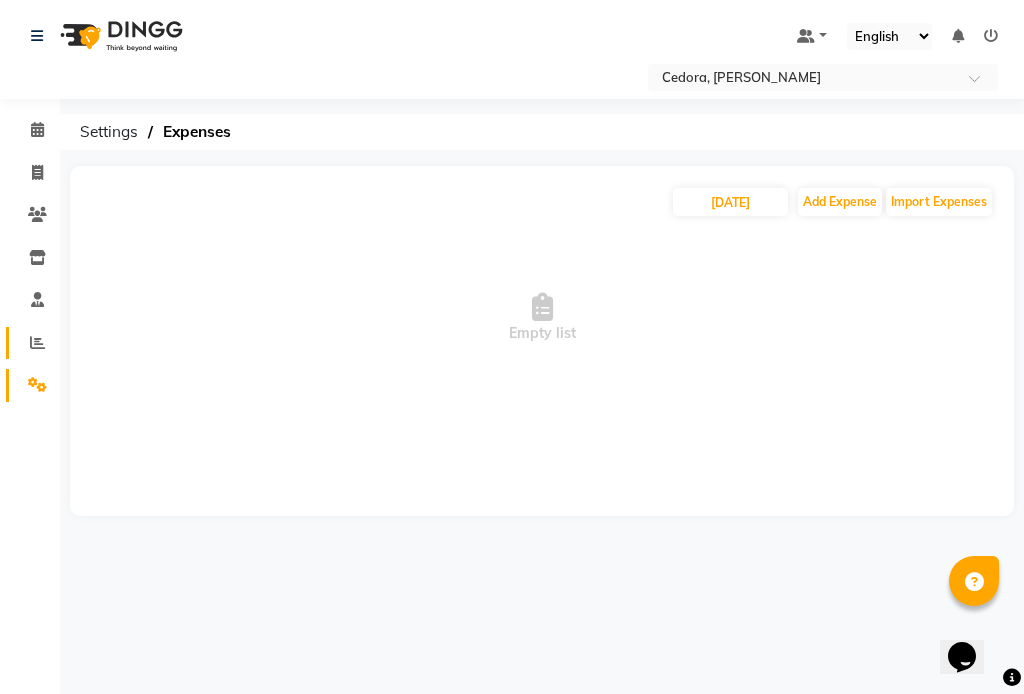 click 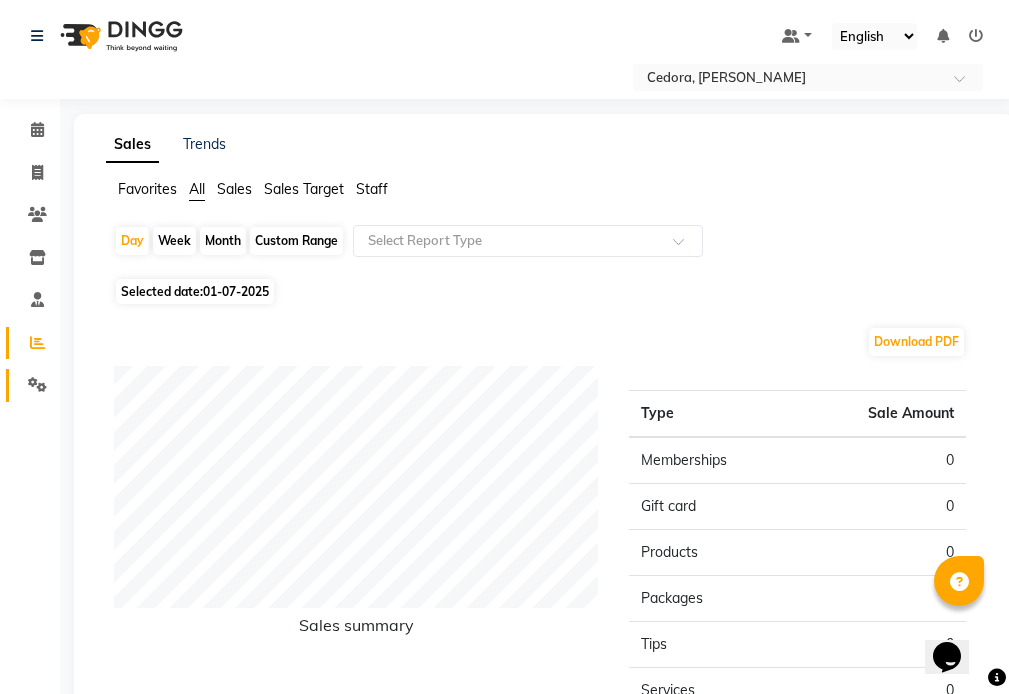 click on "Settings" 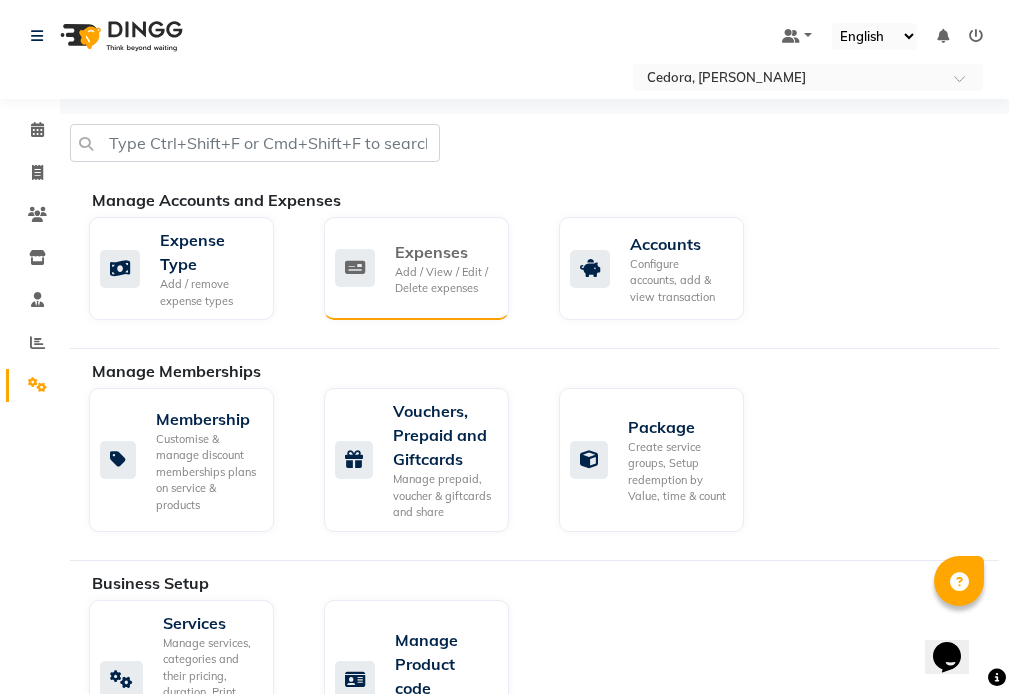 click on "Add / View / Edit / Delete expenses" 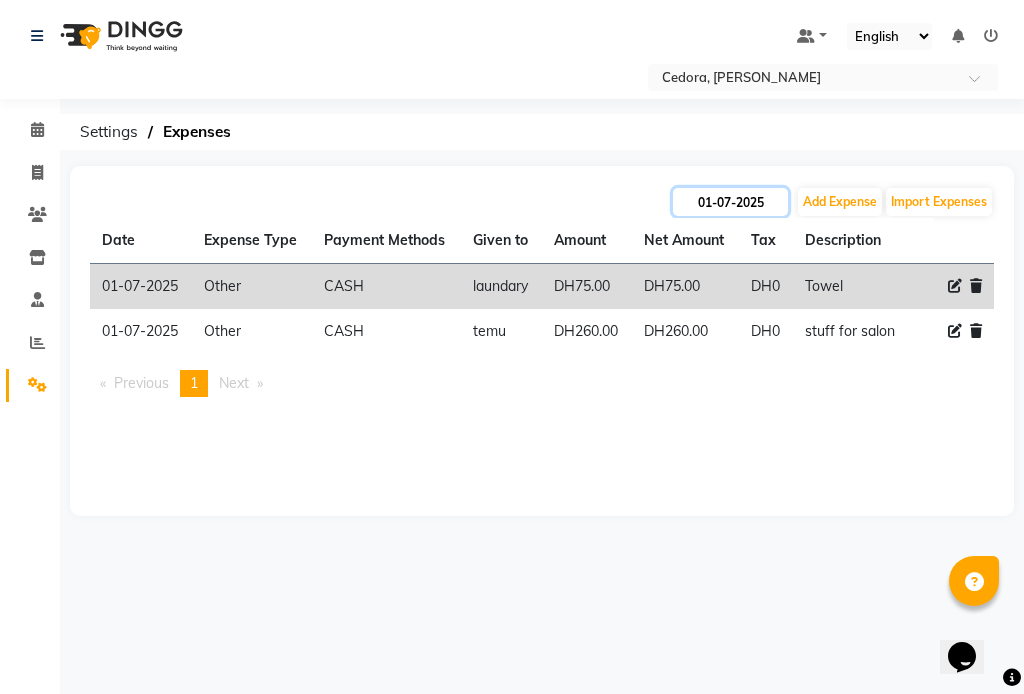 click on "01-07-2025" 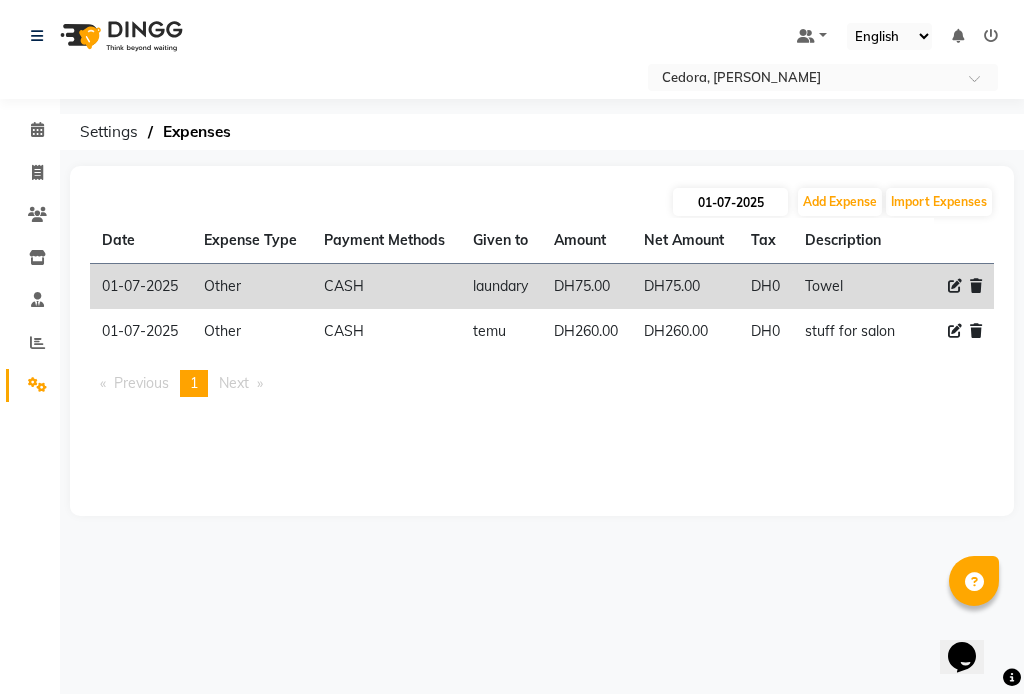 select on "7" 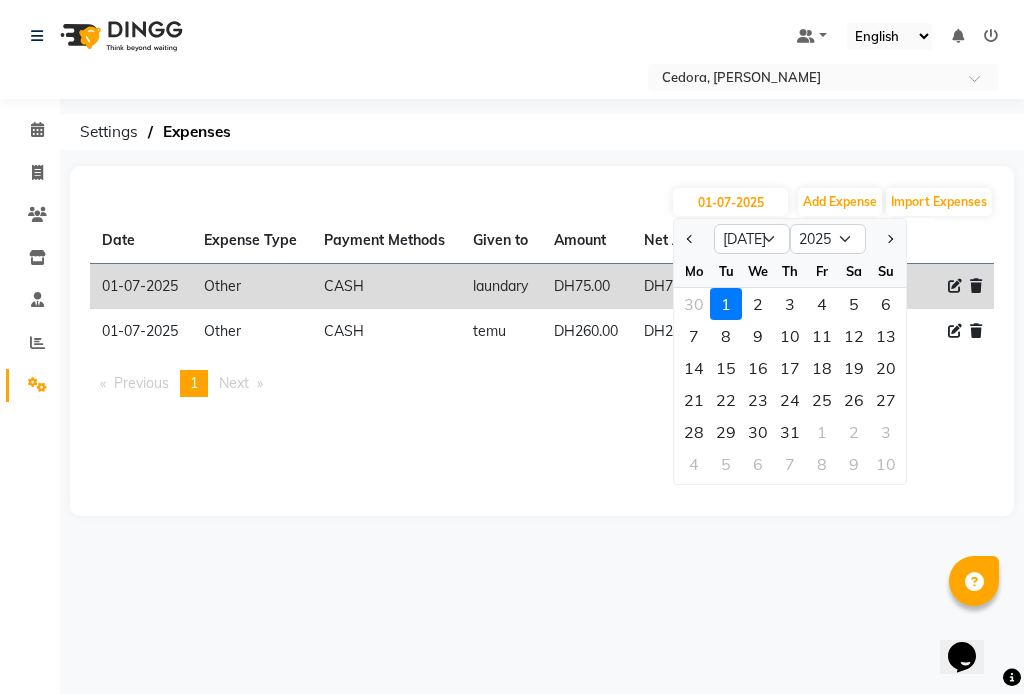 click on "Previous  page  1 / 1  You're on page  1  Next  page" at bounding box center [542, 383] 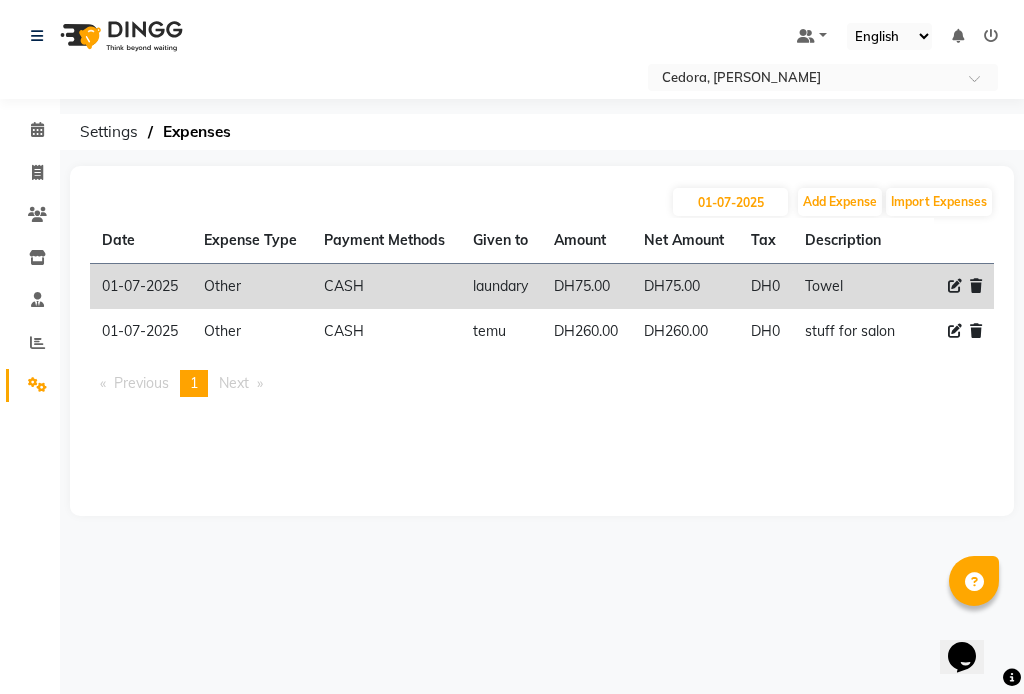 click 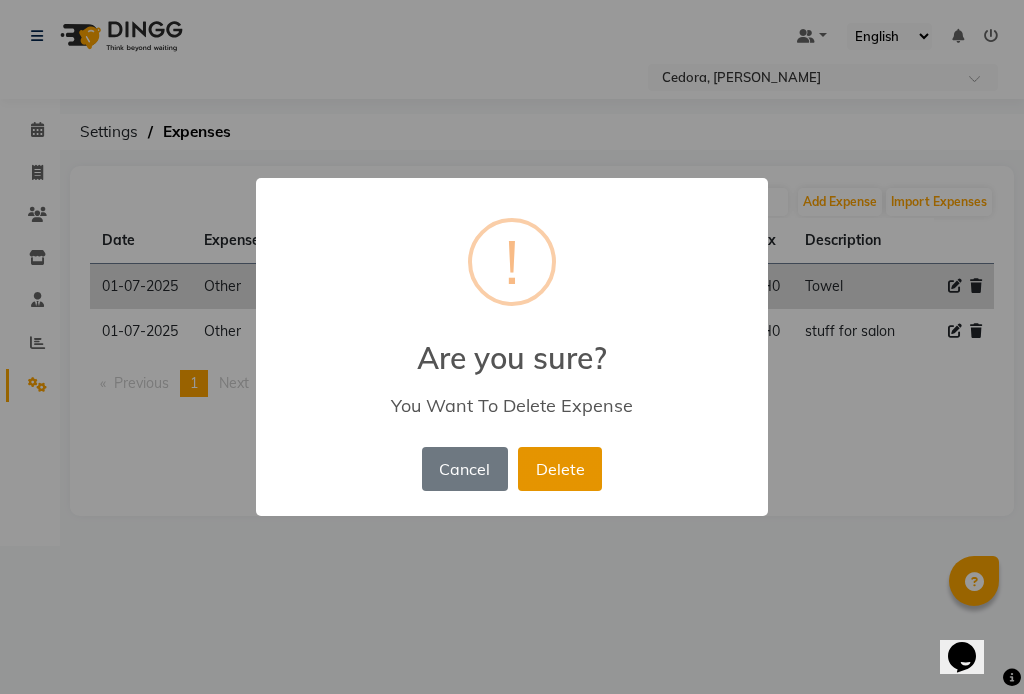 click on "Delete" at bounding box center [560, 469] 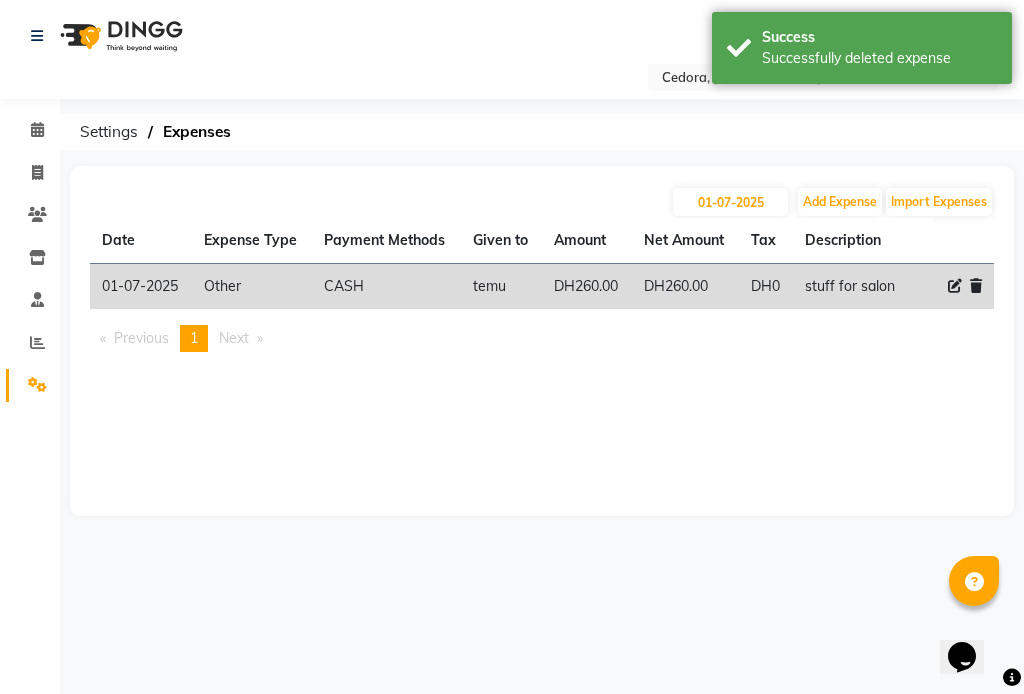 click on "Previous  page  1 / 1  You're on page  1  Next  page" at bounding box center (542, 338) 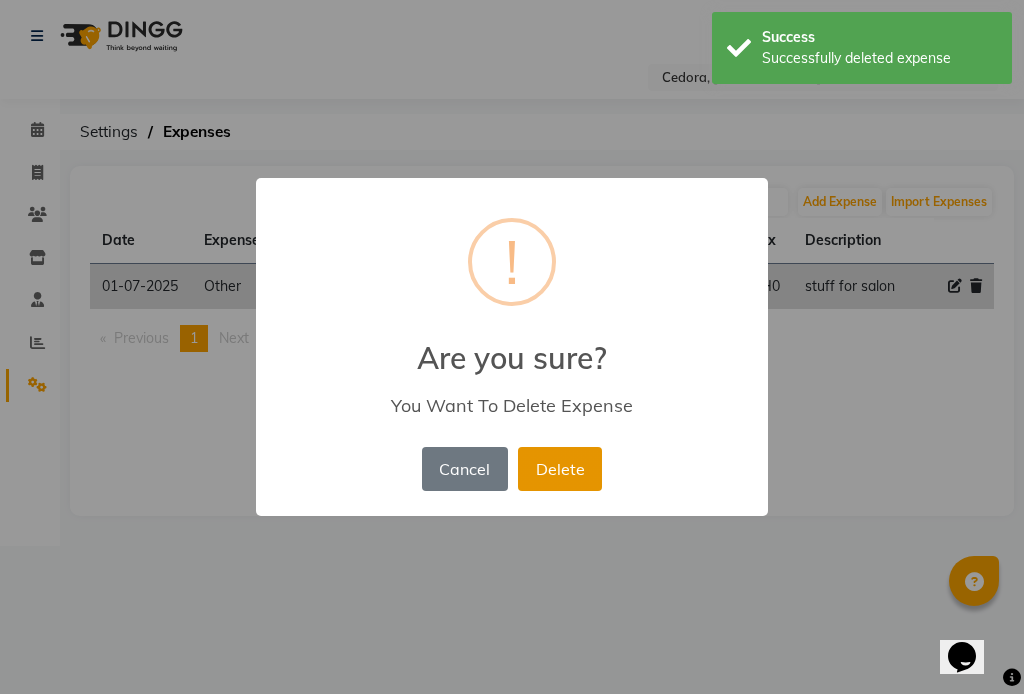 click on "Delete" at bounding box center [560, 469] 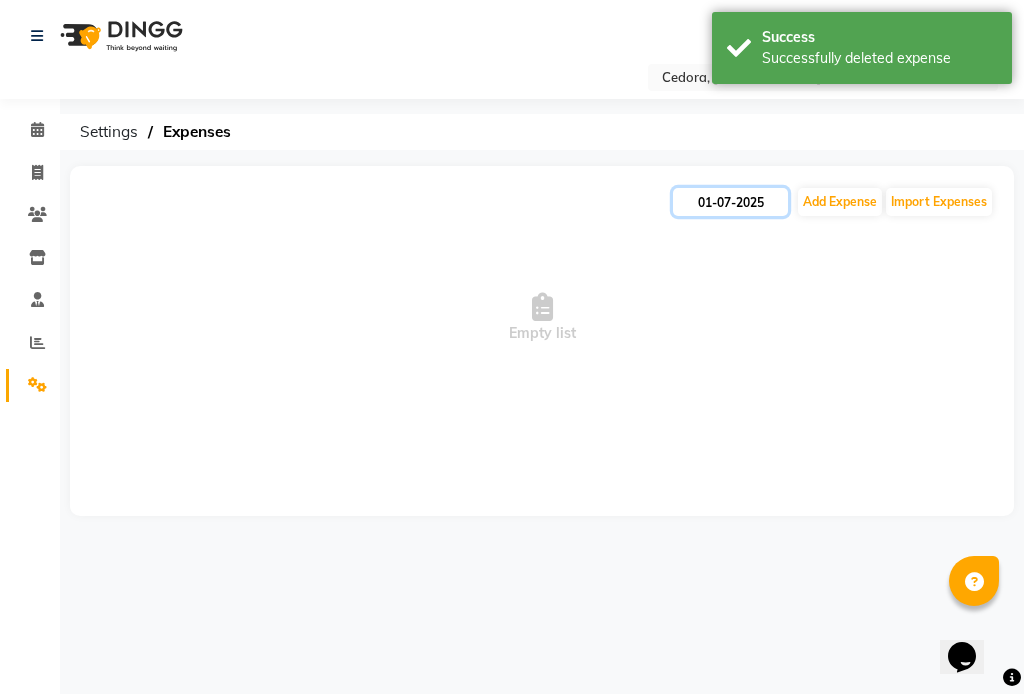 click on "01-07-2025" 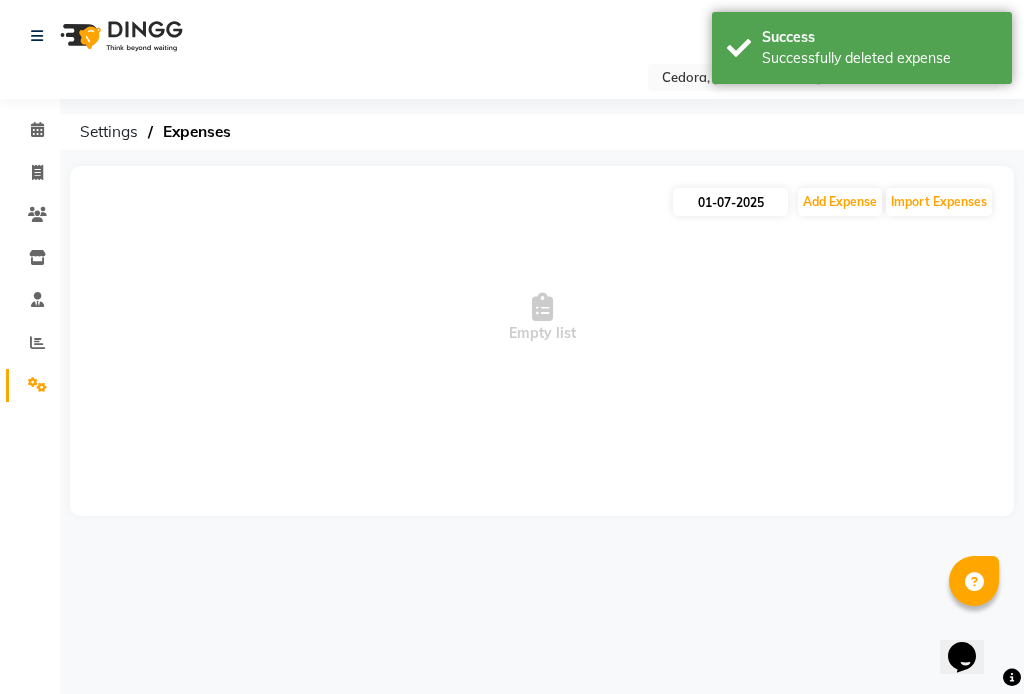 select on "7" 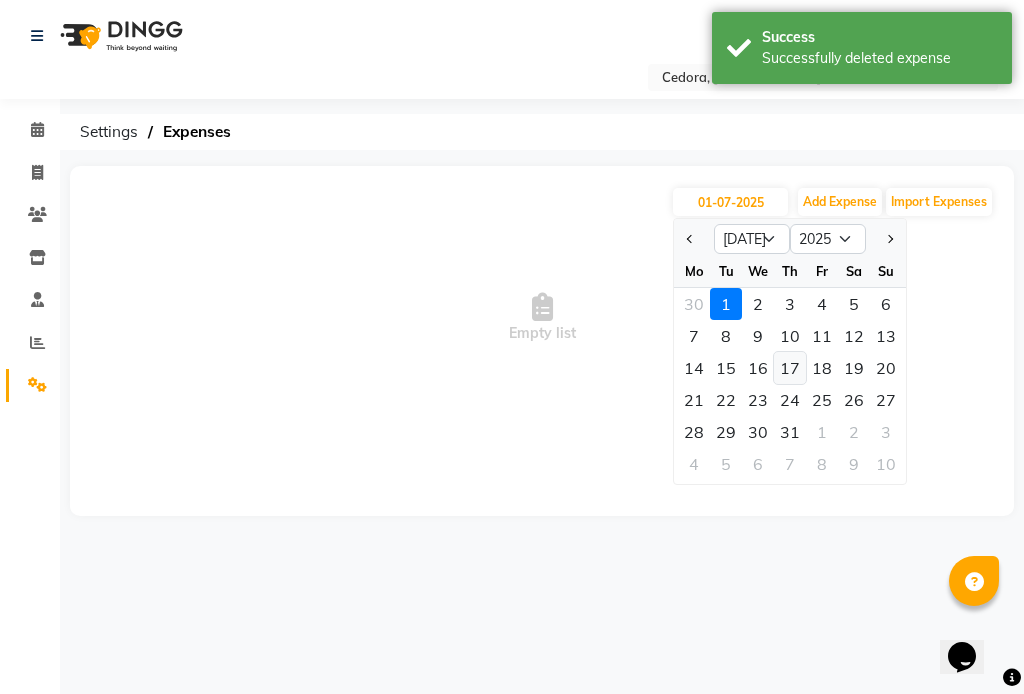 click on "17" 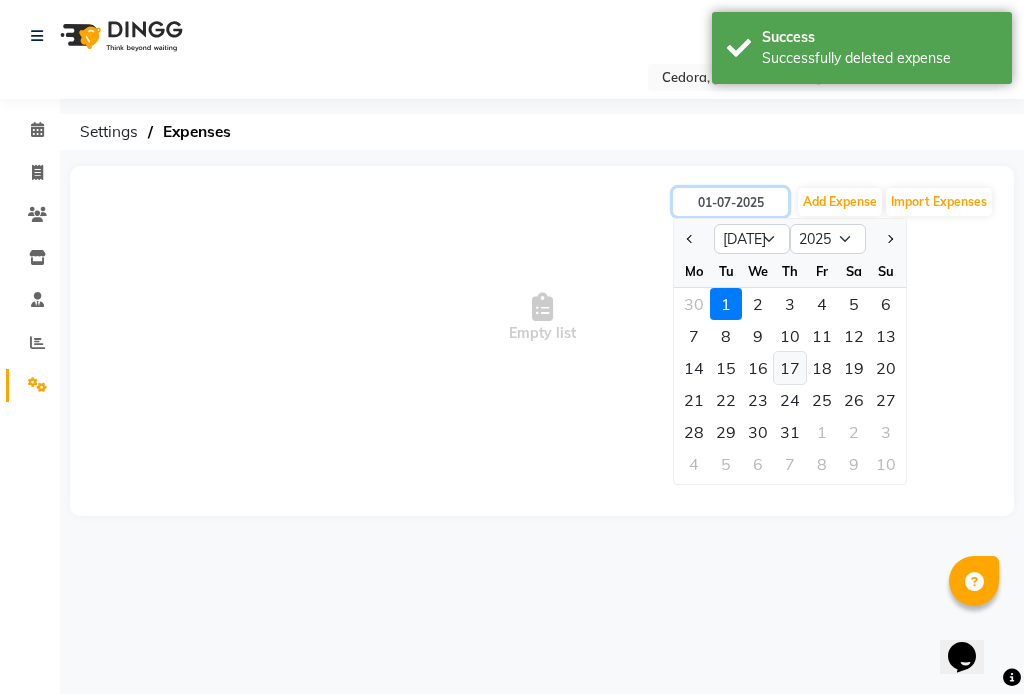 type on "[DATE]" 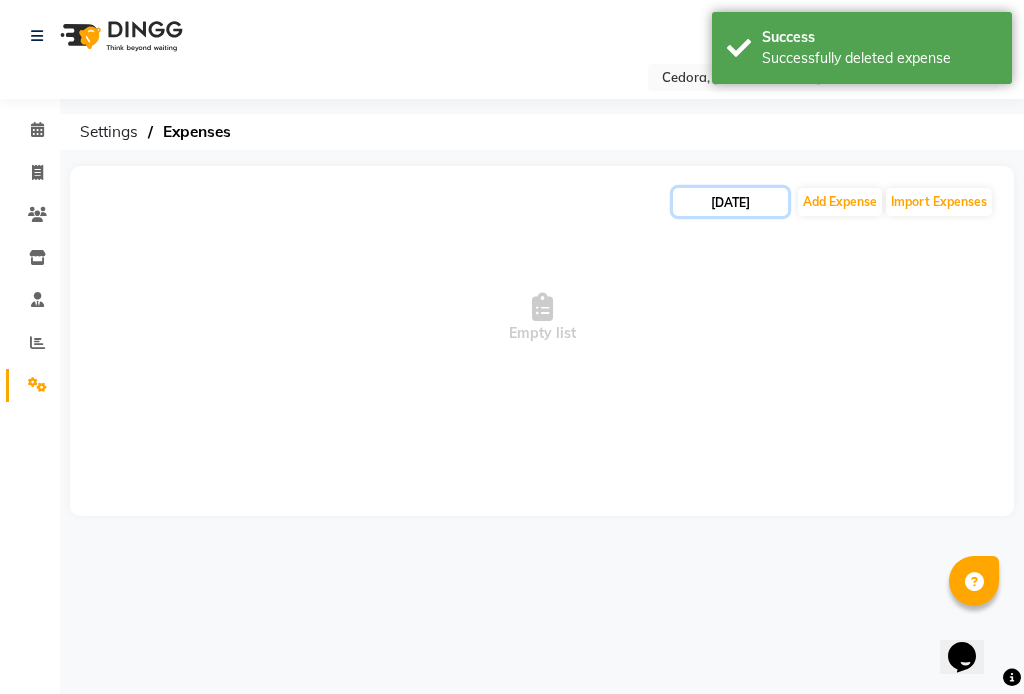click on "[DATE]" 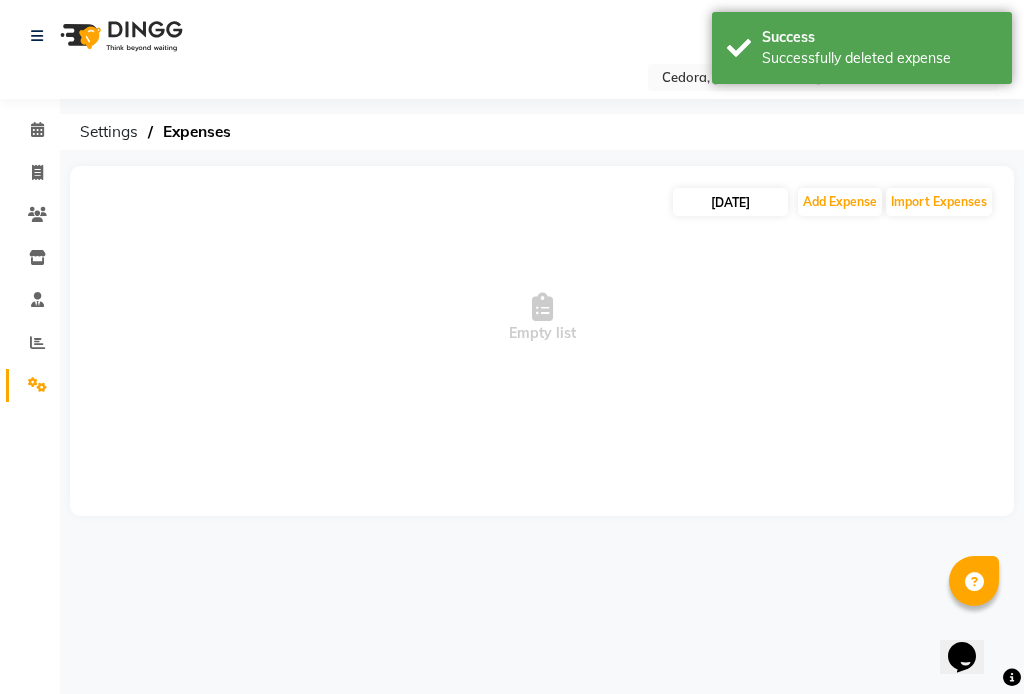 select on "7" 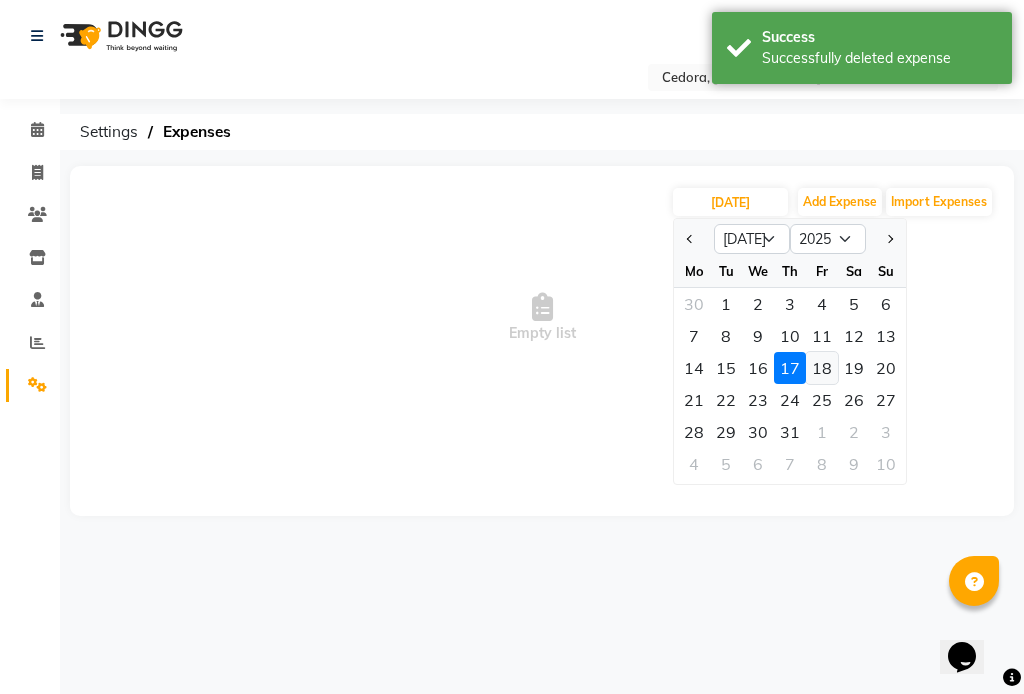 click on "18" 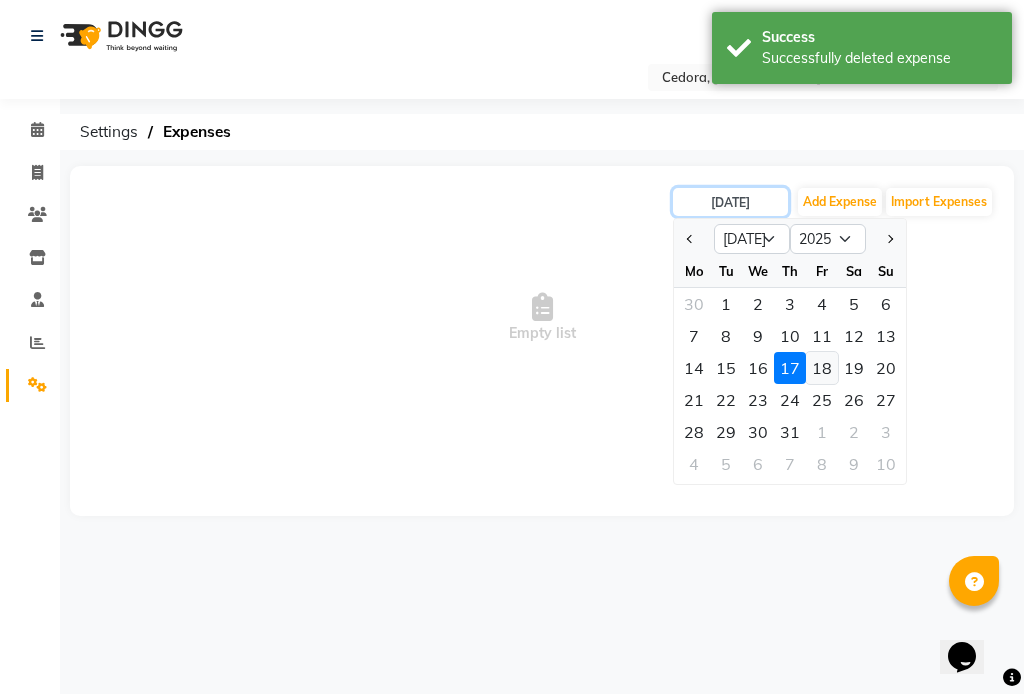 type on "[DATE]" 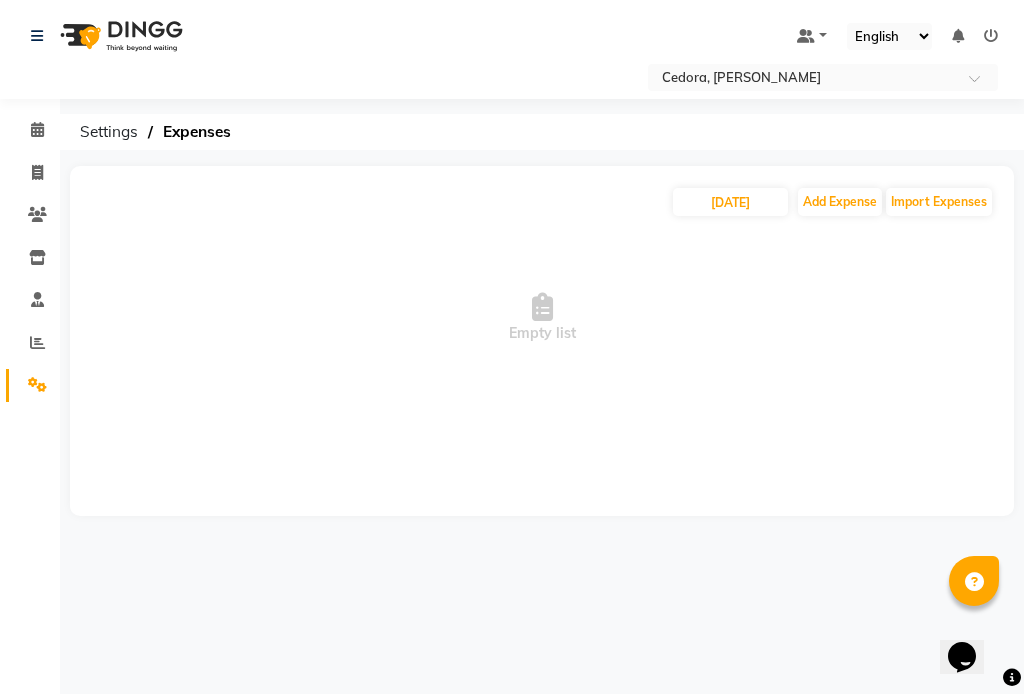 click on "Empty list" at bounding box center (542, 318) 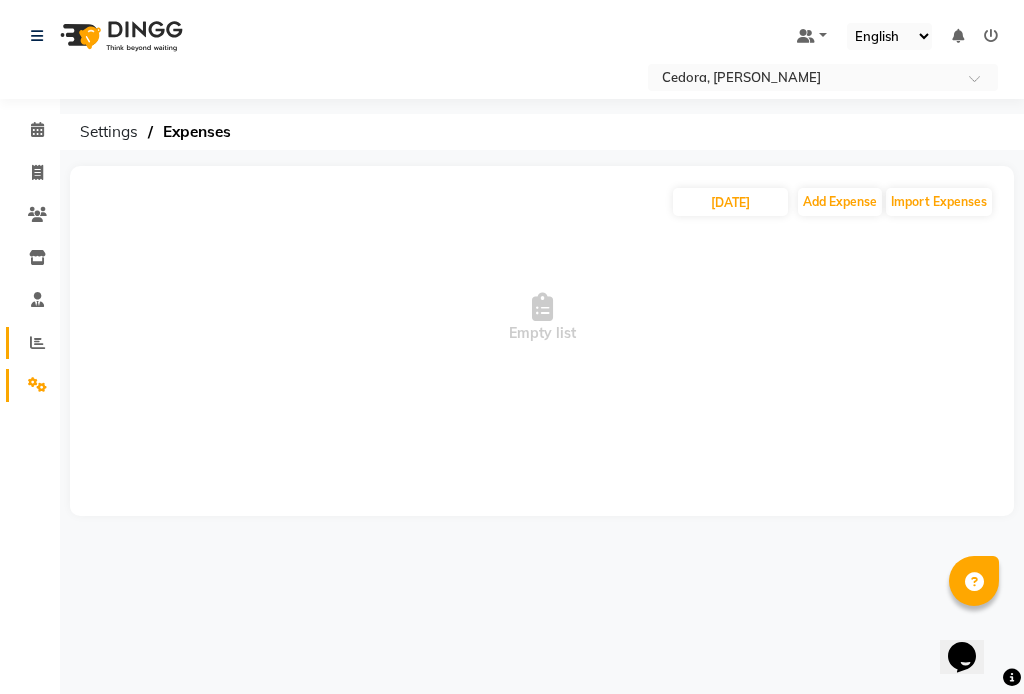 click 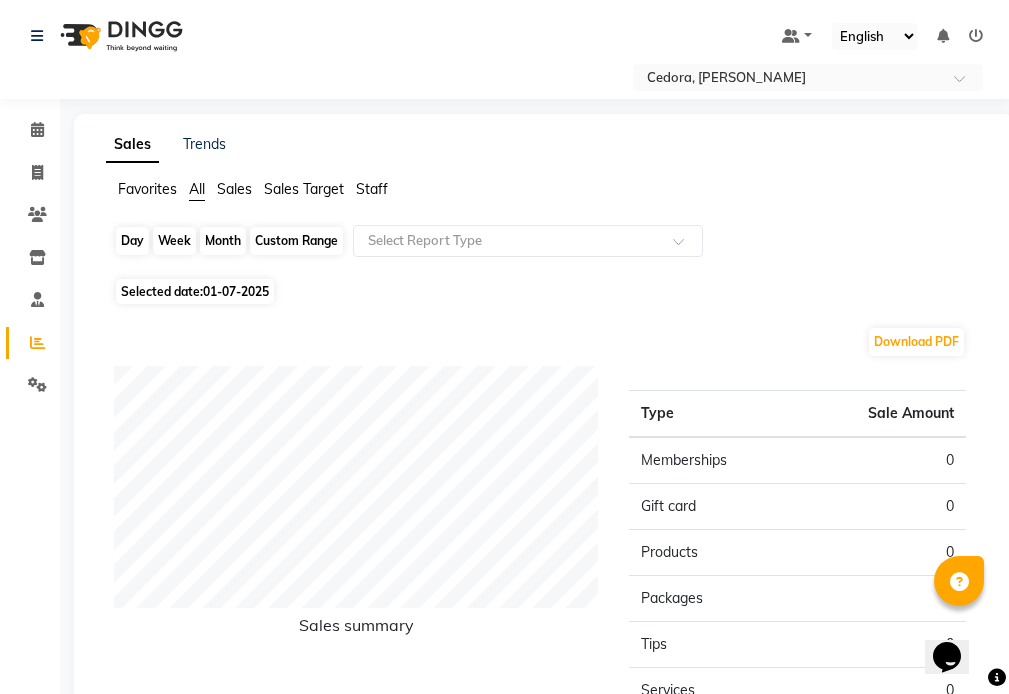 click on "Day" 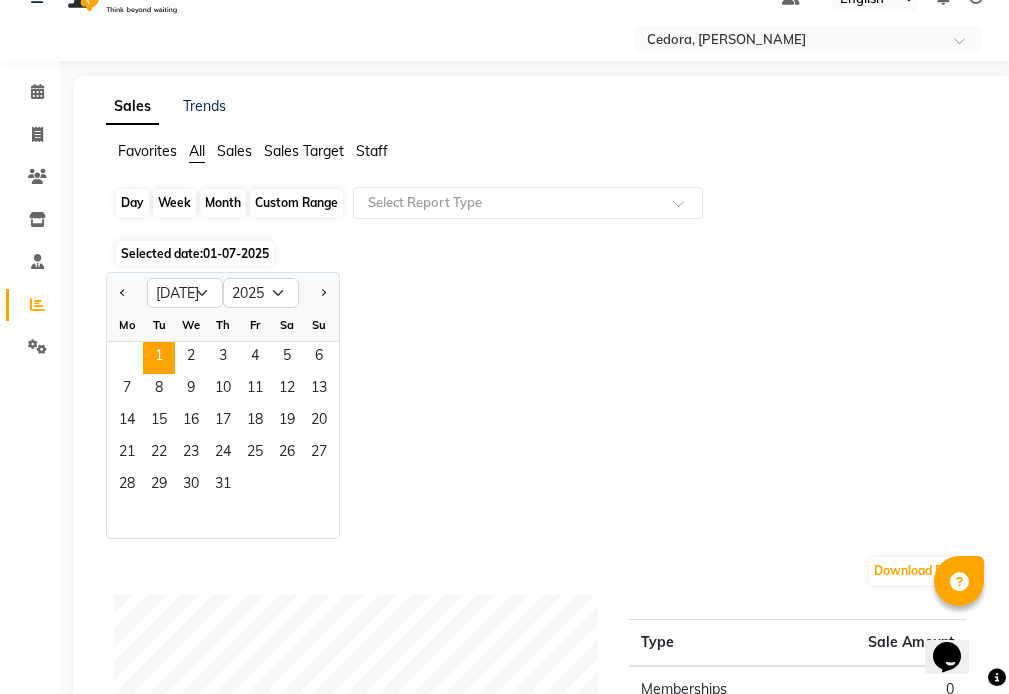 scroll, scrollTop: 0, scrollLeft: 0, axis: both 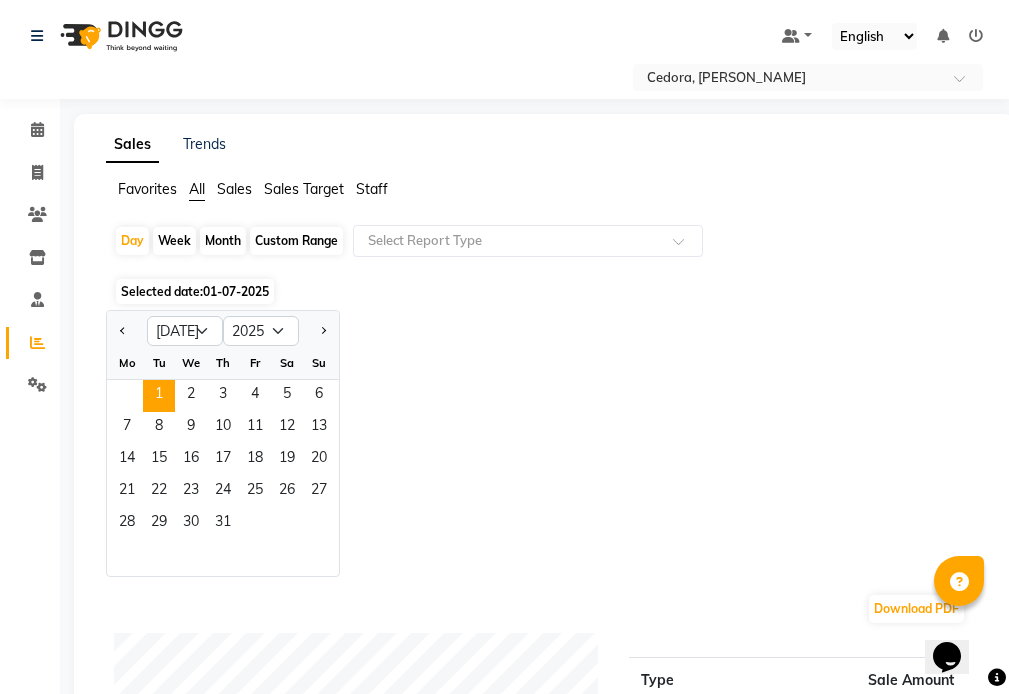 click on "Month" 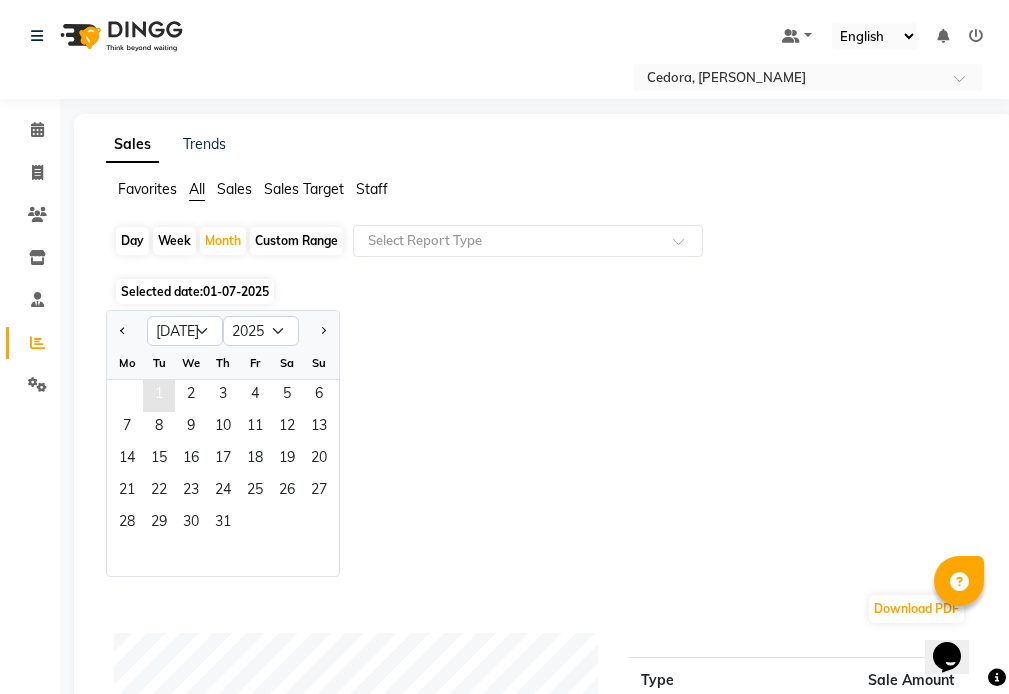 click on "1" 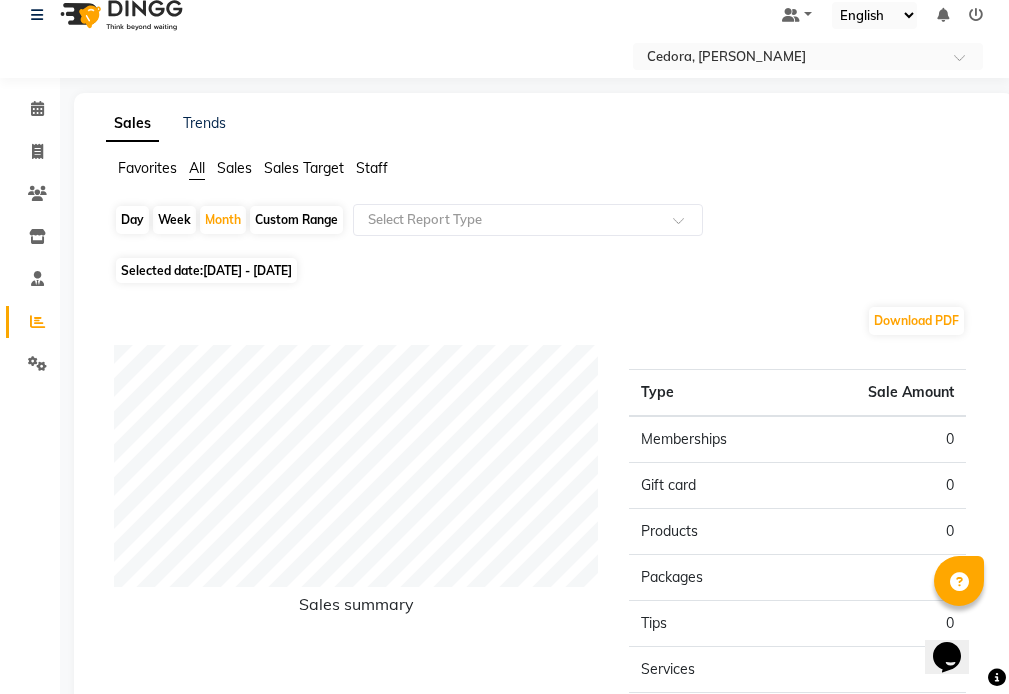 scroll, scrollTop: 7, scrollLeft: 0, axis: vertical 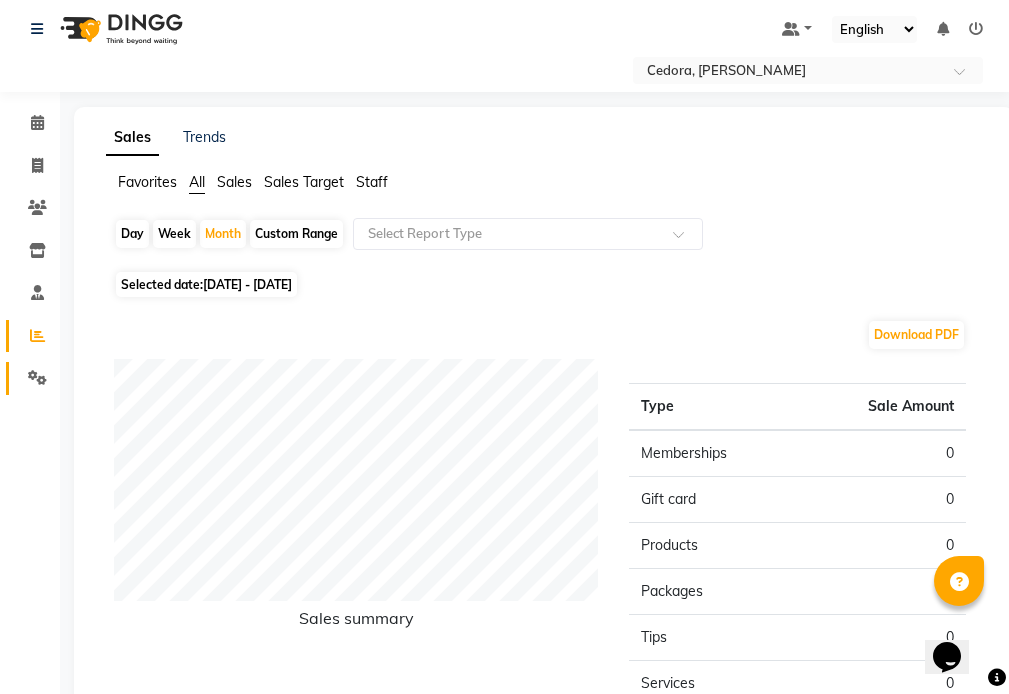 click 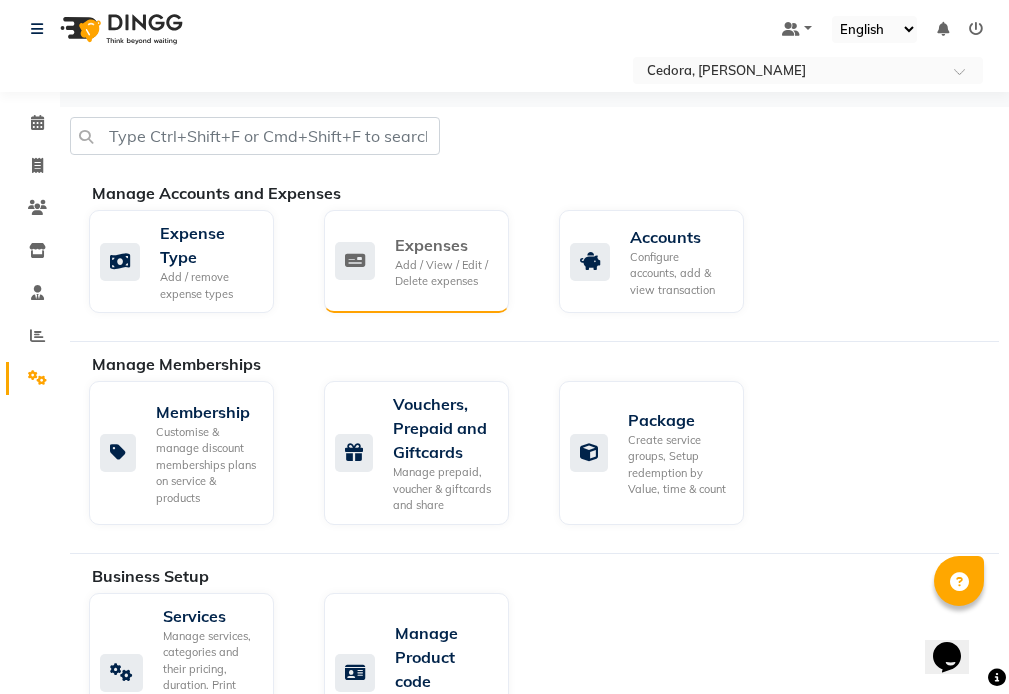 click on "Expenses" 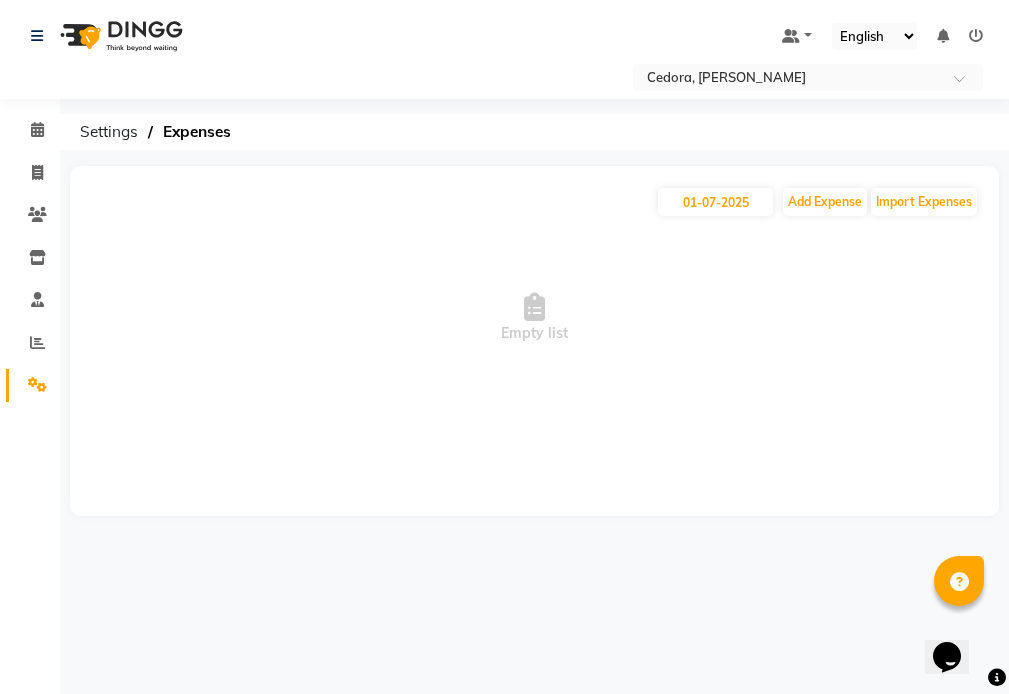 scroll, scrollTop: 0, scrollLeft: 0, axis: both 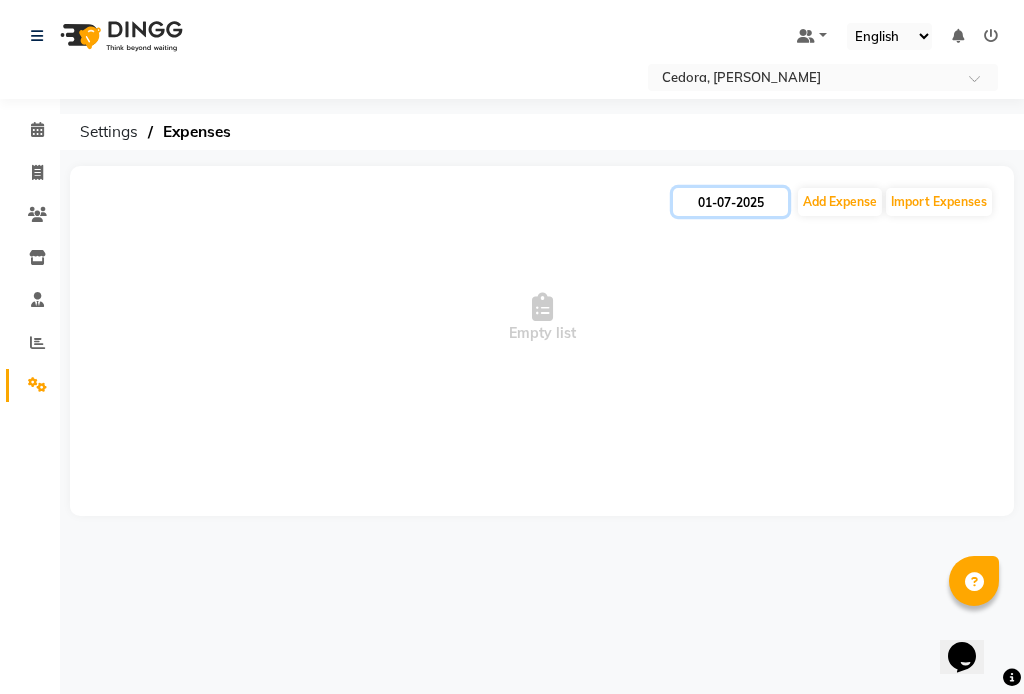 click on "01-07-2025" 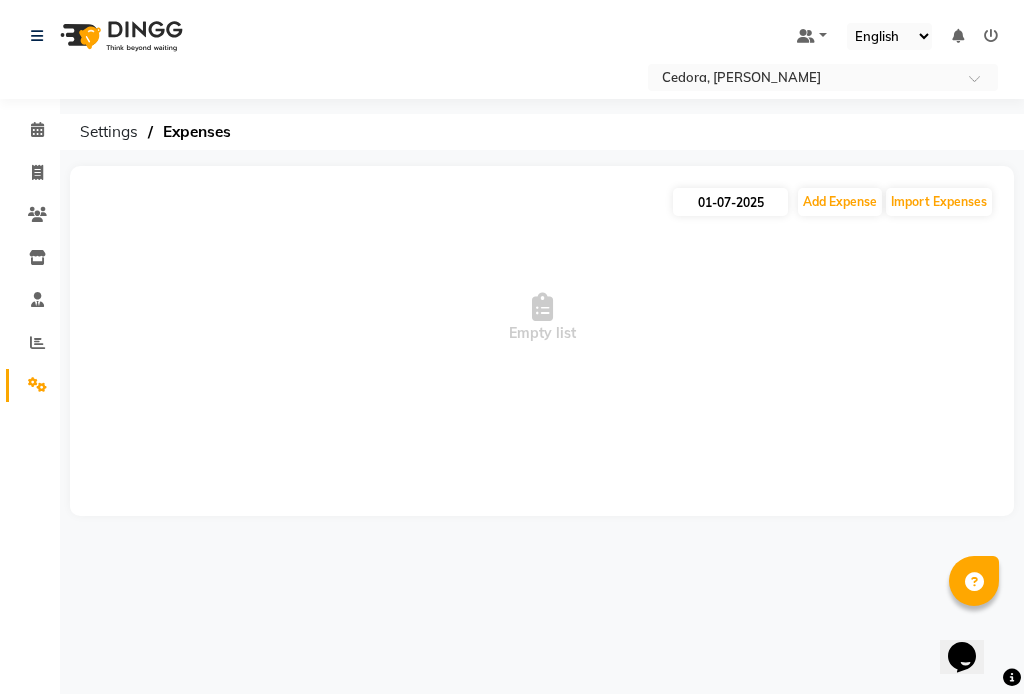 select on "7" 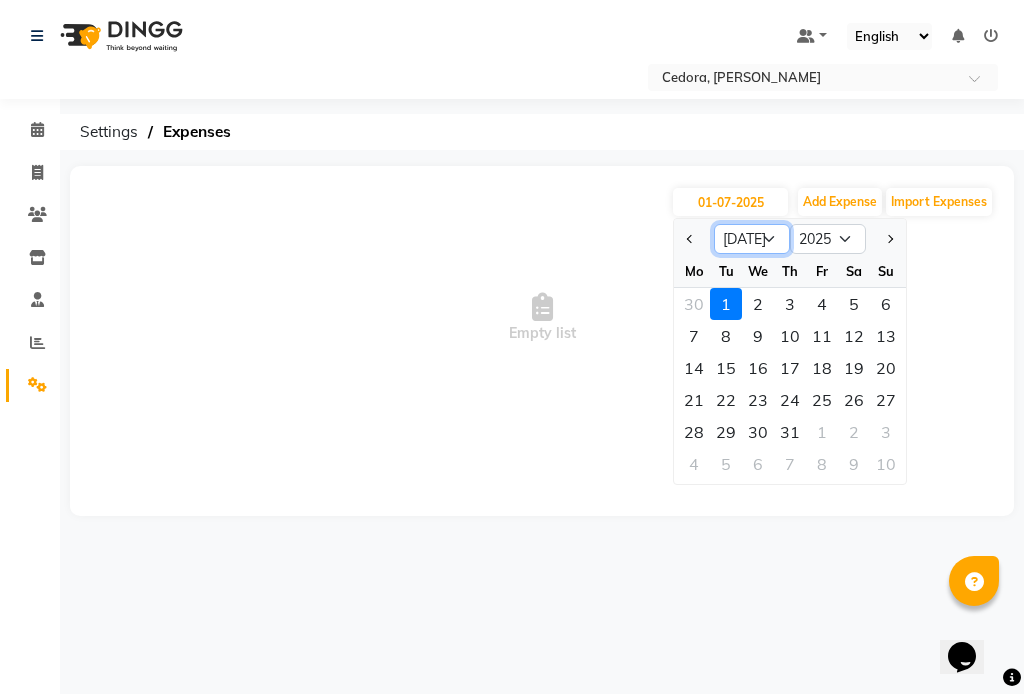 click on "Jan Feb Mar Apr May Jun [DATE] Aug Sep Oct Nov Dec" 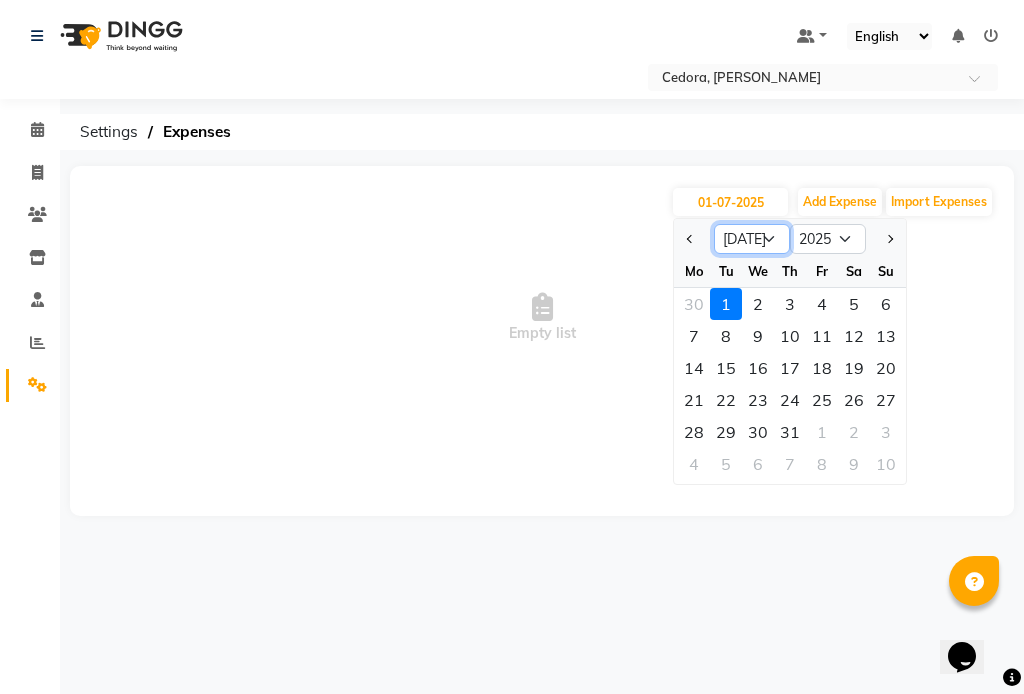 select on "6" 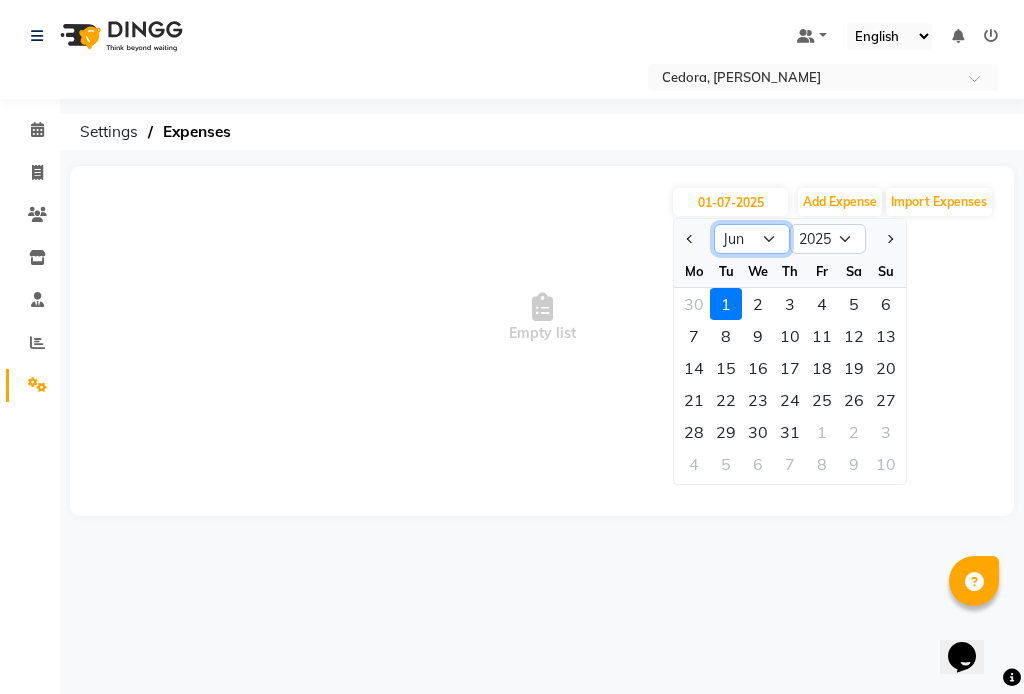 click on "Jan Feb Mar Apr May Jun [DATE] Aug Sep Oct Nov Dec" 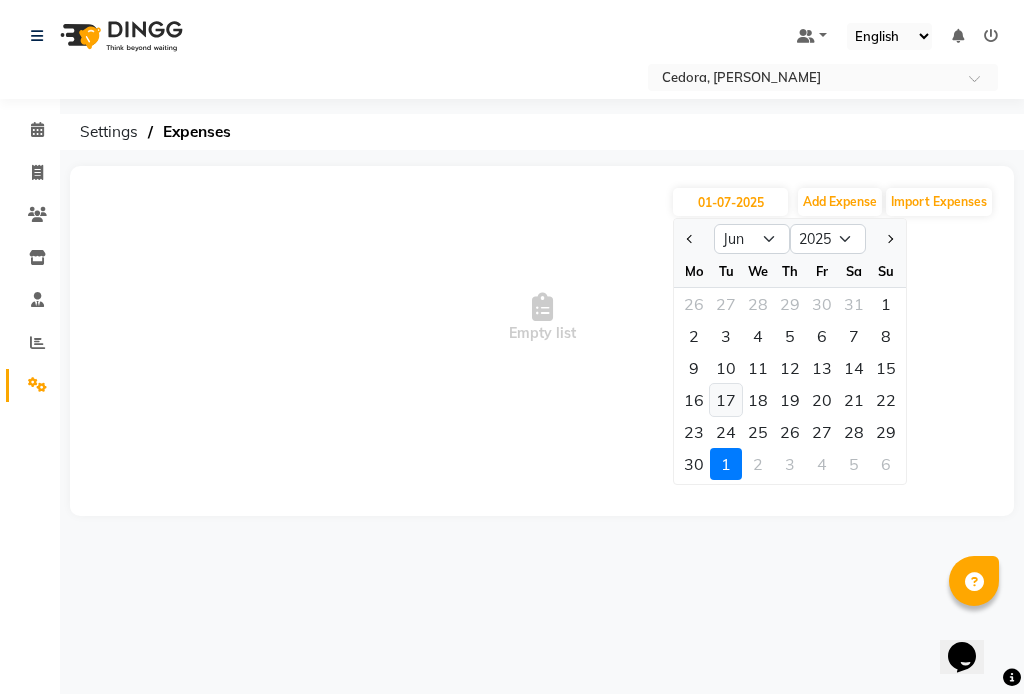 click on "17" 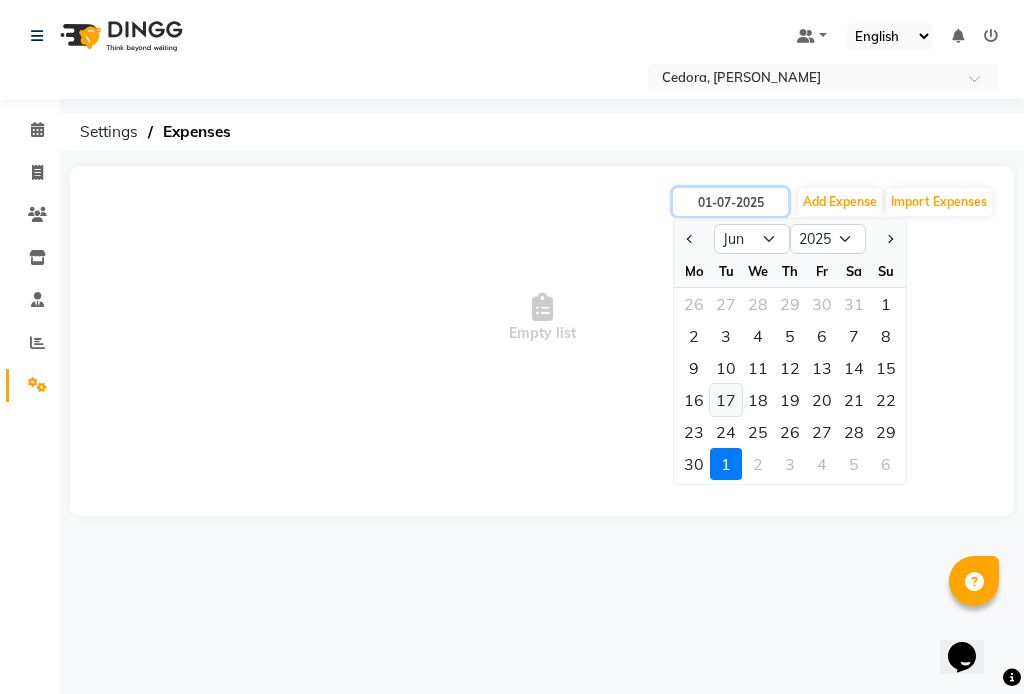 type on "[DATE]" 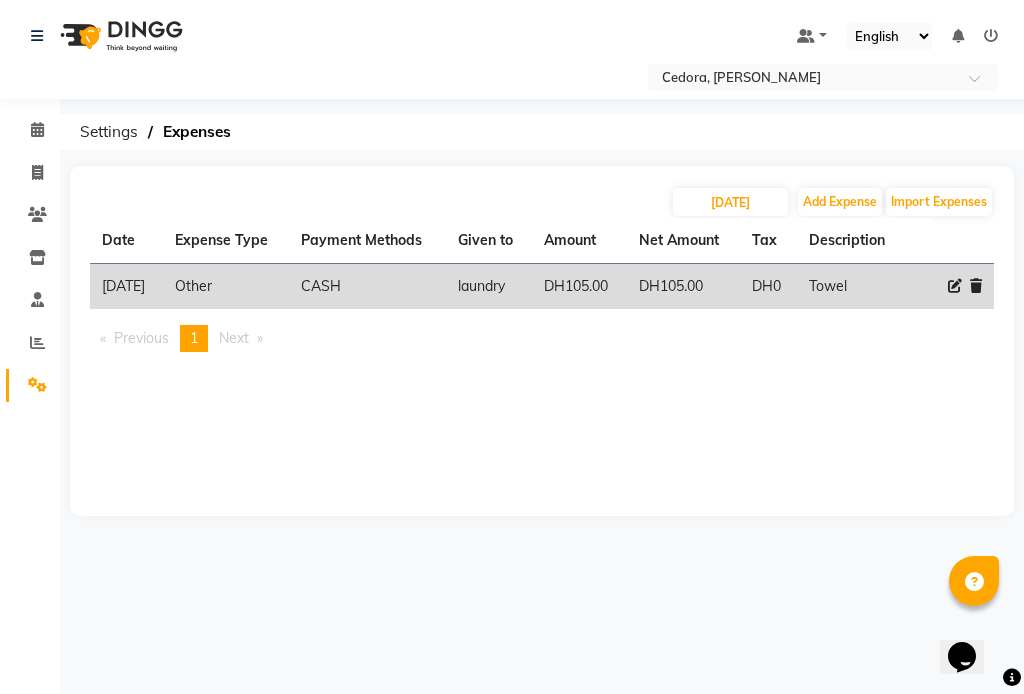 click 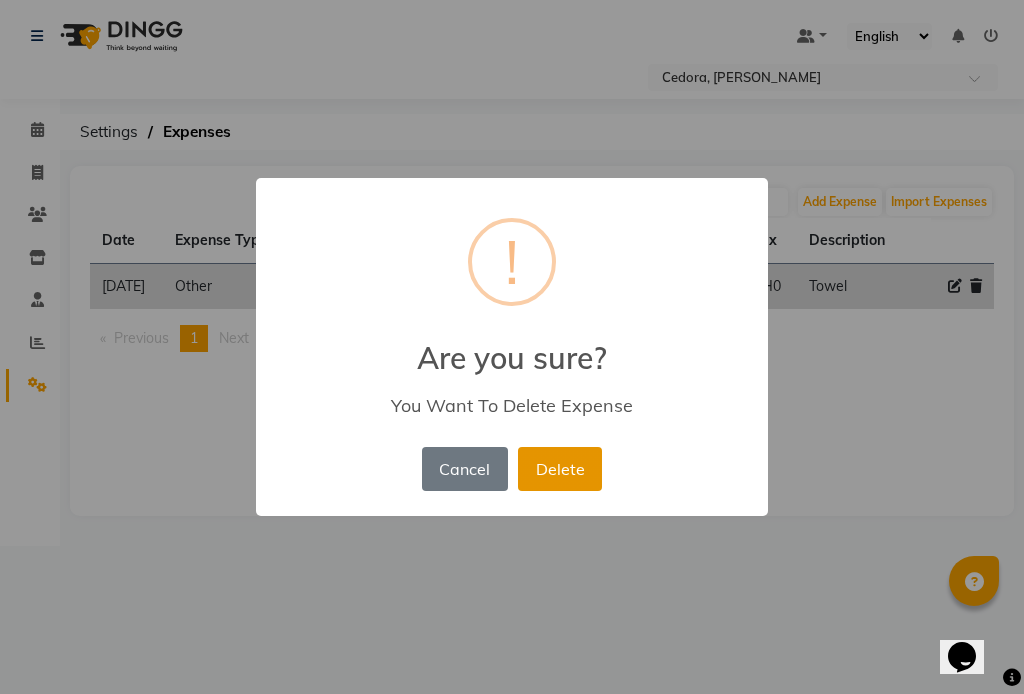 click on "Delete" at bounding box center [560, 469] 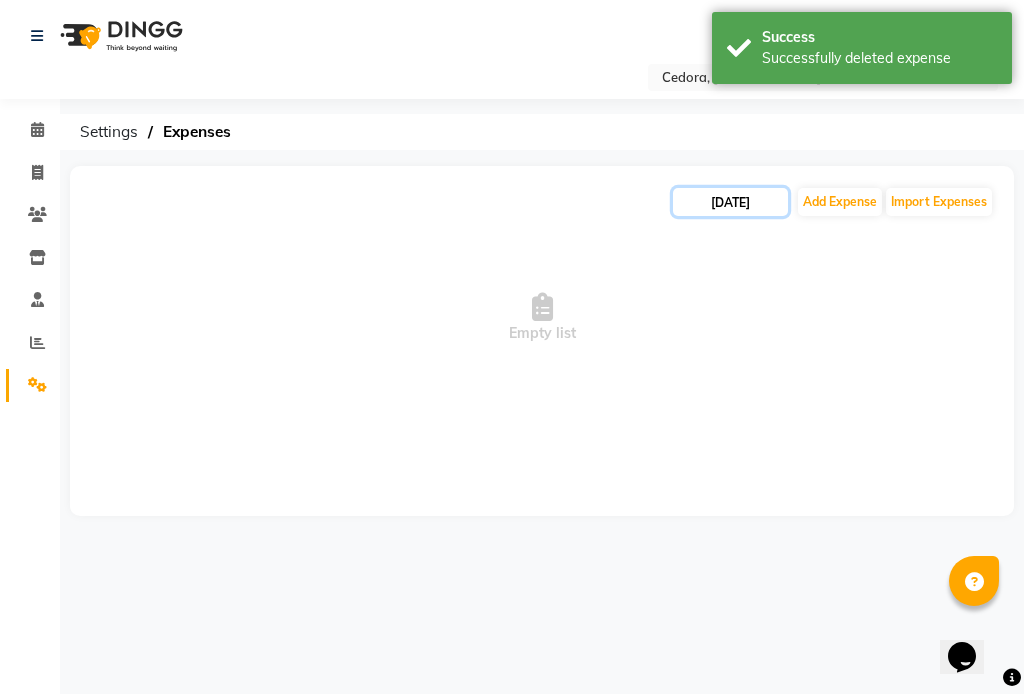 click on "[DATE]" 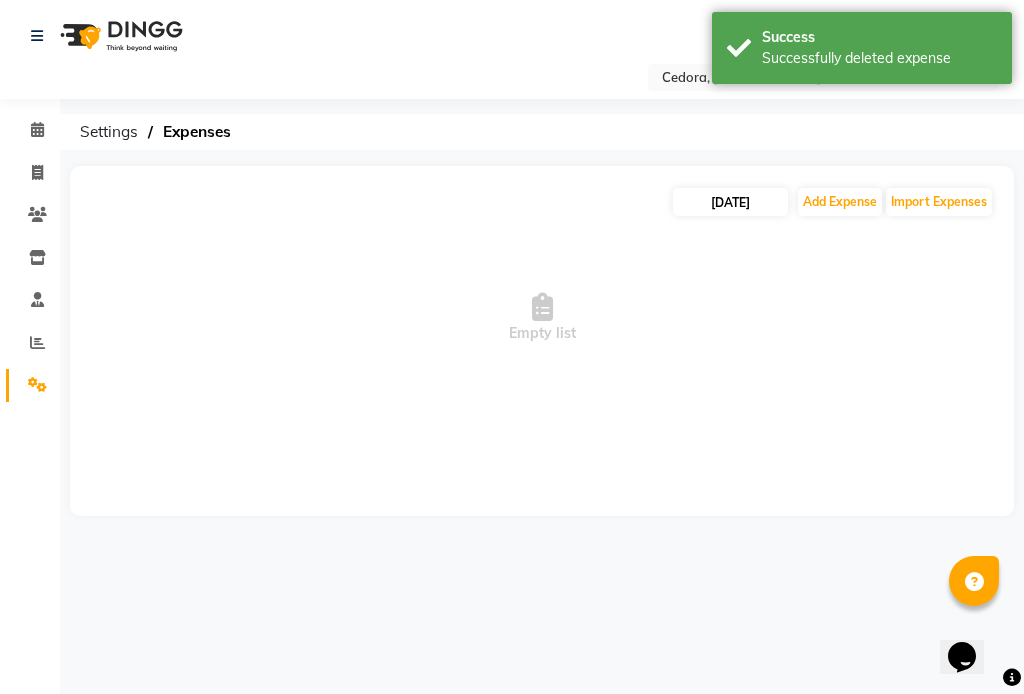 select on "6" 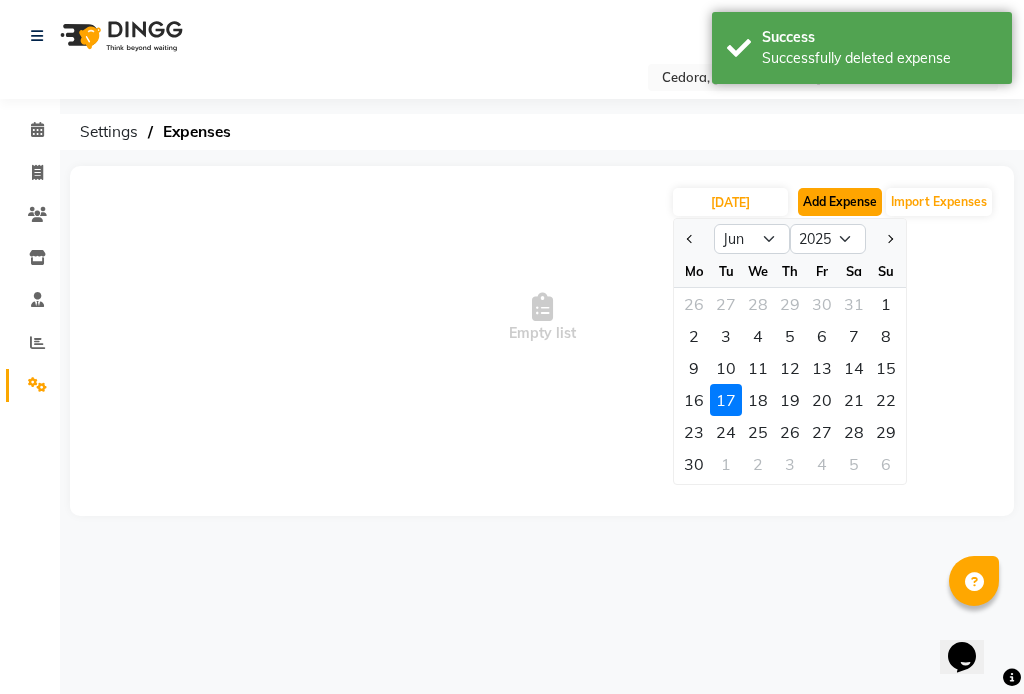 click on "Add Expense" 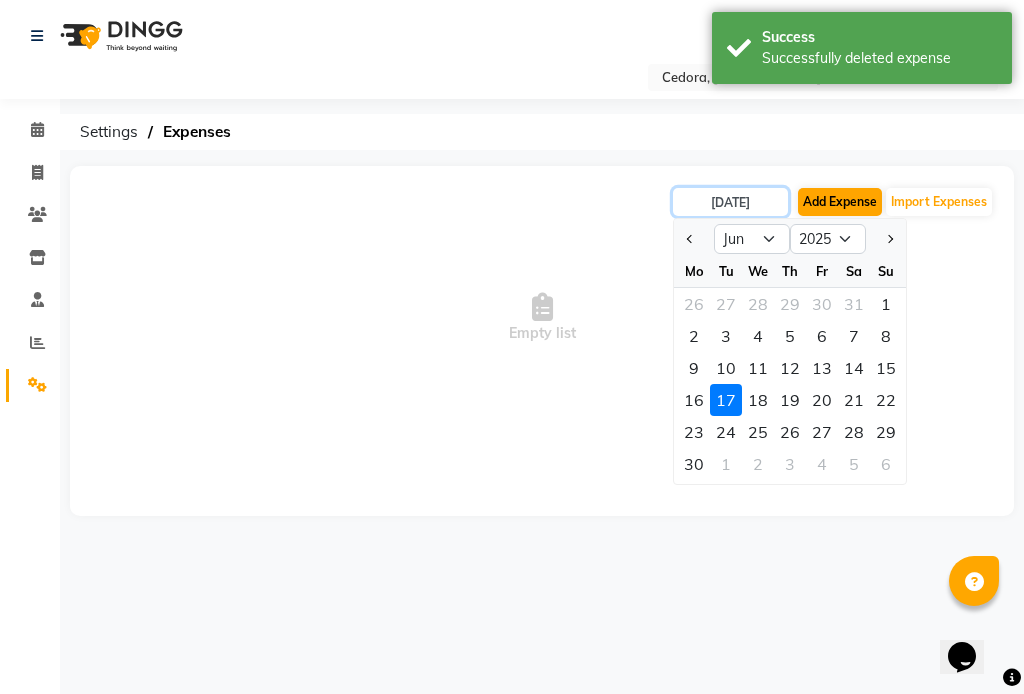 select on "1" 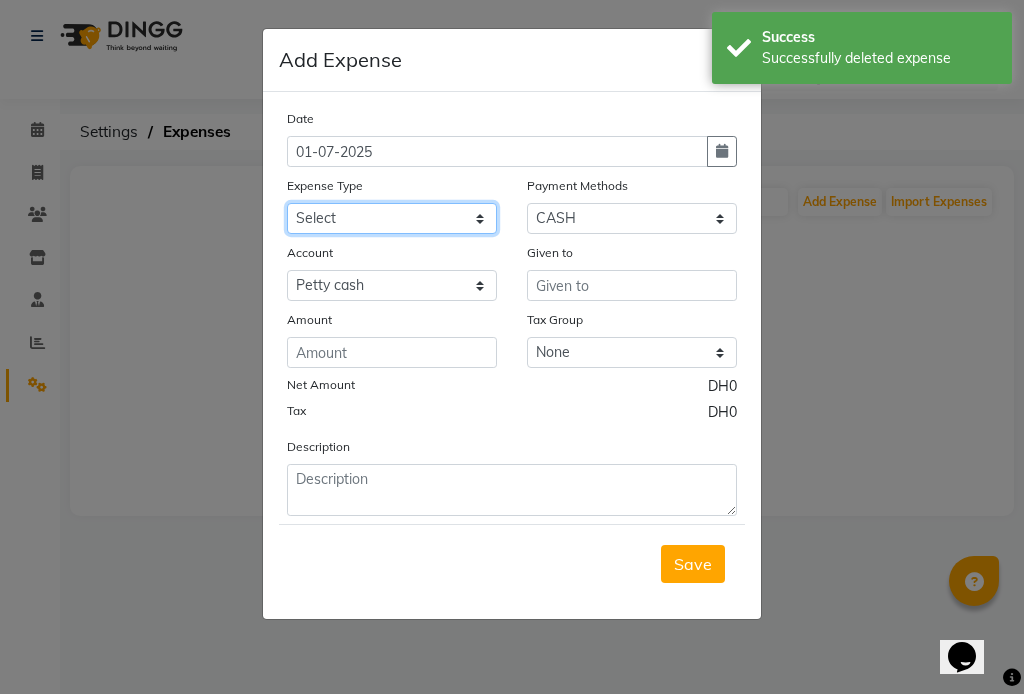 click on "Select Advance Salary Bank charges Car maintenance  Cash transfer to bank Cash transfer to hub Client Snacks Clinical charges Equipment Fuel Govt fee Incentive Insurance International purchase Loan Repayment Maintenance Marketing Miscellaneous MRA Other Pantry Product Rent Salary Staff Snacks Tax Tea & Refreshment Utilities" 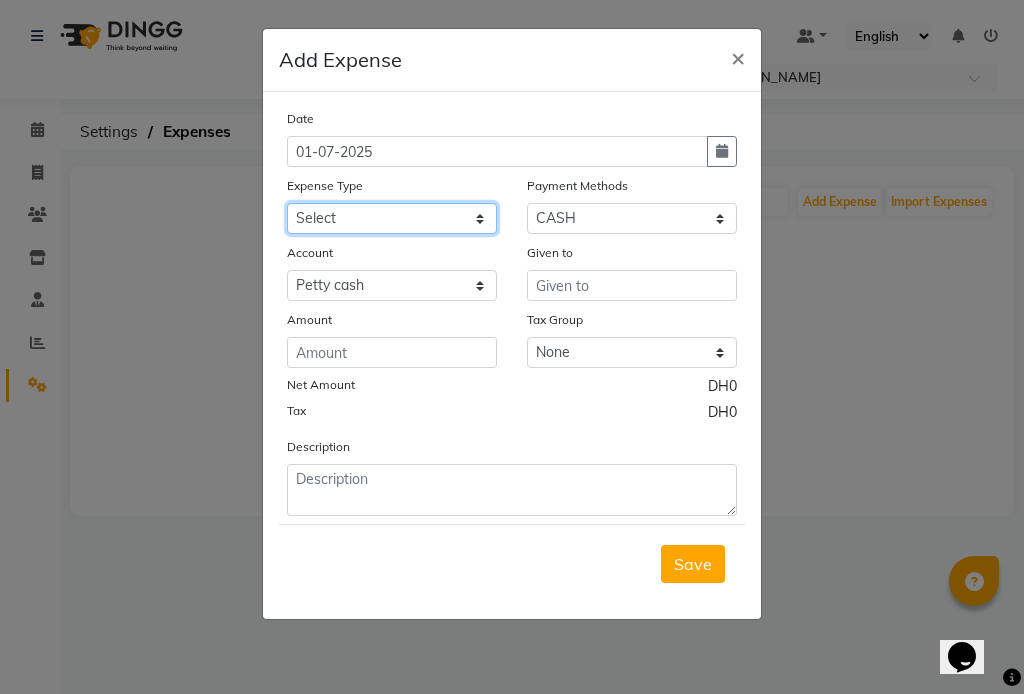 select on "10" 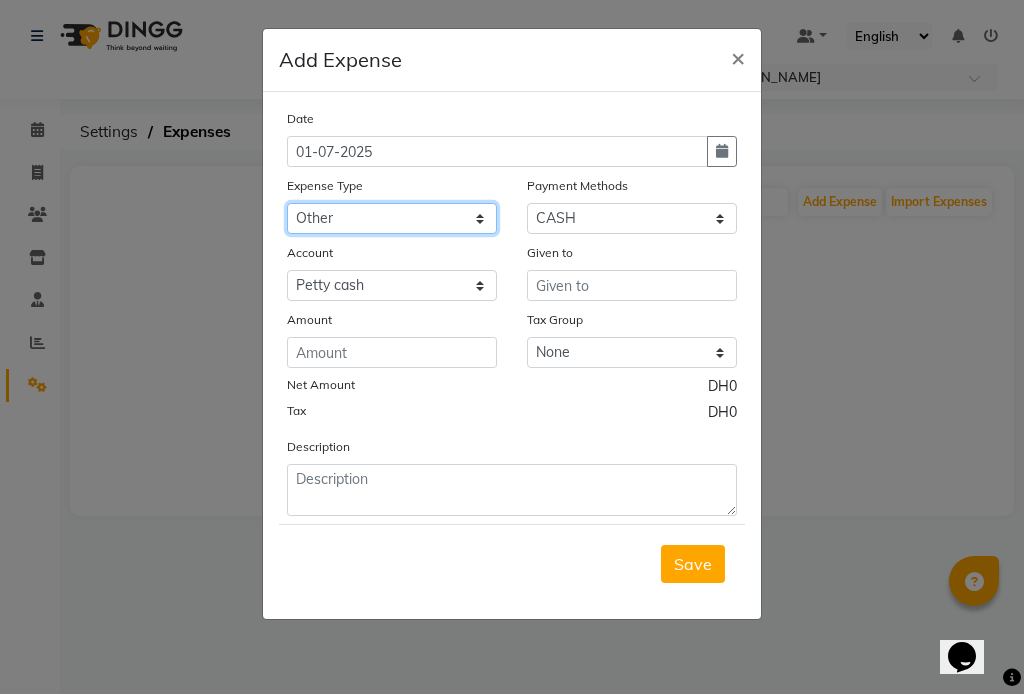 click on "Select Advance Salary Bank charges Car maintenance  Cash transfer to bank Cash transfer to hub Client Snacks Clinical charges Equipment Fuel Govt fee Incentive Insurance International purchase Loan Repayment Maintenance Marketing Miscellaneous MRA Other Pantry Product Rent Salary Staff Snacks Tax Tea & Refreshment Utilities" 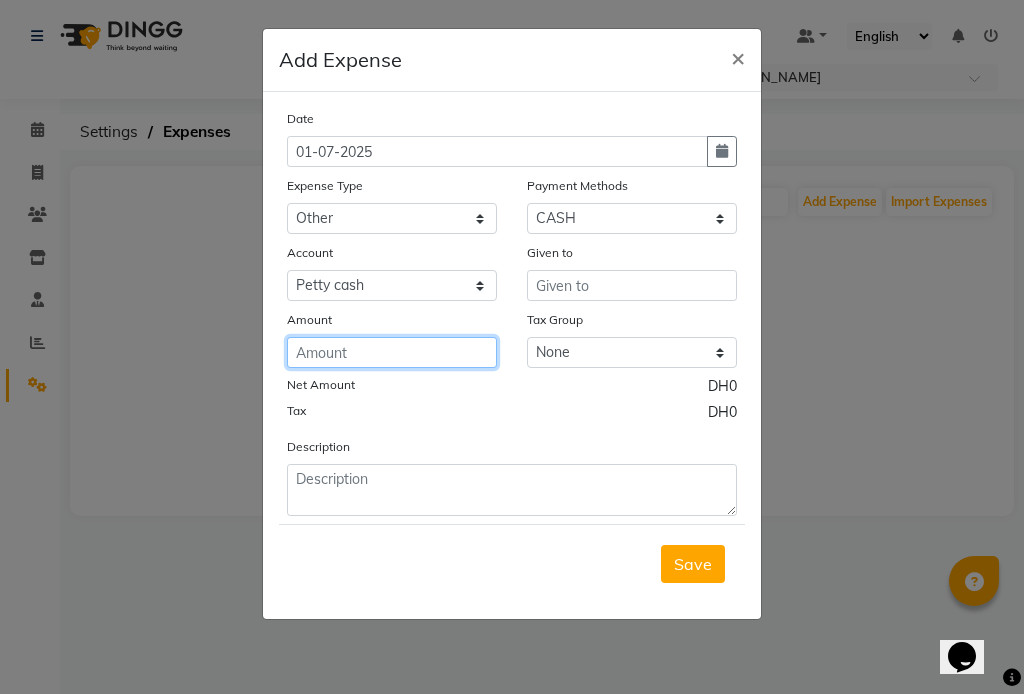 click 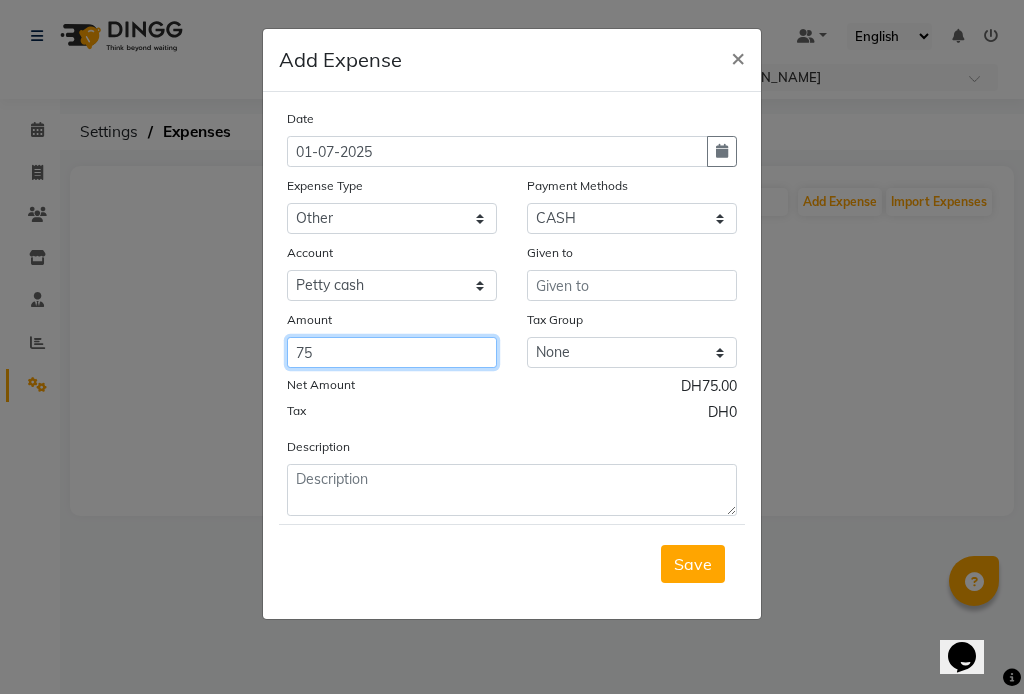 type on "75" 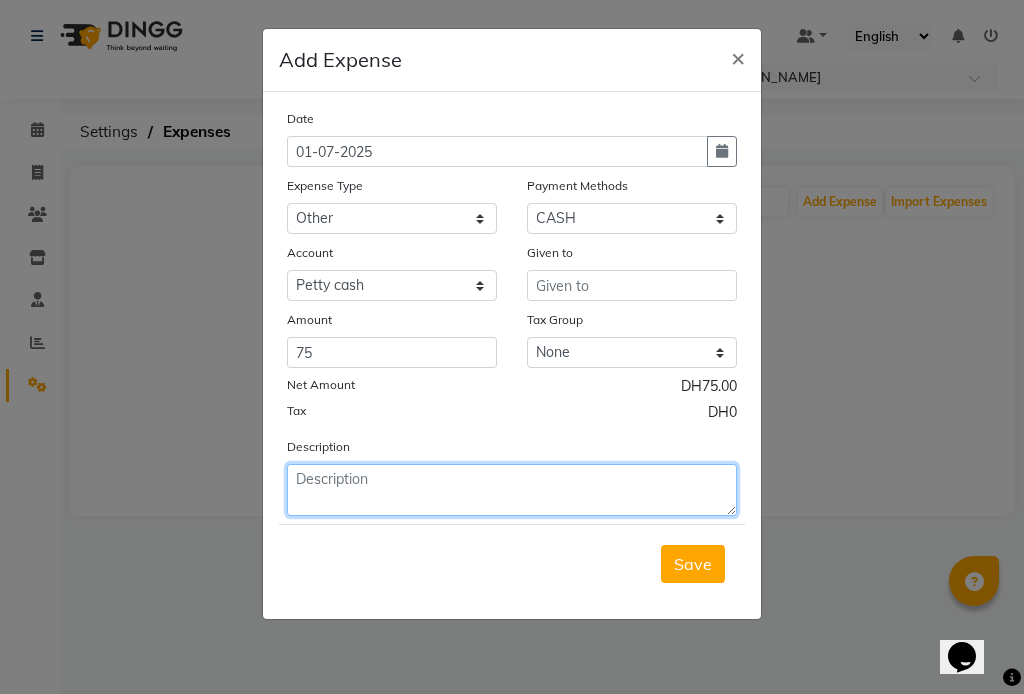 click 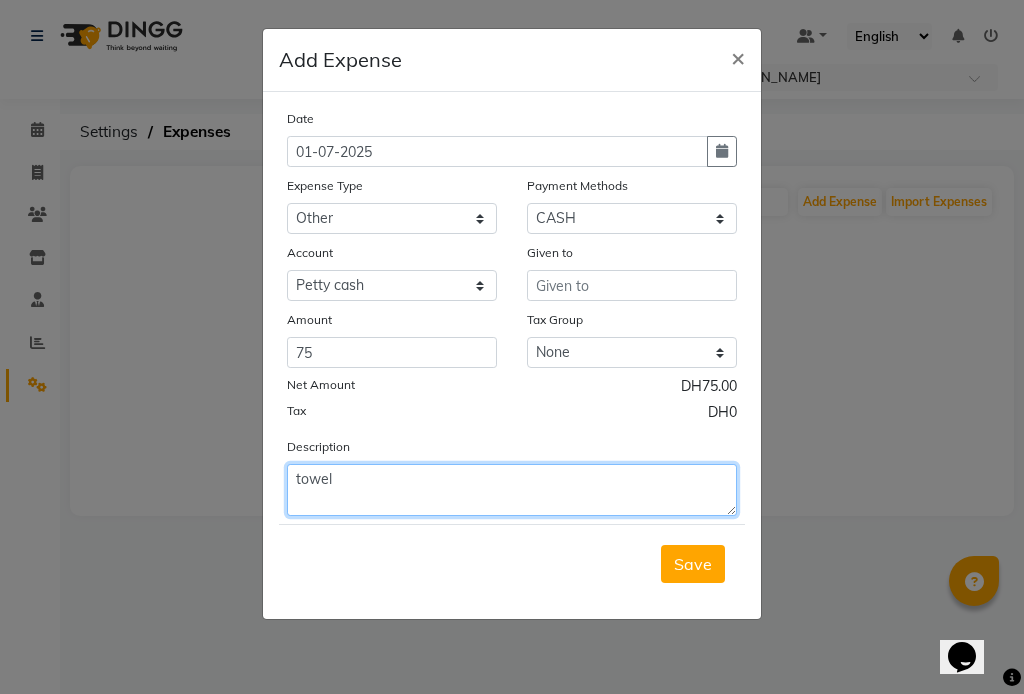 type on "towel" 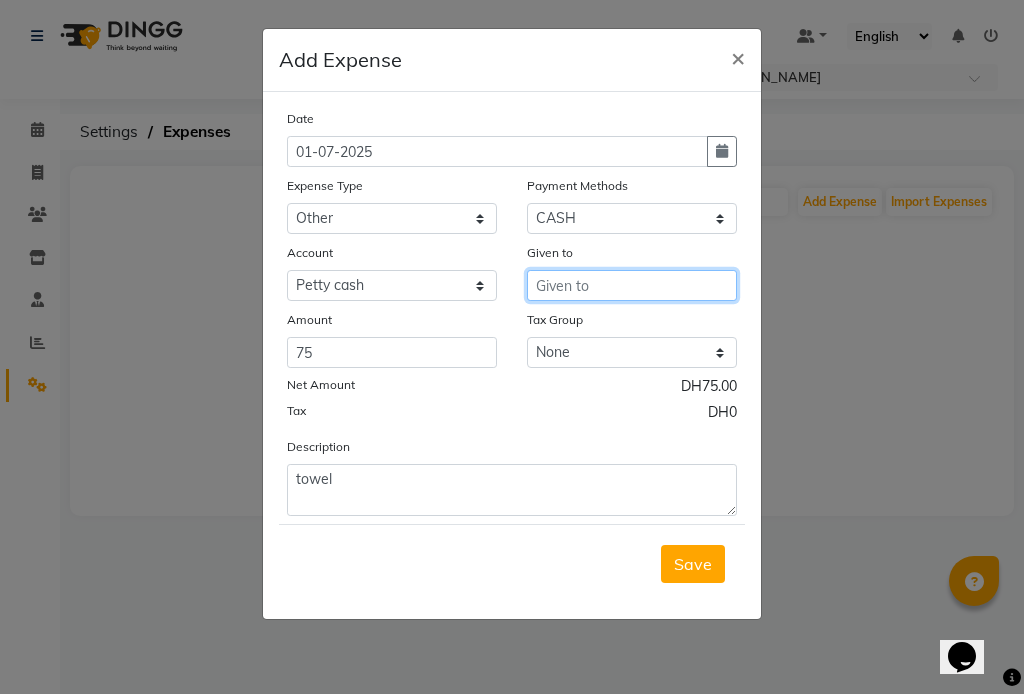 click at bounding box center (632, 285) 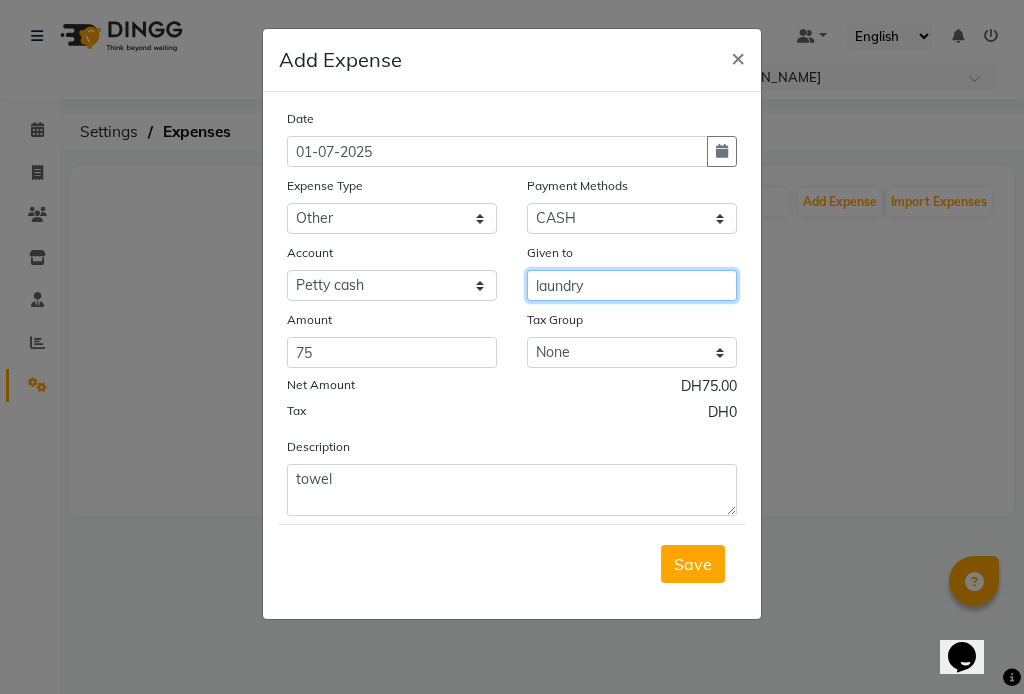 type on "laundry" 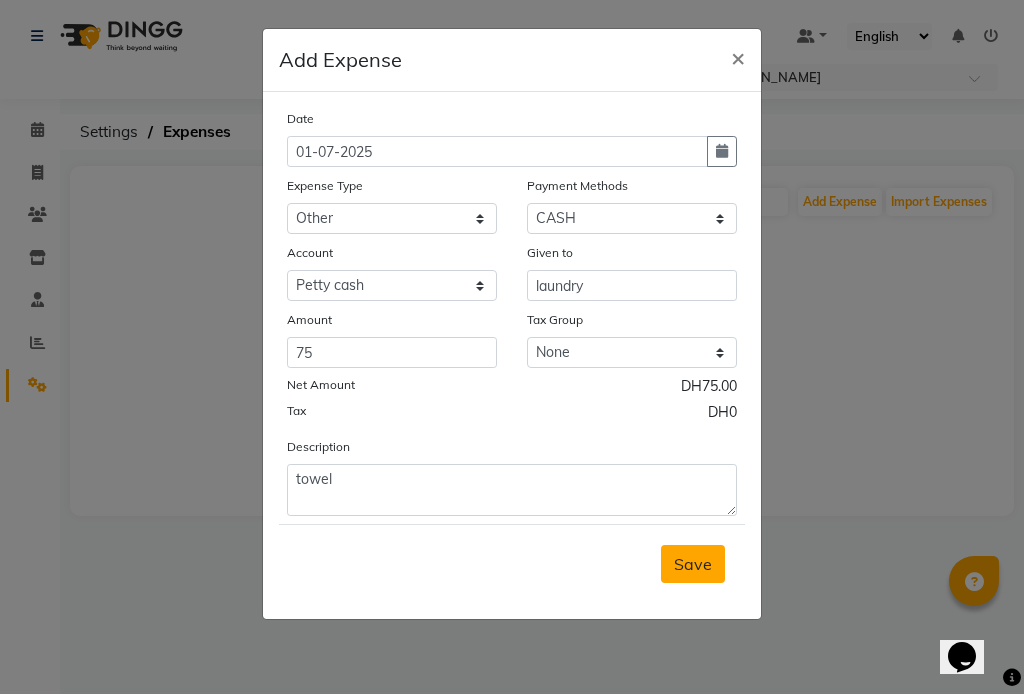 click on "Save" at bounding box center (693, 564) 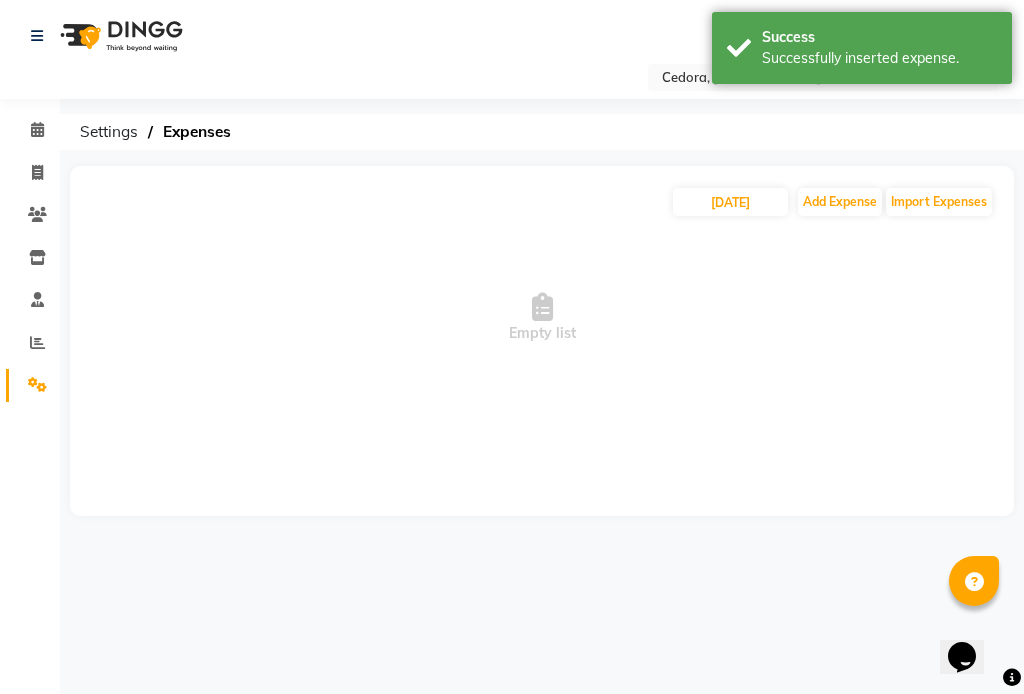click 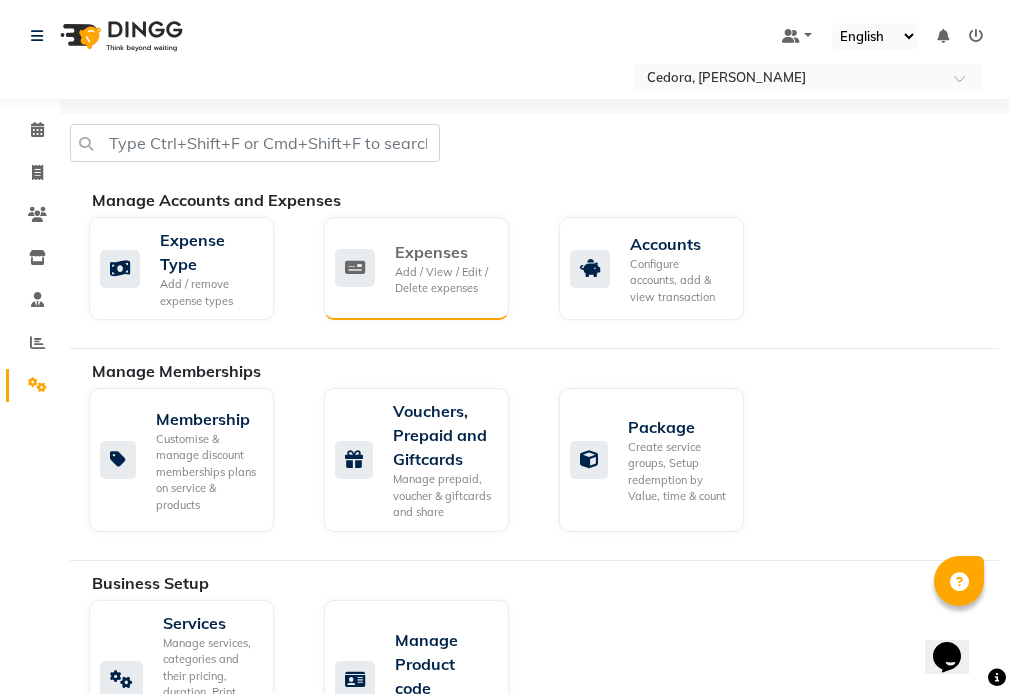click on "Expenses" 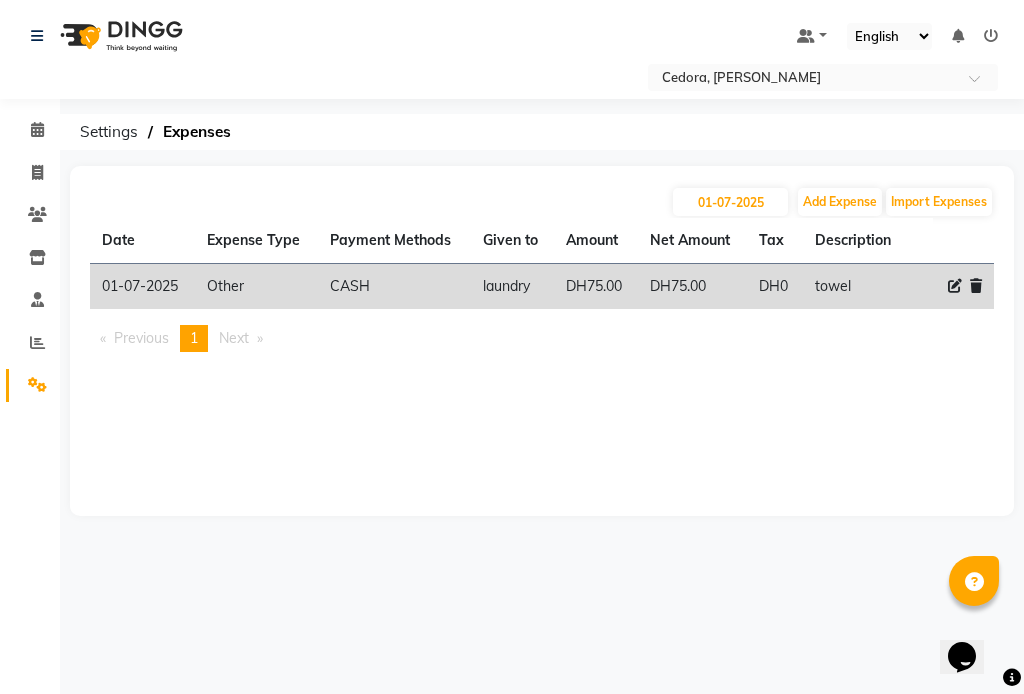 click 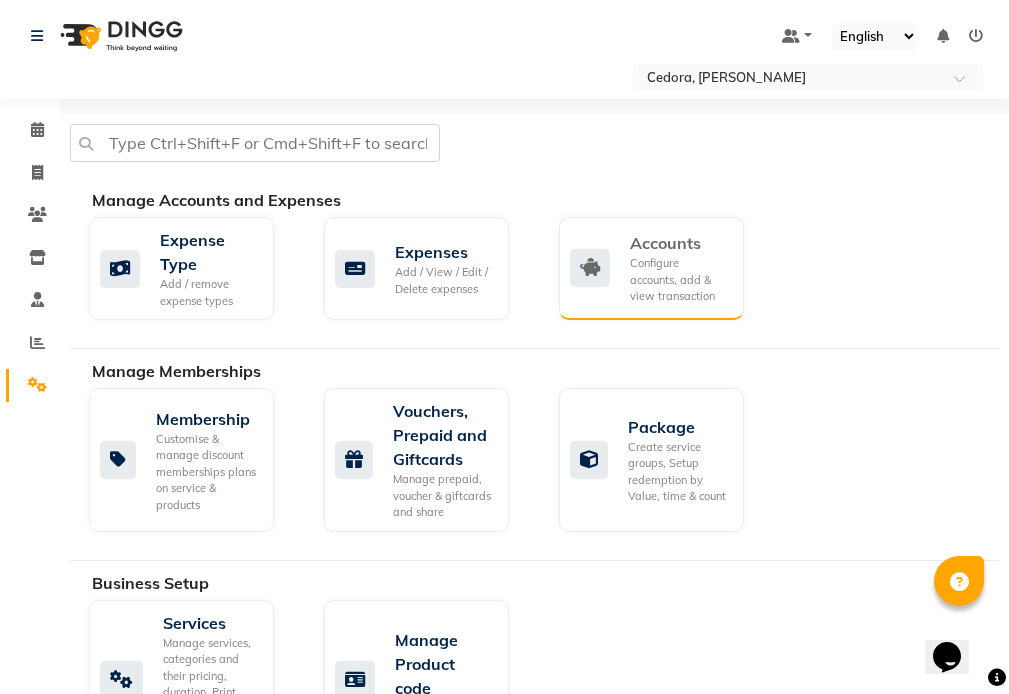 click on "Configure accounts, add & view transaction" 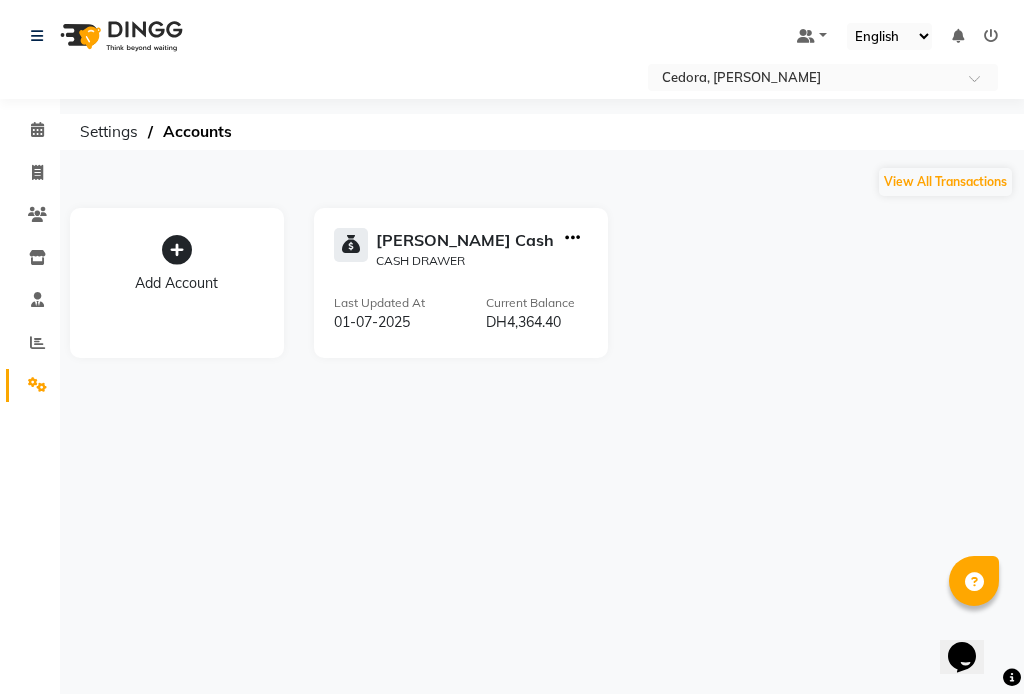 click 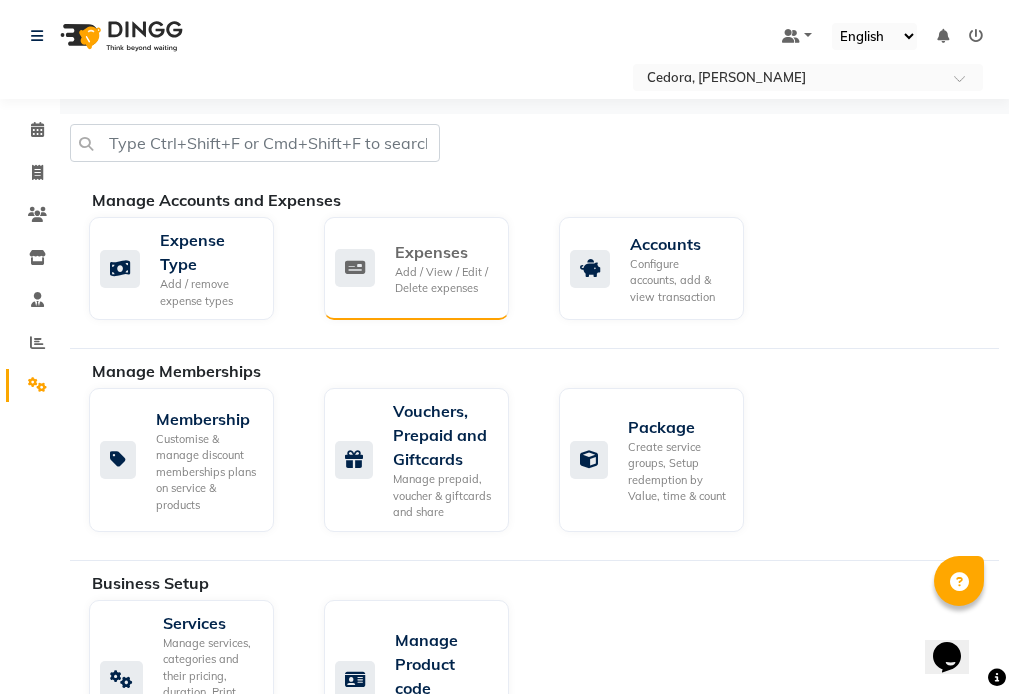 click on "Expenses" 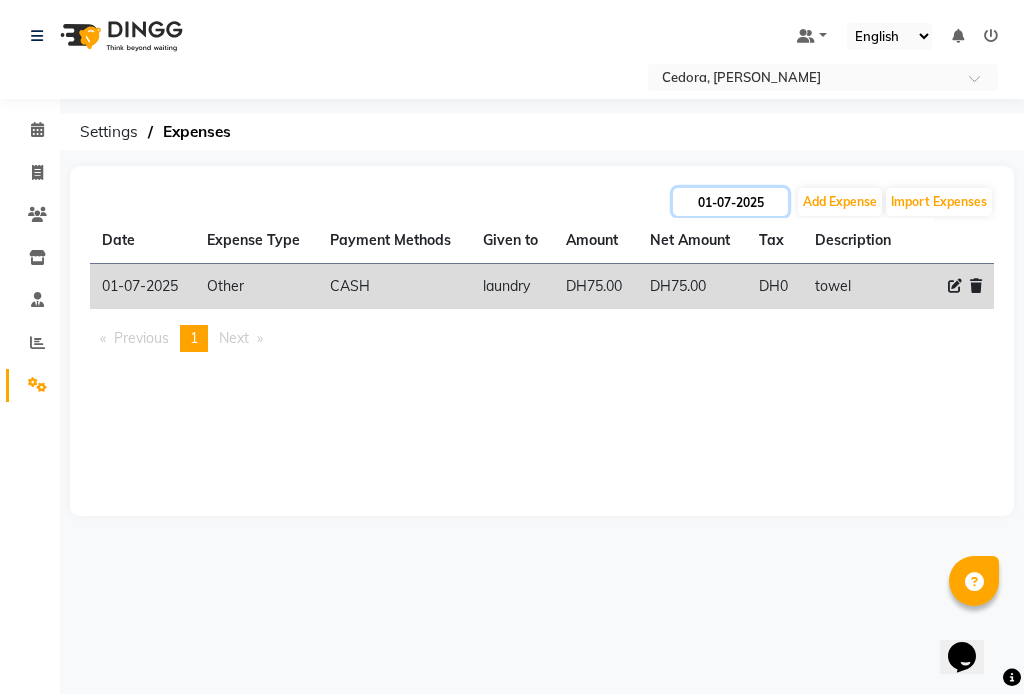 click on "01-07-2025" 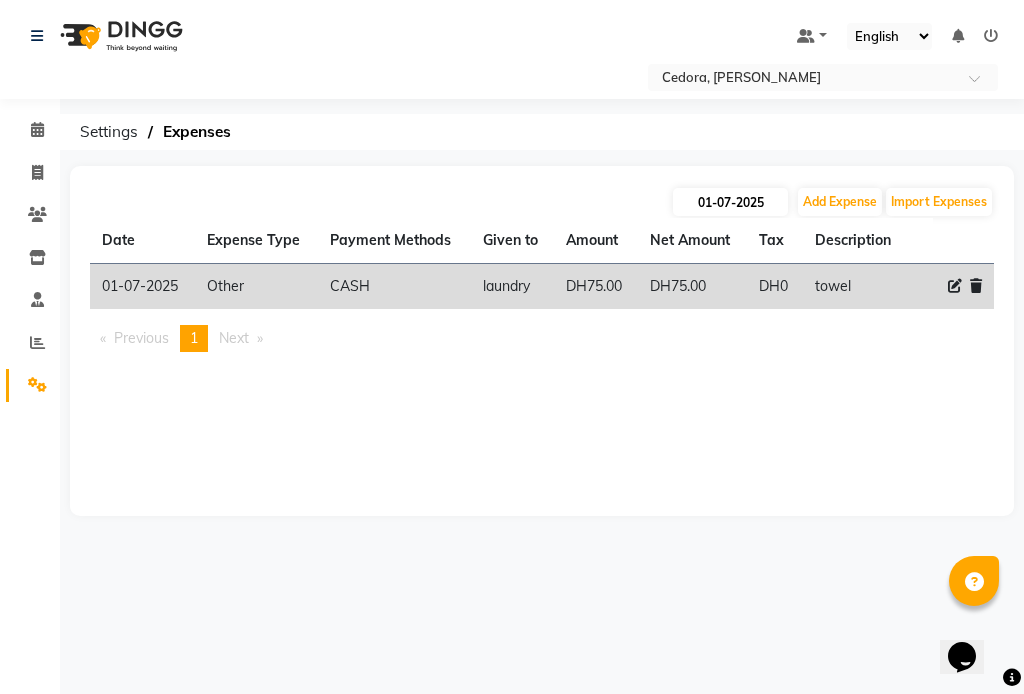 select on "7" 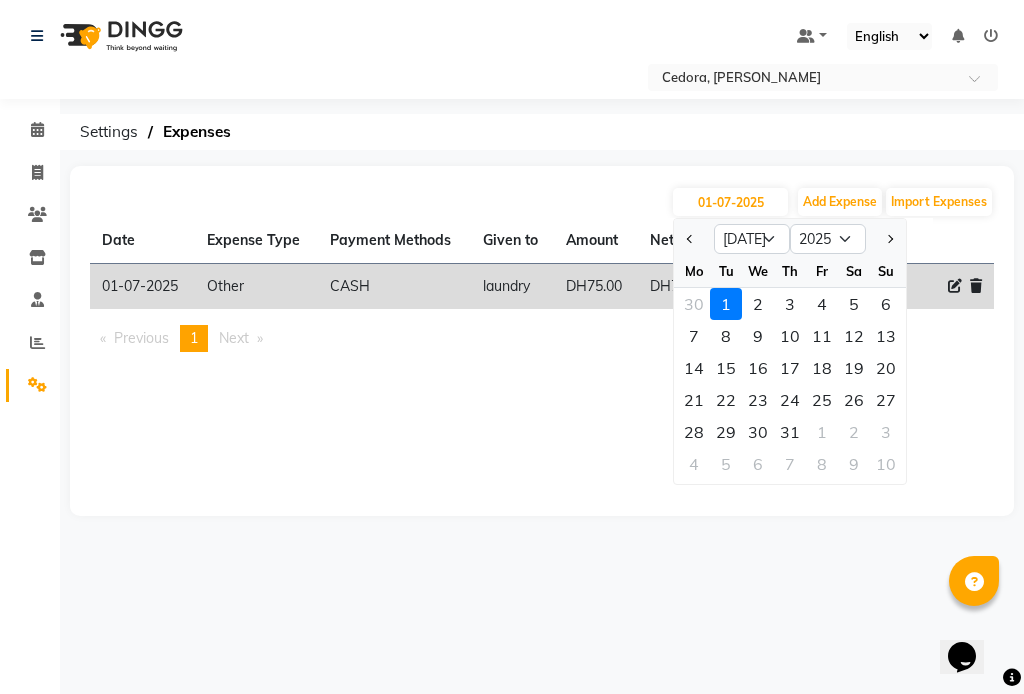 click on "[DATE] Jan Feb Mar Apr May Jun [DATE] Aug Sep Oct Nov [DATE] 2016 2017 2018 2019 2020 2021 2022 2023 2024 2025 2026 2027 2028 2029 2030 2031 2032 2033 2034 2035 Mo Tu We Th Fr Sa Su 30 1 2 3 4 5 6 7 8 9 10 11 12 13 14 15 16 17 18 19 20 21 22 23 24 25 26 27 28 29 30 31 1 2 3 4 5 6 7 8 9 10 Add Expense Import Expenses Date Expense Type Payment Methods Given to Amount Net Amount Tax Description  [DATE]   Other   CASH   laundry   DH75.00  DH75.00 DH0  towel   Previous  page  1 / 1  You're on page  1  Next  page" 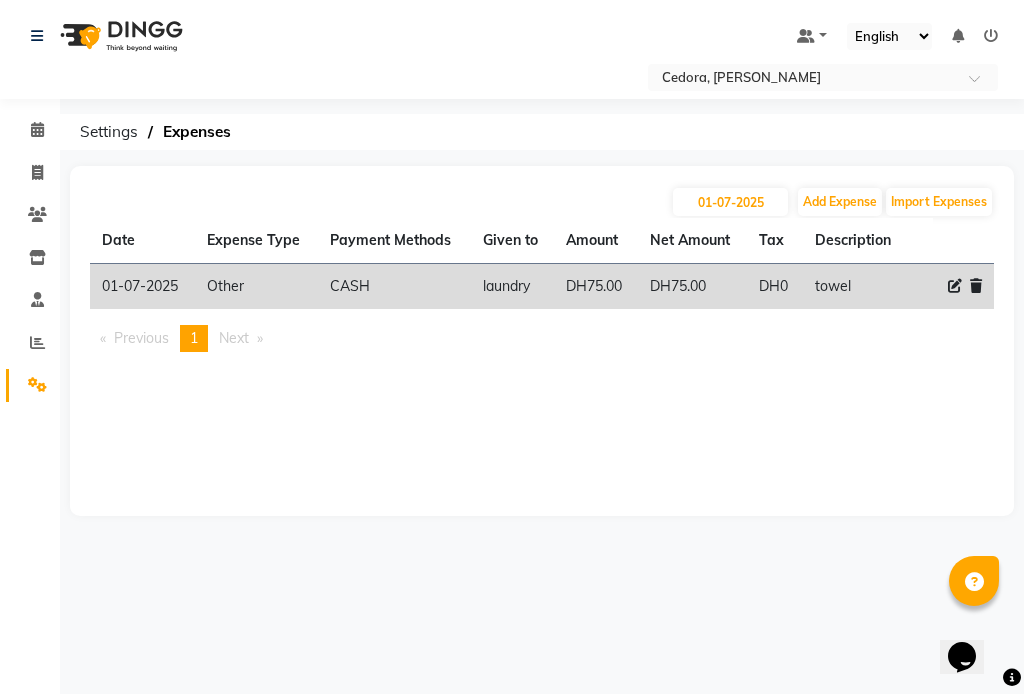 click 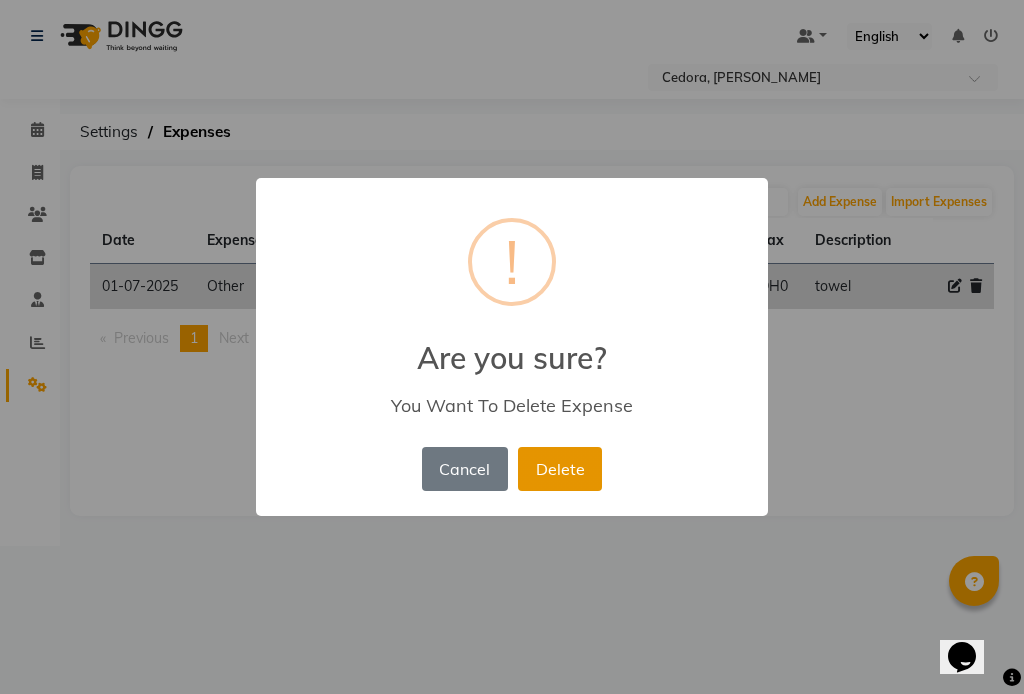click on "Delete" at bounding box center (560, 469) 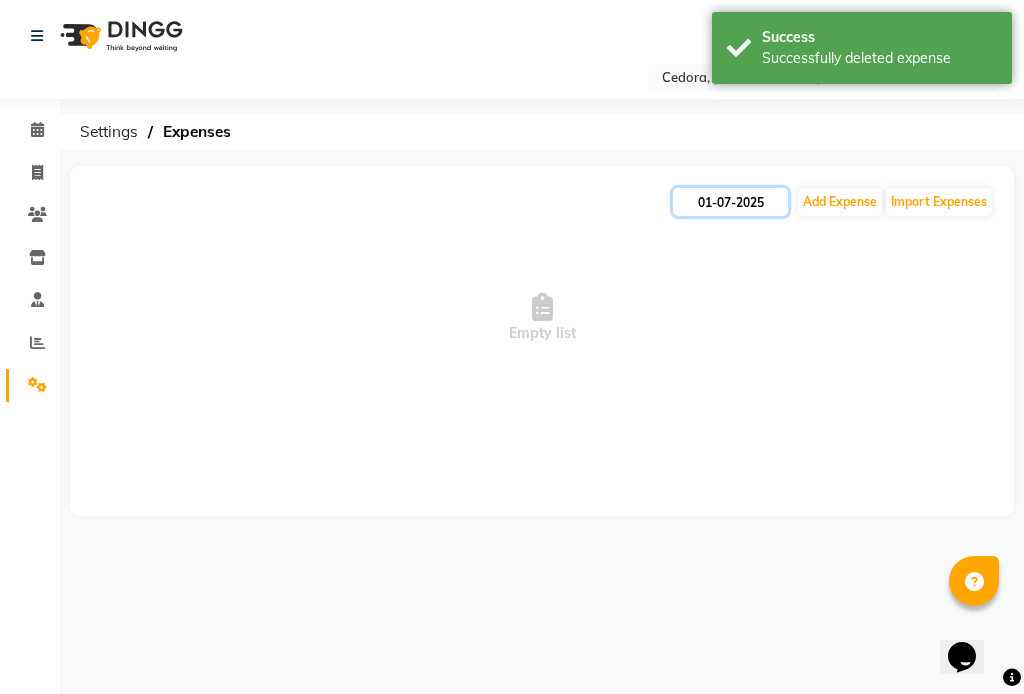 click on "01-07-2025" 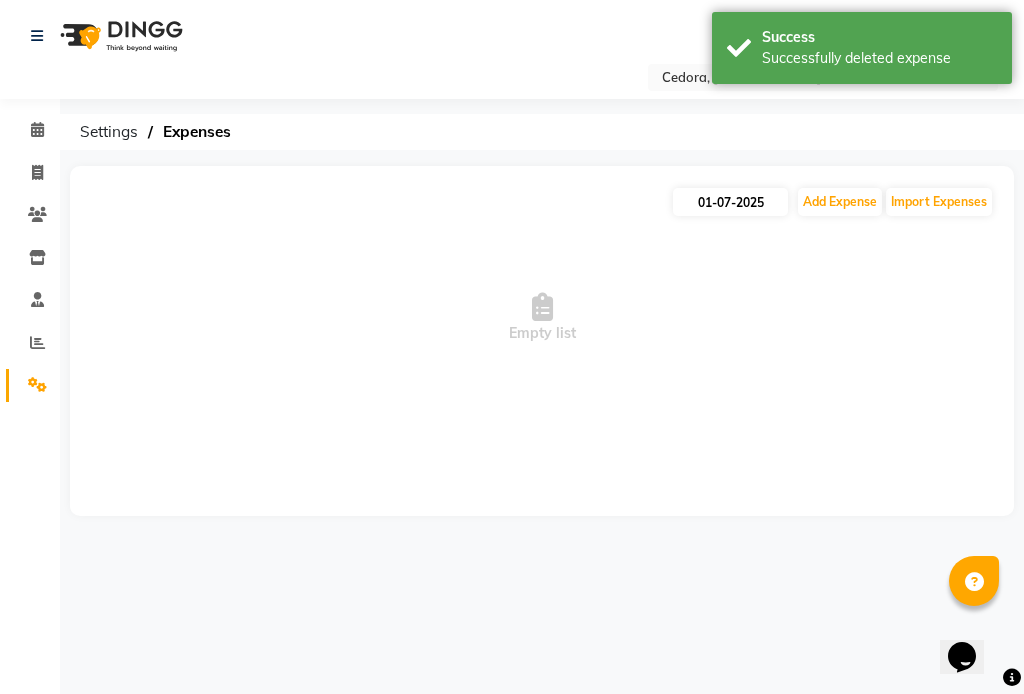 select on "7" 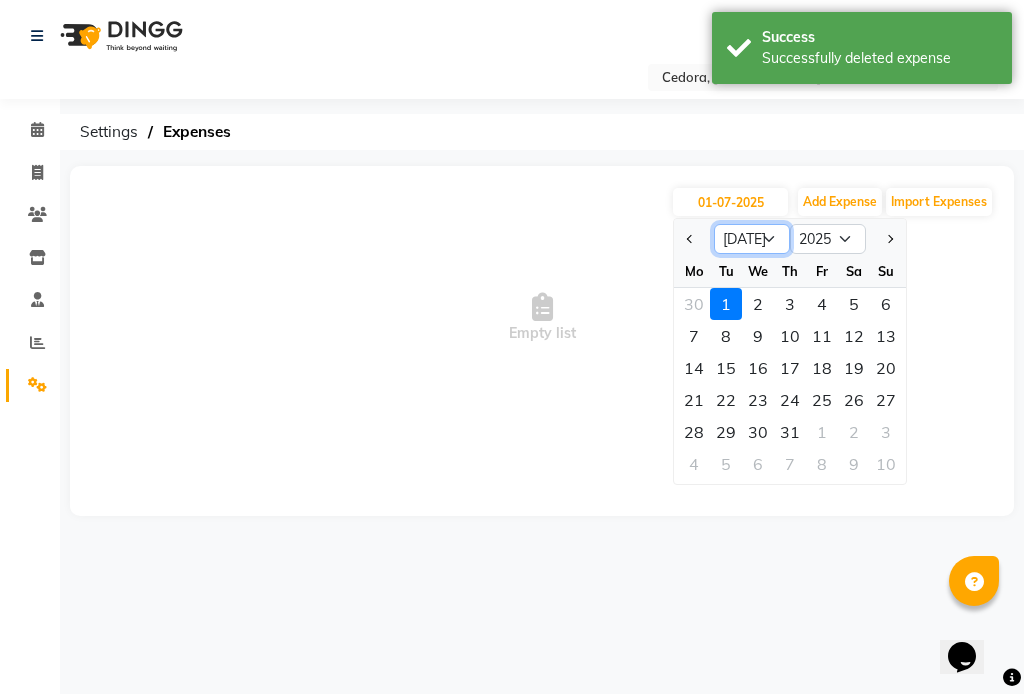 click on "Jan Feb Mar Apr May Jun [DATE] Aug Sep Oct Nov Dec" 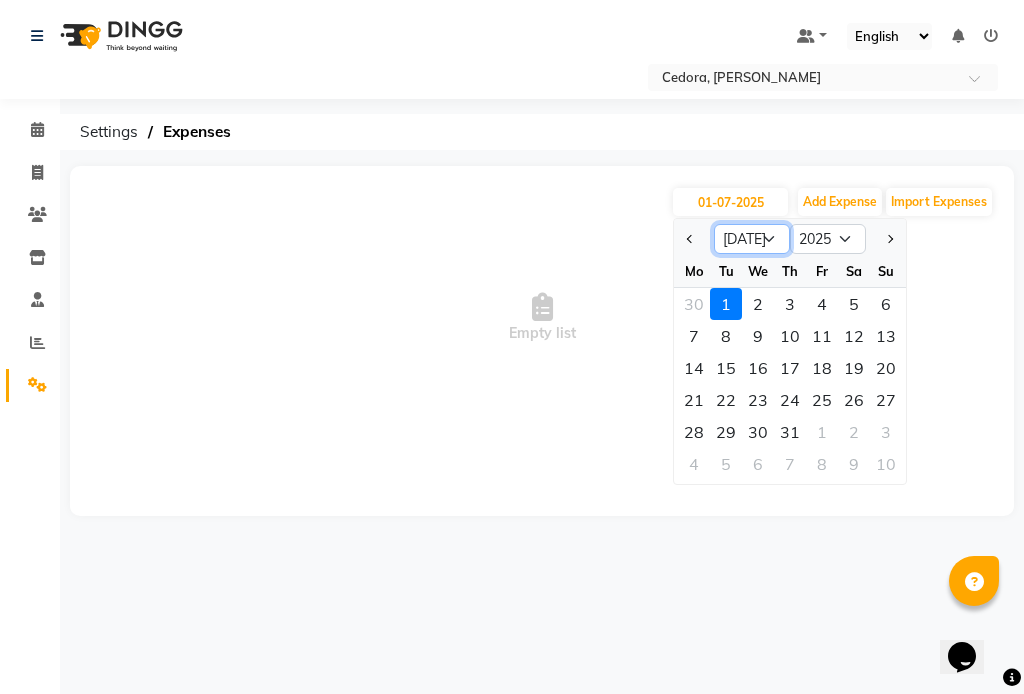 select on "6" 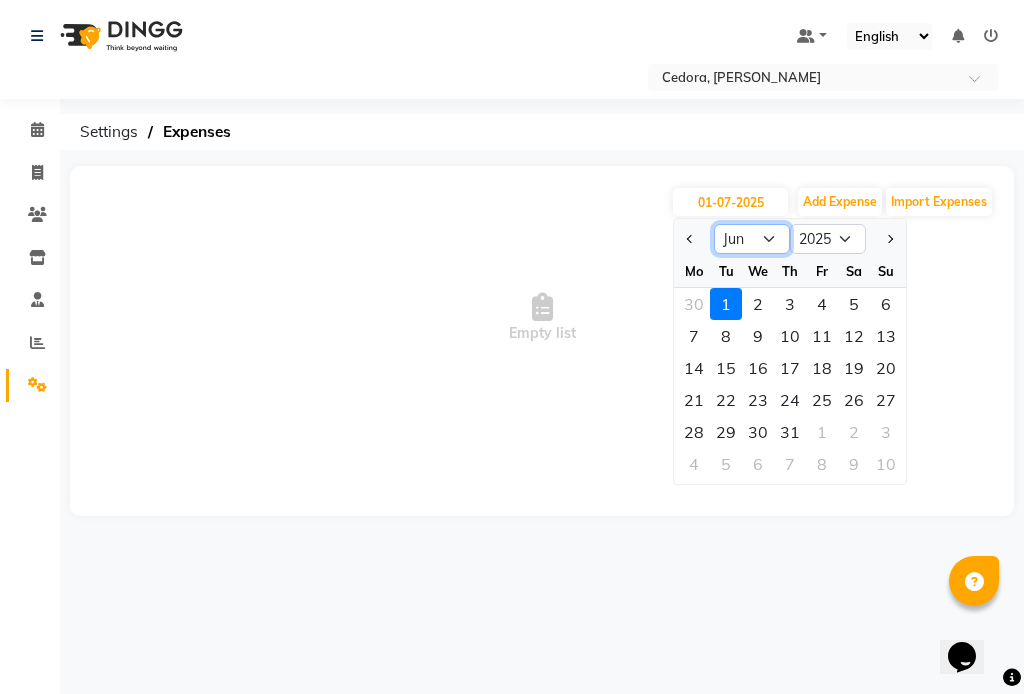 click on "Jan Feb Mar Apr May Jun [DATE] Aug Sep Oct Nov Dec" 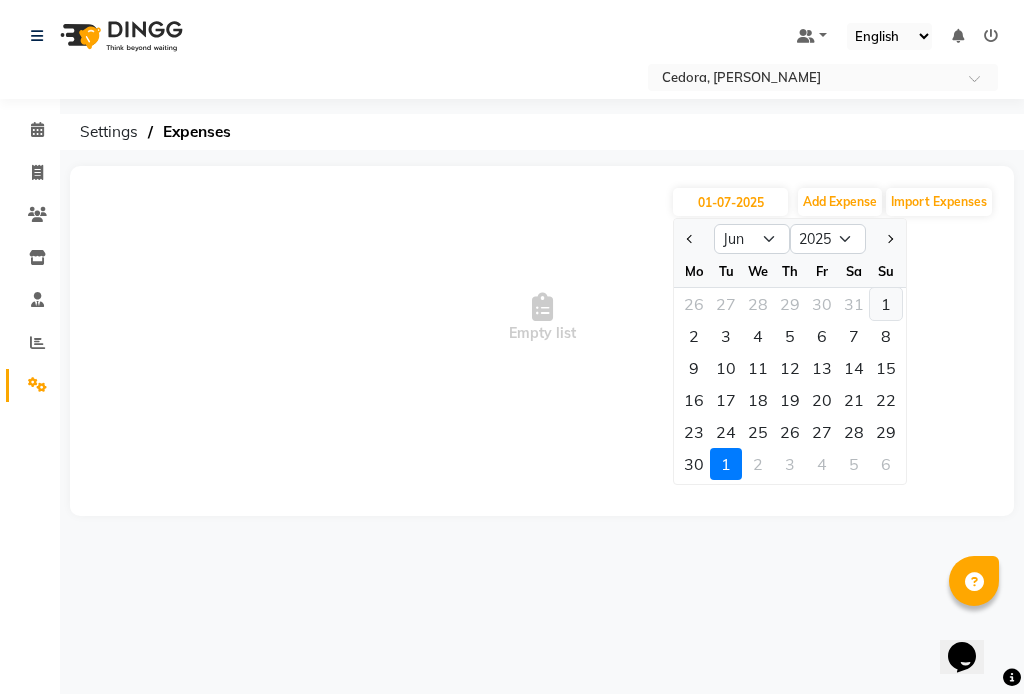 click on "1" 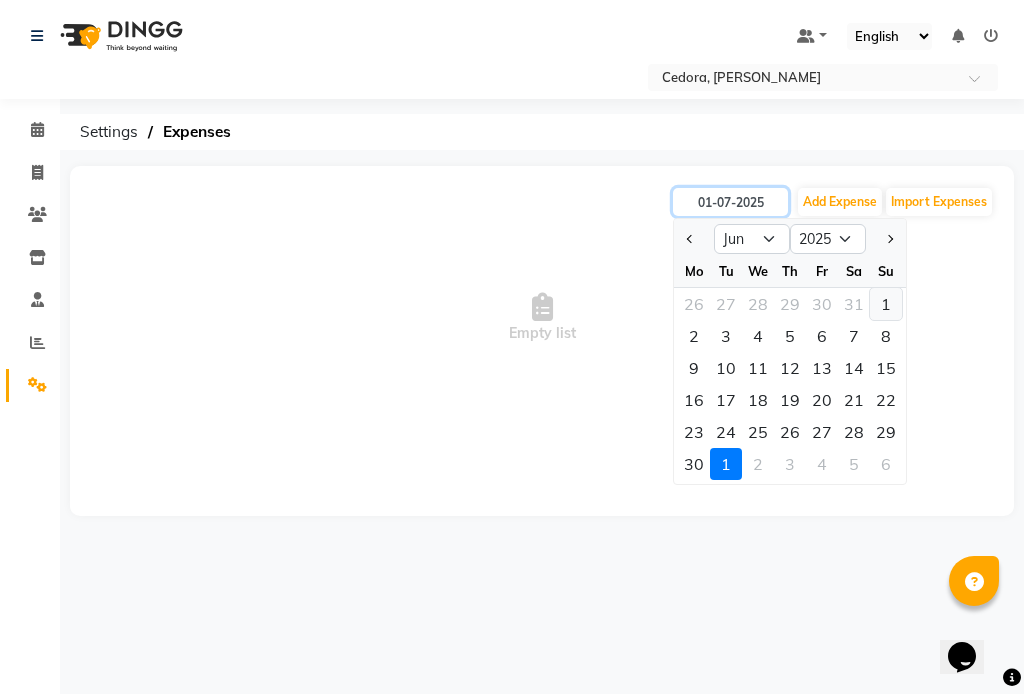 type on "[DATE]" 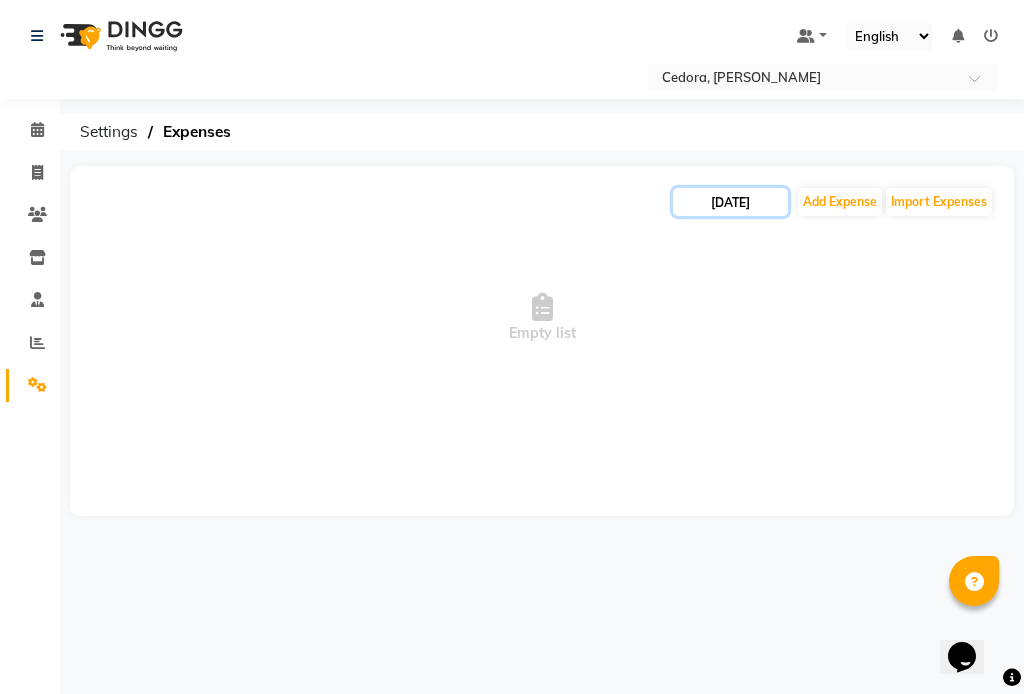 click on "[DATE]" 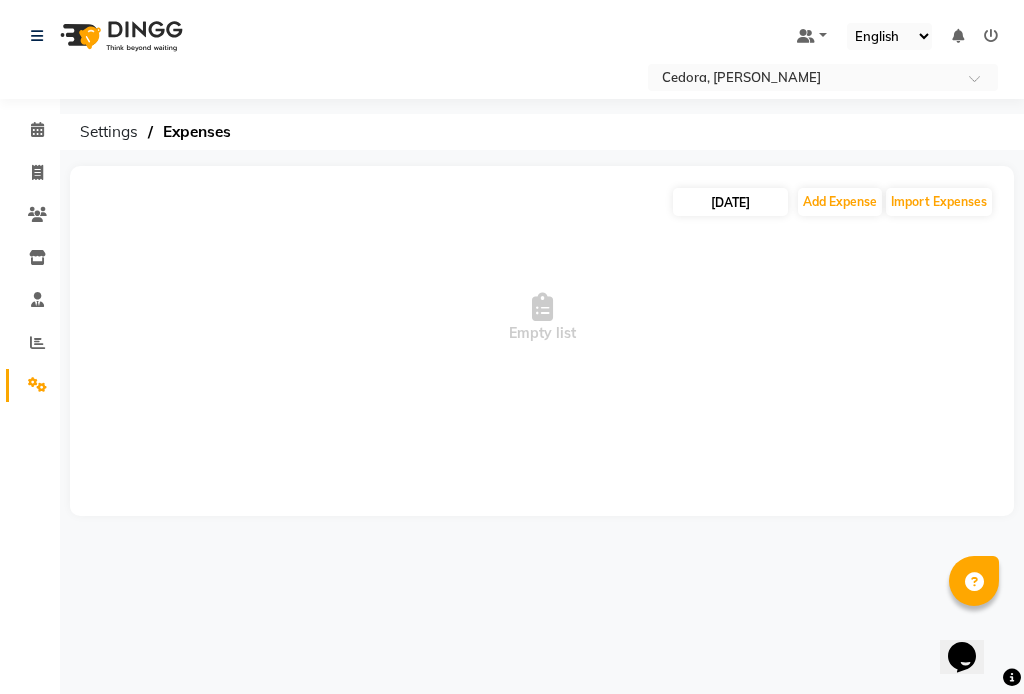 select on "6" 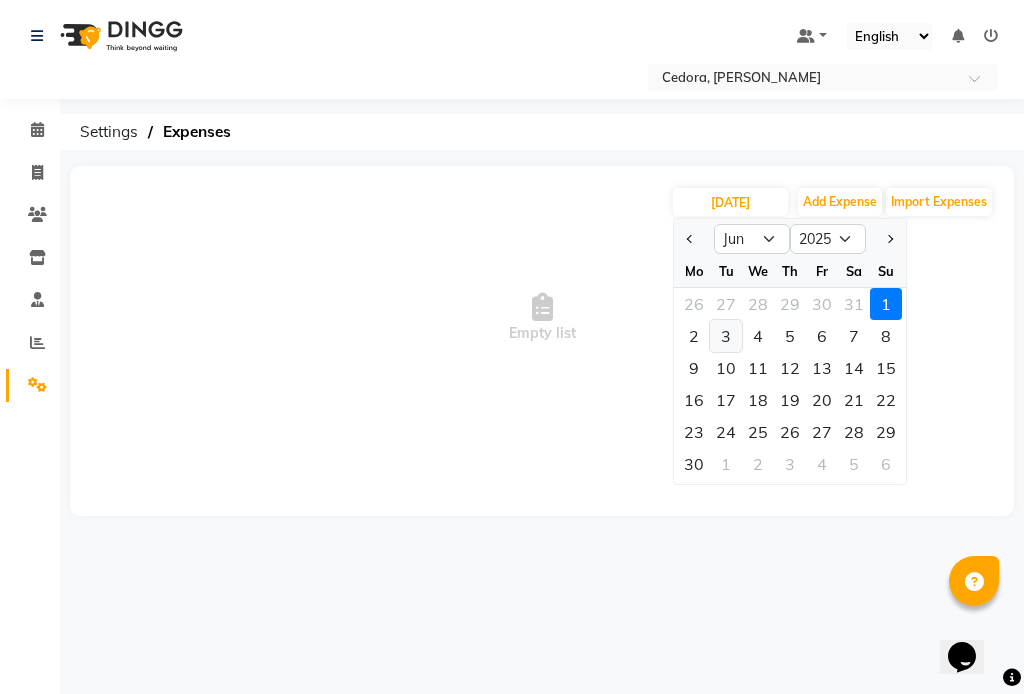 click on "3" 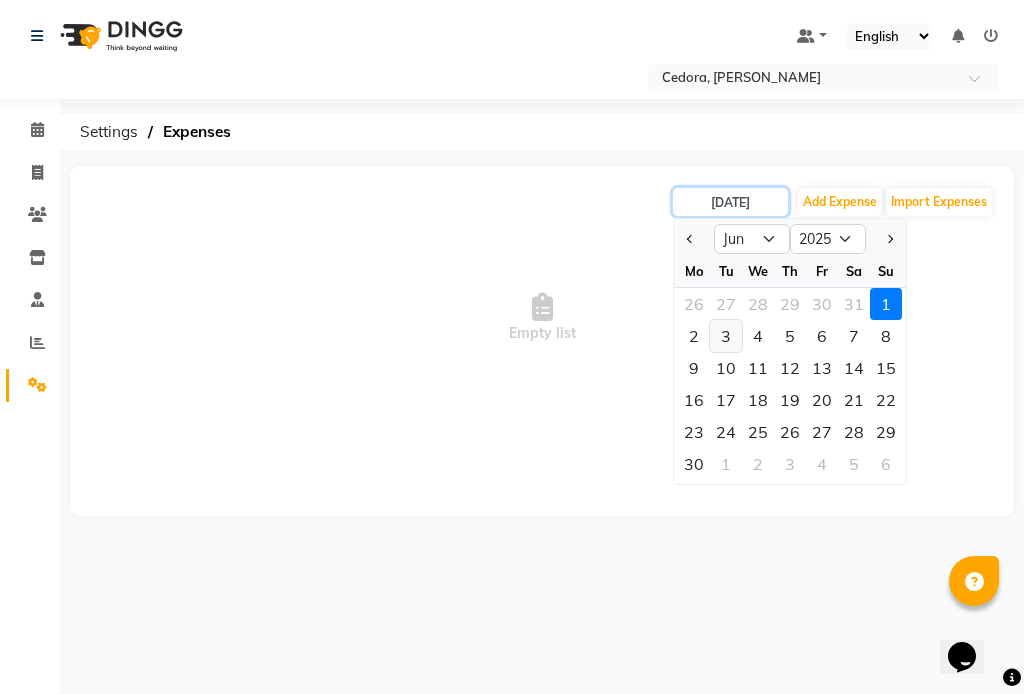 type on "[DATE]" 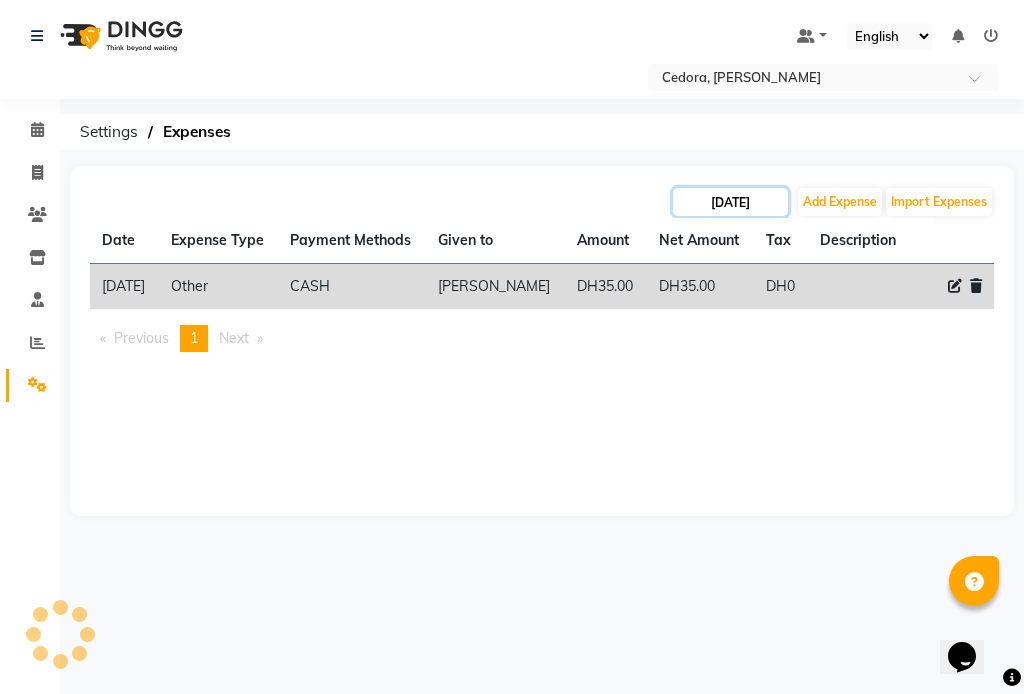 click on "[DATE]" 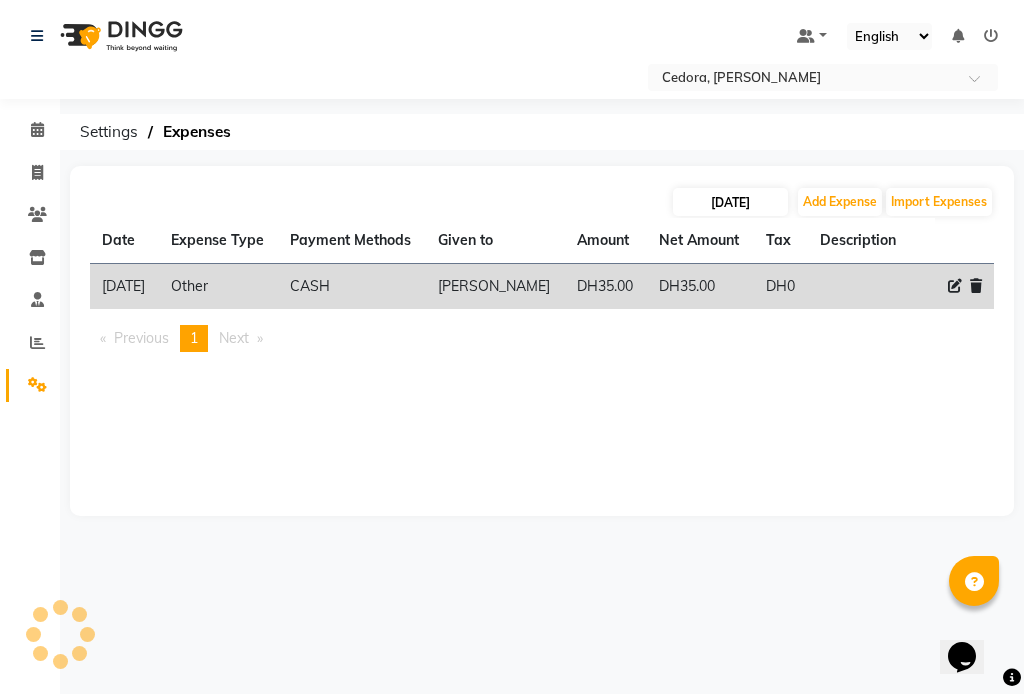 select on "6" 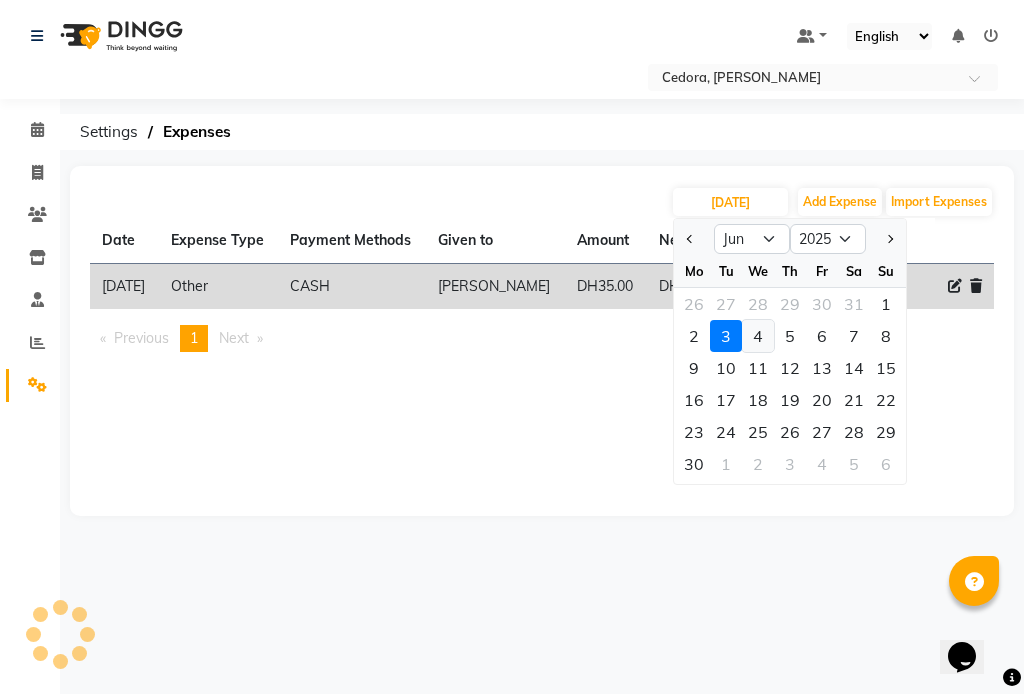 click on "4" 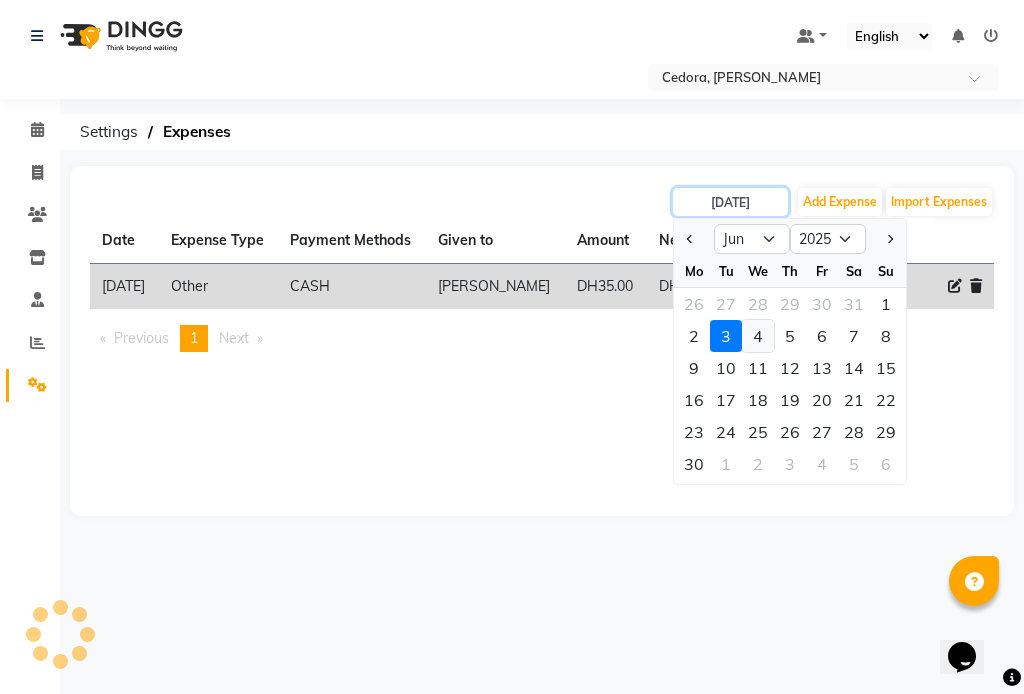 type on "[DATE]" 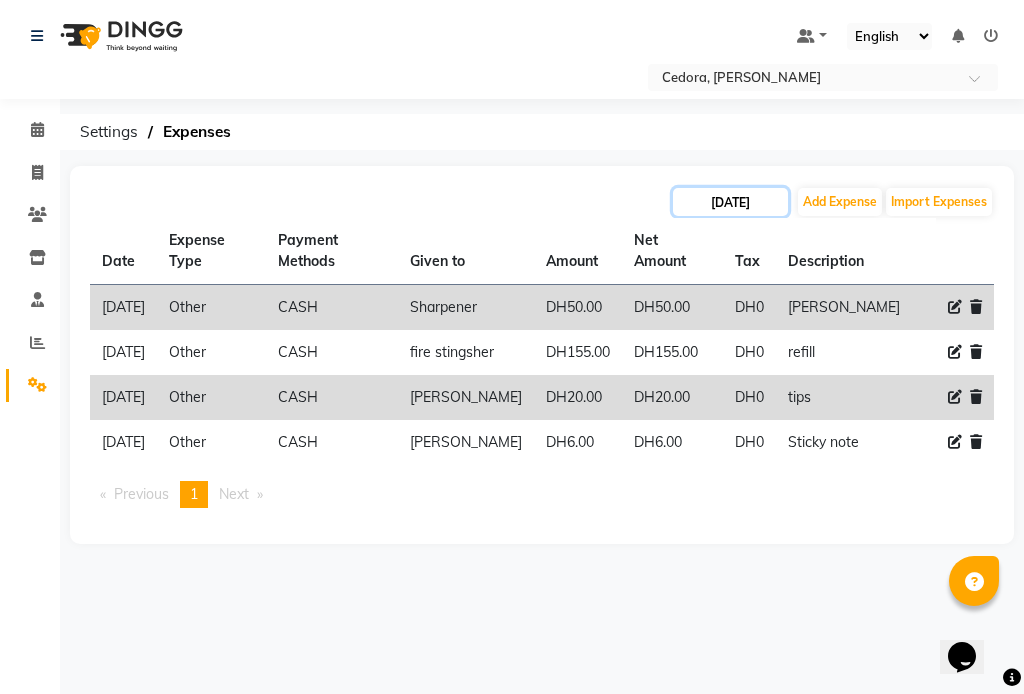 click on "[DATE]" 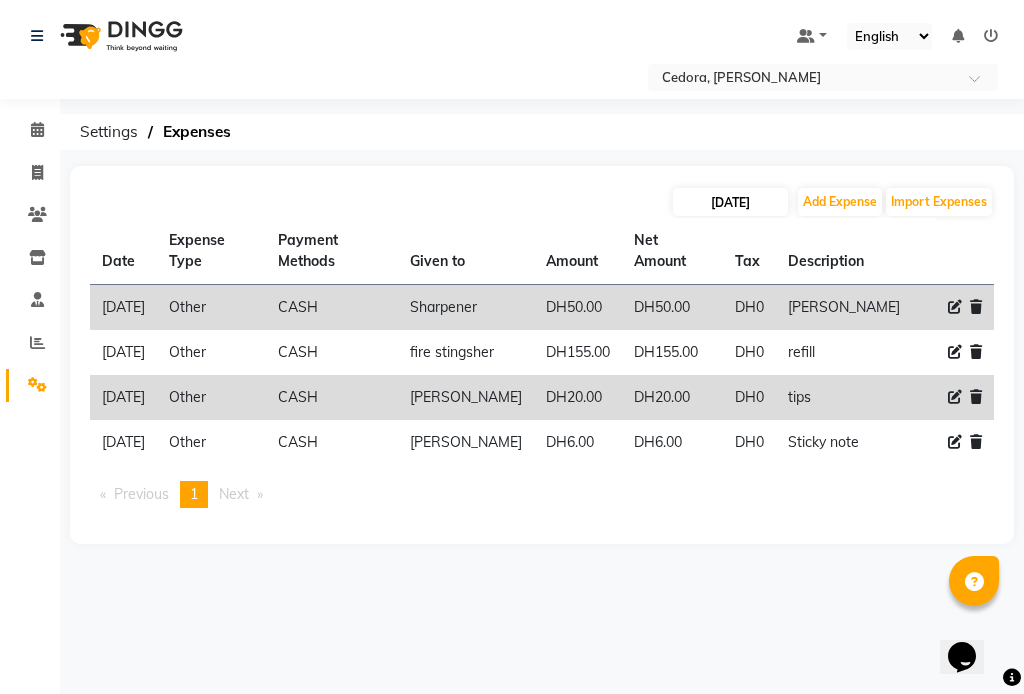 select on "6" 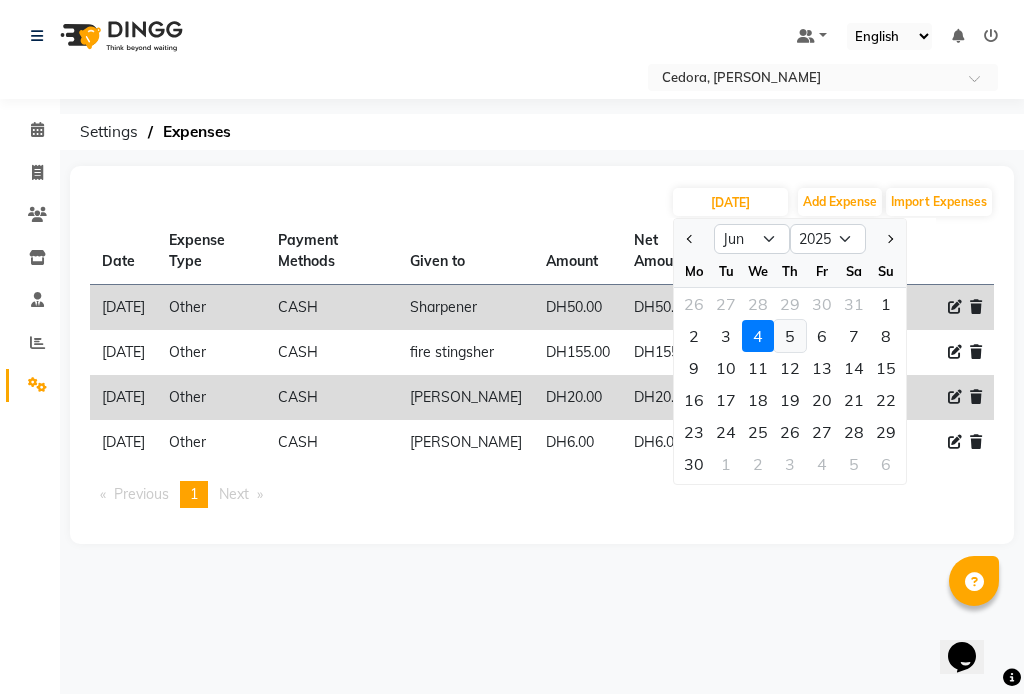 click on "5" 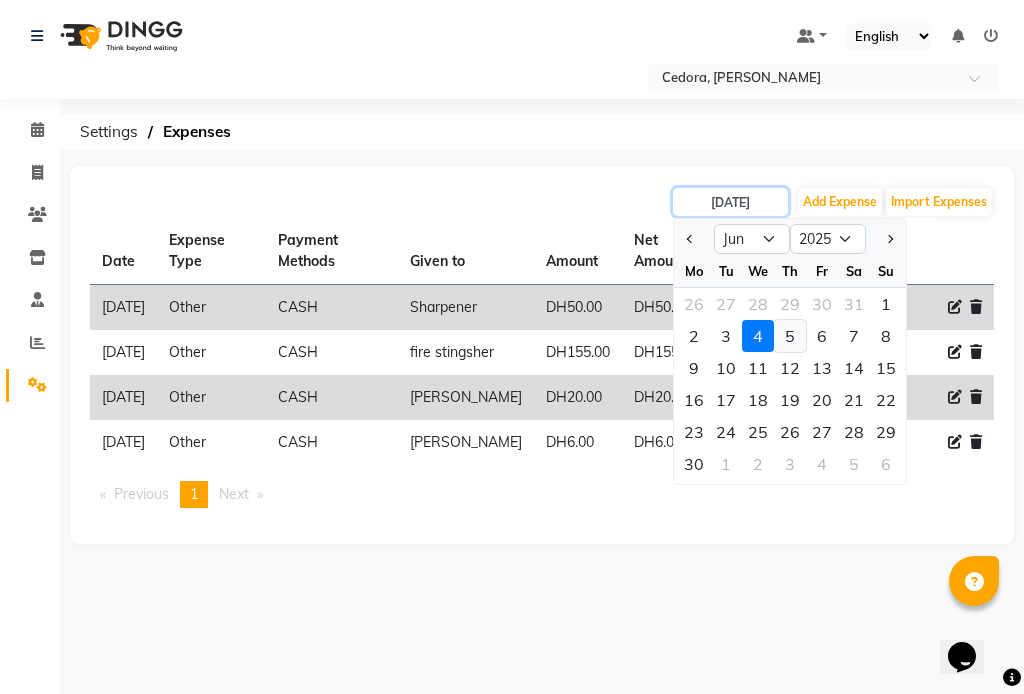 type on "[DATE]" 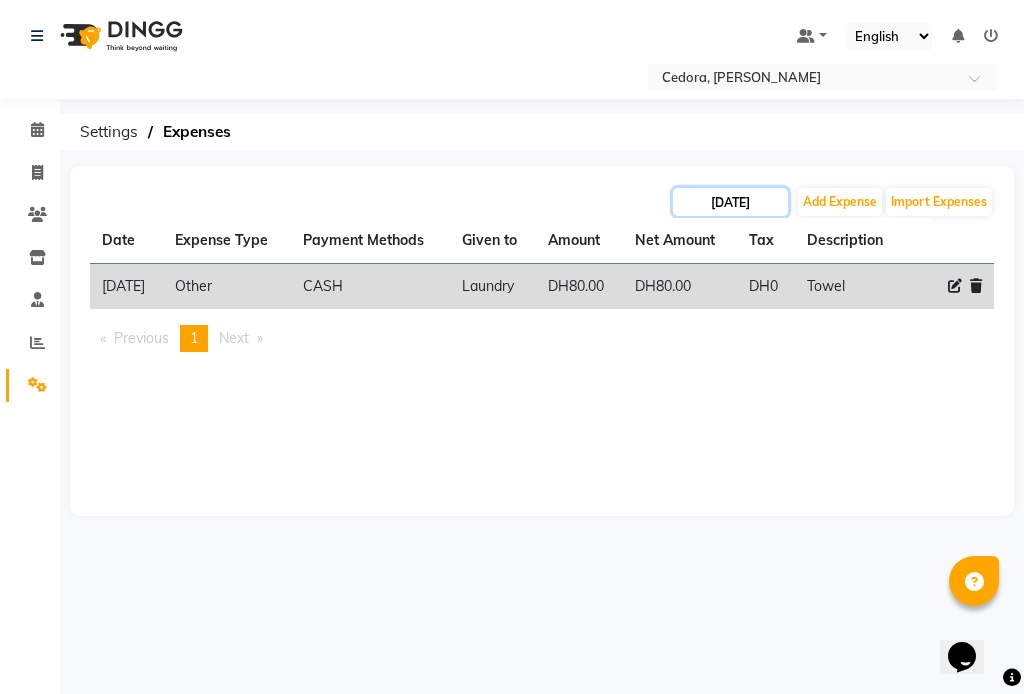 click on "[DATE]" 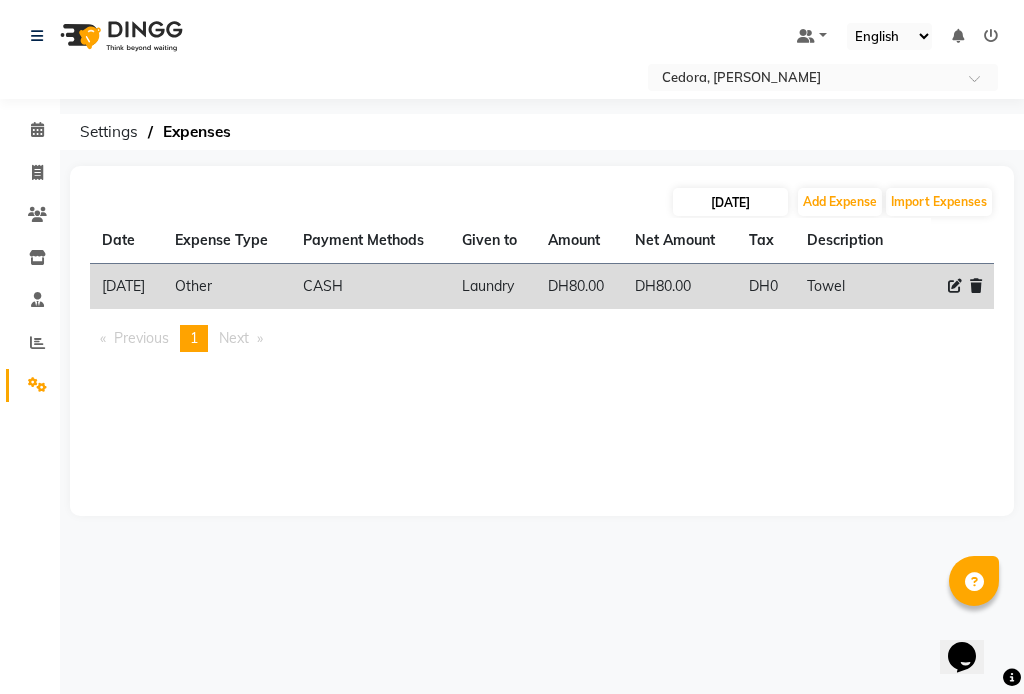 select on "6" 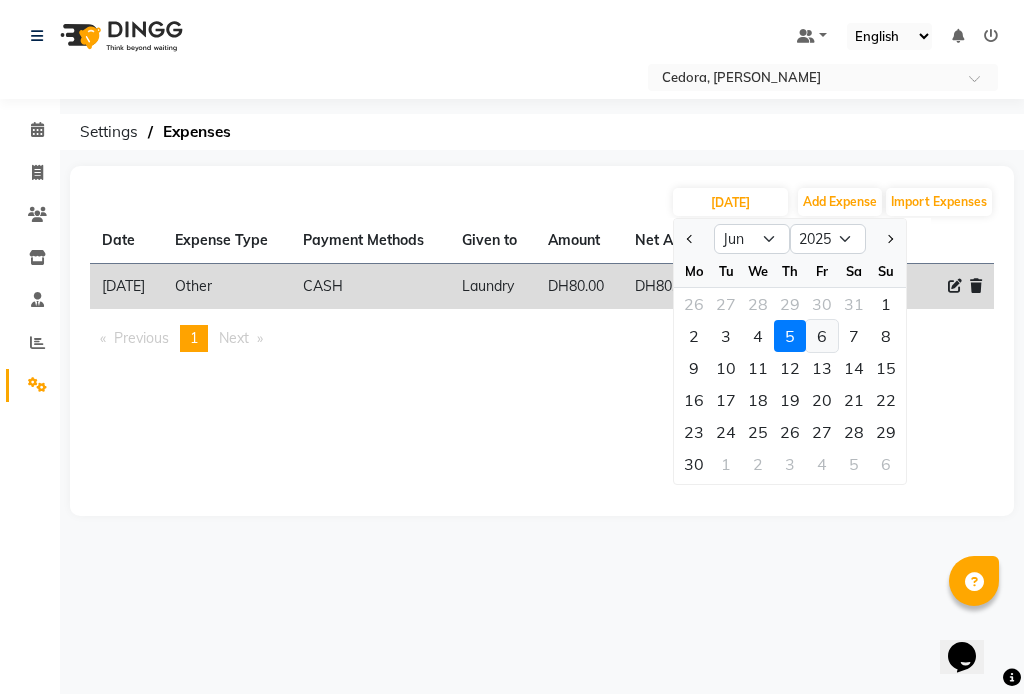 click on "6" 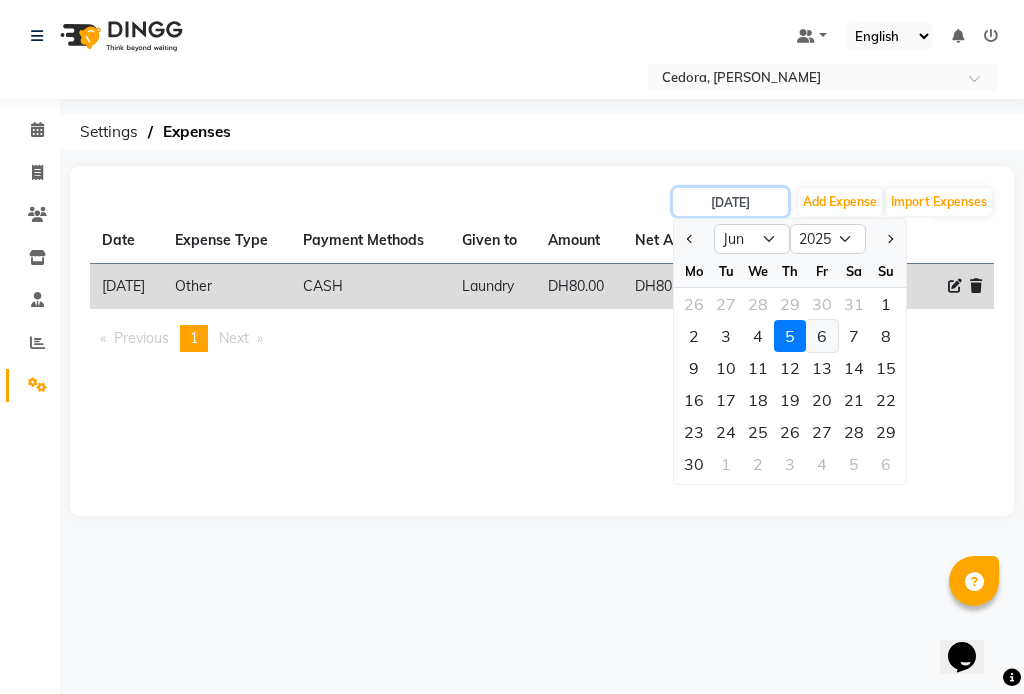 type on "[DATE]" 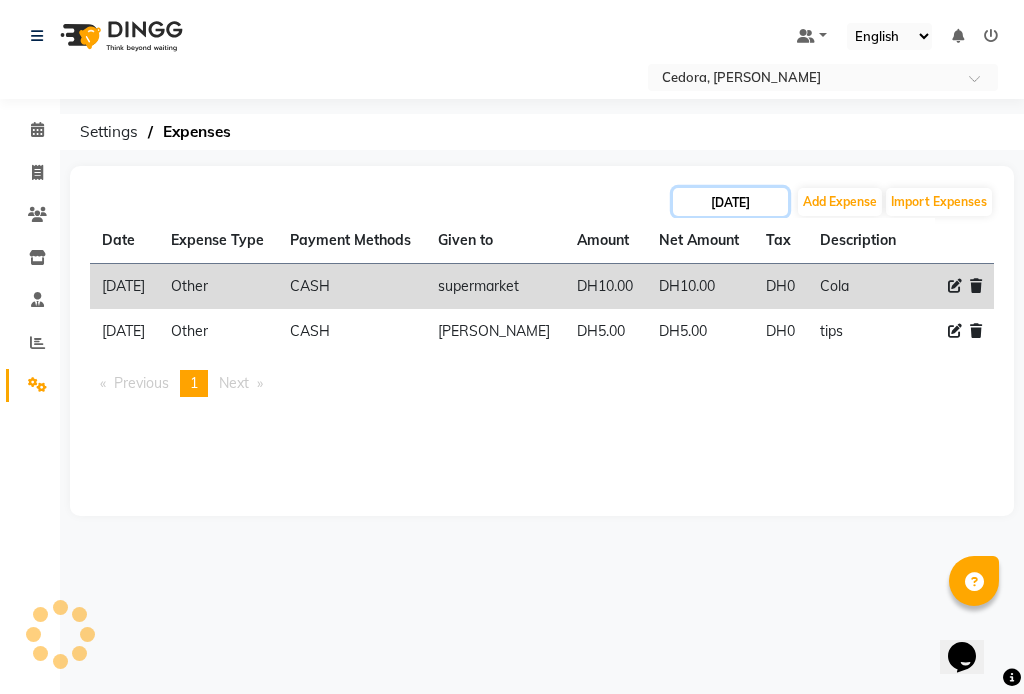 click on "[DATE]" 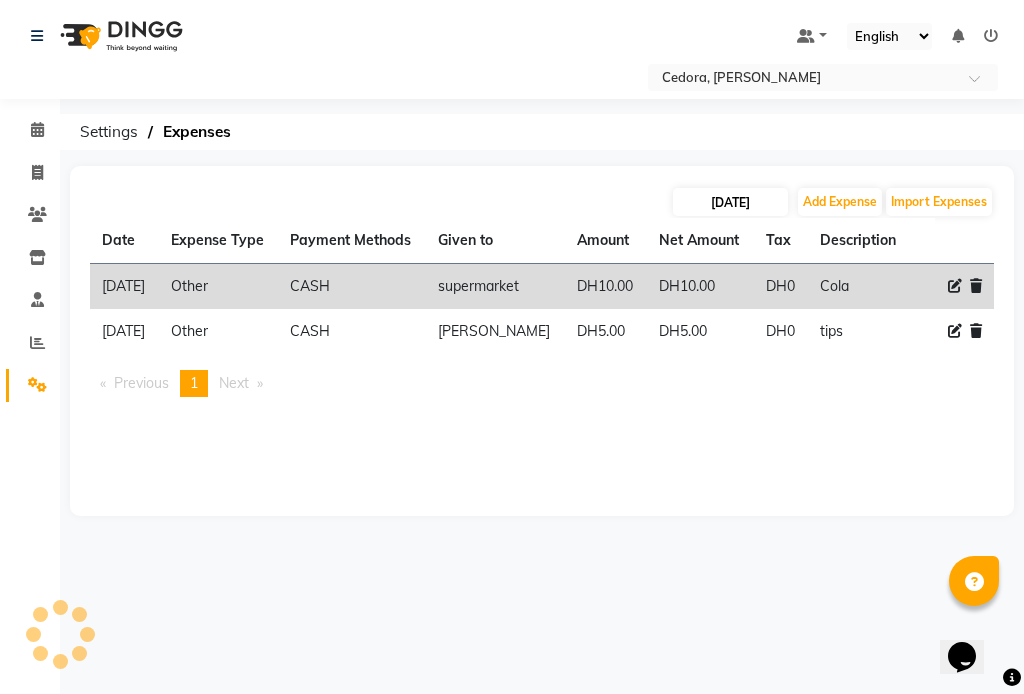 select on "6" 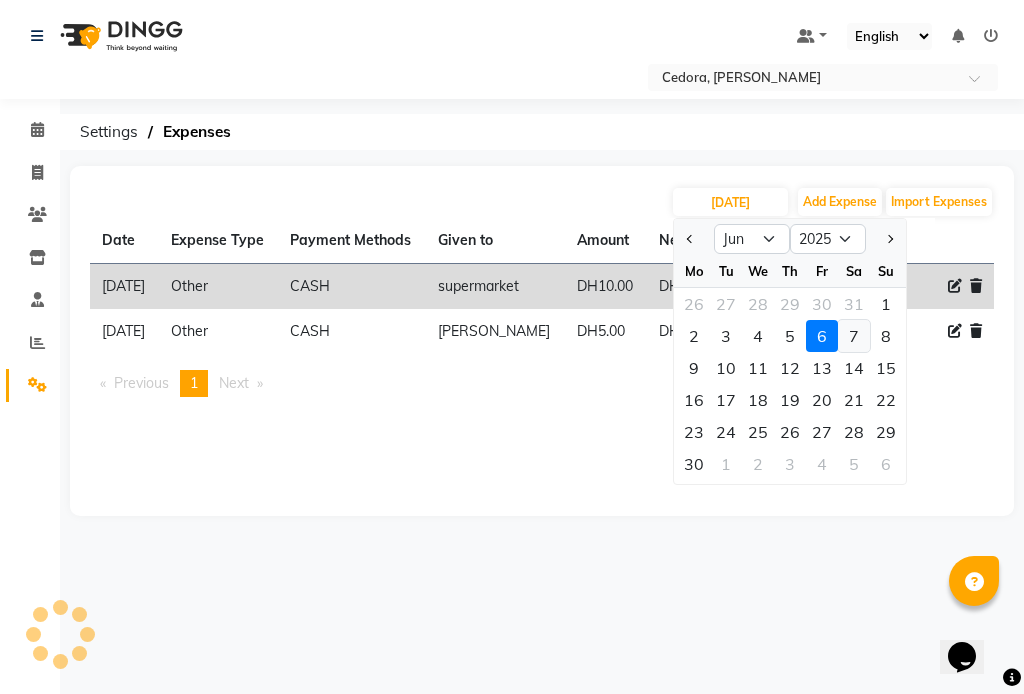 click on "7" 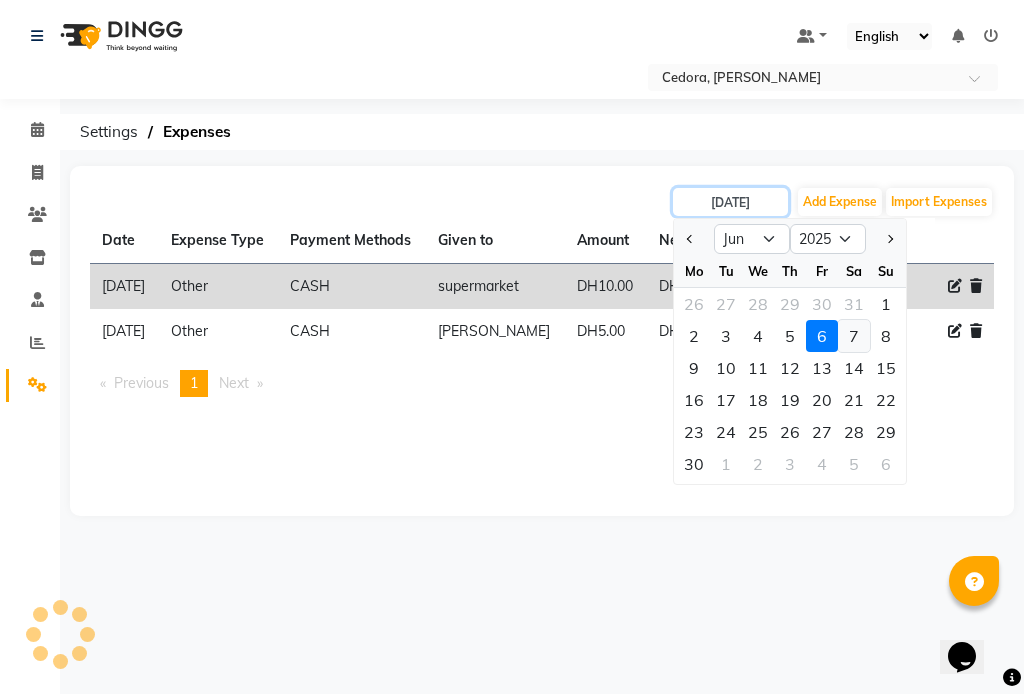 type on "[DATE]" 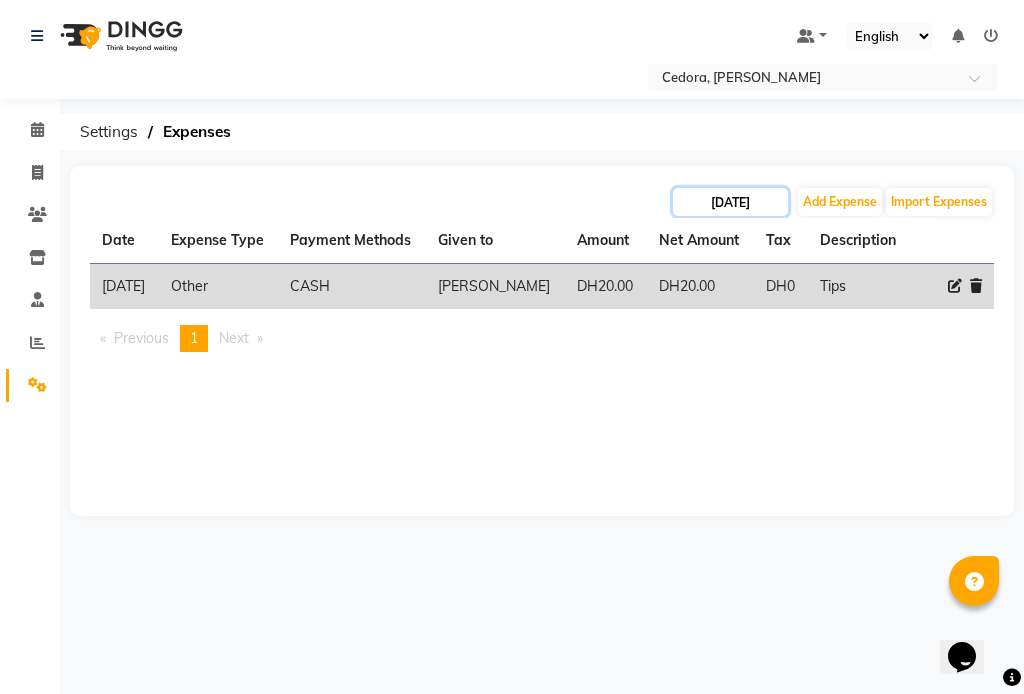 click on "[DATE]" 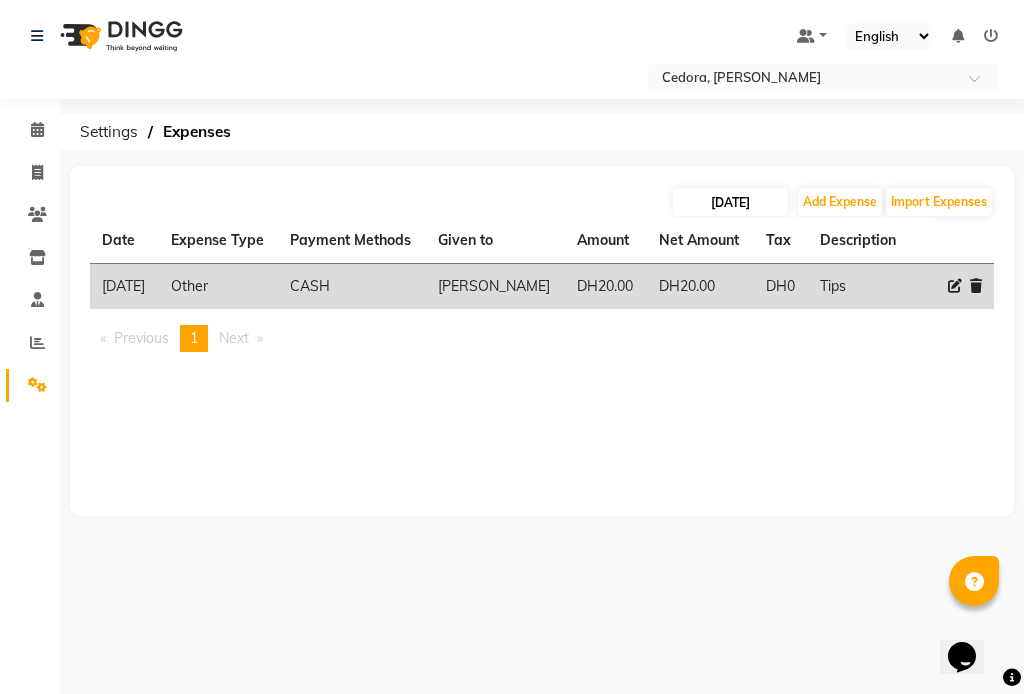 select on "6" 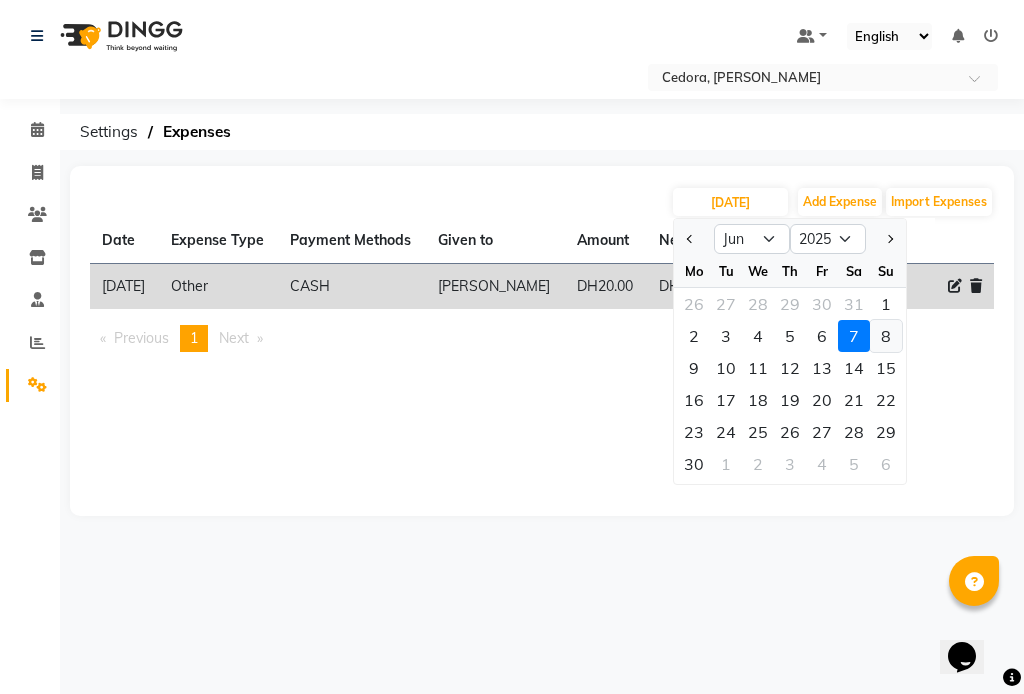 click on "8" 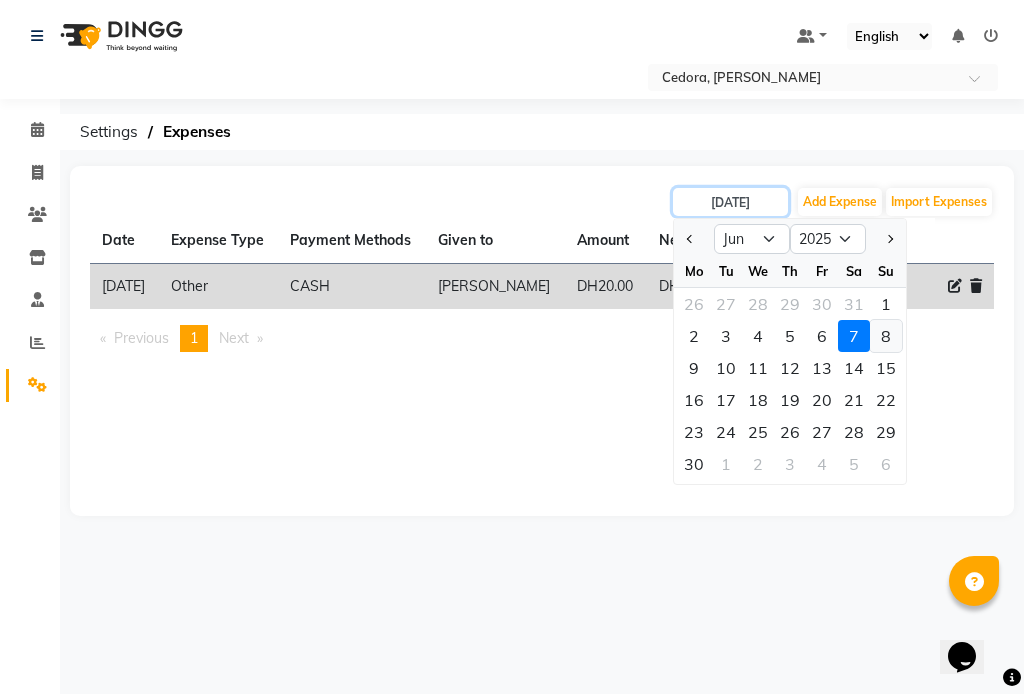 type on "[DATE]" 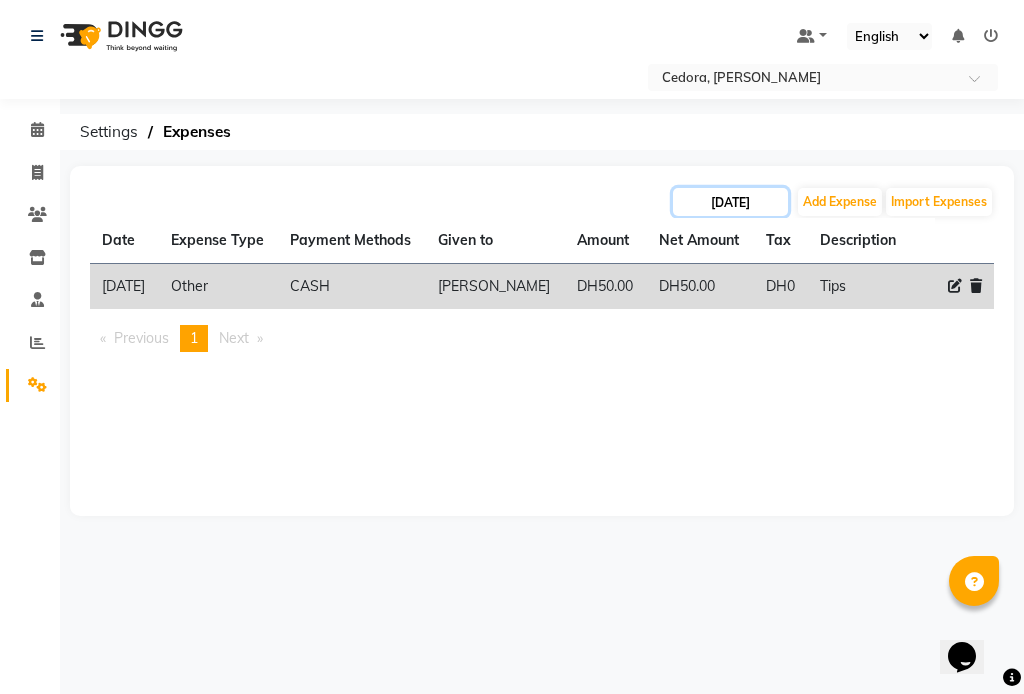 click on "[DATE]" 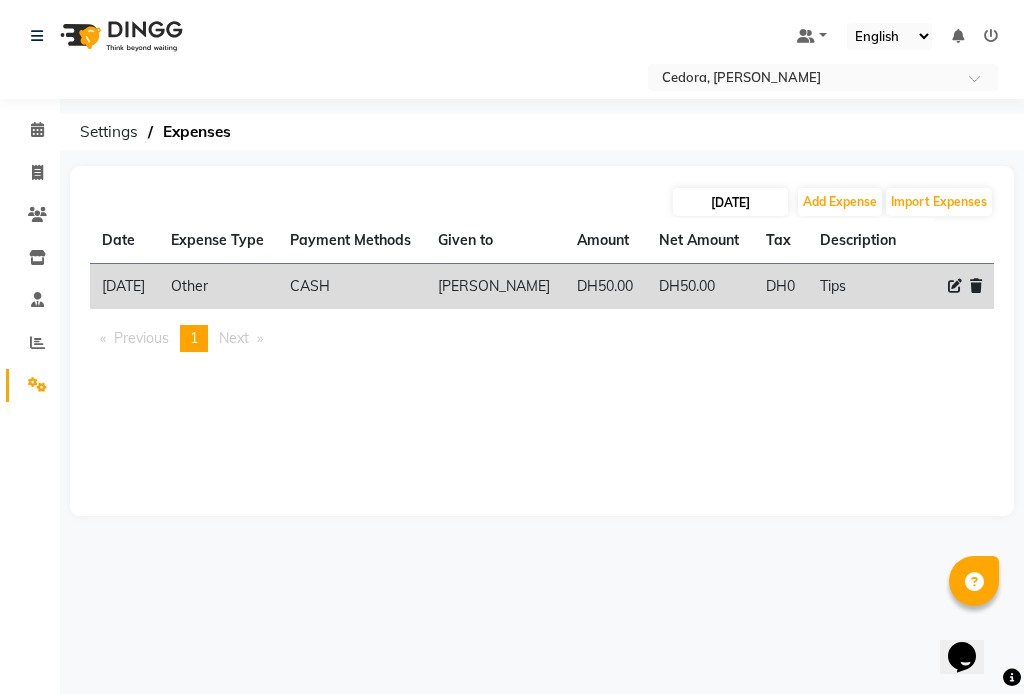 select on "6" 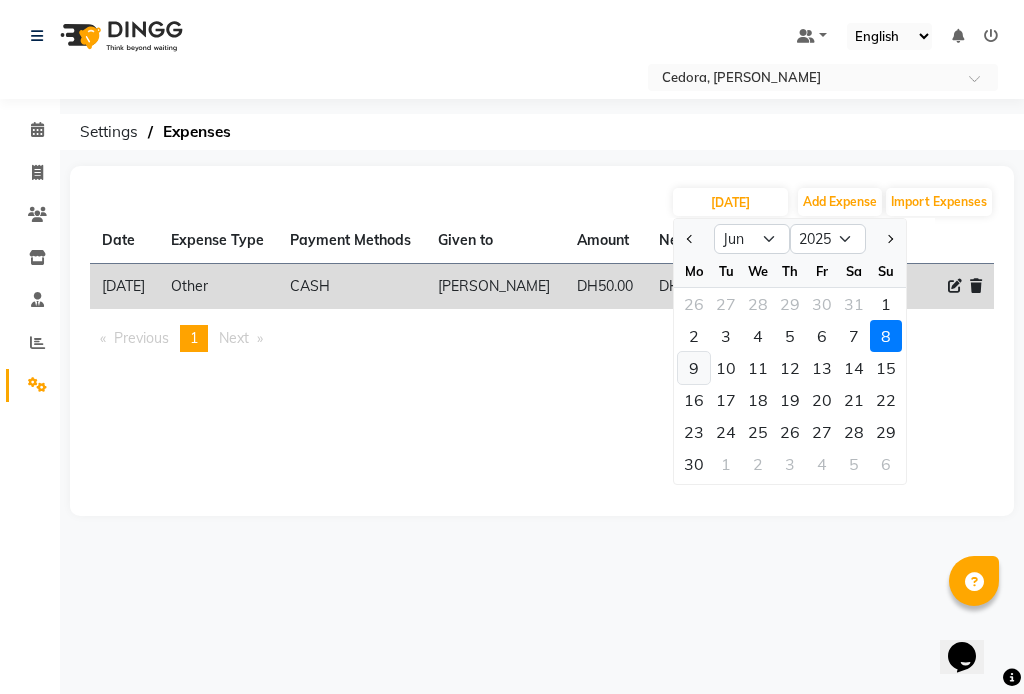 click on "9" 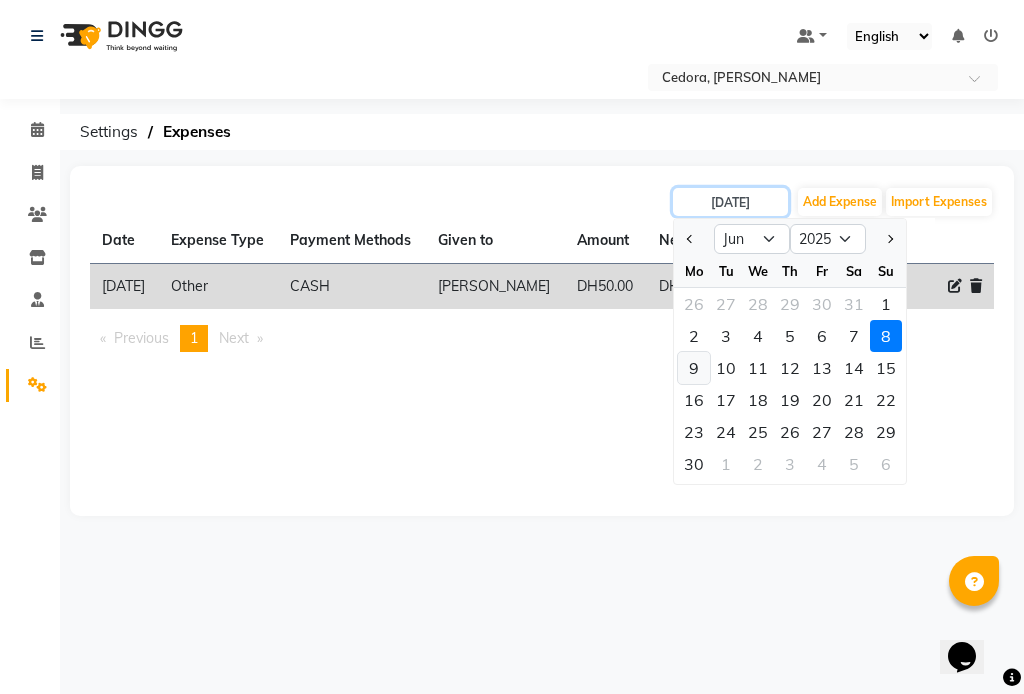 type on "[DATE]" 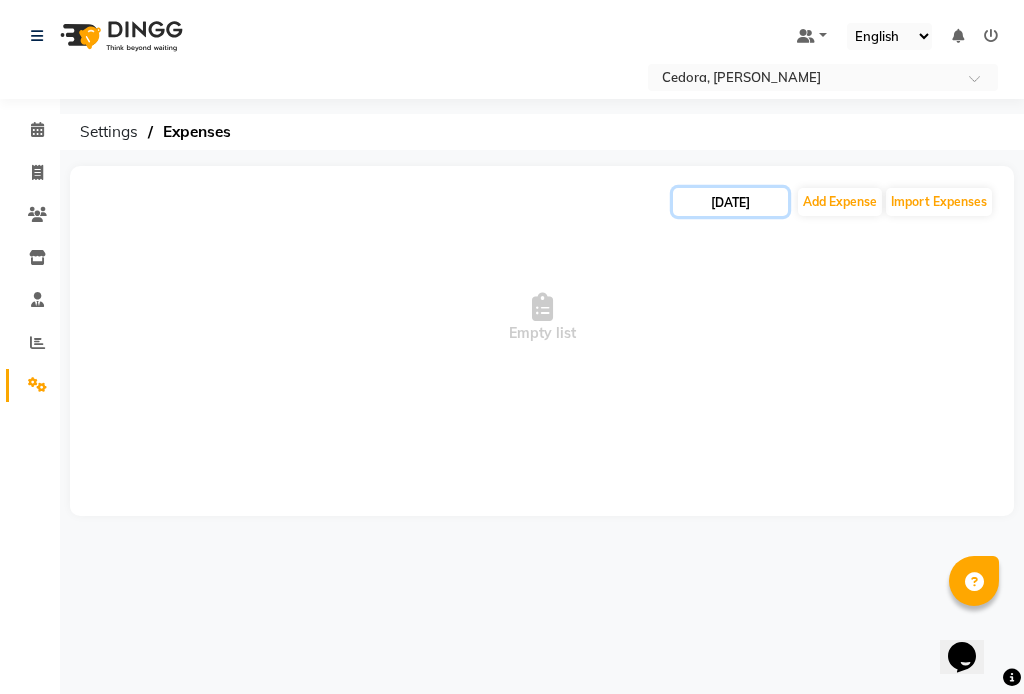 click on "[DATE]" 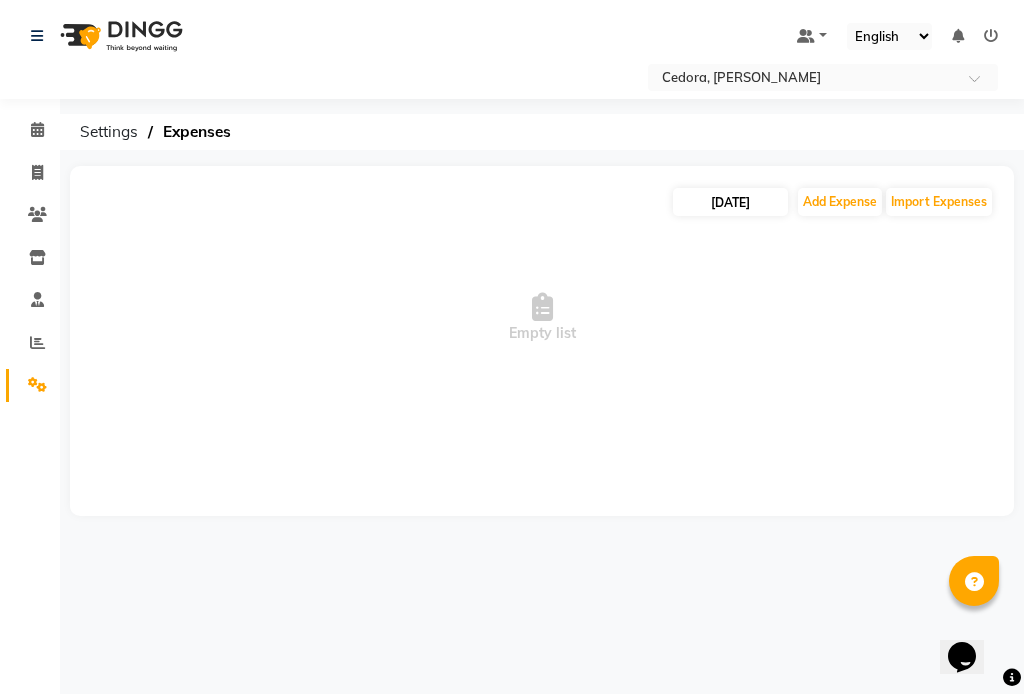 select on "6" 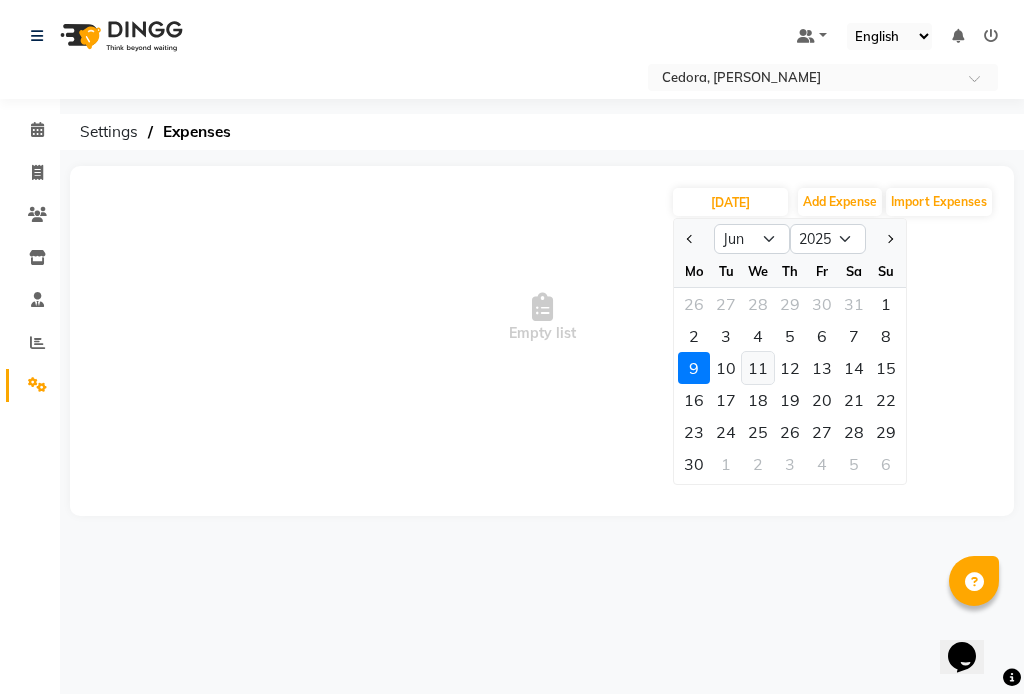 click on "11" 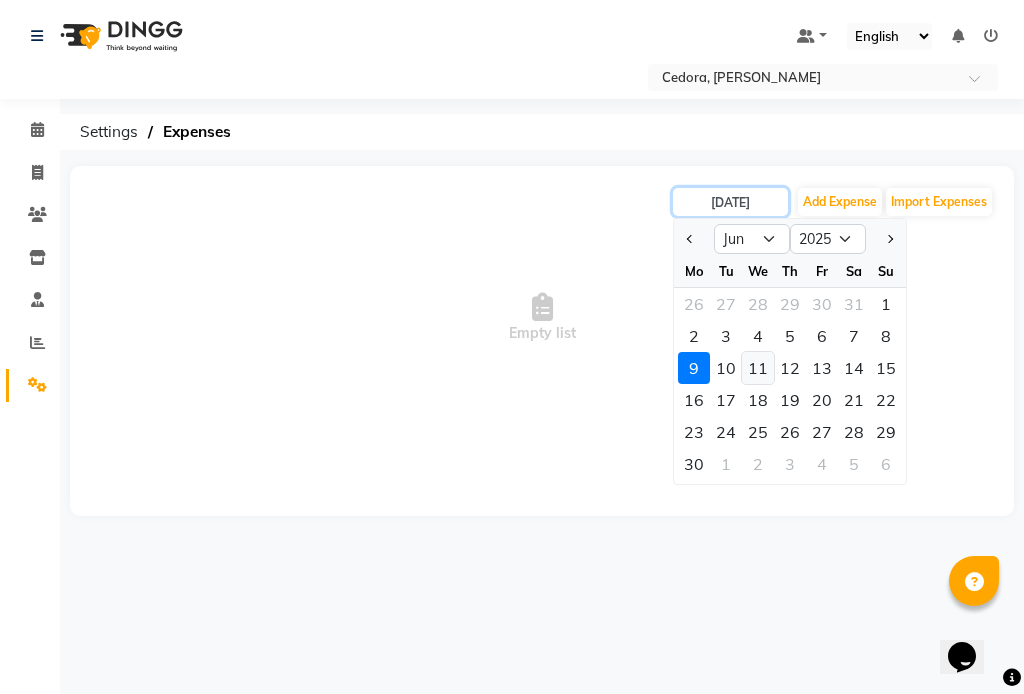 type on "[DATE]" 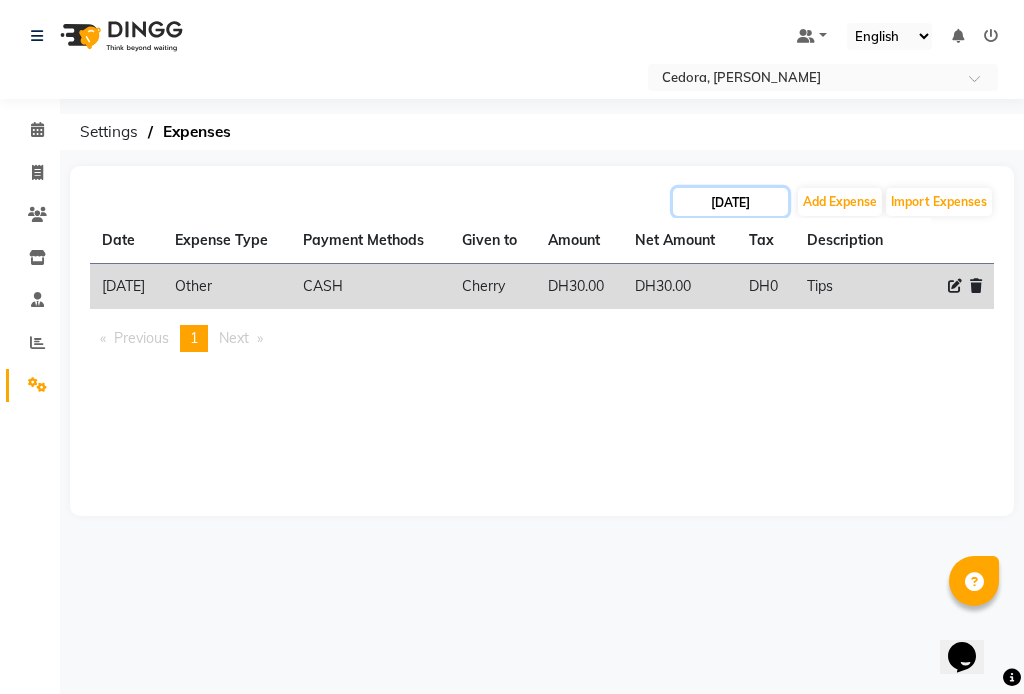 click on "[DATE]" 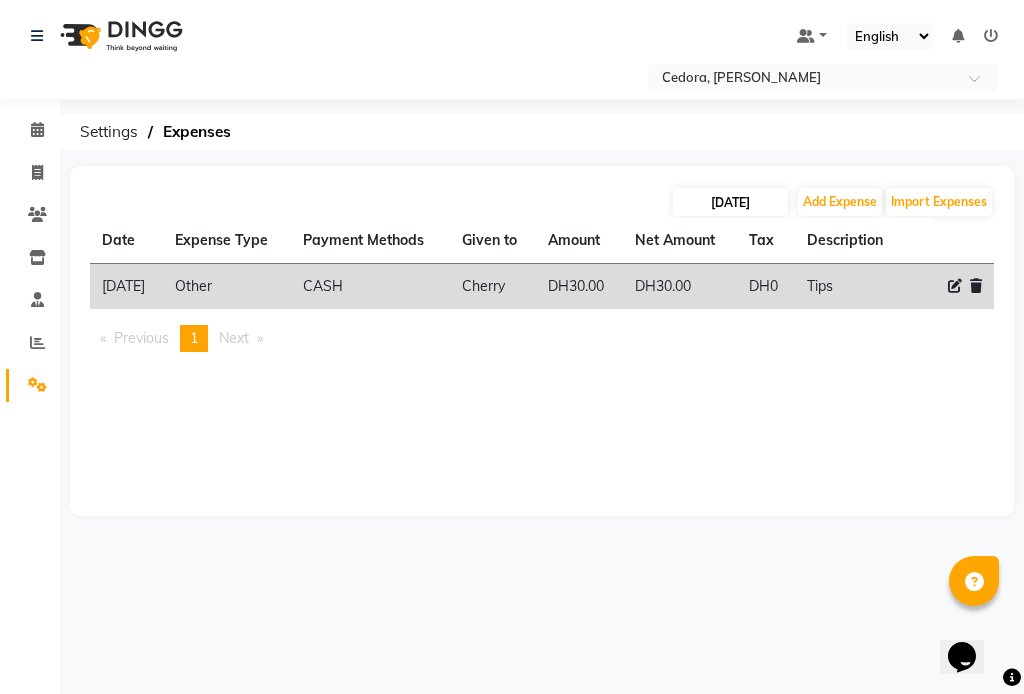 select on "6" 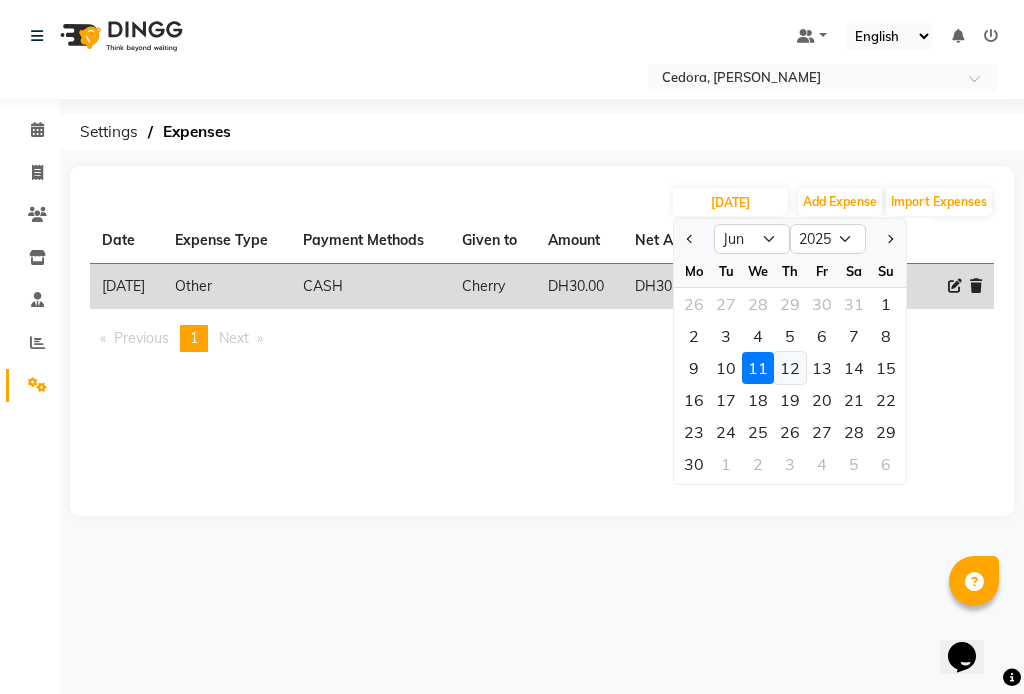 click on "12" 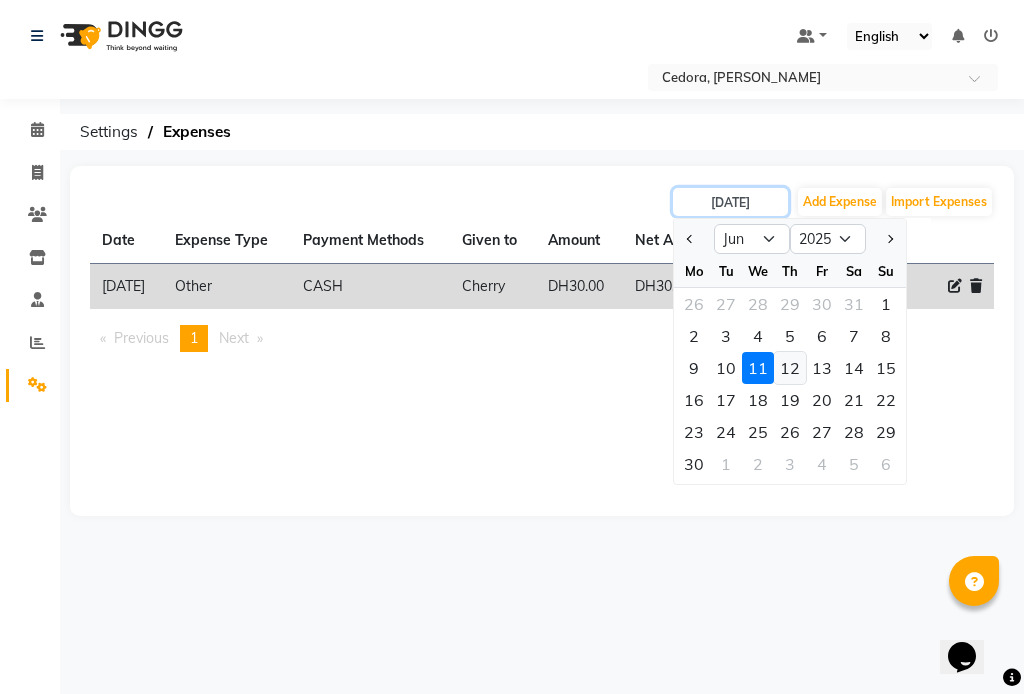 type on "[DATE]" 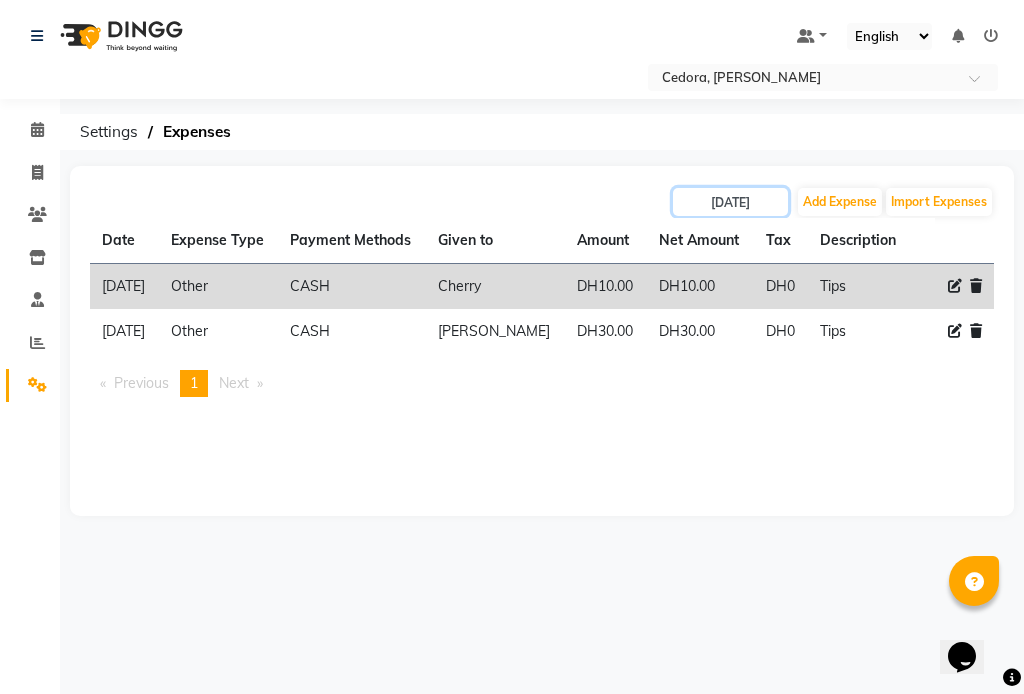 click on "[DATE]" 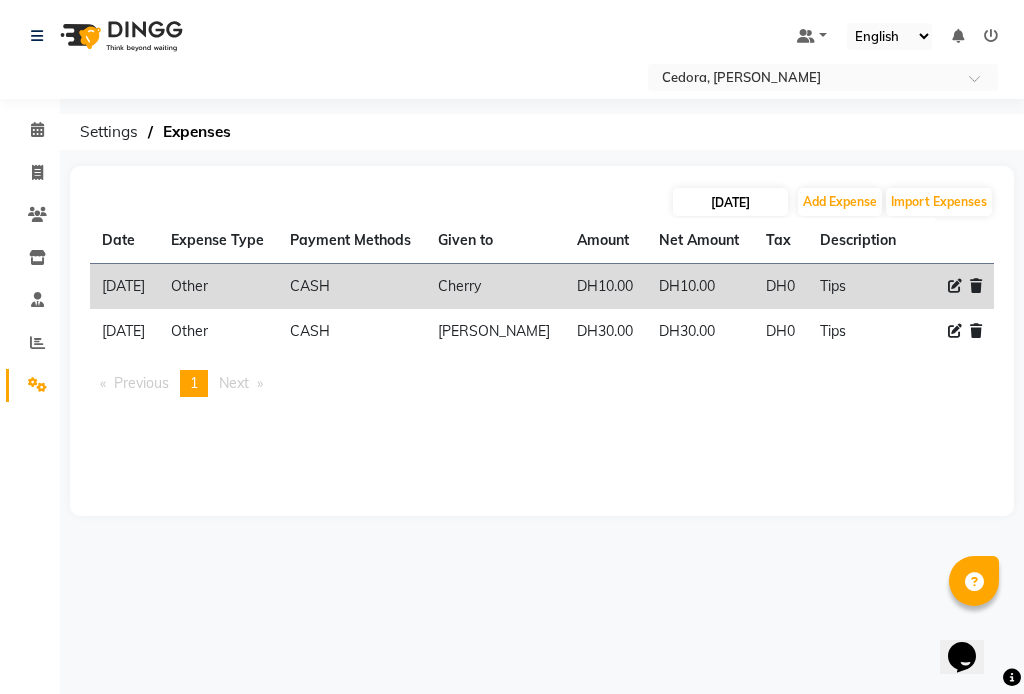 select on "6" 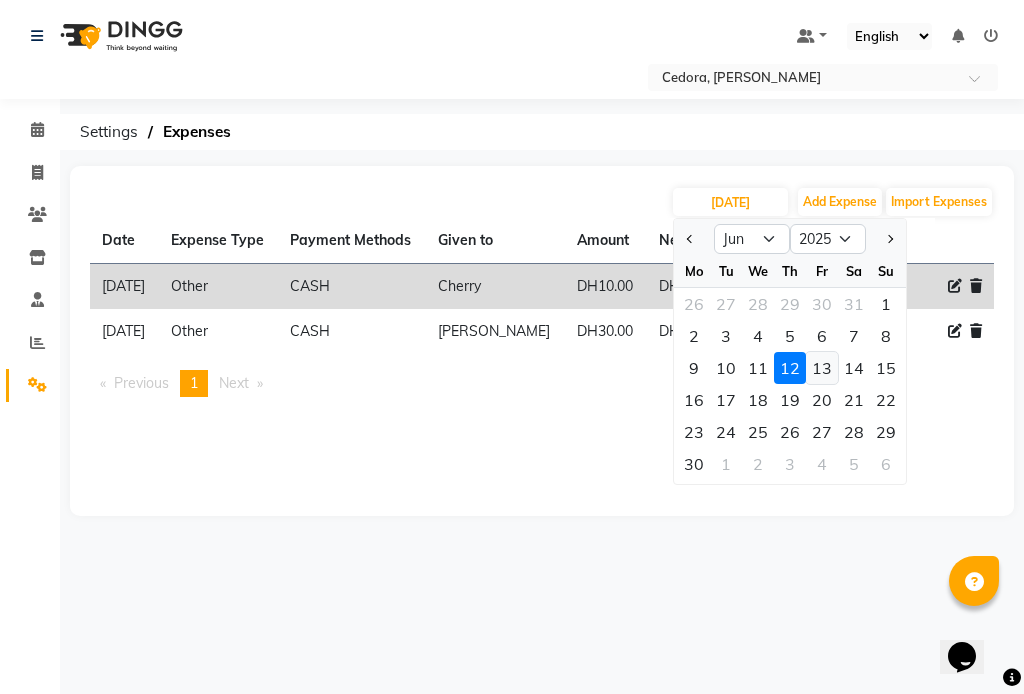 click on "13" 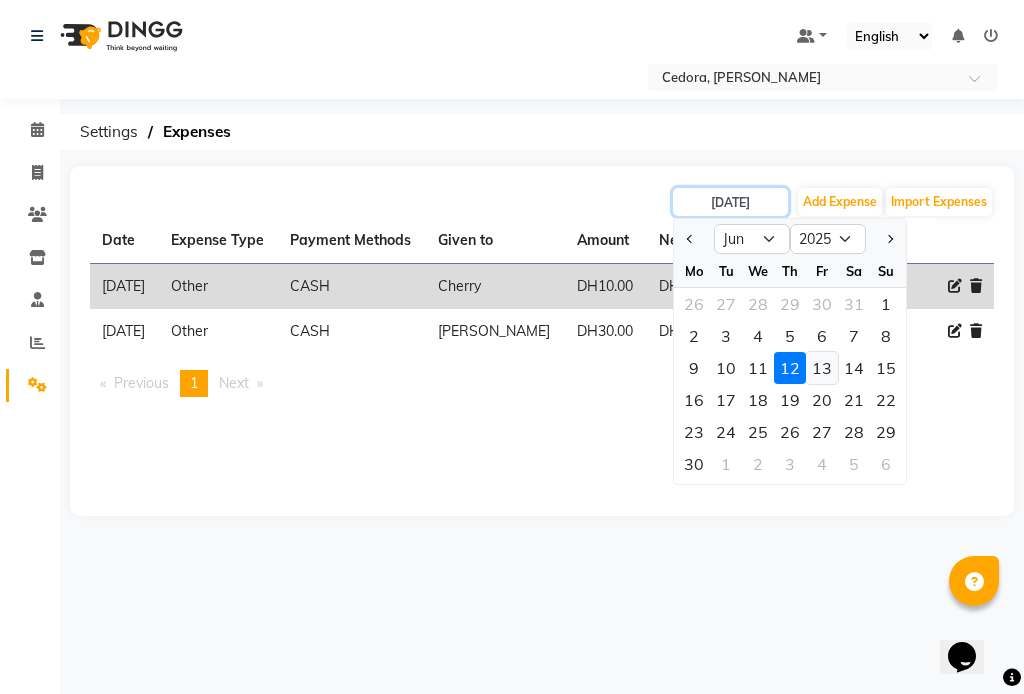 type on "[DATE]" 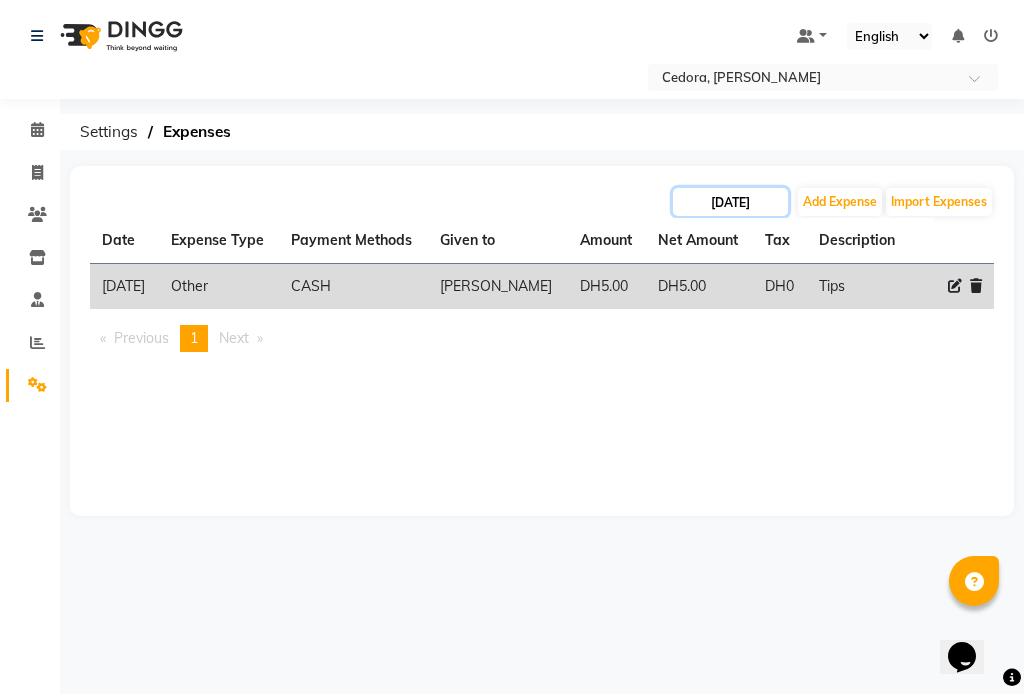 click on "[DATE]" 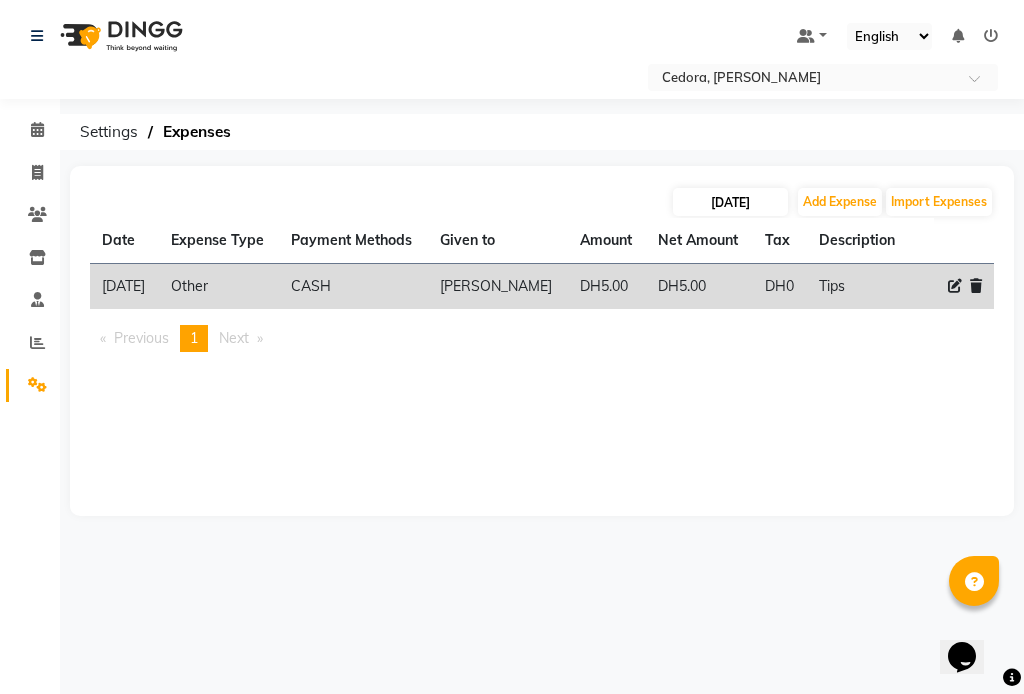 select on "6" 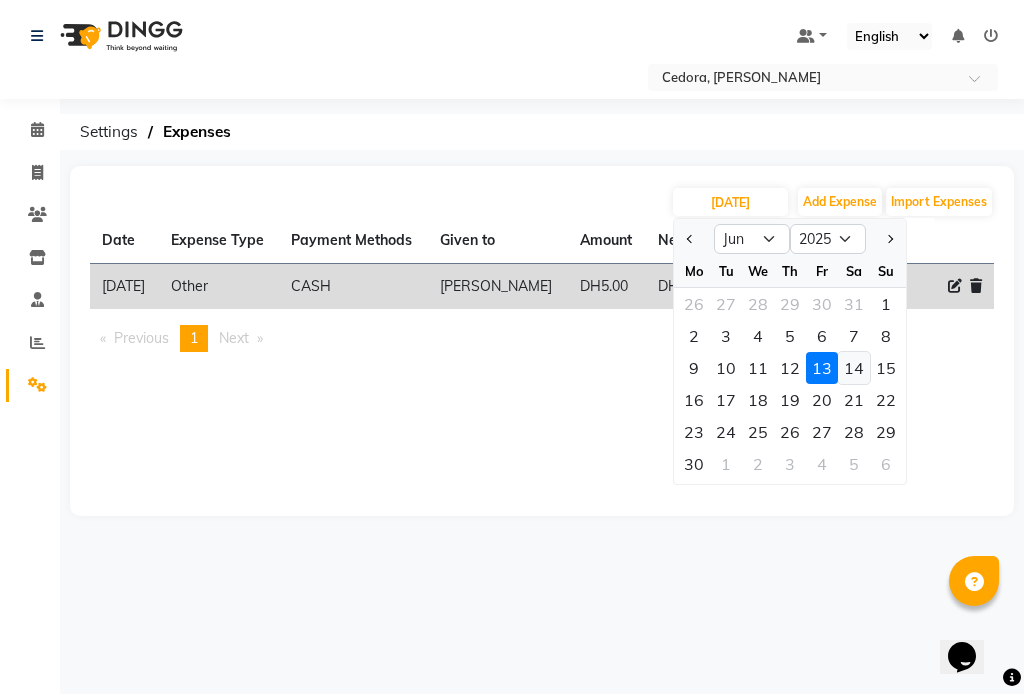 click on "14" 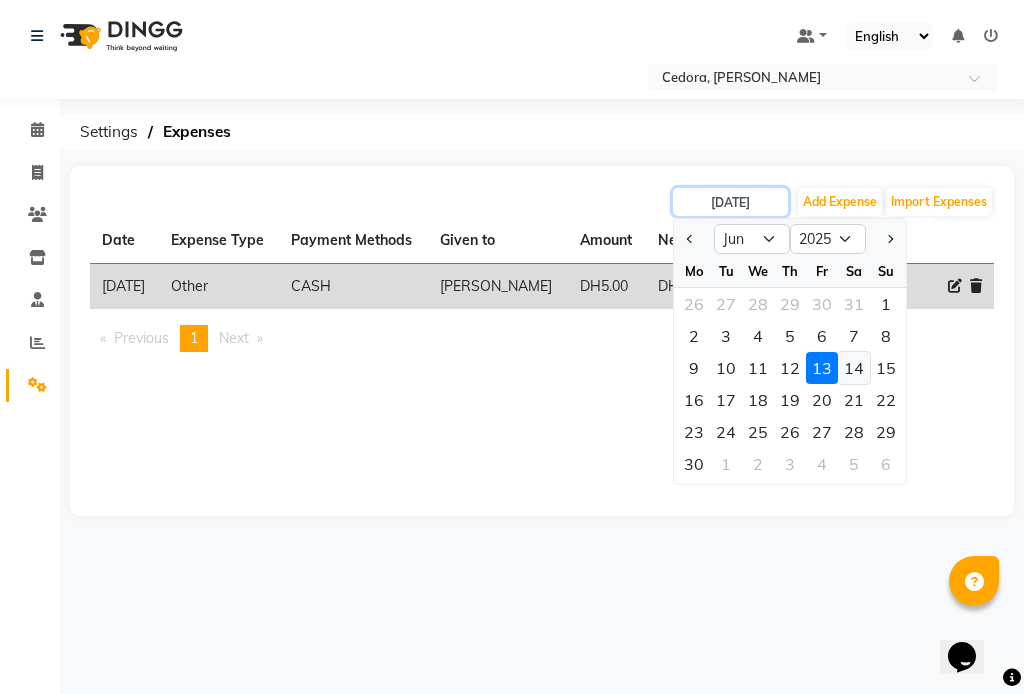 type on "[DATE]" 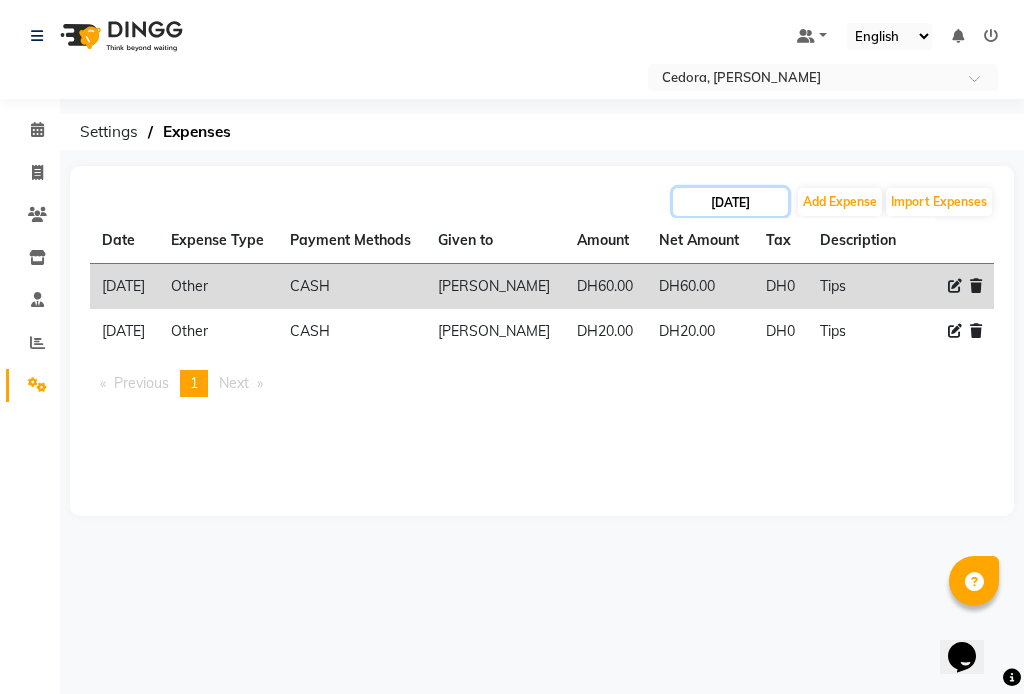 click on "[DATE]" 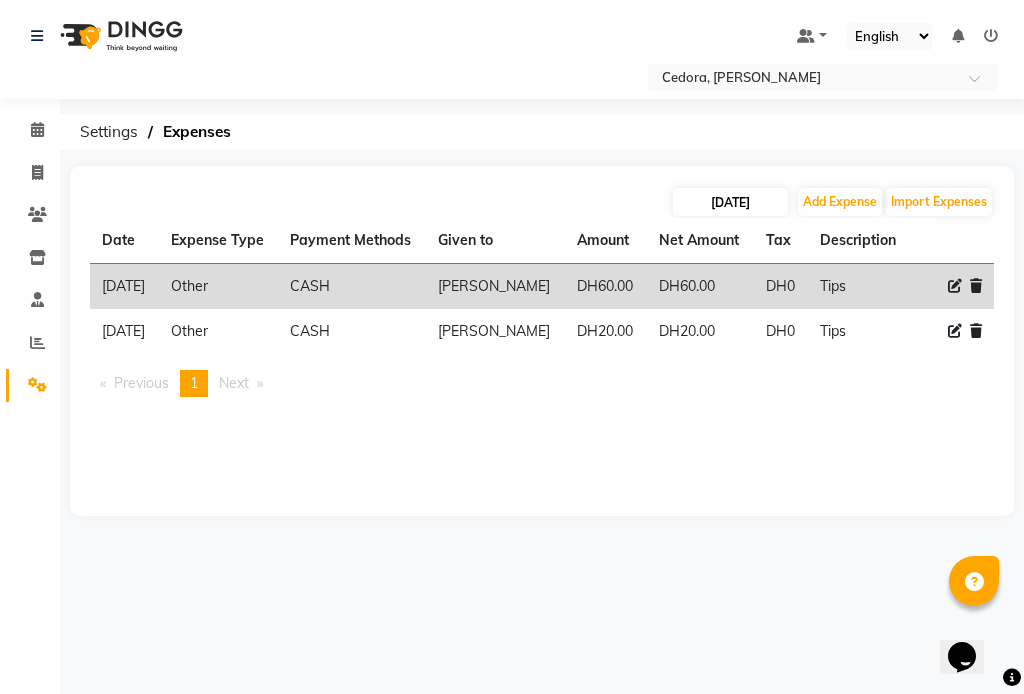 select on "6" 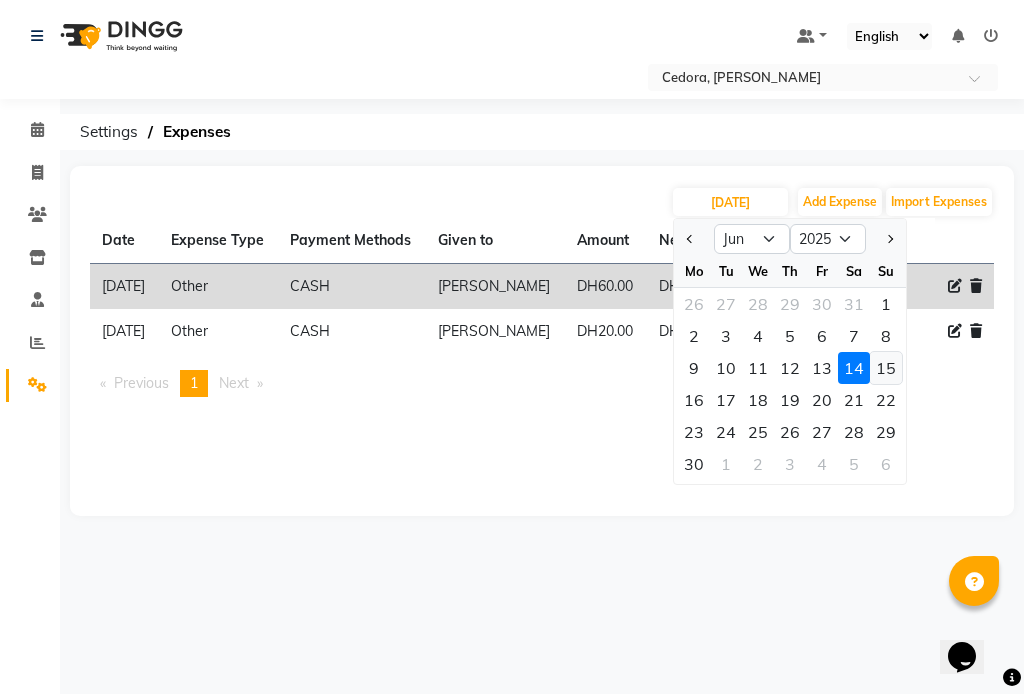 click on "15" 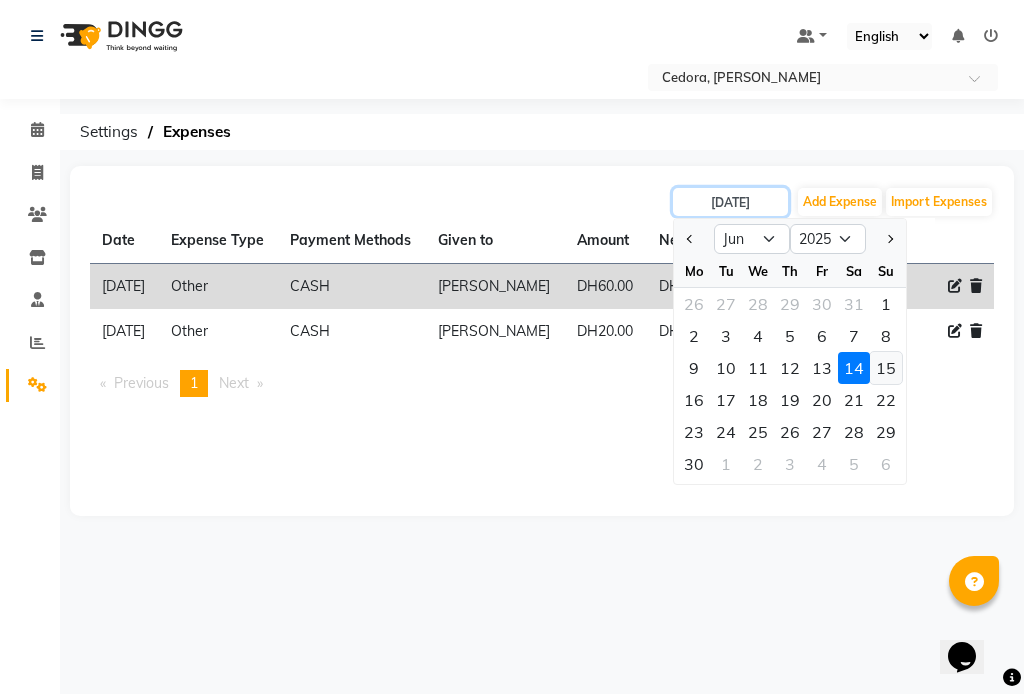 type on "15-06-2025" 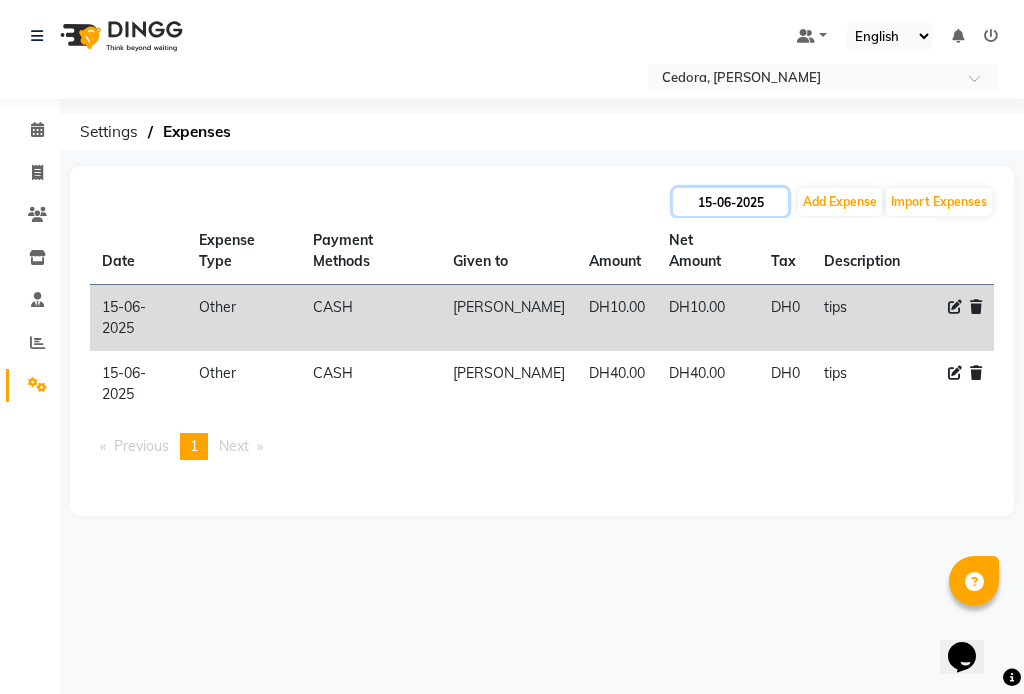 click on "15-06-2025" 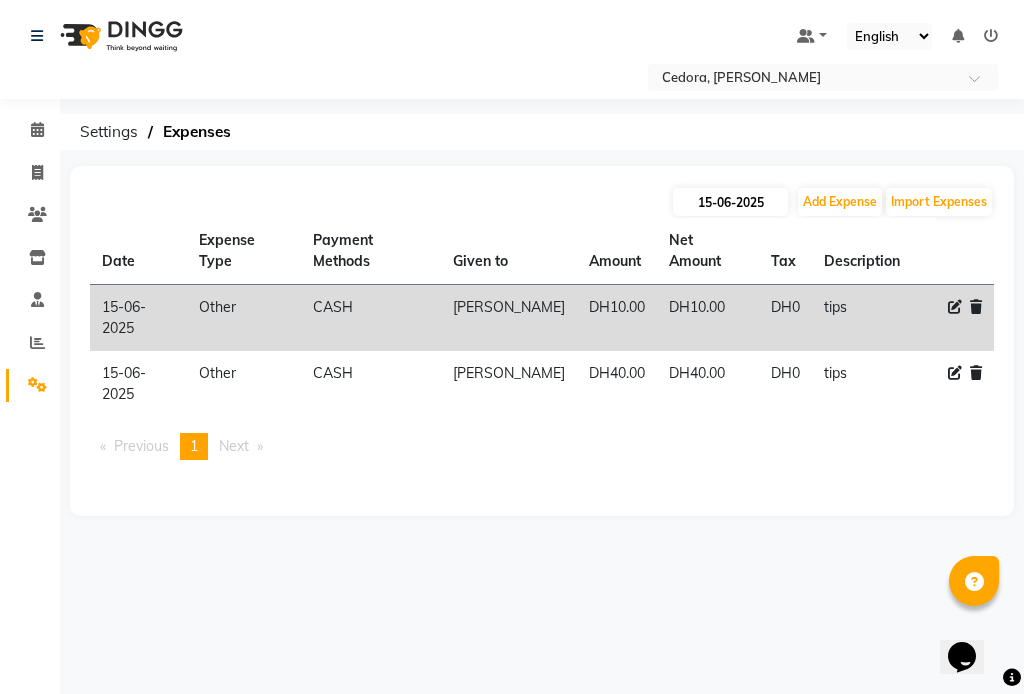 select on "6" 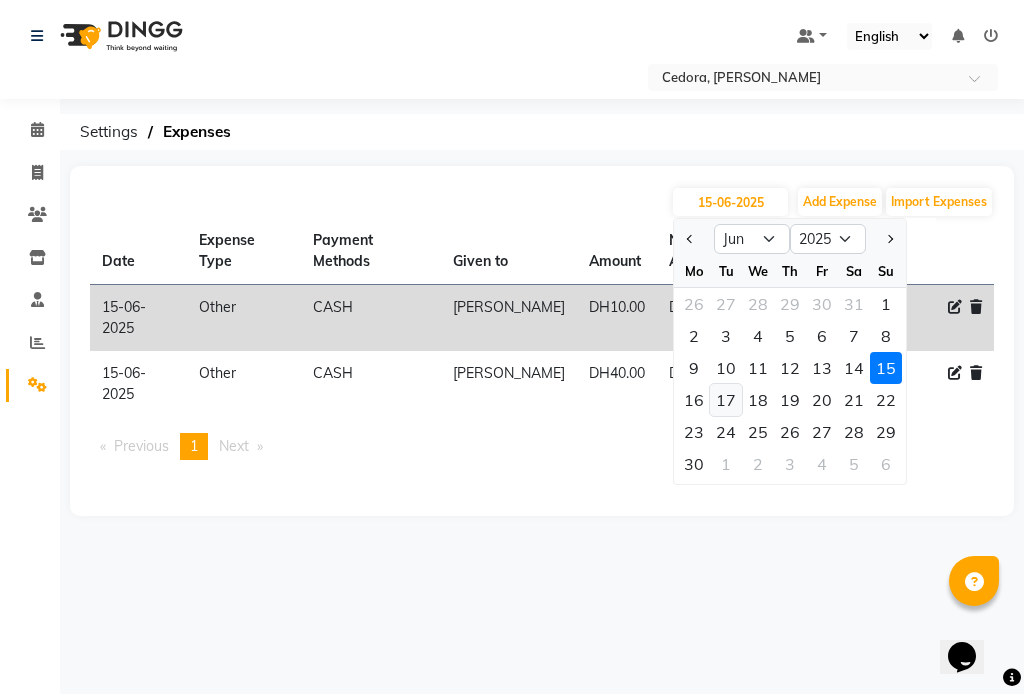 click on "17" 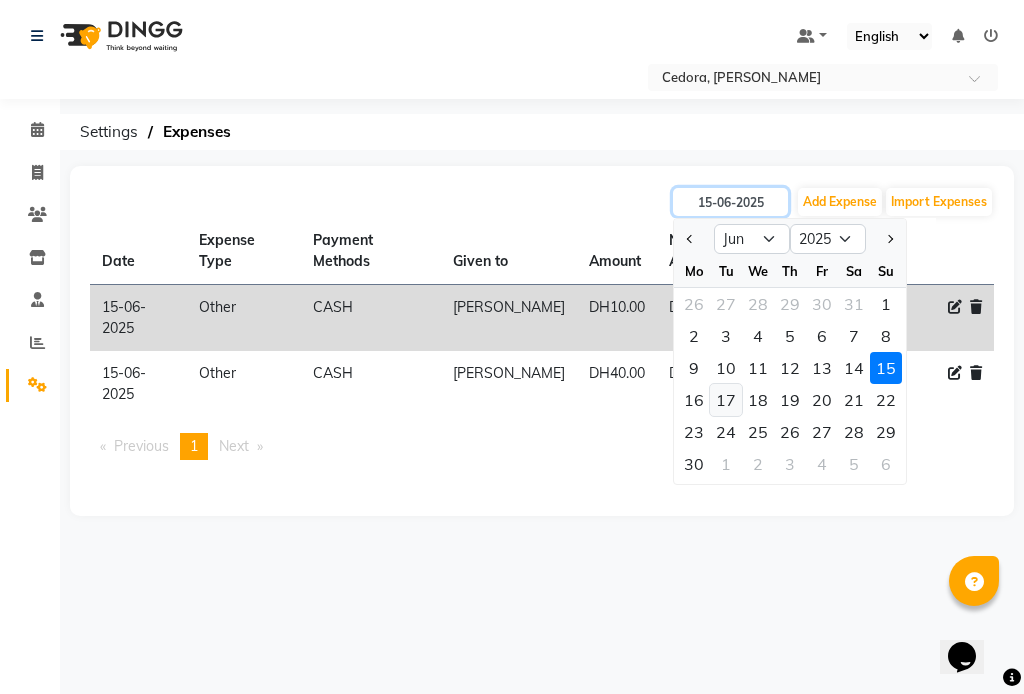 type on "[DATE]" 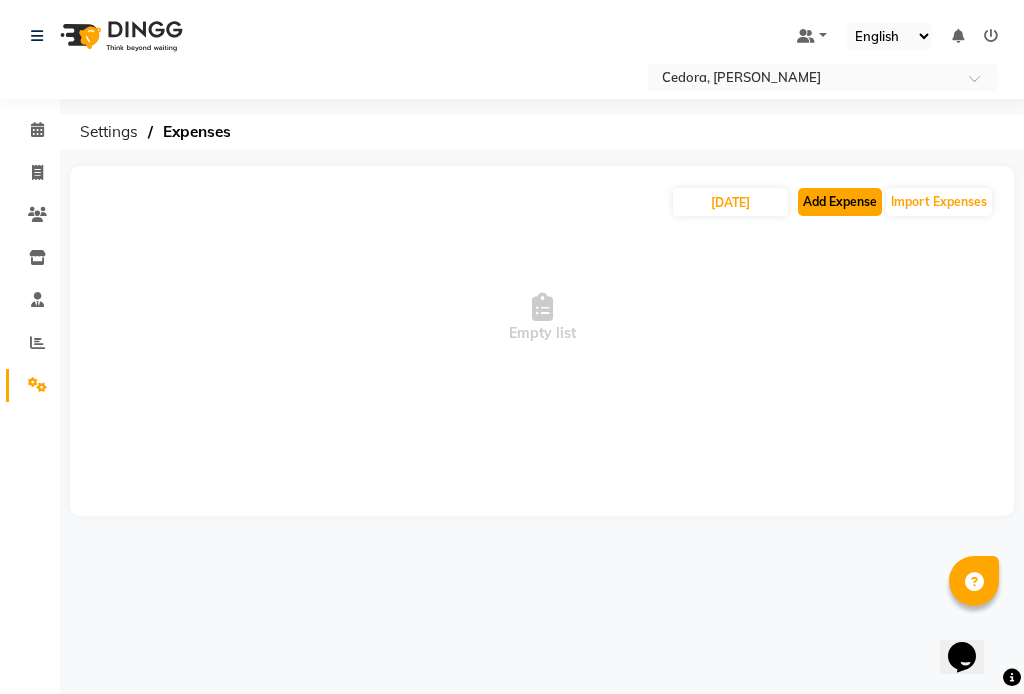 click on "Add Expense" 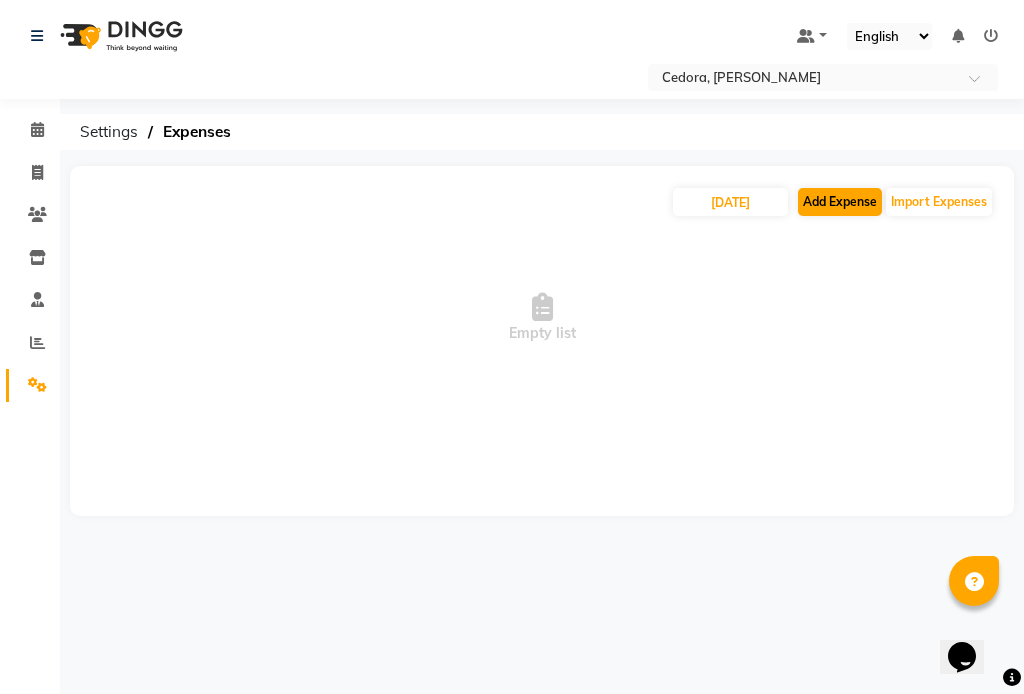 select on "1" 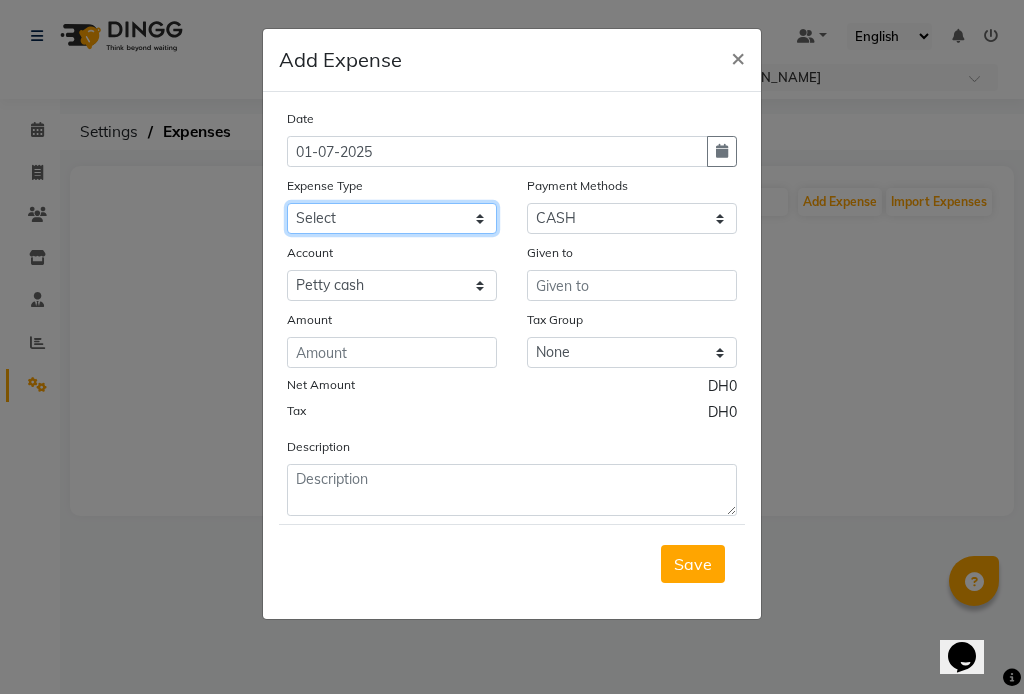 click on "Select Advance Salary Bank charges Car maintenance  Cash transfer to bank Cash transfer to hub Client Snacks Clinical charges Equipment Fuel Govt fee Incentive Insurance International purchase Loan Repayment Maintenance Marketing Miscellaneous MRA Other Pantry Product Rent Salary Staff Snacks Tax Tea & Refreshment Utilities" 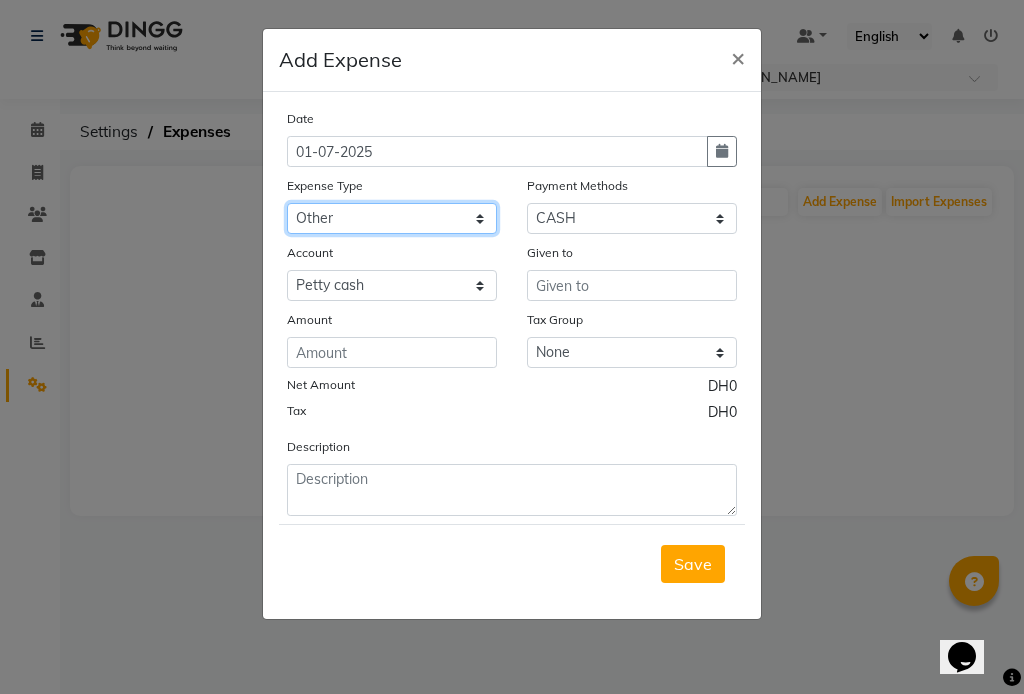 click on "Select Advance Salary Bank charges Car maintenance  Cash transfer to bank Cash transfer to hub Client Snacks Clinical charges Equipment Fuel Govt fee Incentive Insurance International purchase Loan Repayment Maintenance Marketing Miscellaneous MRA Other Pantry Product Rent Salary Staff Snacks Tax Tea & Refreshment Utilities" 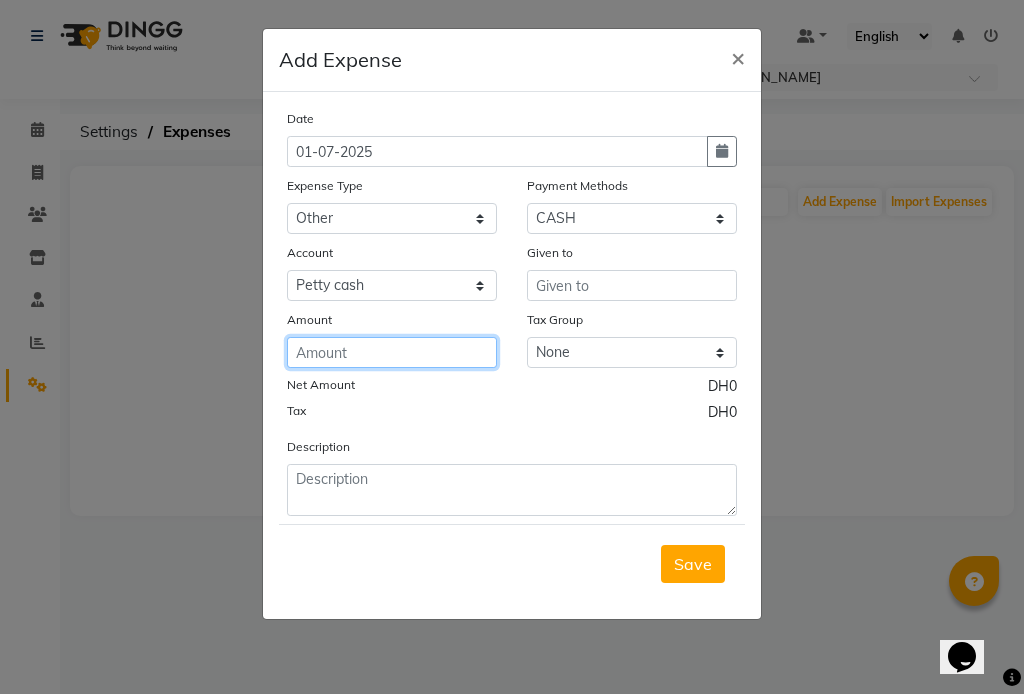 click 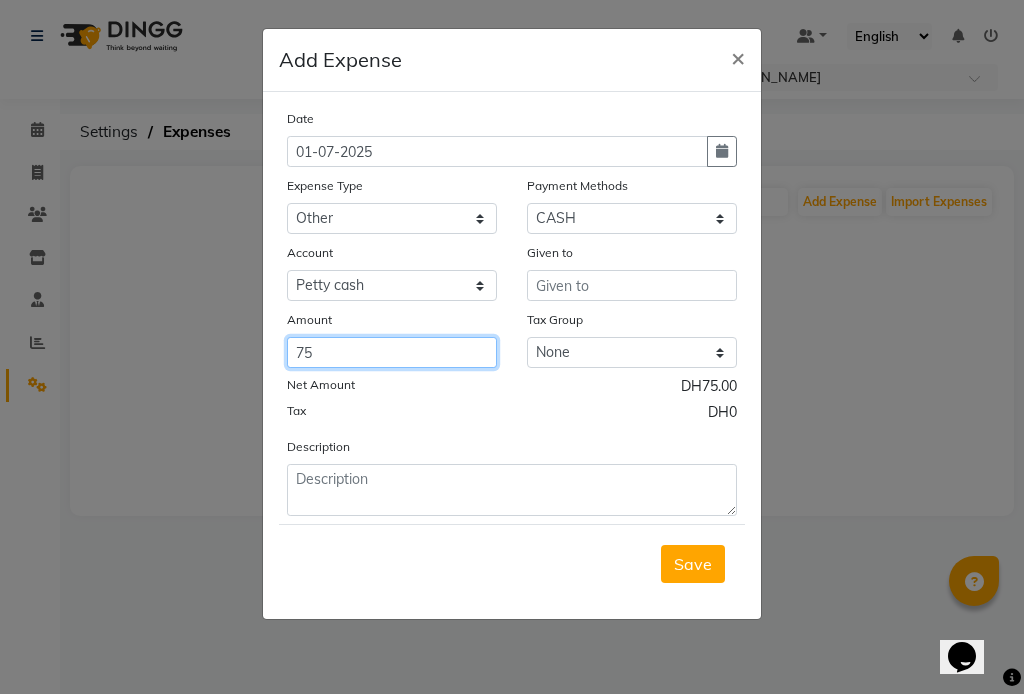 type on "75" 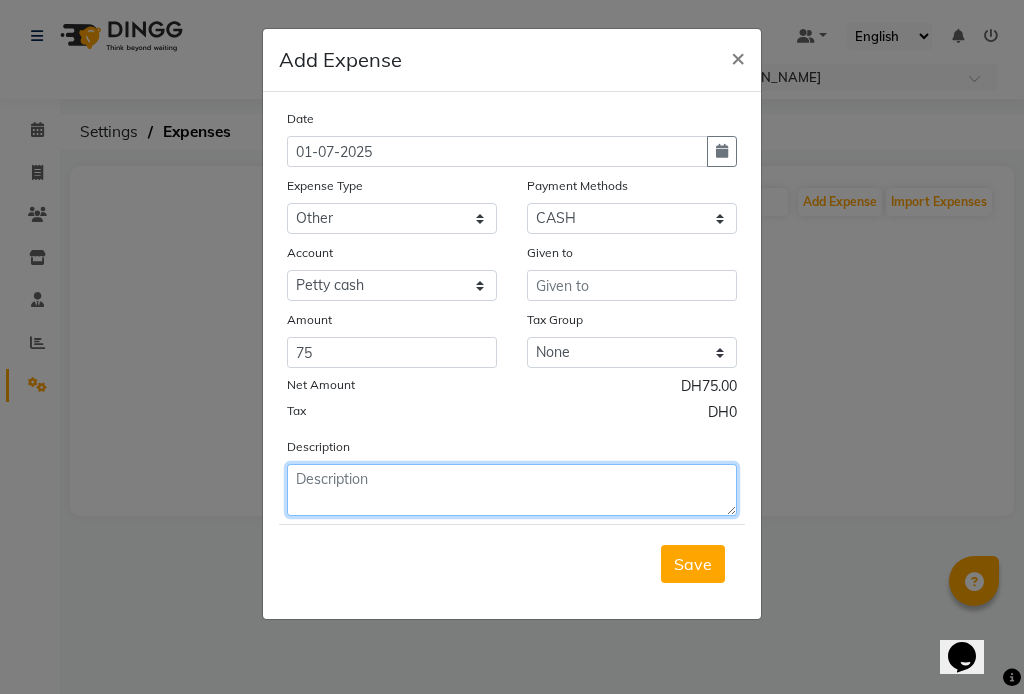 click 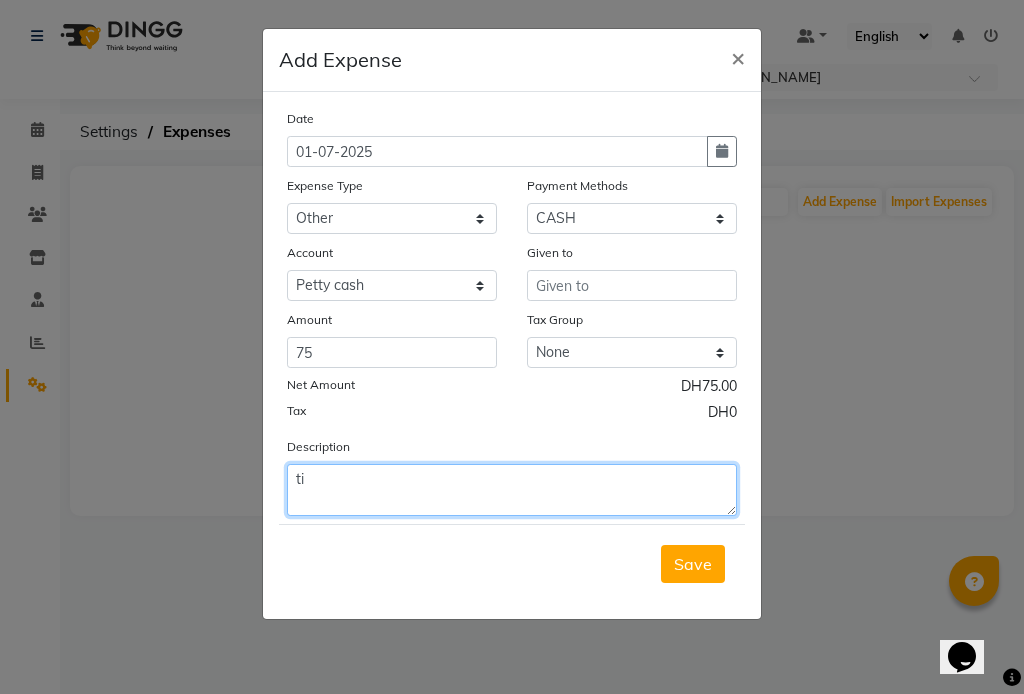 type on "t" 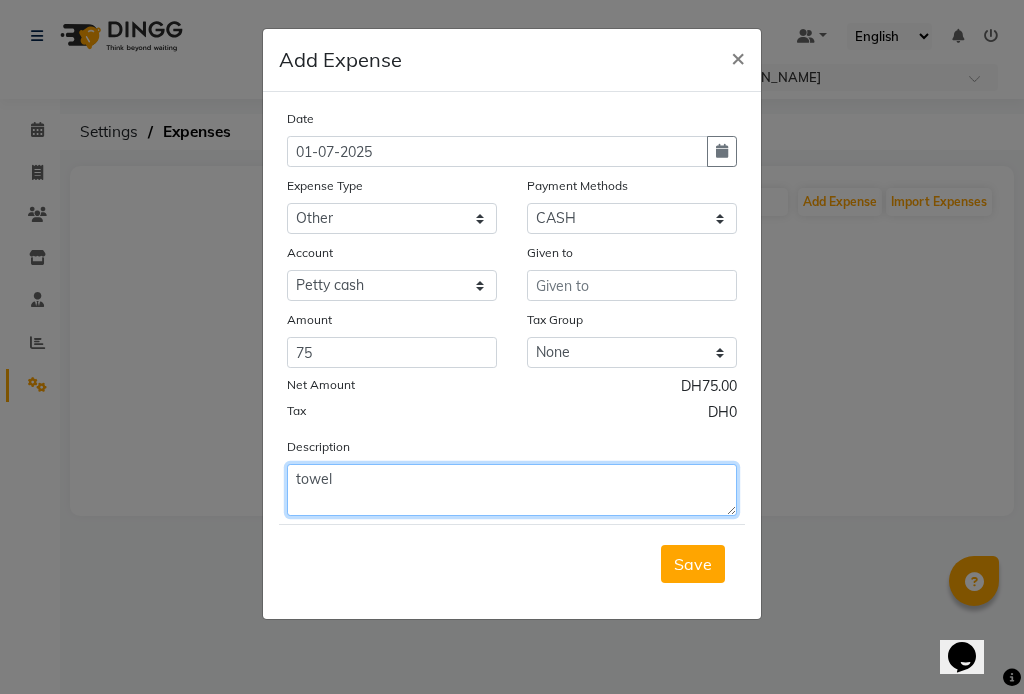 type on "towel" 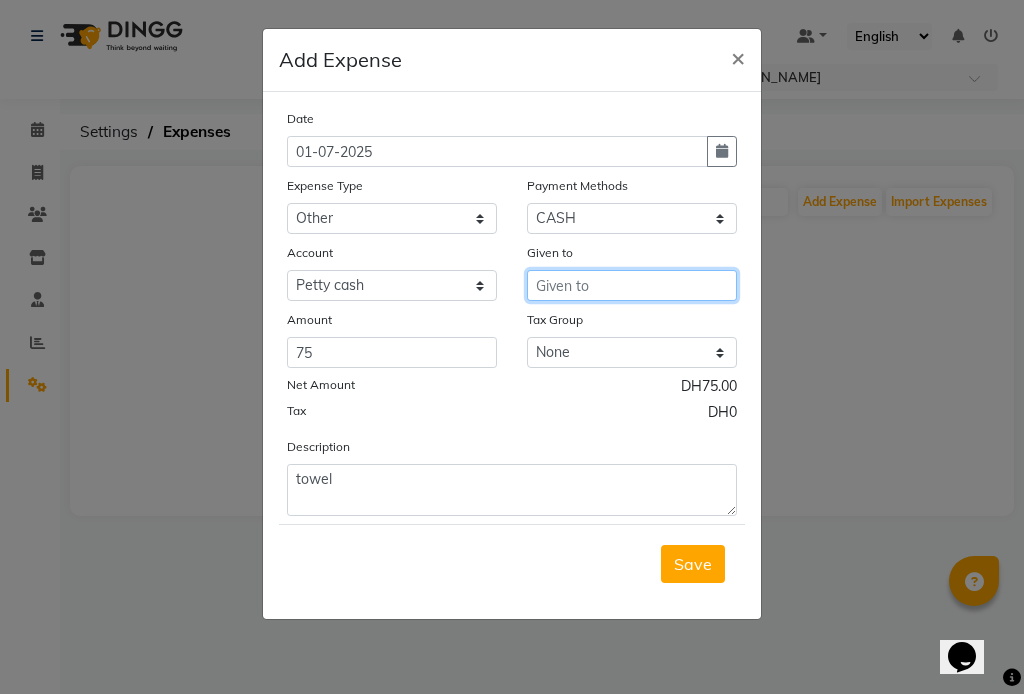 click at bounding box center (632, 285) 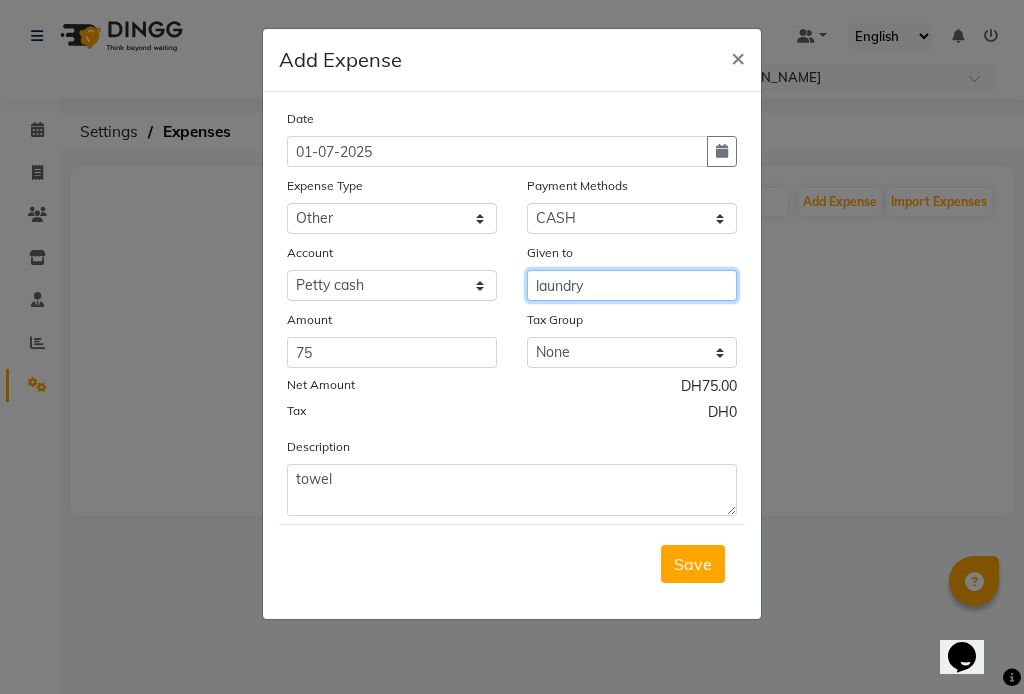 type on "laundry" 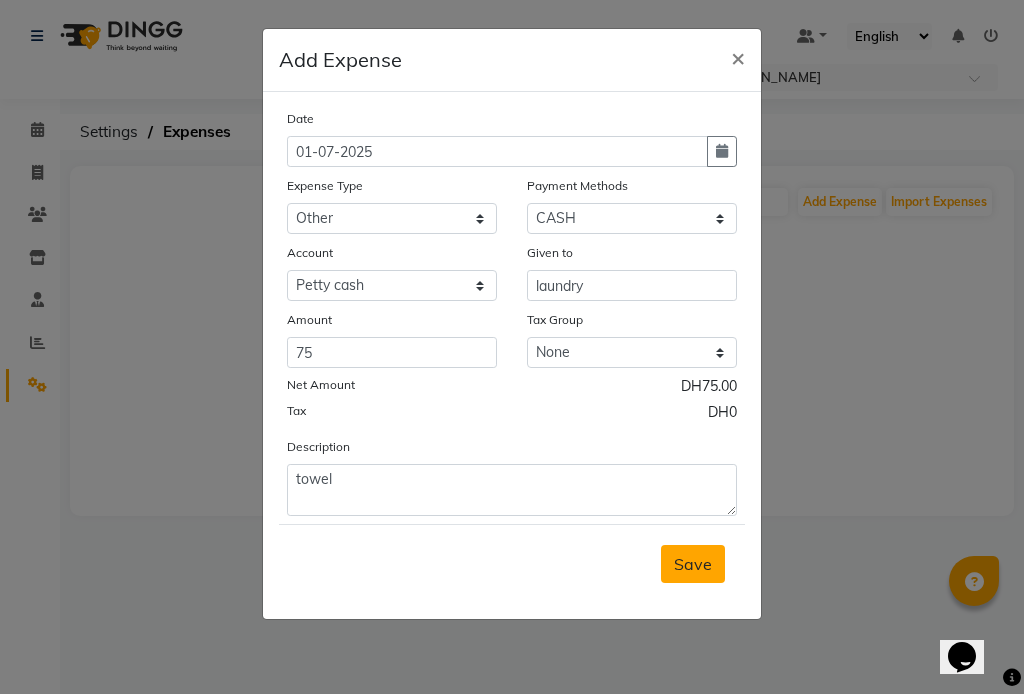 click on "Save" at bounding box center [693, 564] 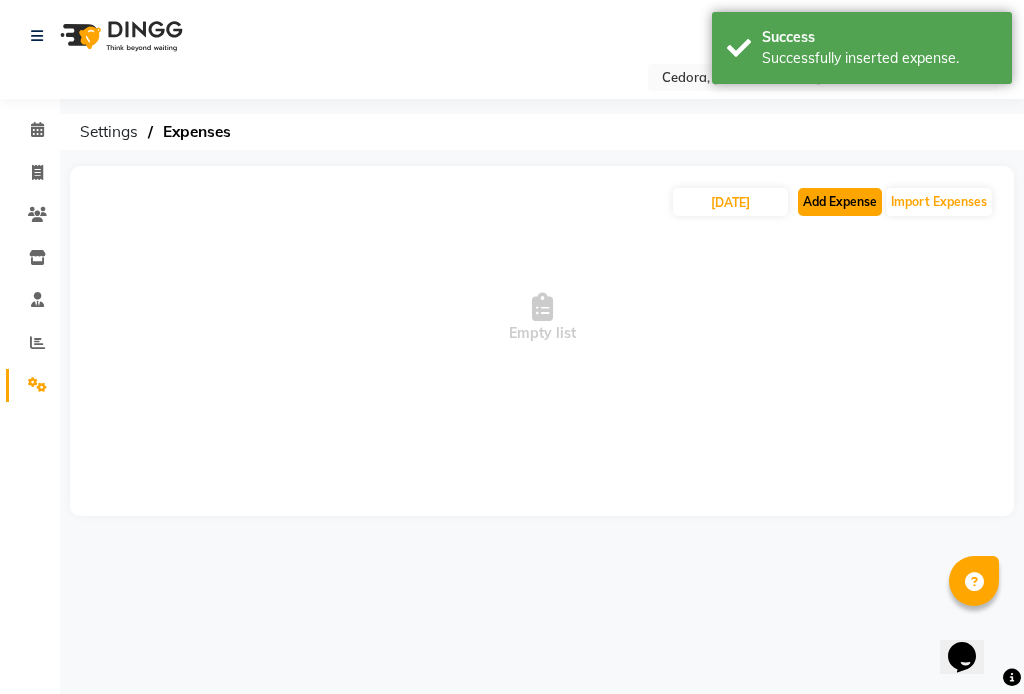 click on "Add Expense" 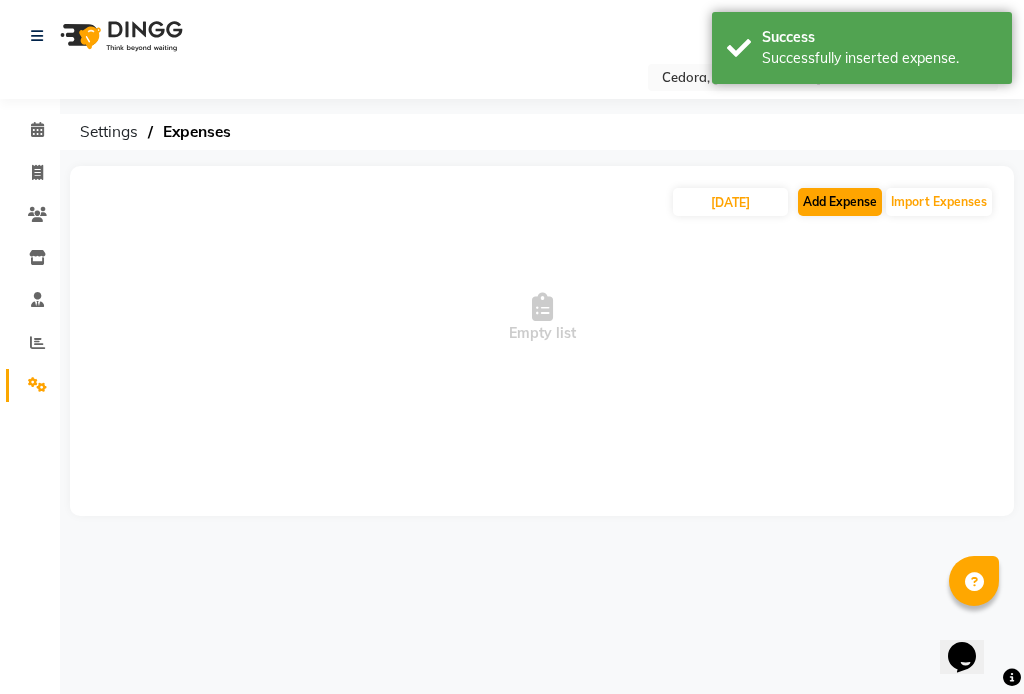 select on "1" 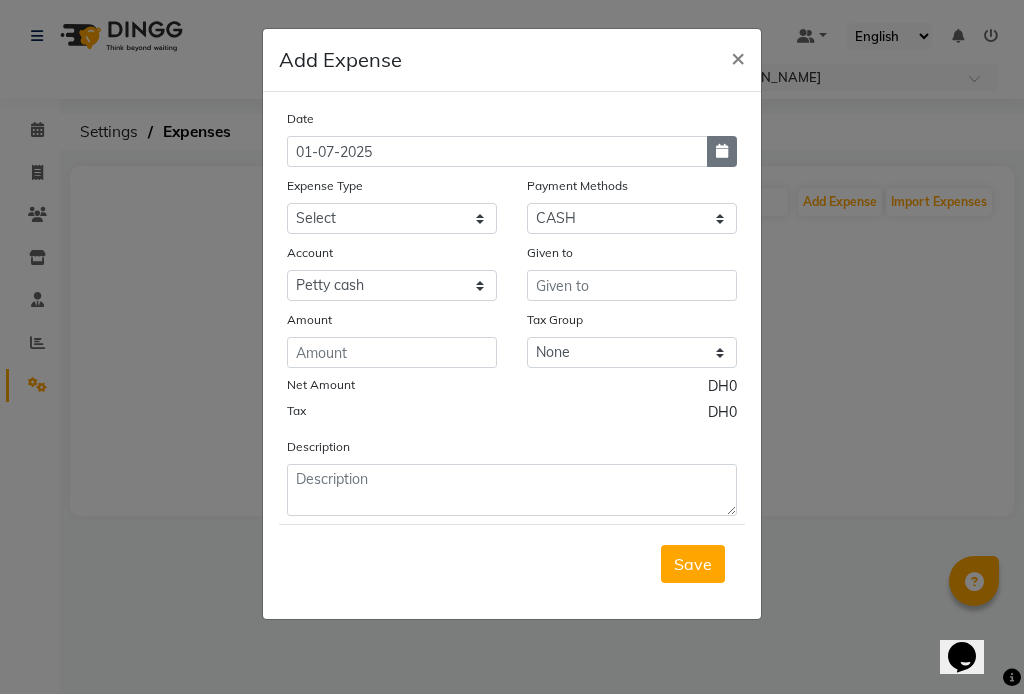click 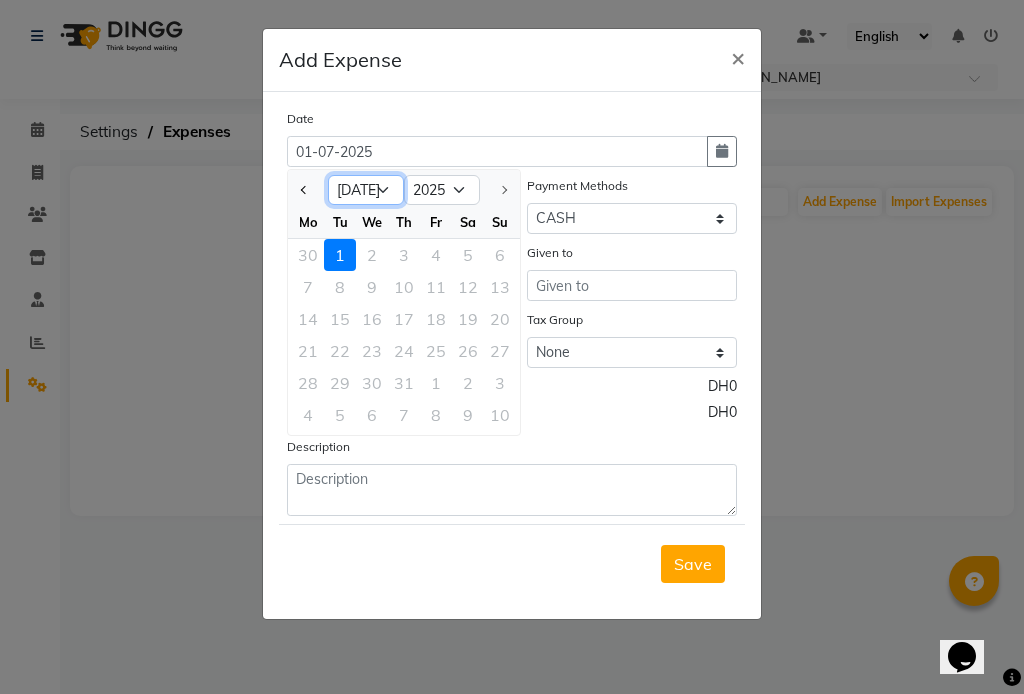 click on "Jan Feb Mar Apr May Jun [DATE]" 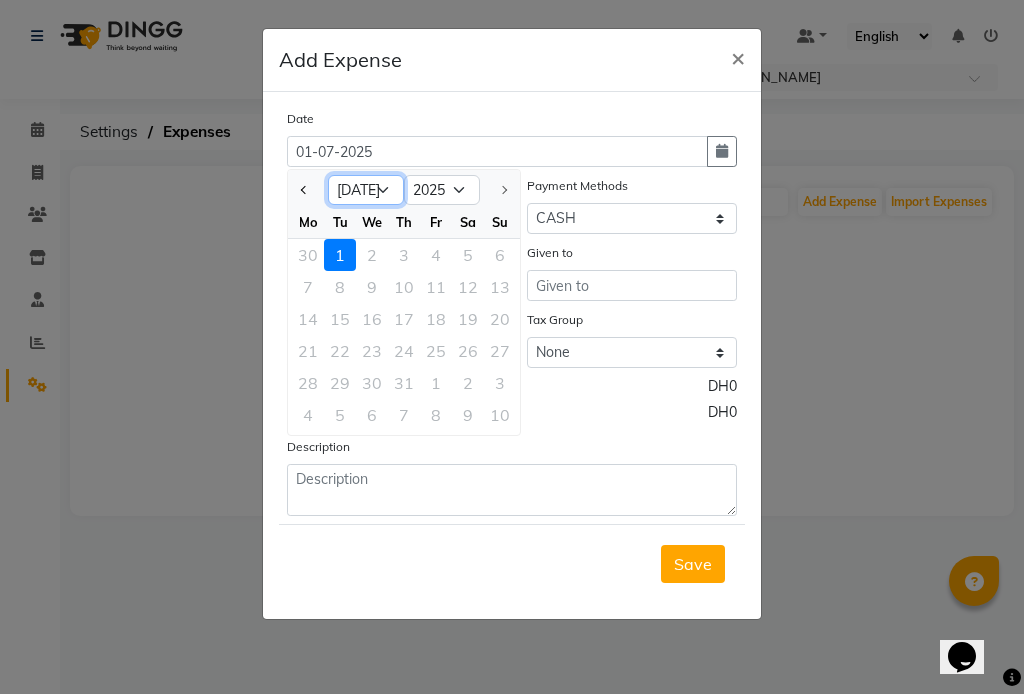 select on "6" 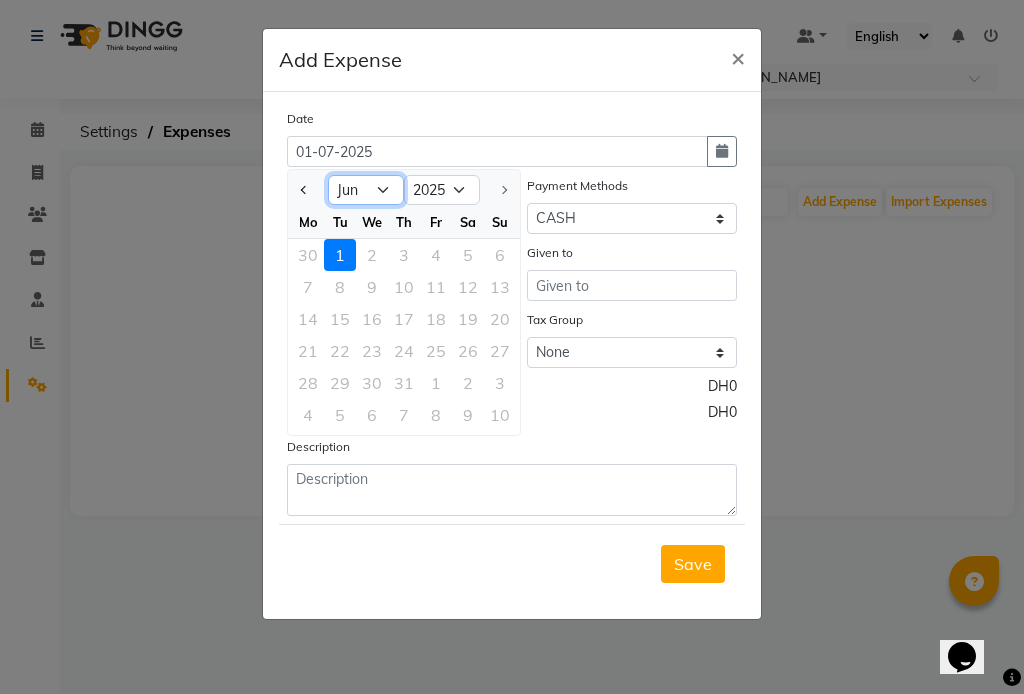 click on "Jan Feb Mar Apr May Jun [DATE]" 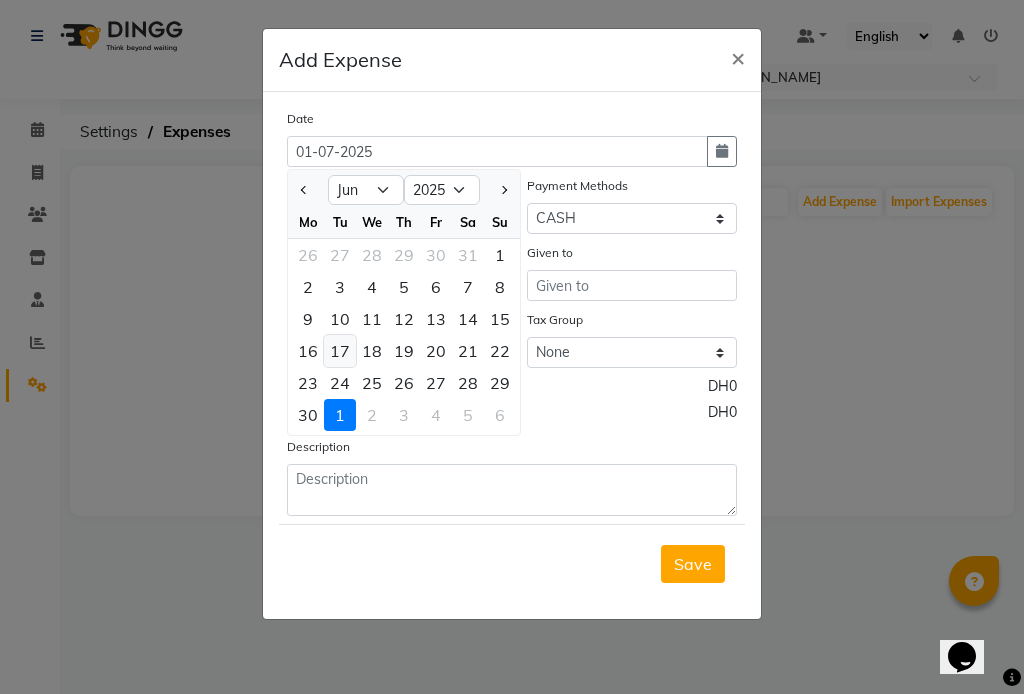 click on "17" 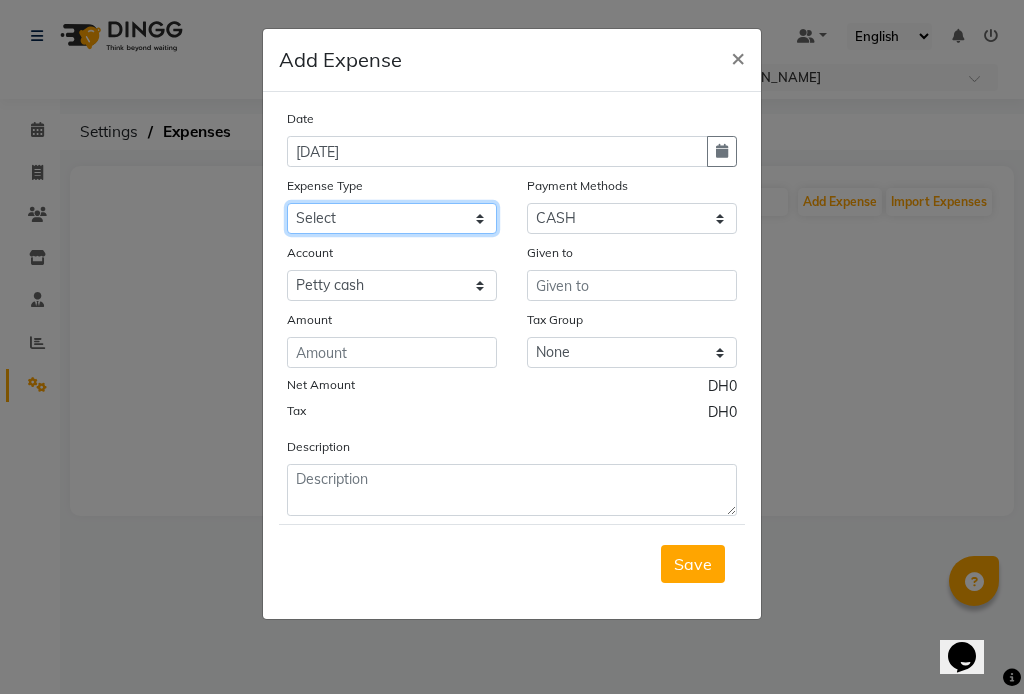 click on "Select Advance Salary Bank charges Car maintenance  Cash transfer to bank Cash transfer to hub Client Snacks Clinical charges Equipment Fuel Govt fee Incentive Insurance International purchase Loan Repayment Maintenance Marketing Miscellaneous MRA Other Pantry Product Rent Salary Staff Snacks Tax Tea & Refreshment Utilities" 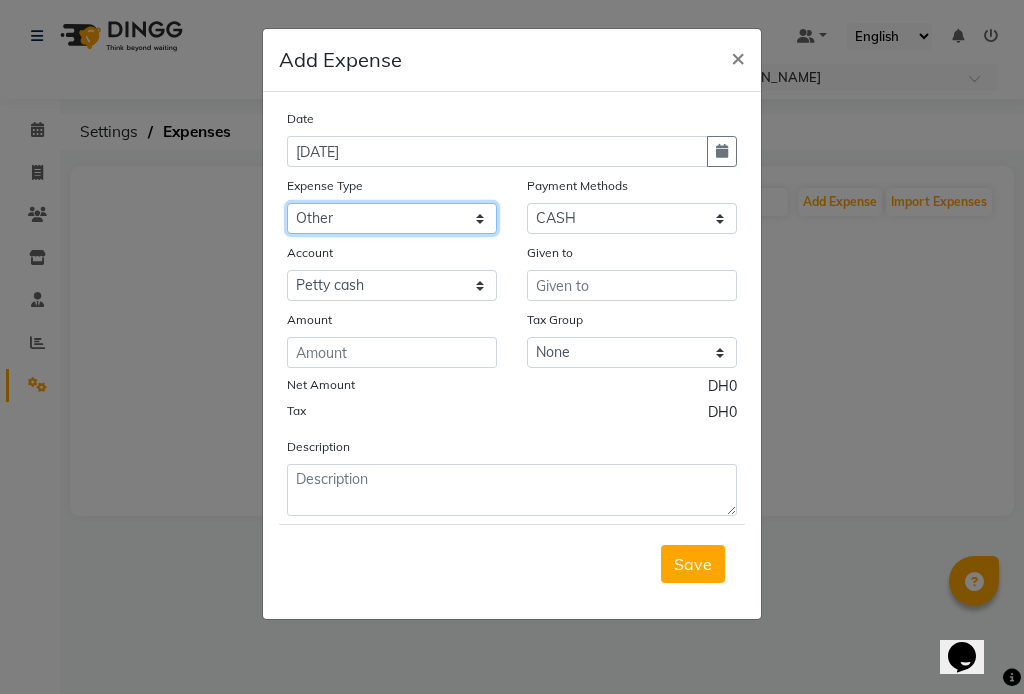 click on "Select Advance Salary Bank charges Car maintenance  Cash transfer to bank Cash transfer to hub Client Snacks Clinical charges Equipment Fuel Govt fee Incentive Insurance International purchase Loan Repayment Maintenance Marketing Miscellaneous MRA Other Pantry Product Rent Salary Staff Snacks Tax Tea & Refreshment Utilities" 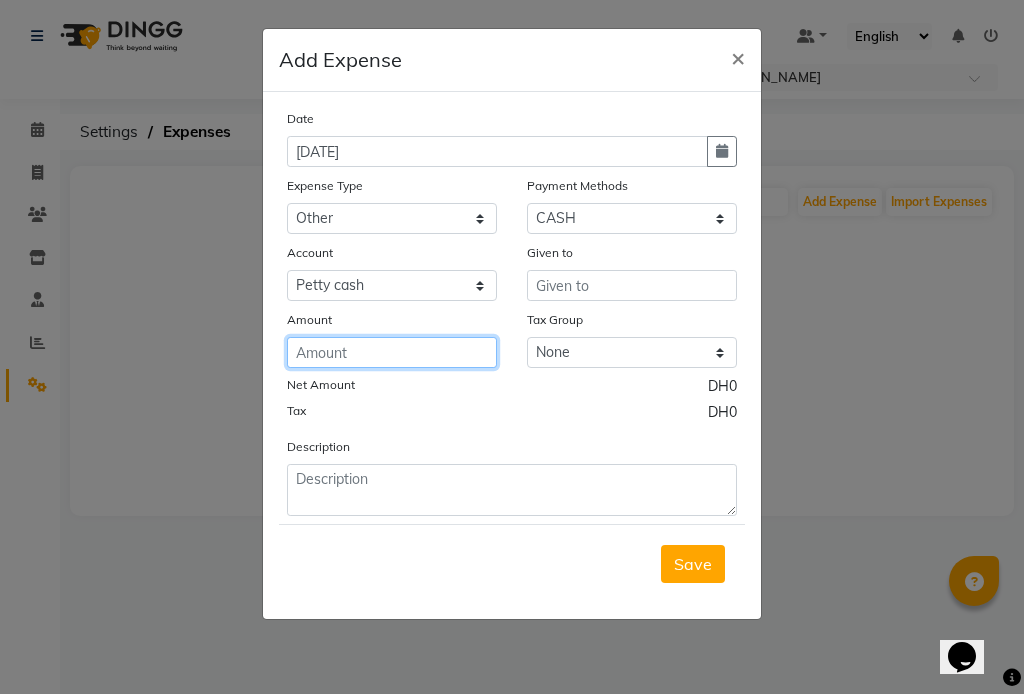 click 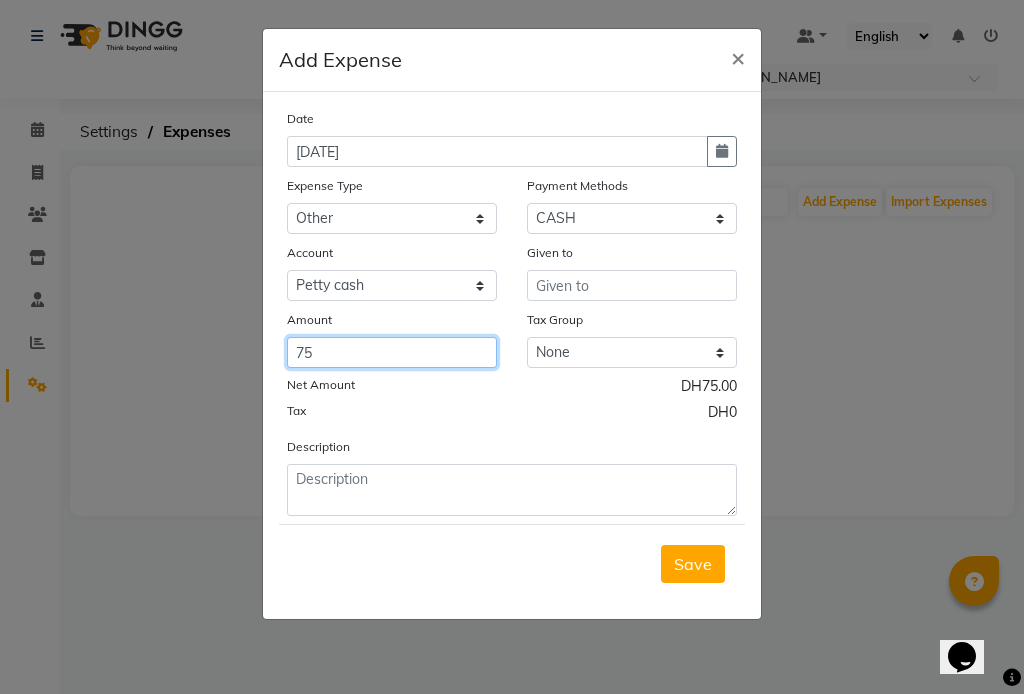type on "75" 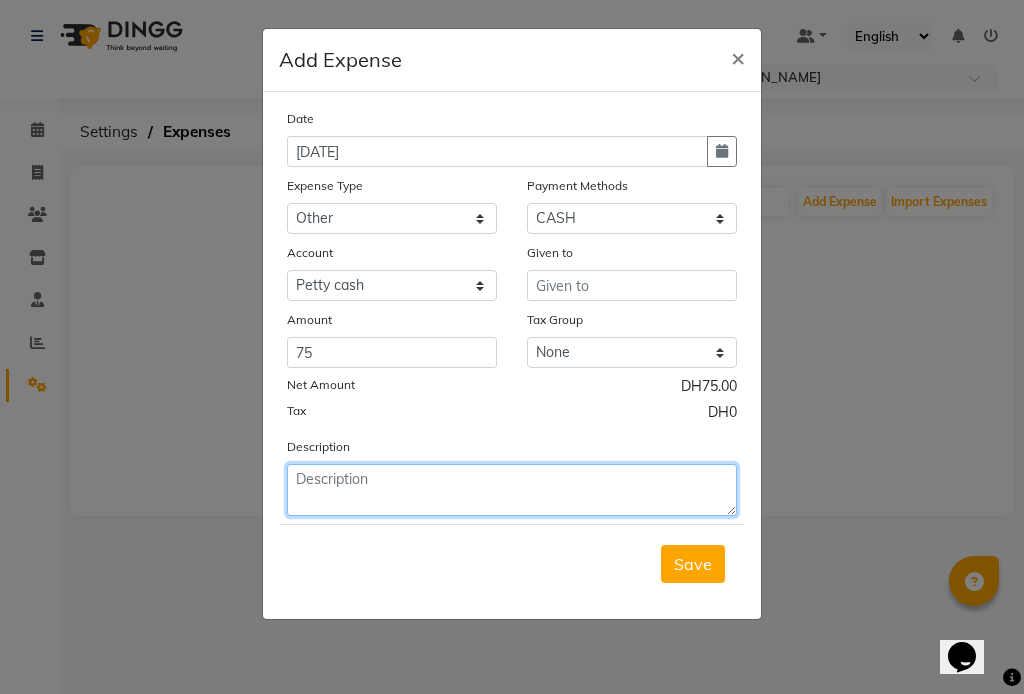 click 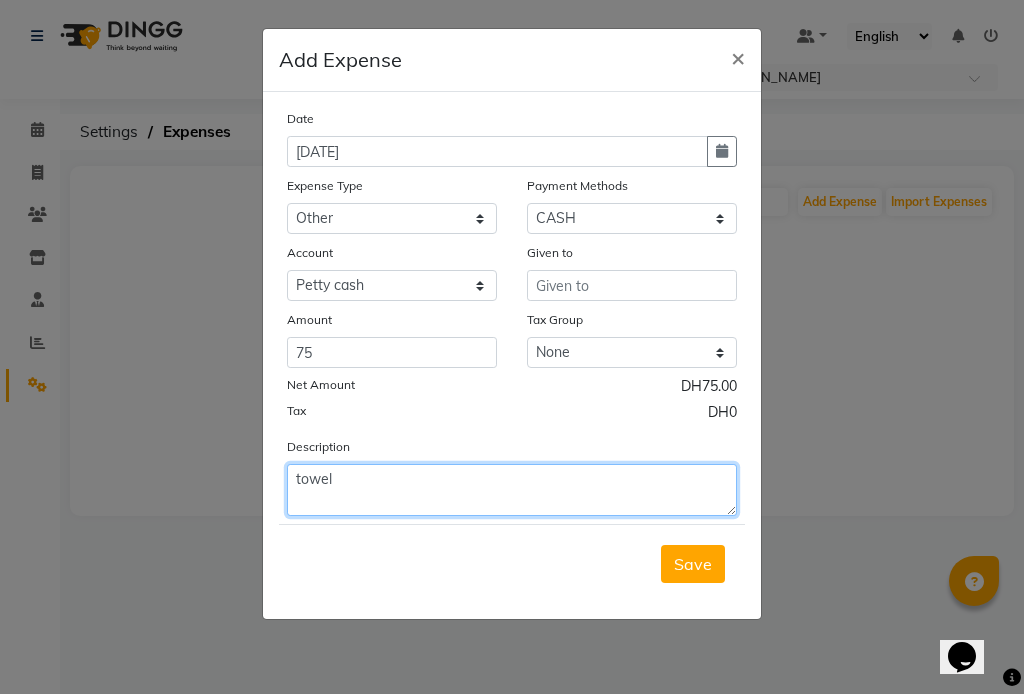 type on "towel" 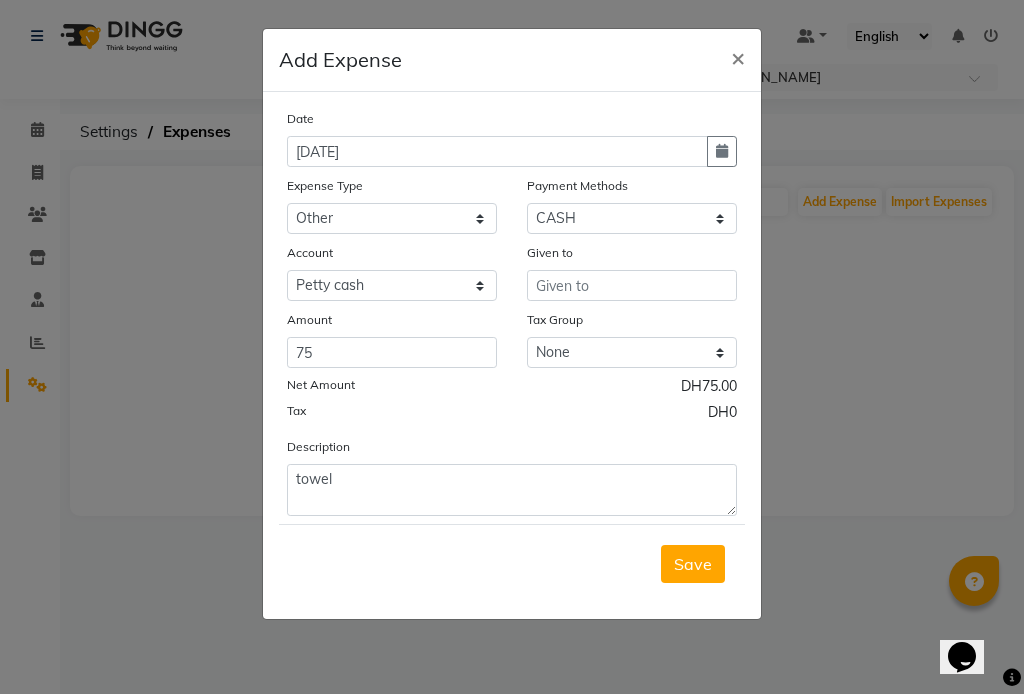 click on "Tax Group" 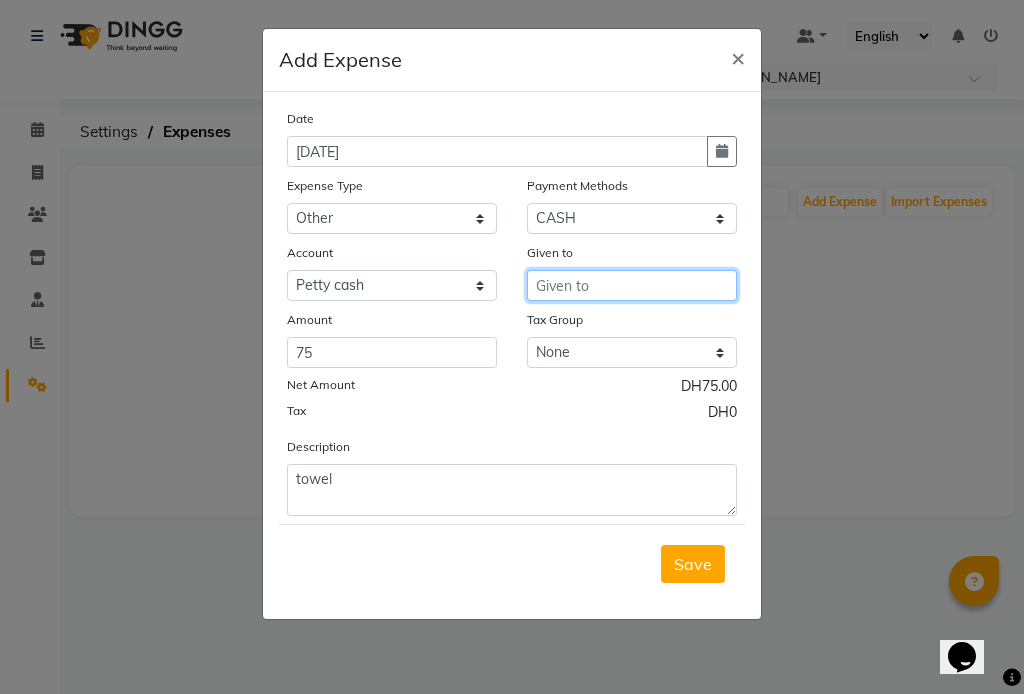 click at bounding box center (632, 285) 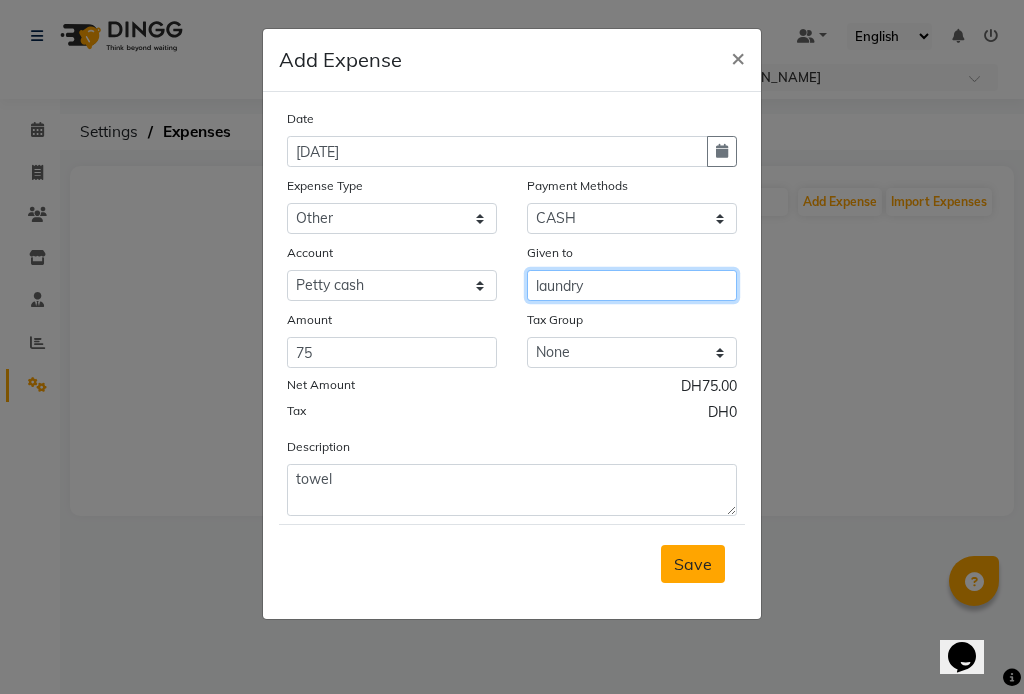 type on "laundry" 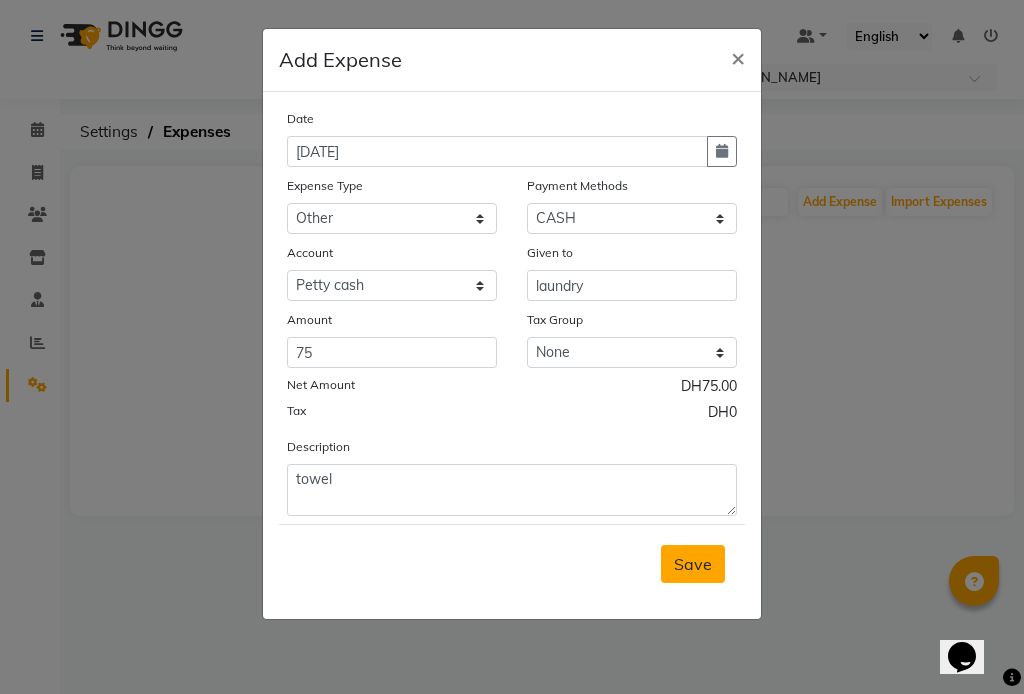 click on "Save" at bounding box center (693, 564) 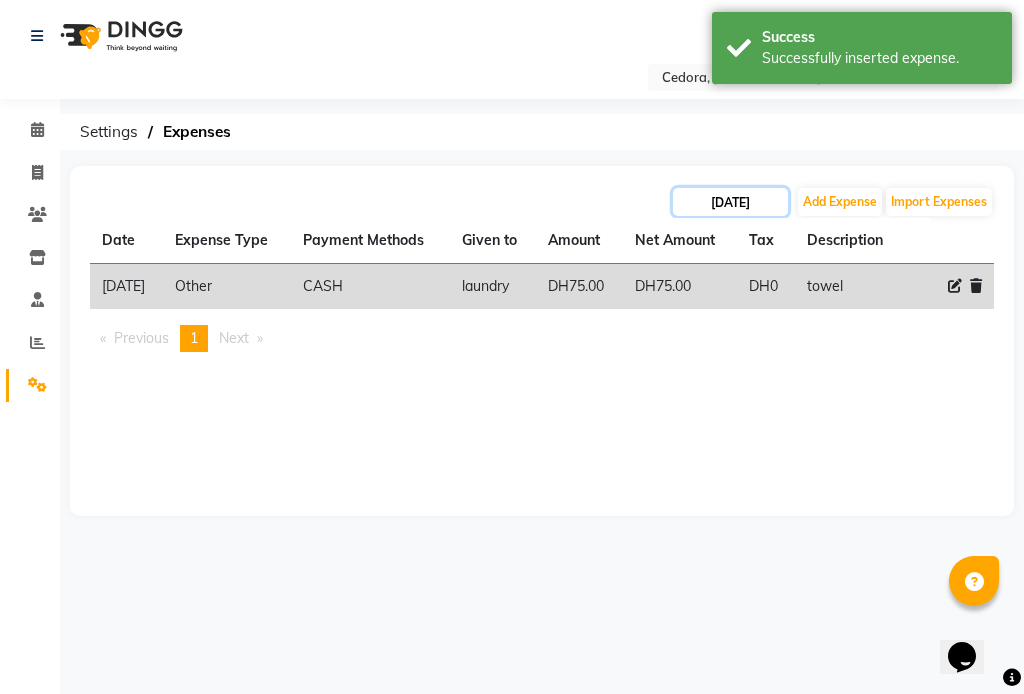 click on "[DATE]" 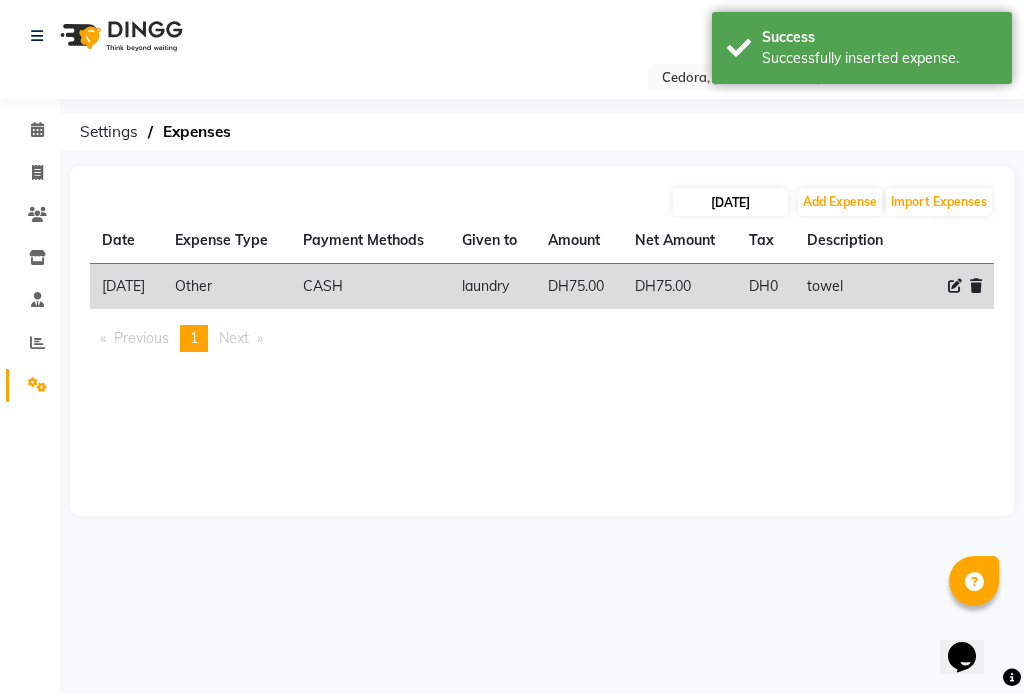 select on "6" 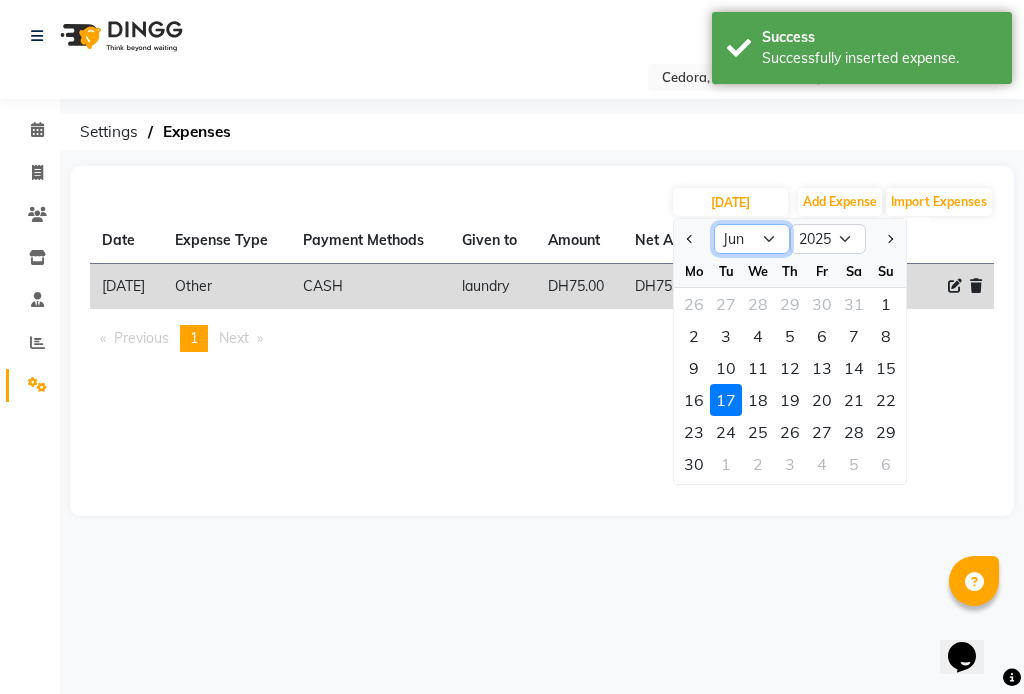 click on "Jan Feb Mar Apr May Jun [DATE] Aug Sep Oct Nov Dec" 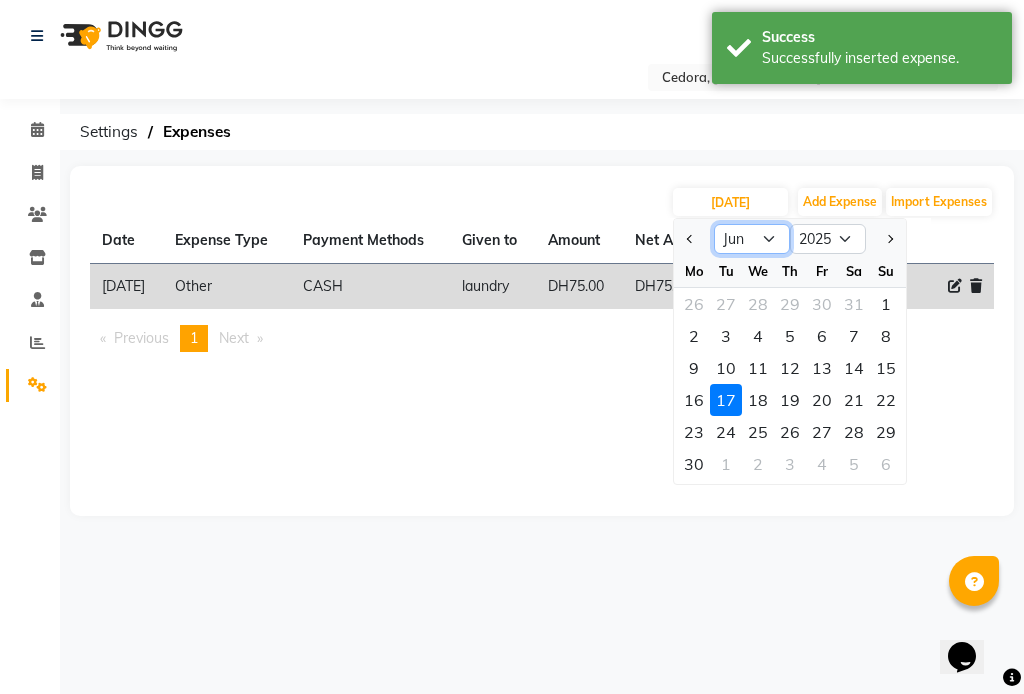 select on "7" 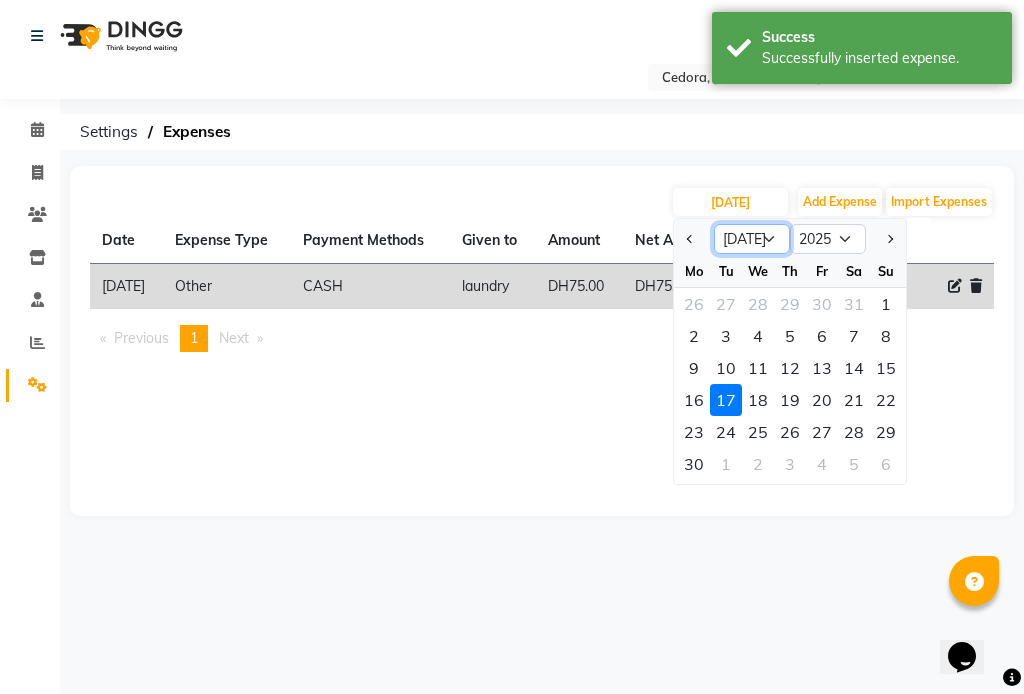 click on "Jan Feb Mar Apr May Jun [DATE] Aug Sep Oct Nov Dec" 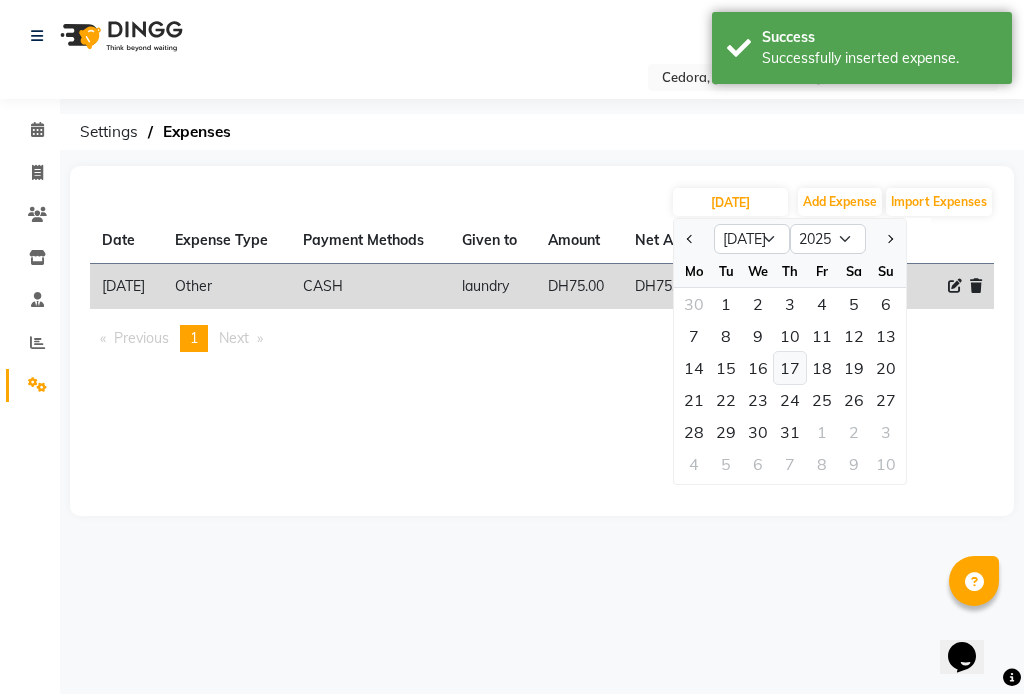 click on "17" 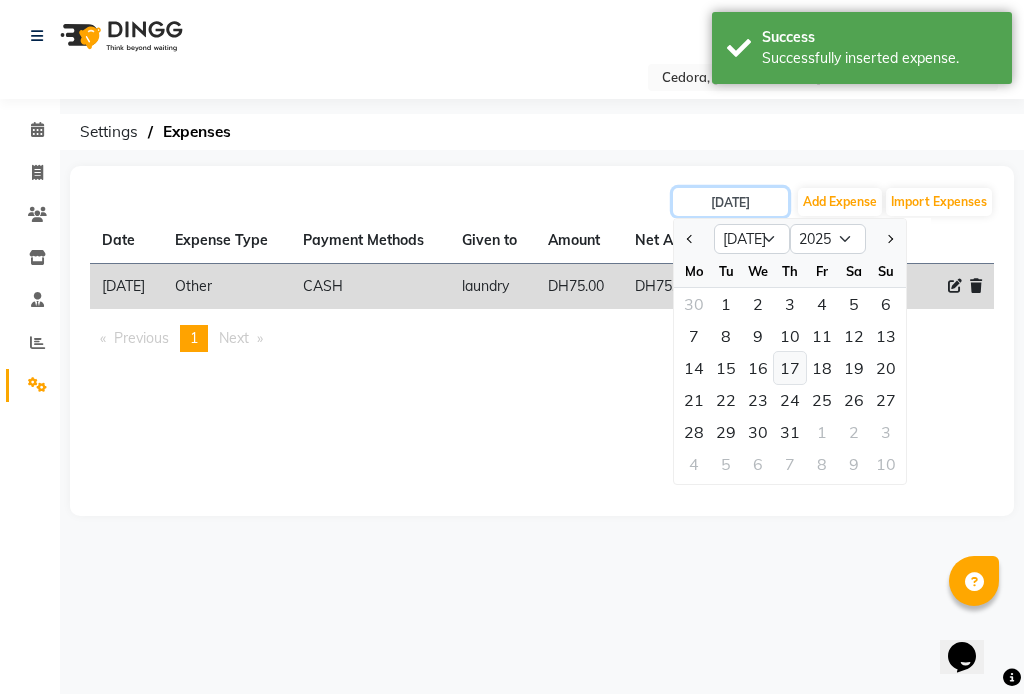 type on "[DATE]" 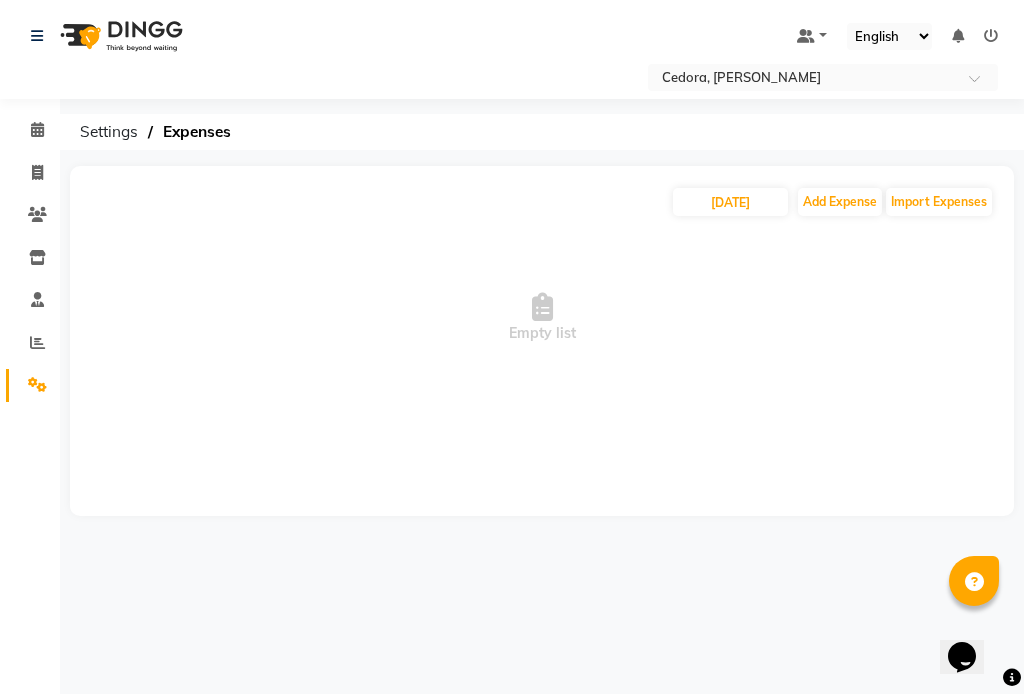 click 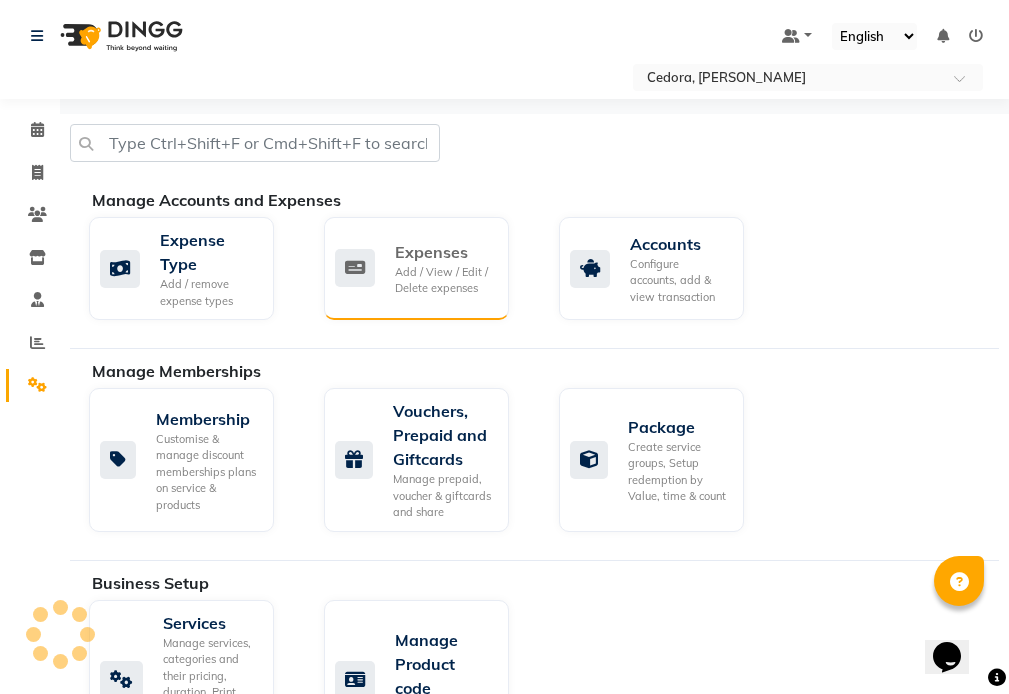 click on "Expenses Add / View / Edit / Delete expenses" 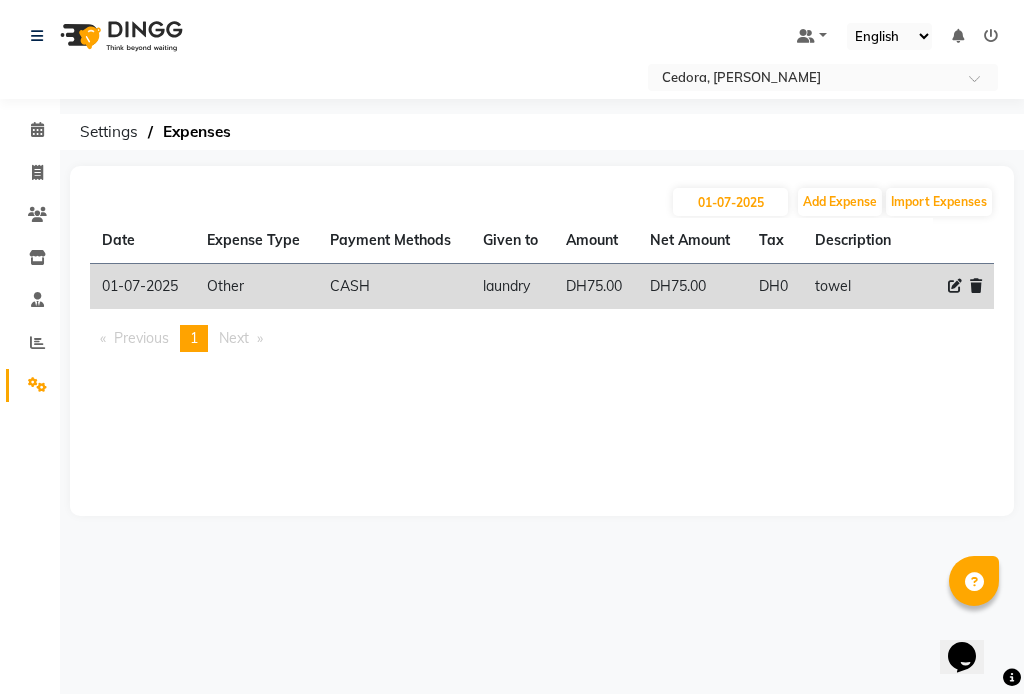 click 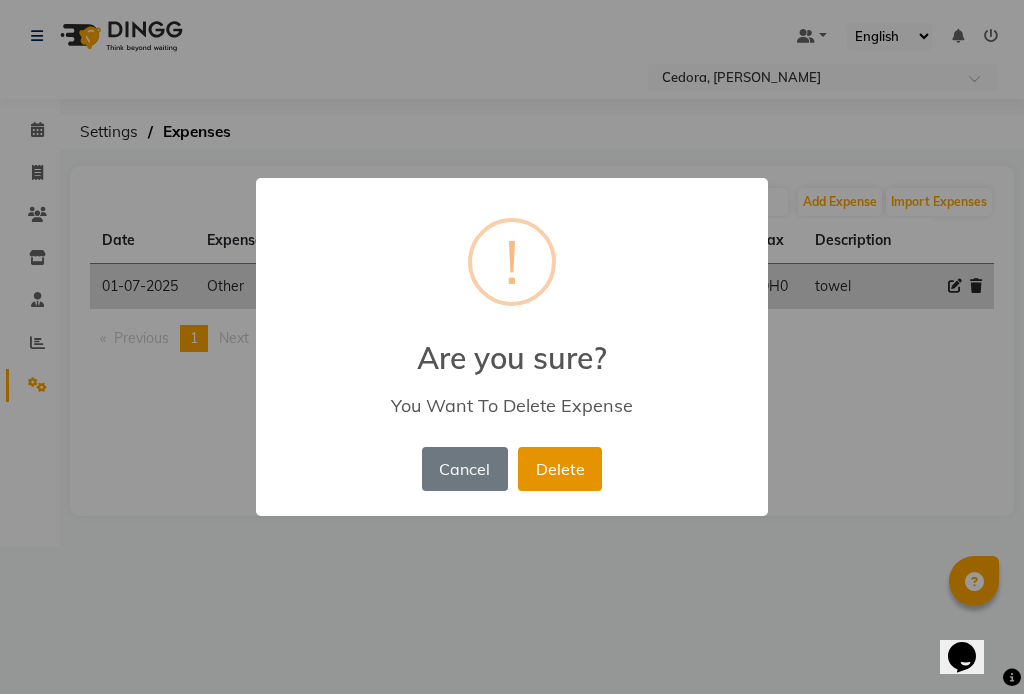 click on "Delete" at bounding box center (560, 469) 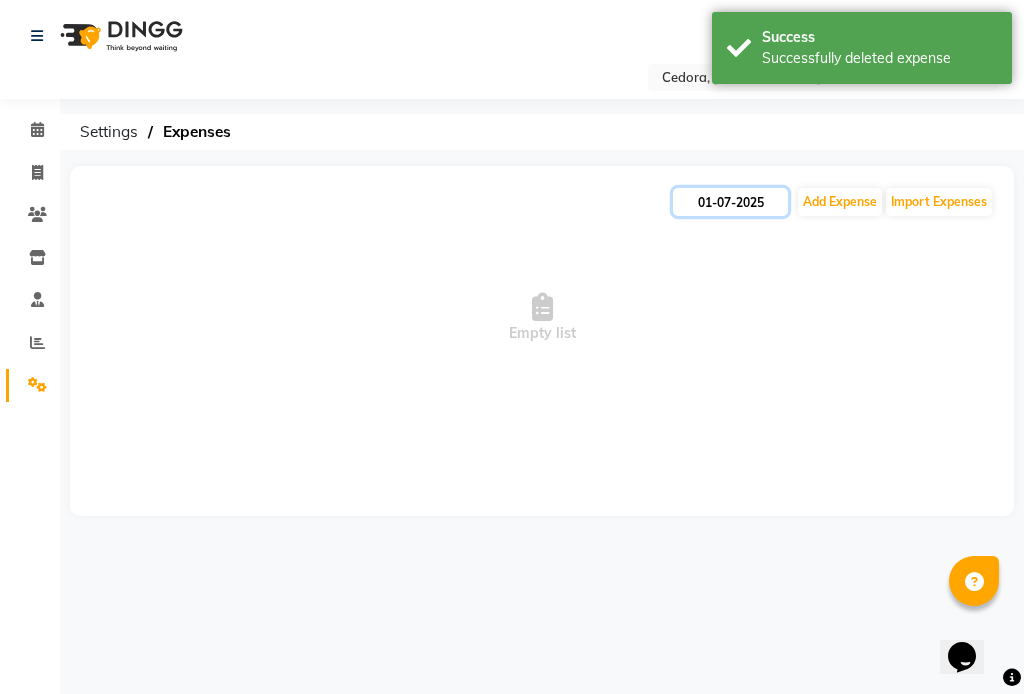 click on "01-07-2025" 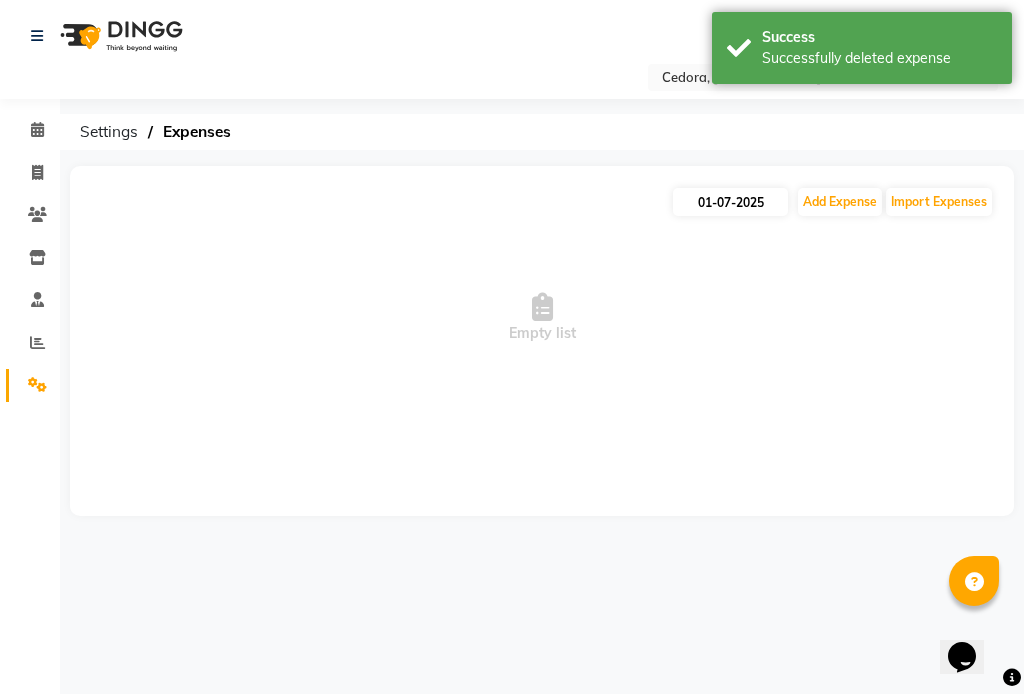 select on "7" 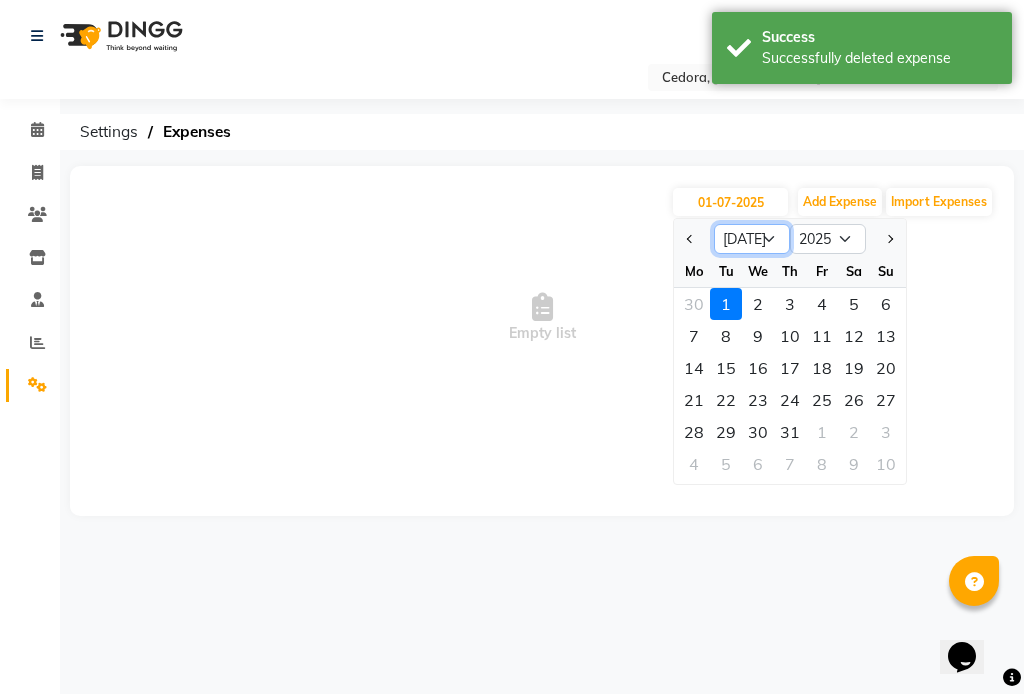 click on "Jan Feb Mar Apr May Jun [DATE] Aug Sep Oct Nov Dec" 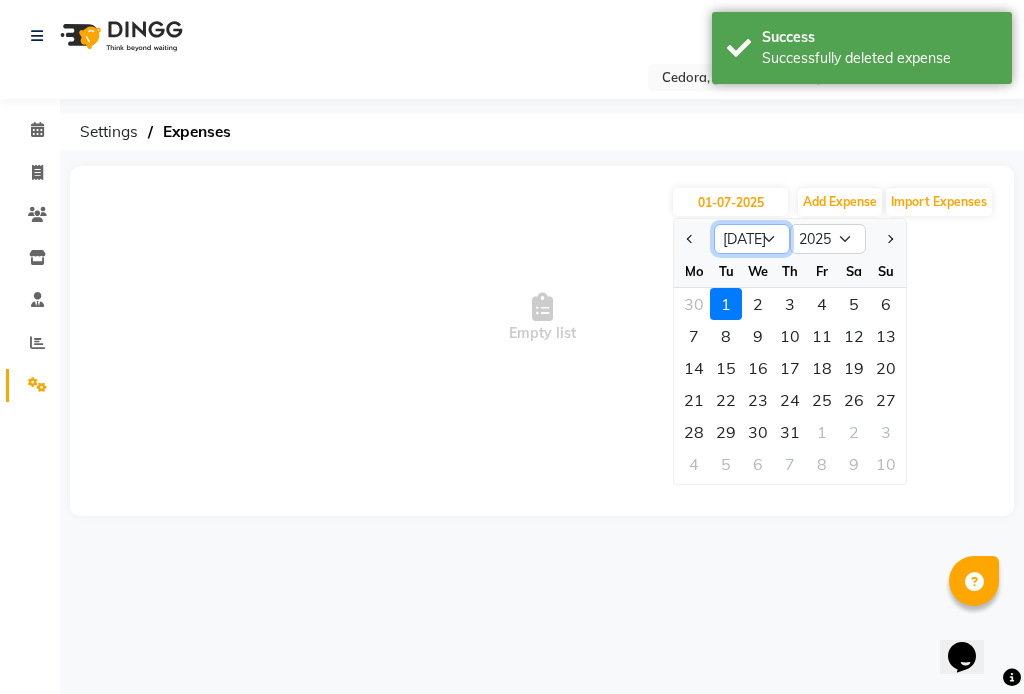 select on "6" 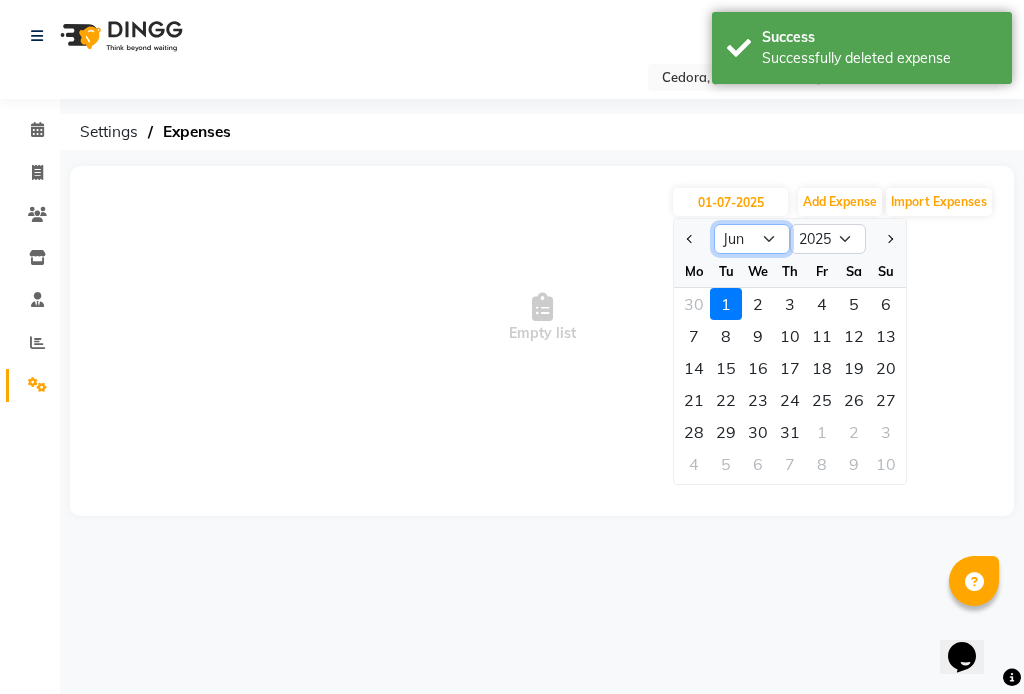 click on "Jan Feb Mar Apr May Jun [DATE] Aug Sep Oct Nov Dec" 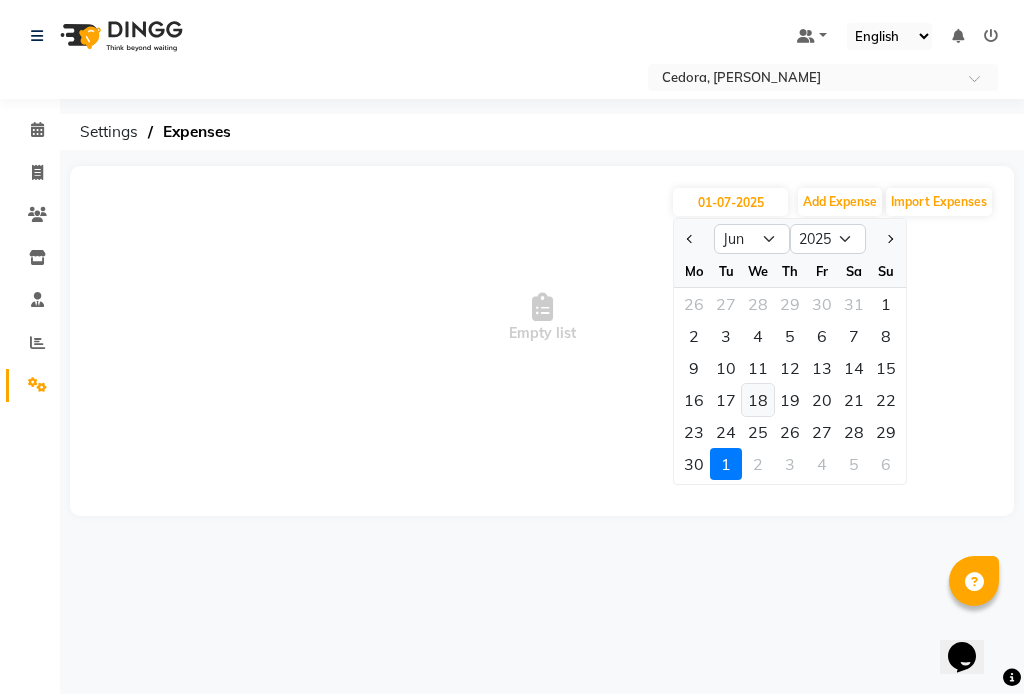 click on "18" 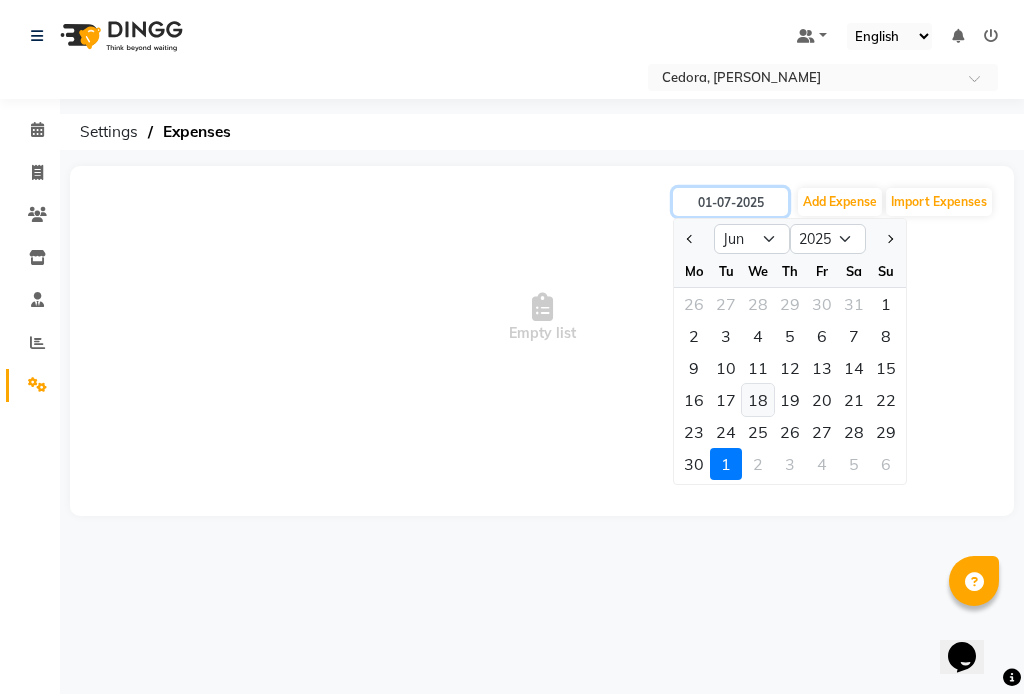 type on "[DATE]" 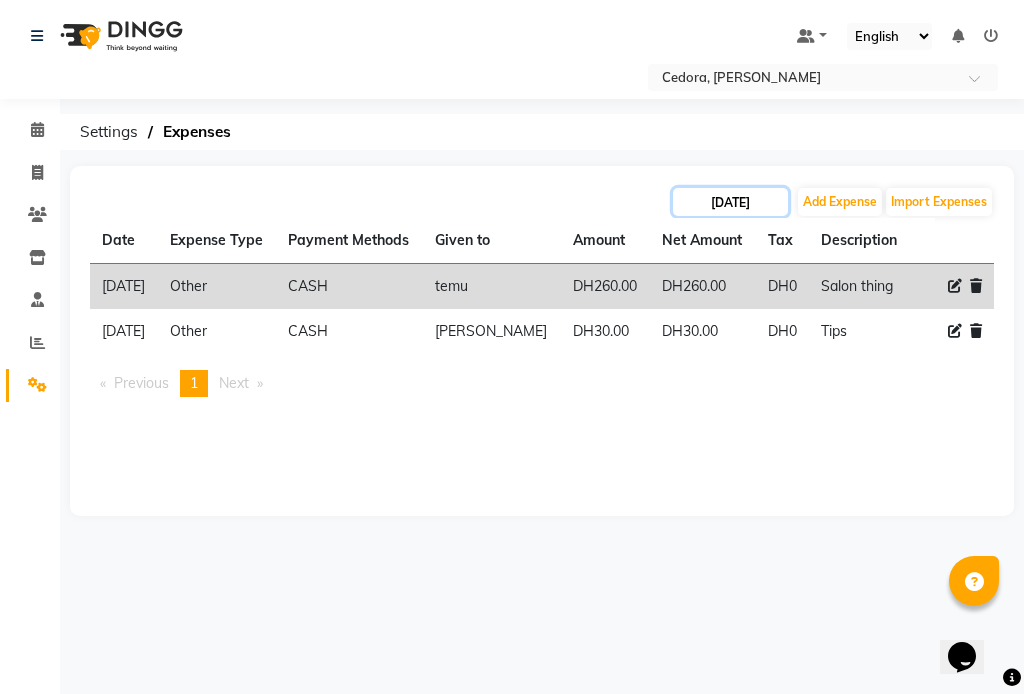 click on "[DATE]" 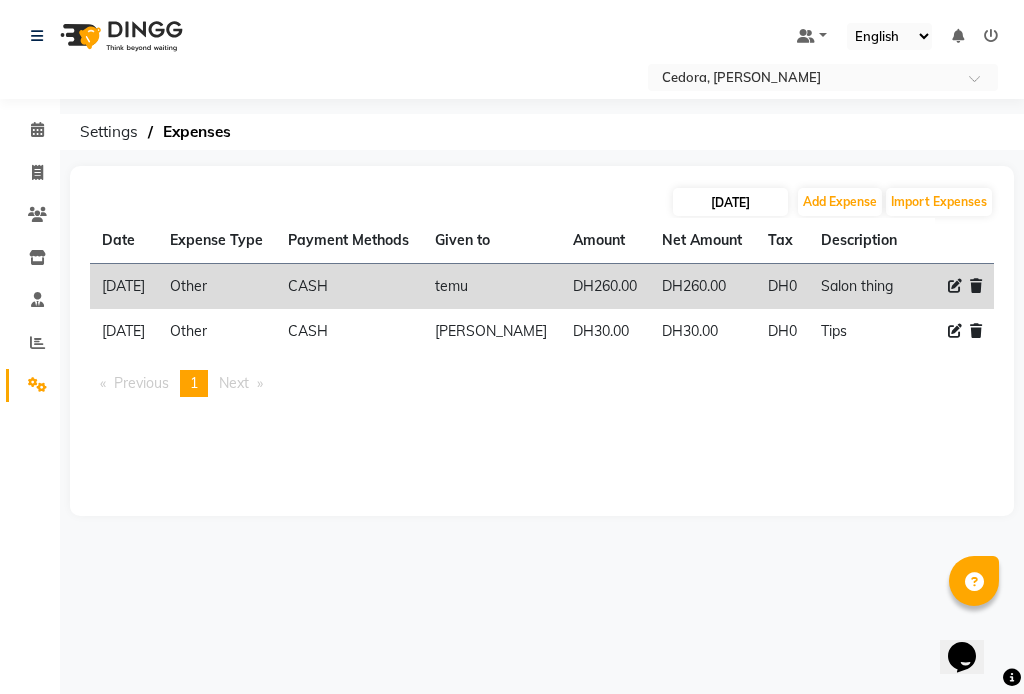 select on "6" 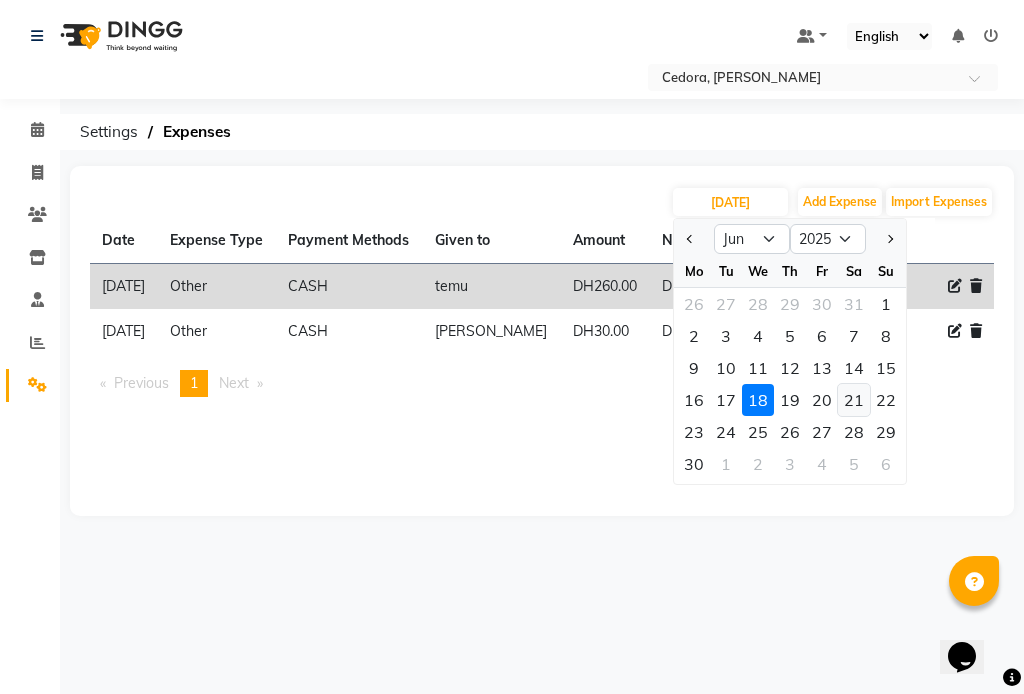 click on "21" 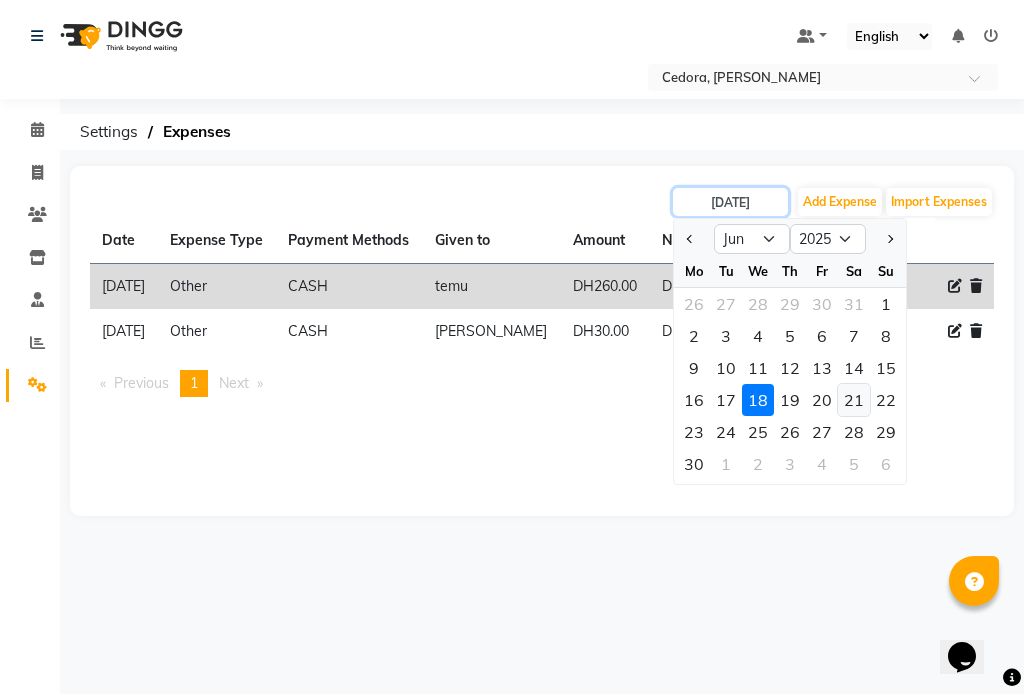 type on "[DATE]" 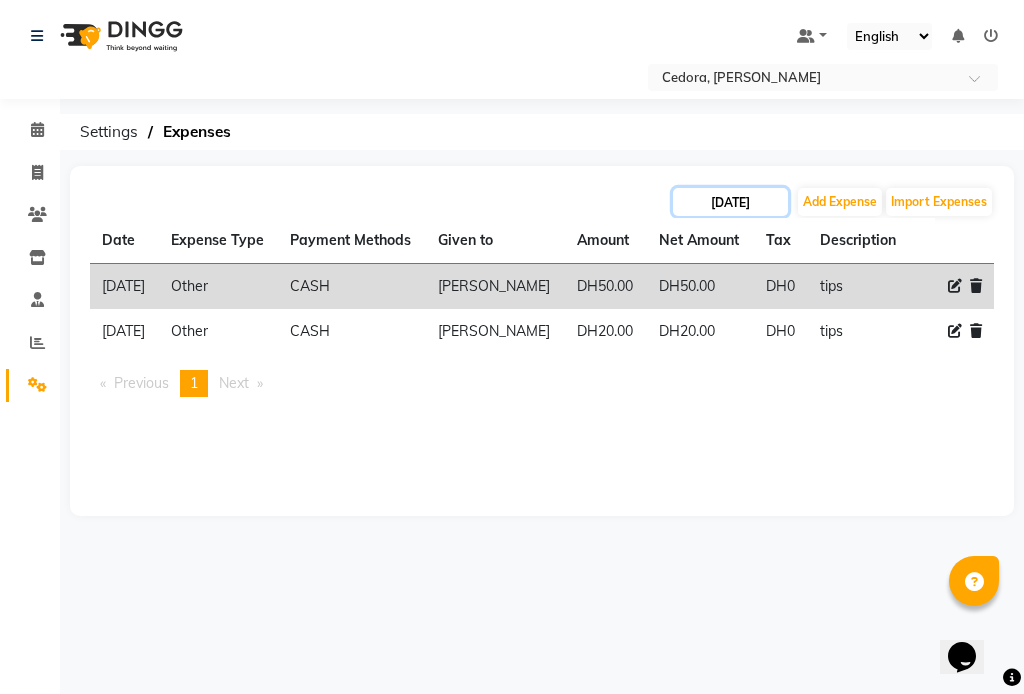 click on "[DATE]" 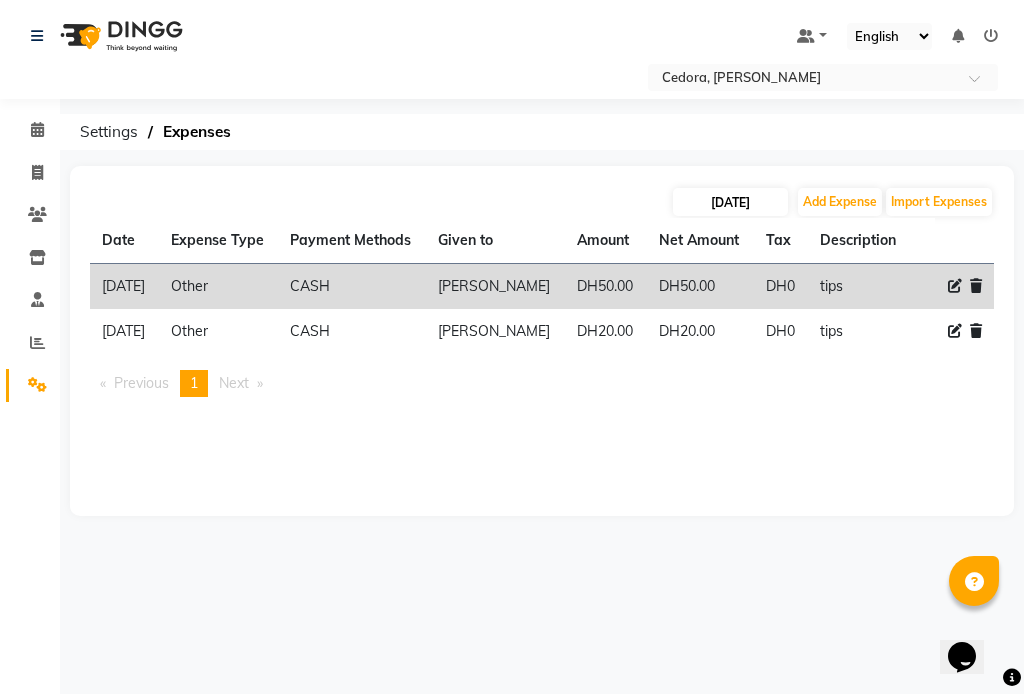select on "6" 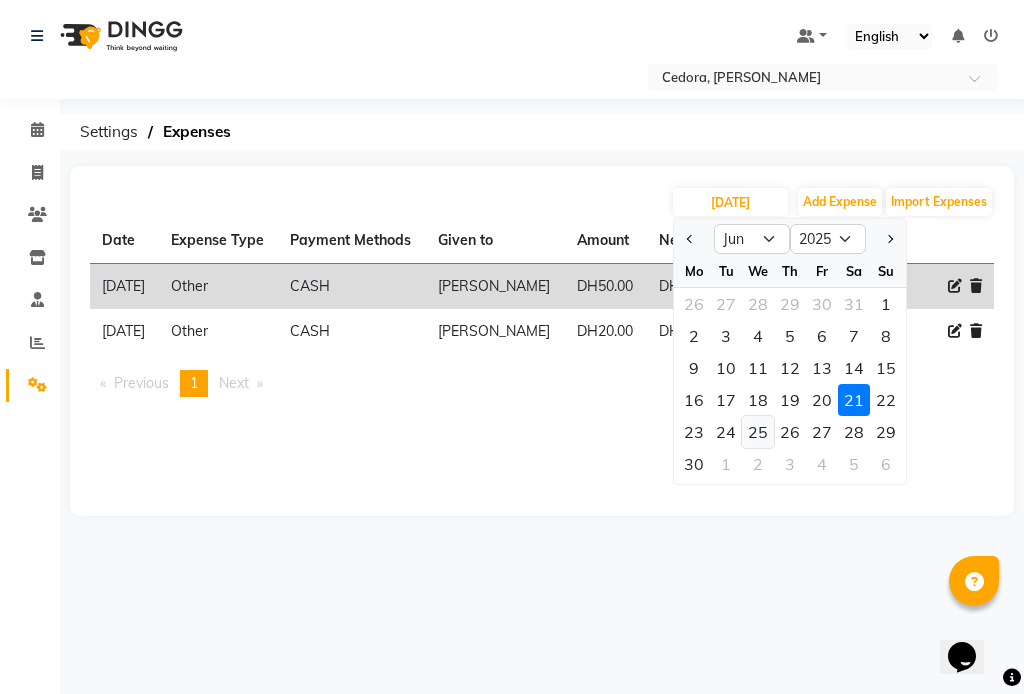click on "25" 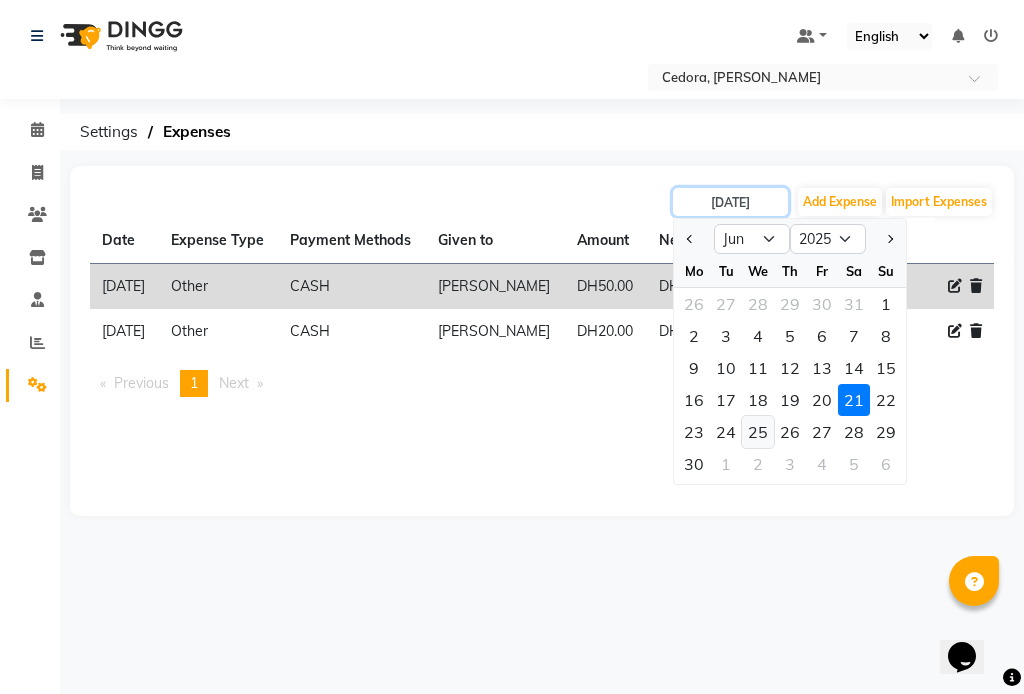 type on "[DATE]" 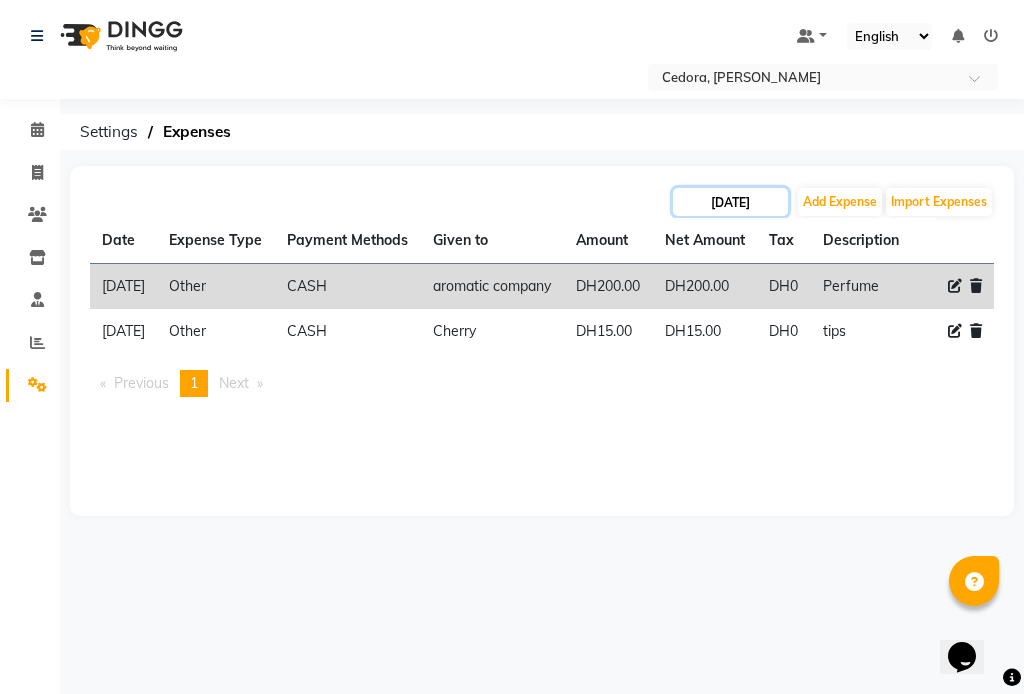 click on "[DATE]" 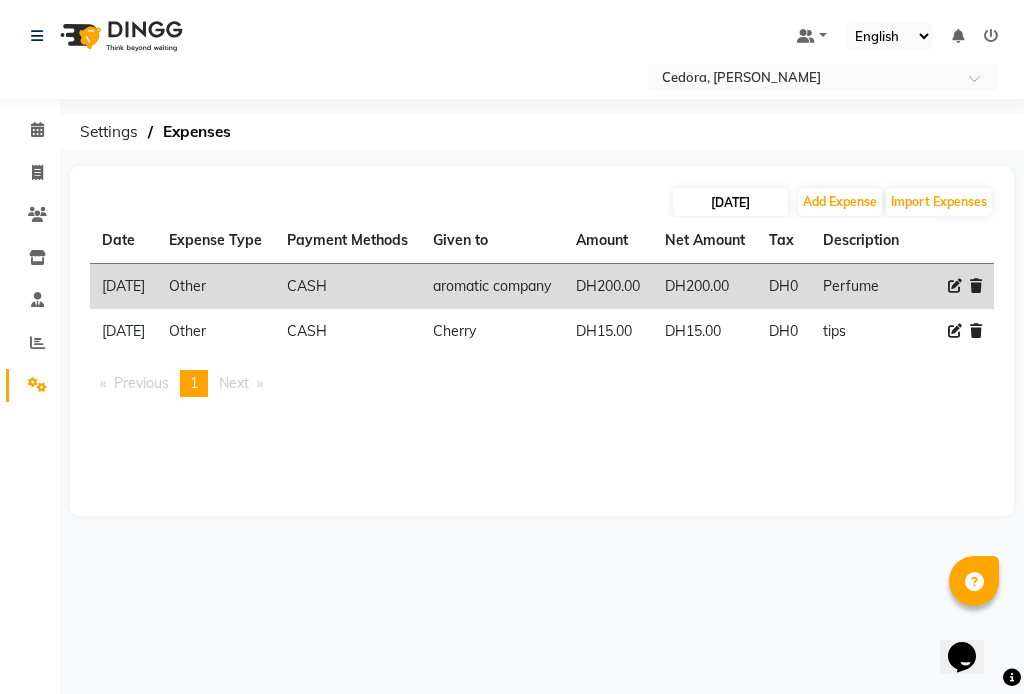 select on "6" 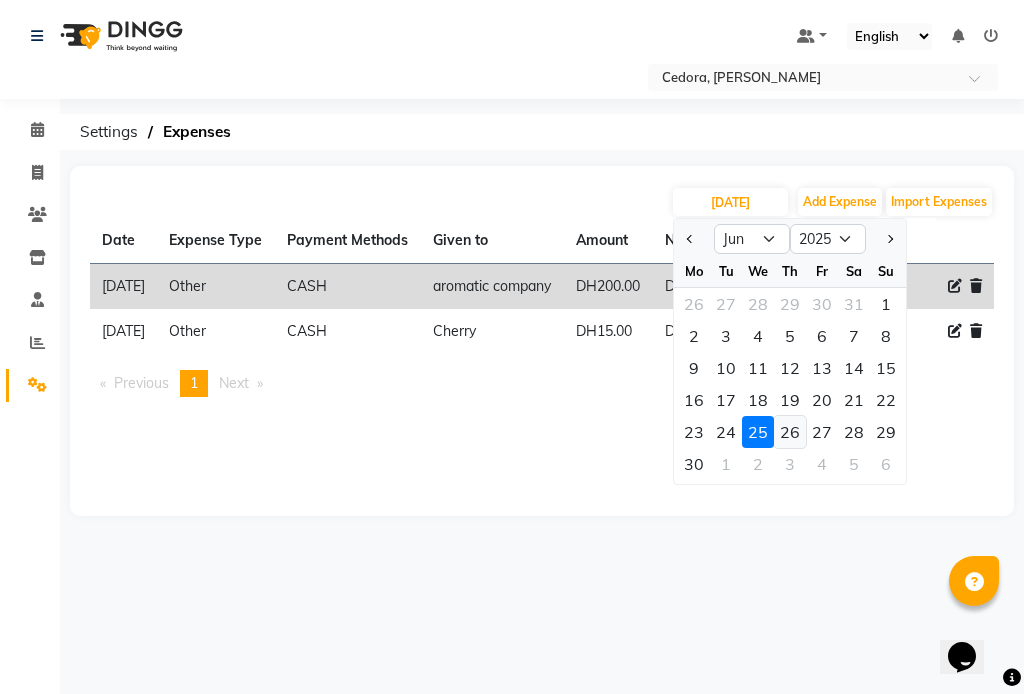 click on "26" 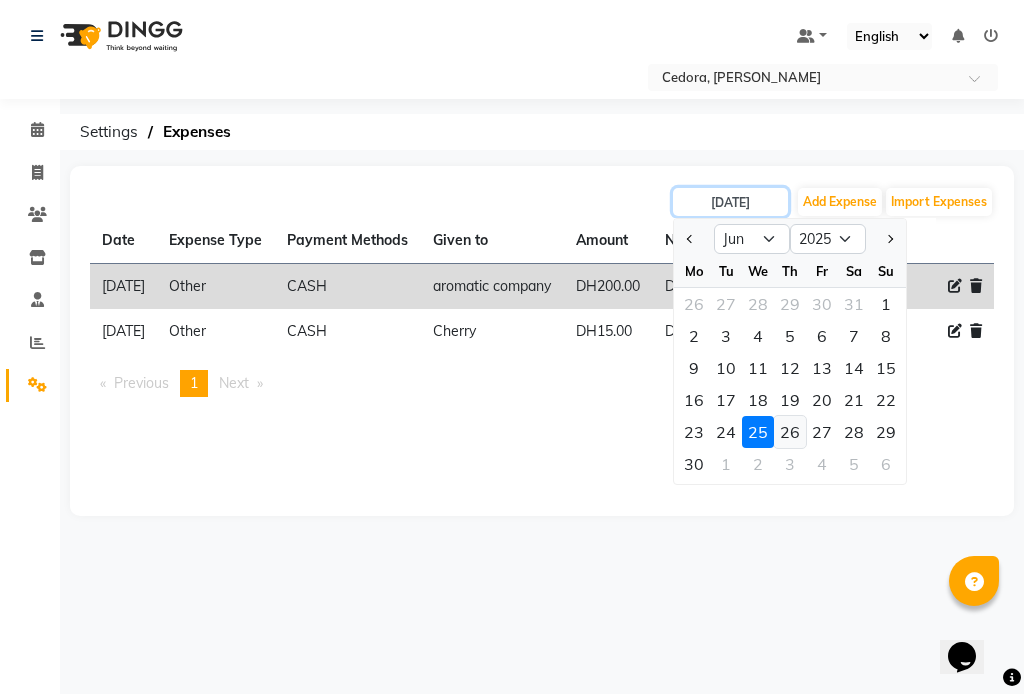 type on "[DATE]" 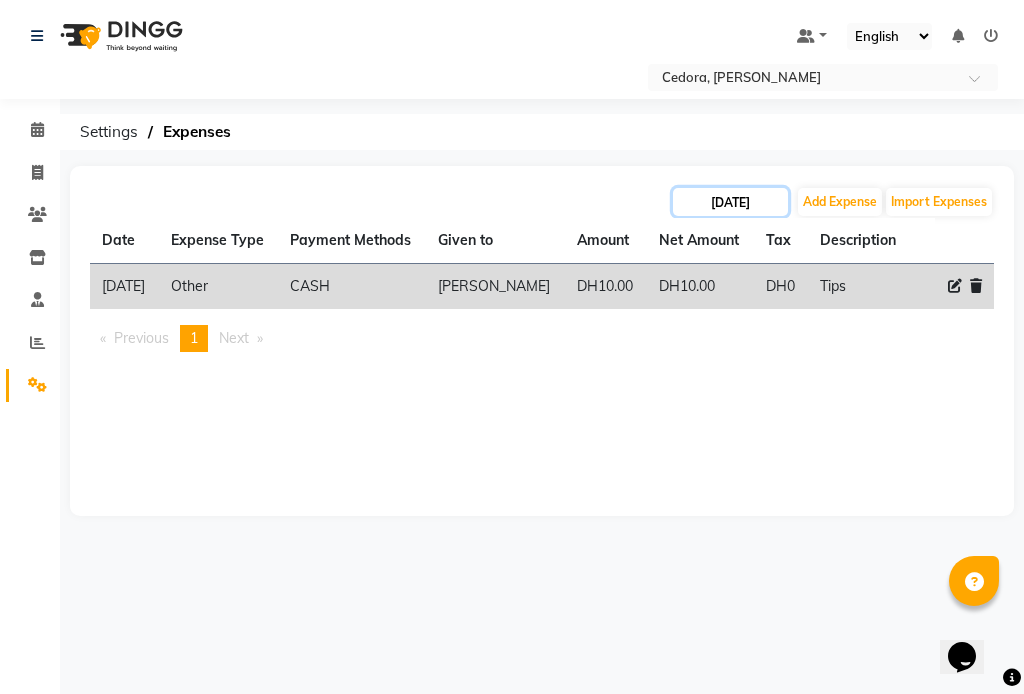 click on "[DATE]" 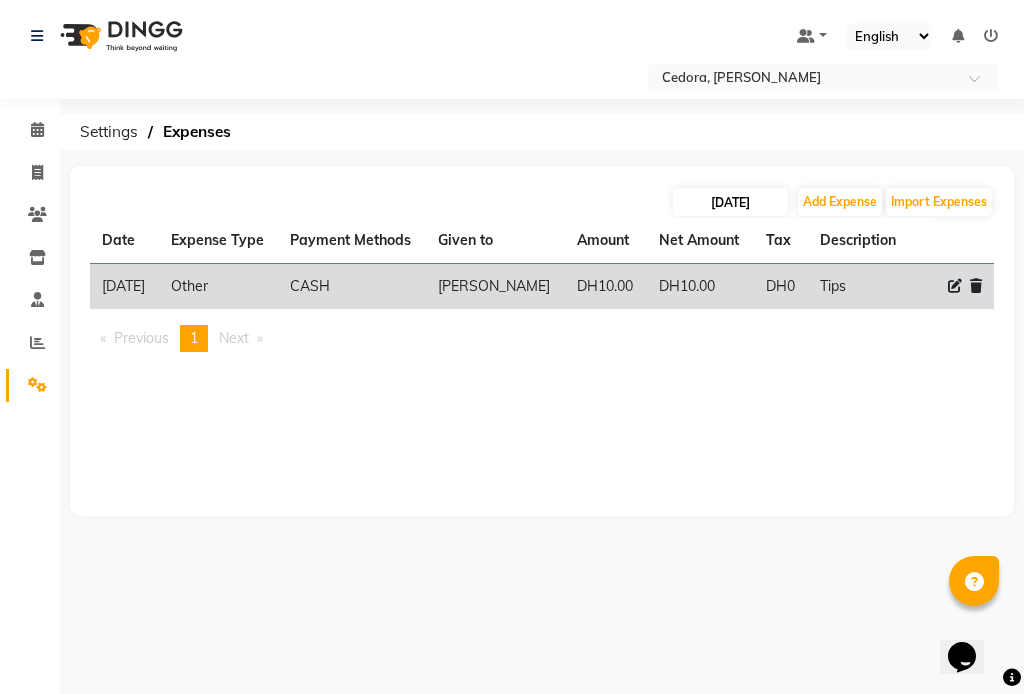 select on "6" 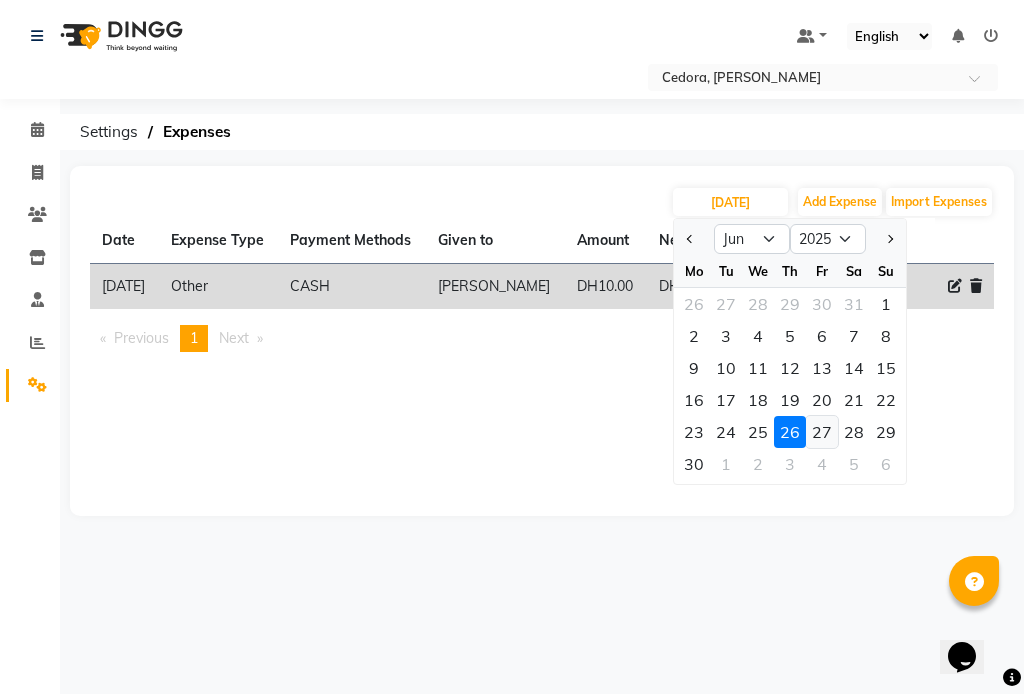 click on "27" 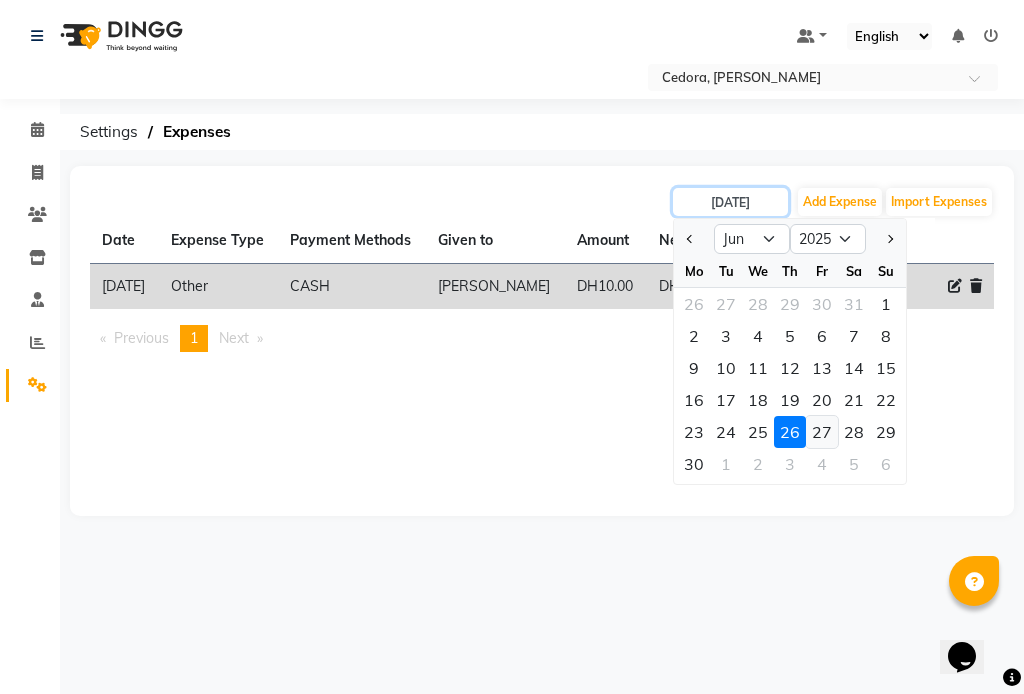 type on "[DATE]" 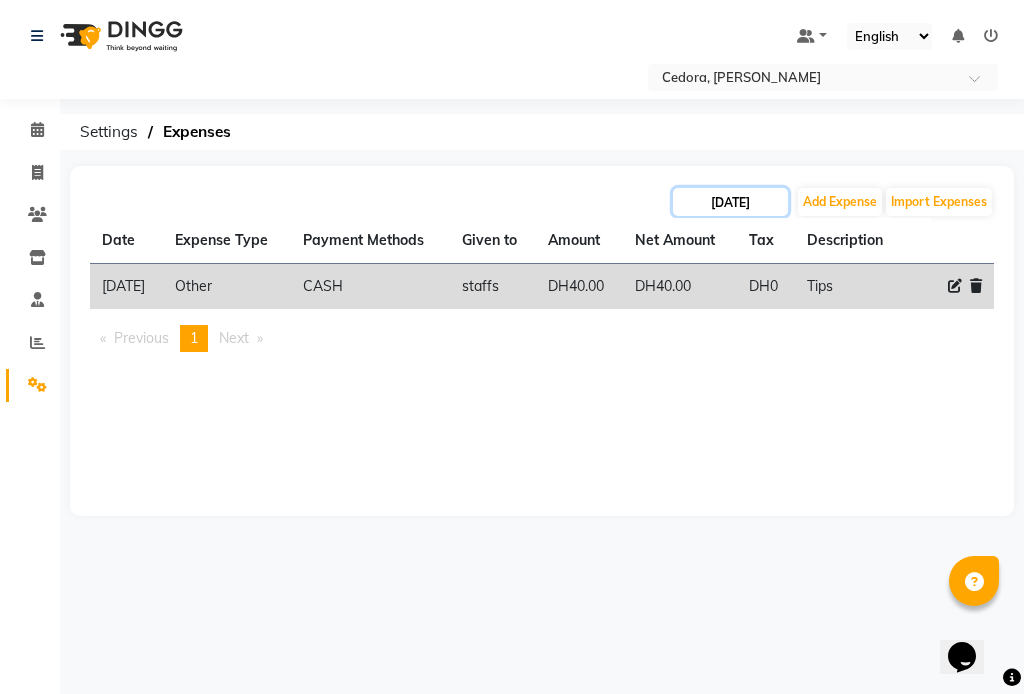 click on "[DATE]" 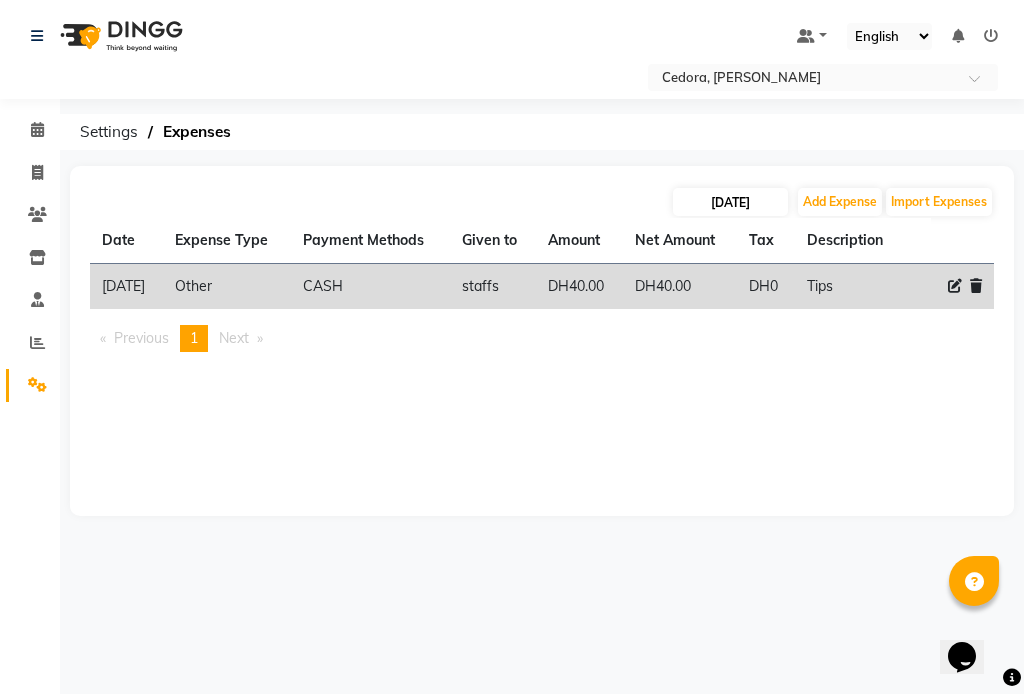select on "6" 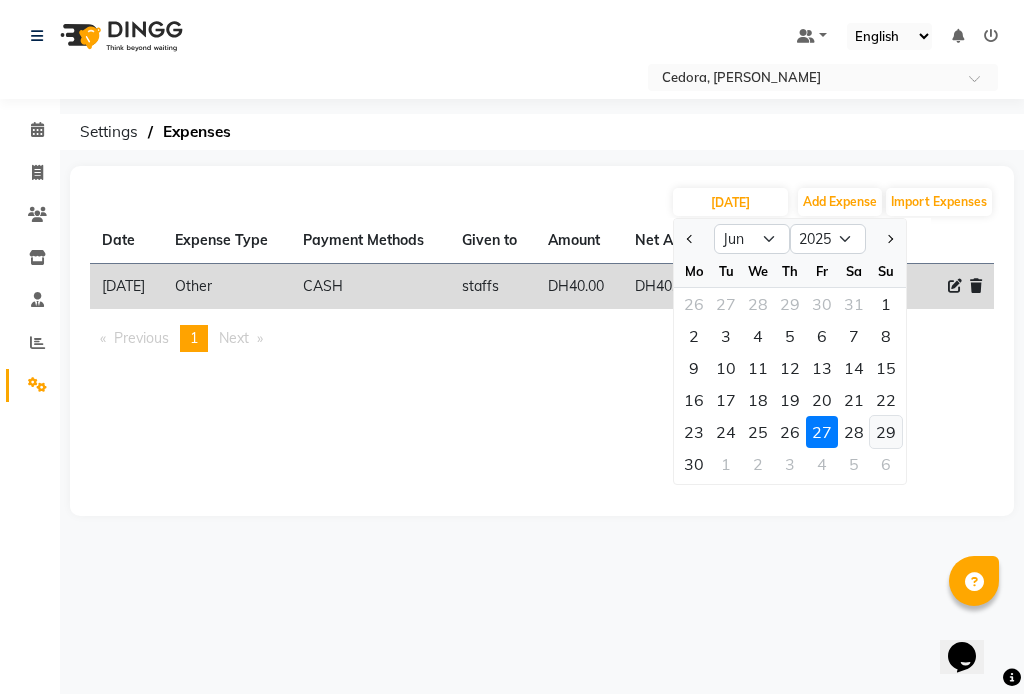 click on "29" 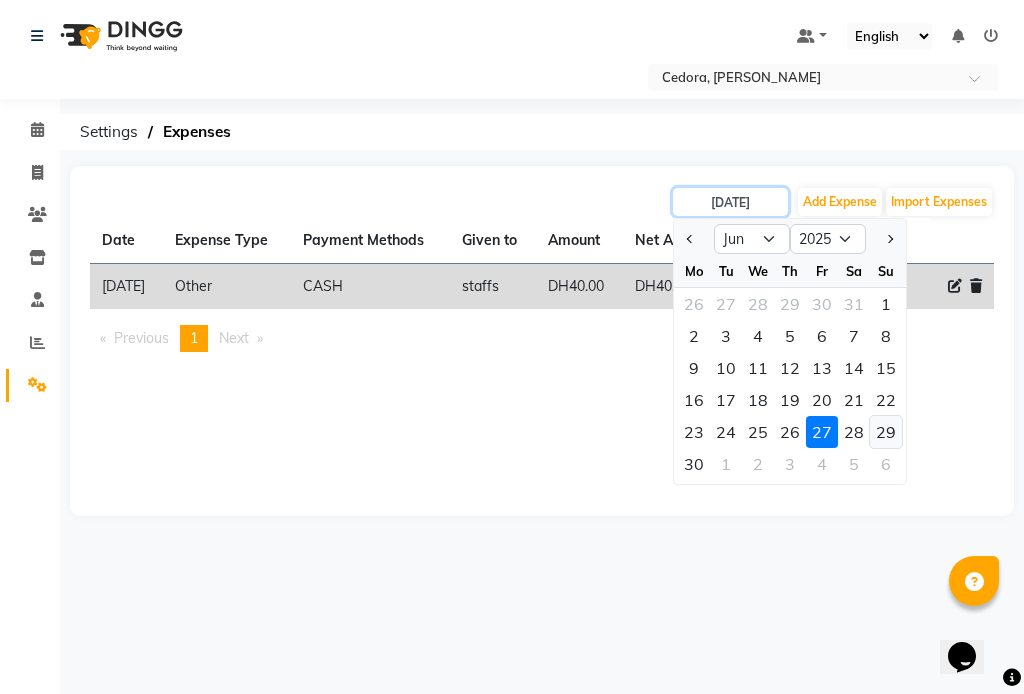 type on "29-06-2025" 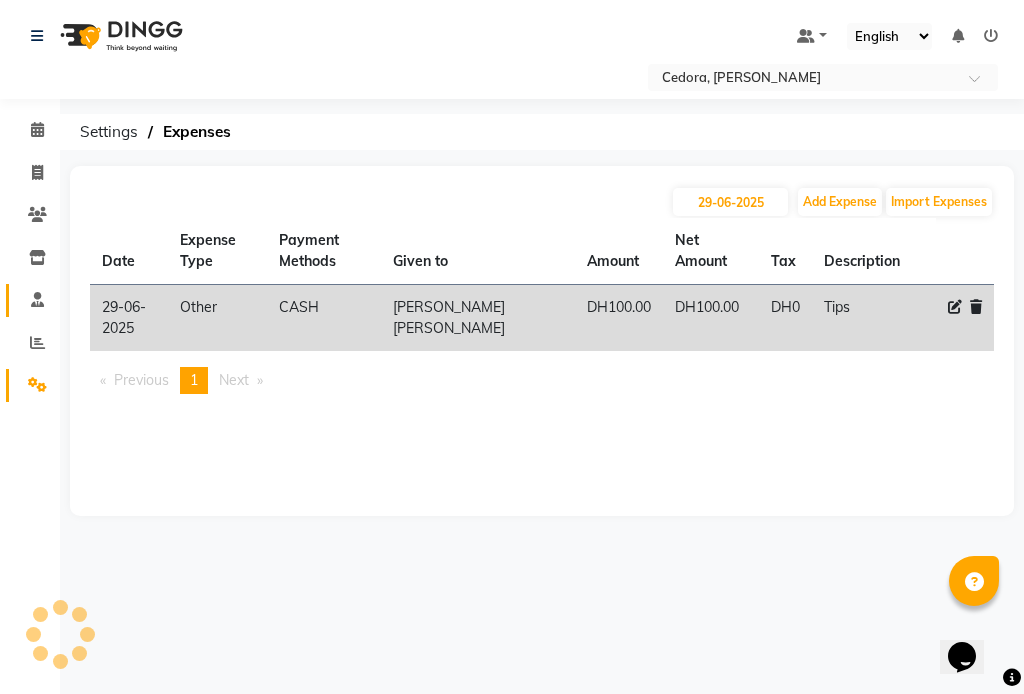 click 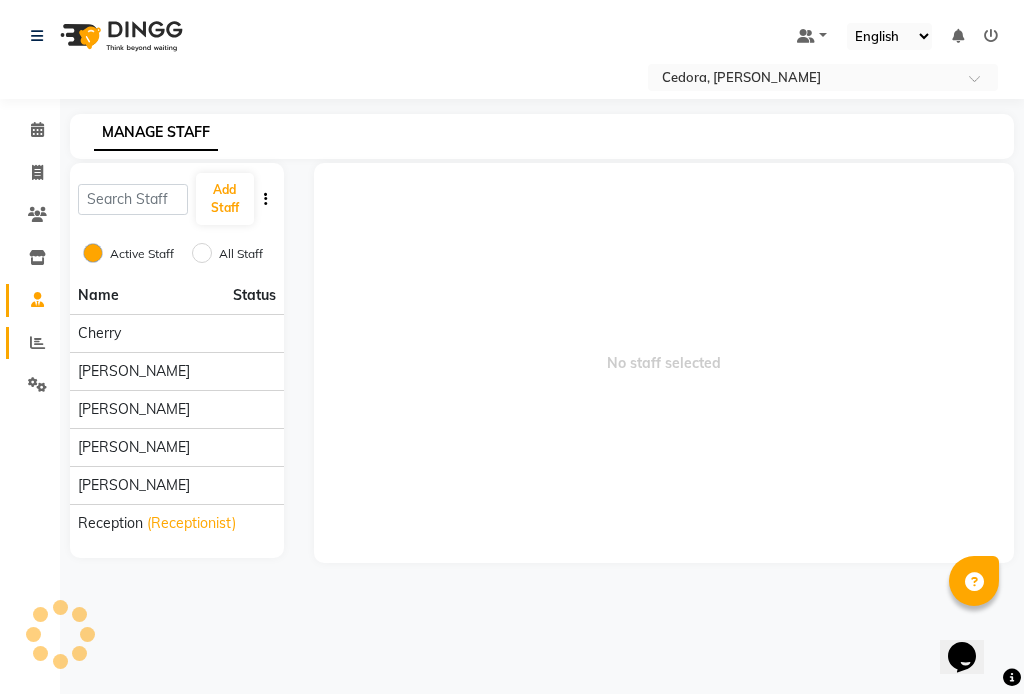 click 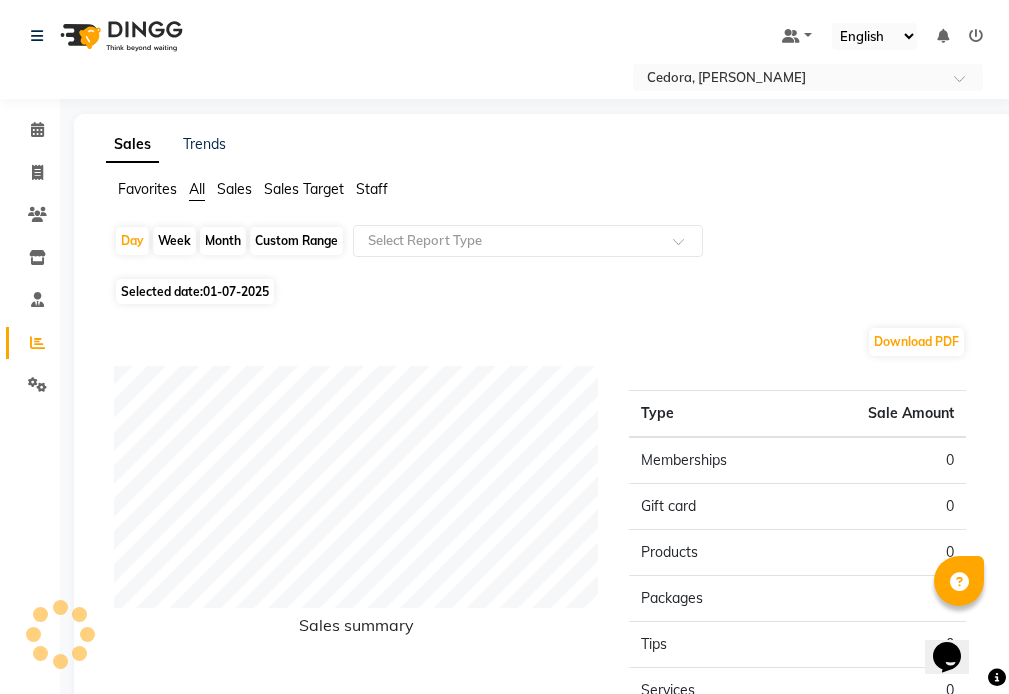 click on "Month" 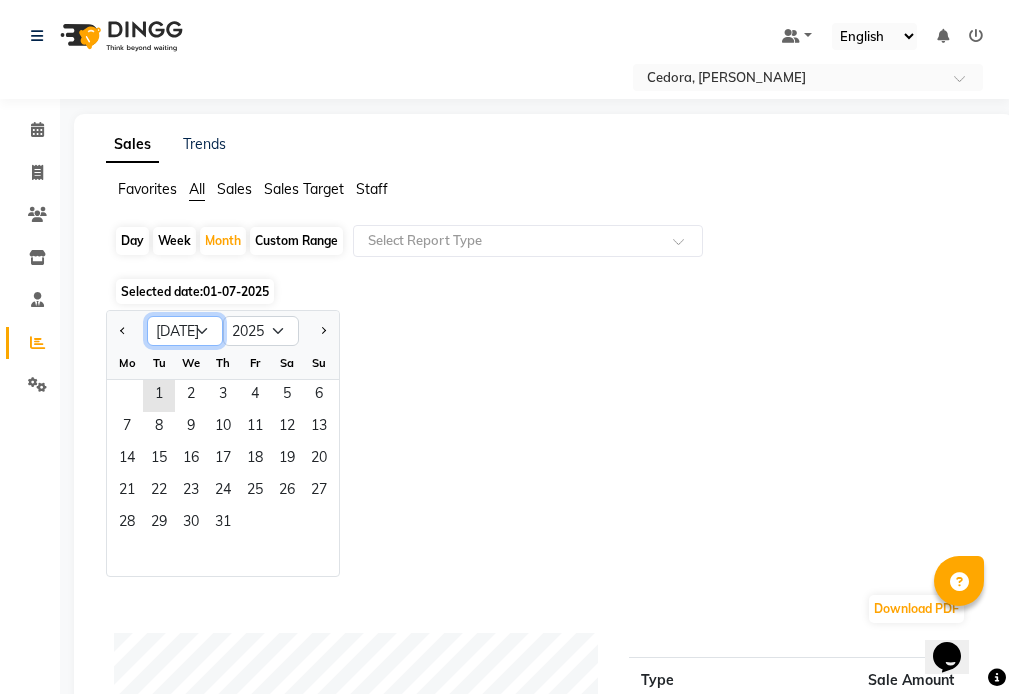 click on "Jan Feb Mar Apr May Jun [DATE] Aug Sep Oct Nov Dec" 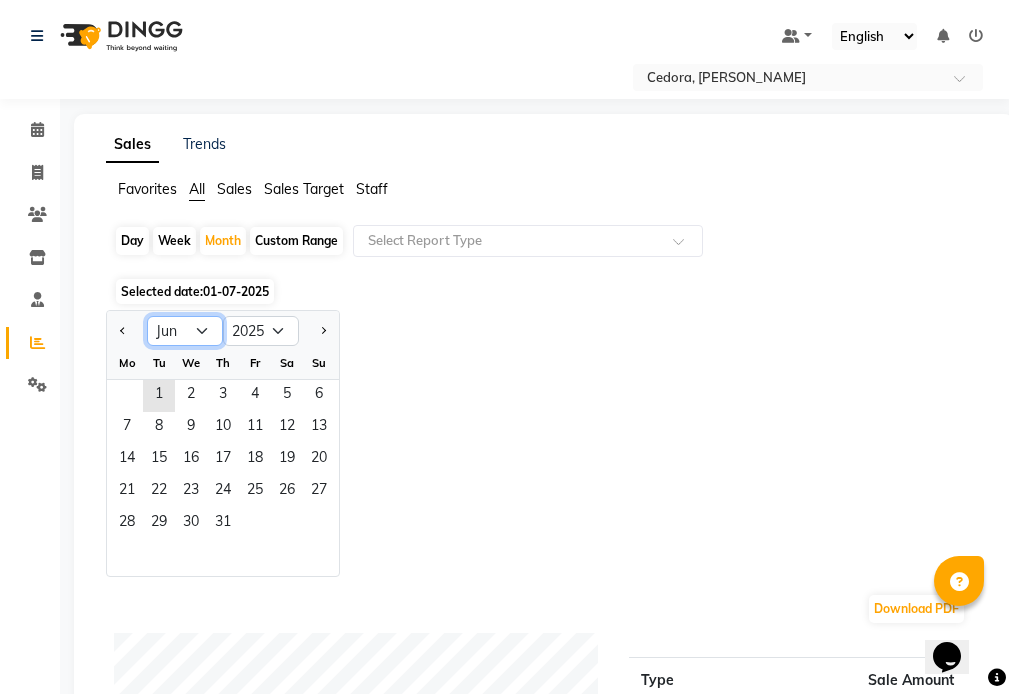 click on "Jan Feb Mar Apr May Jun [DATE] Aug Sep Oct Nov Dec" 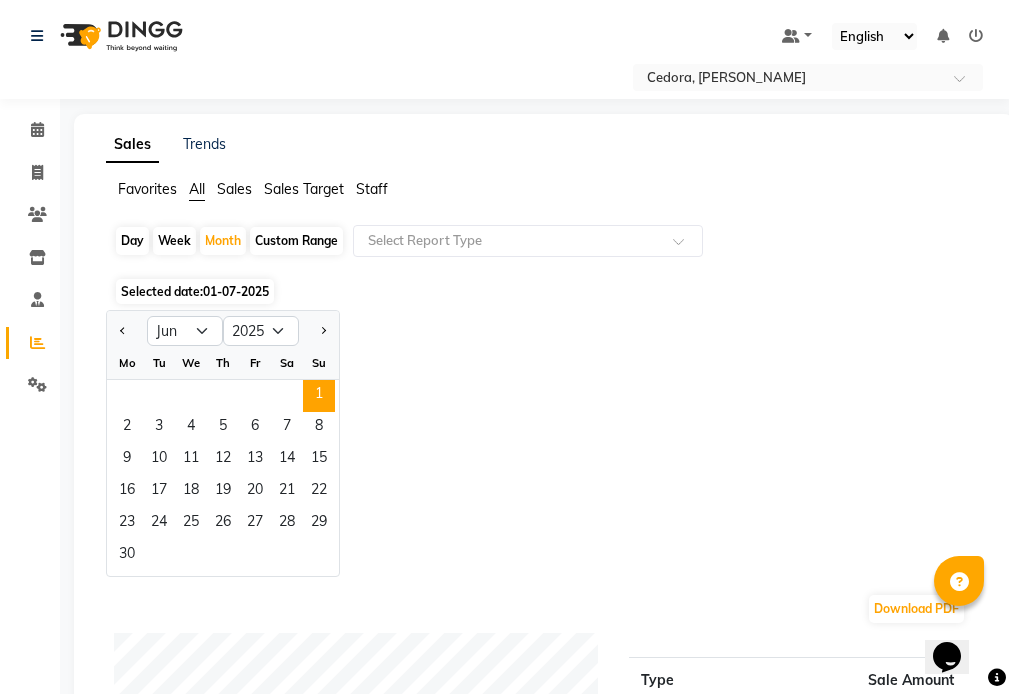 click on "1" 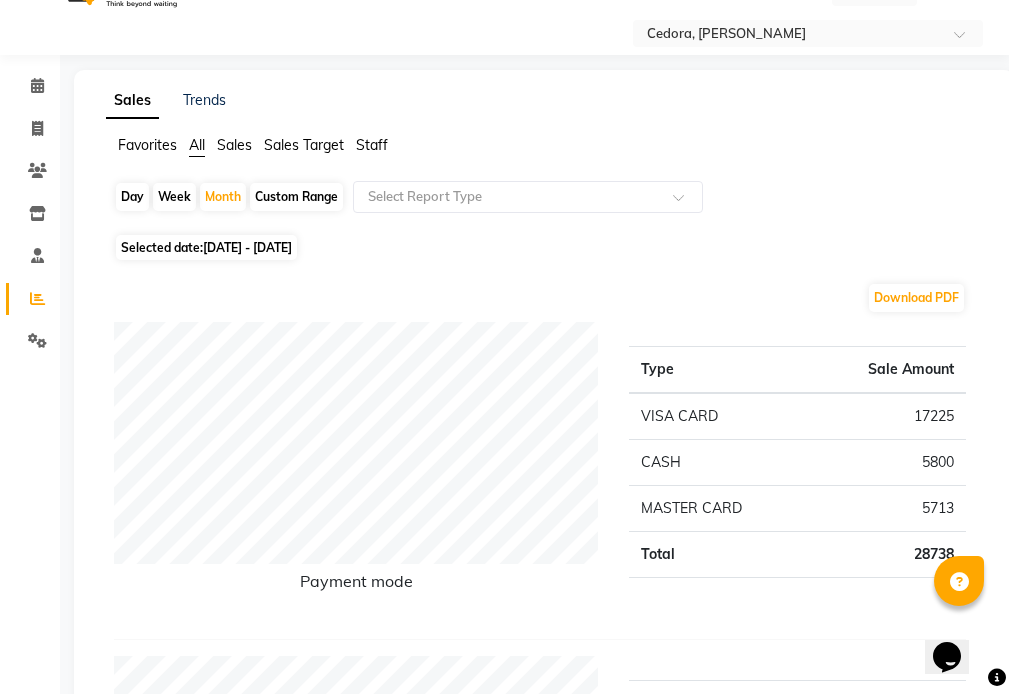 scroll, scrollTop: 40, scrollLeft: 0, axis: vertical 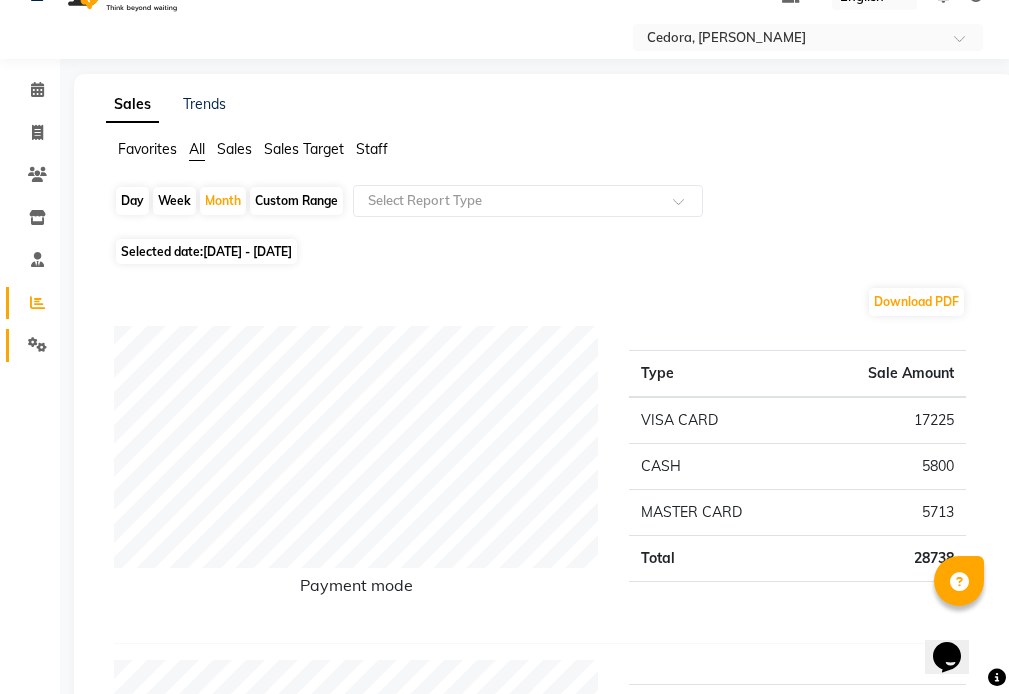 click 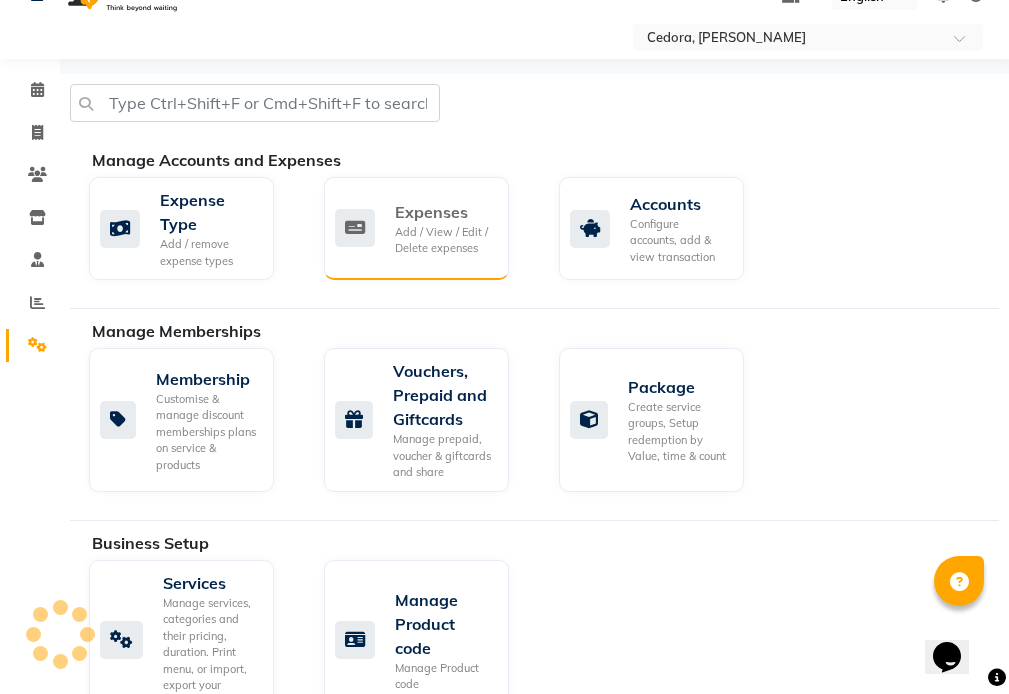 click on "Add / View / Edit / Delete expenses" 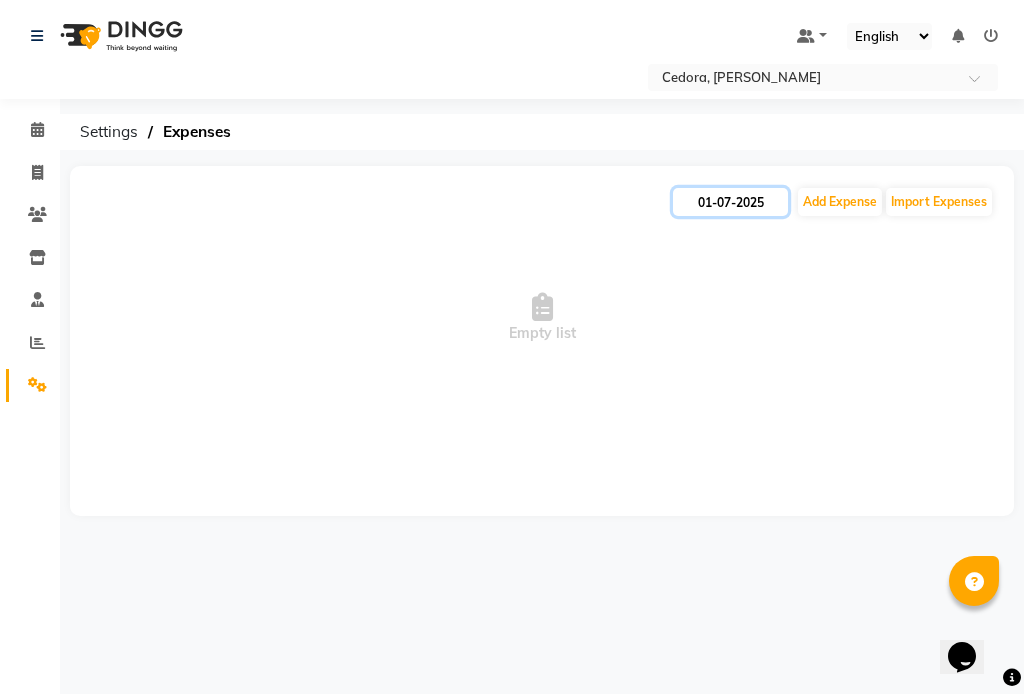 click on "01-07-2025" 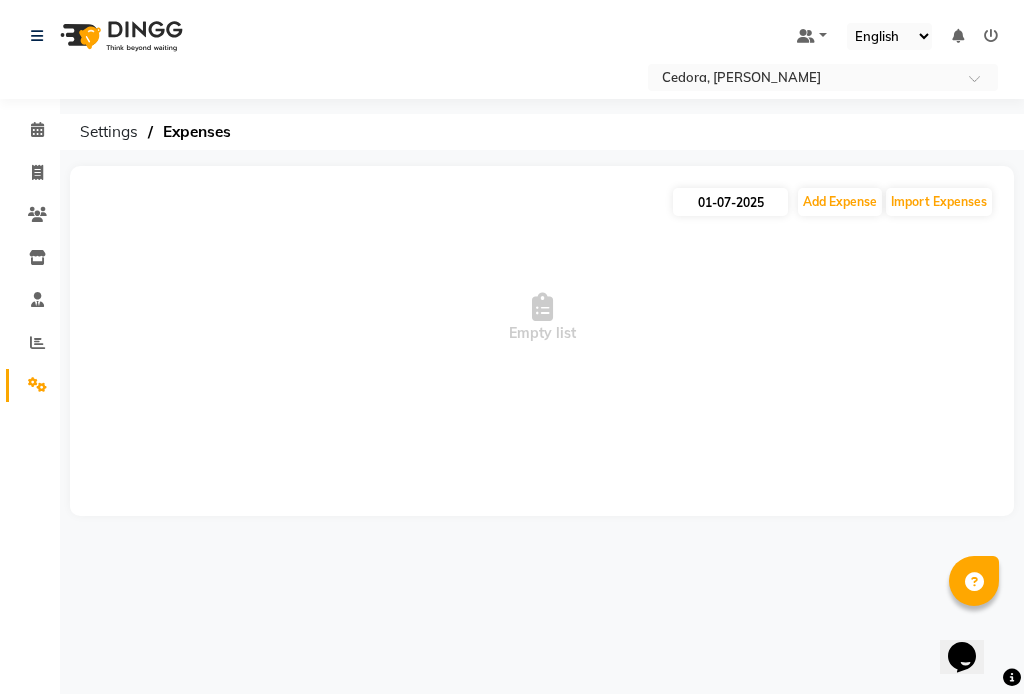 select on "7" 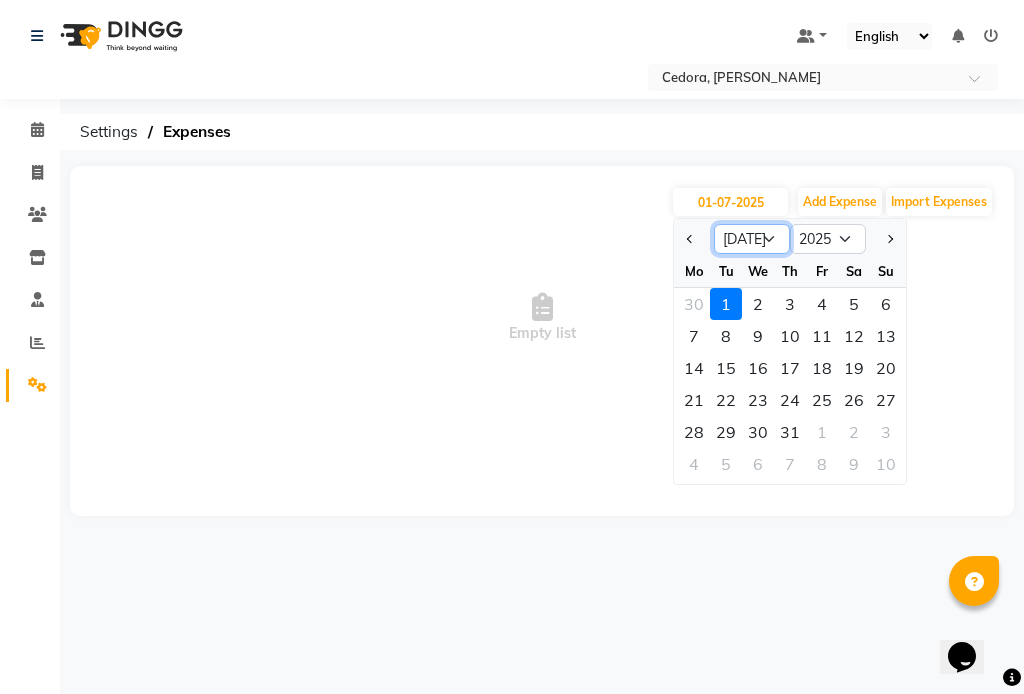 click on "Jan Feb Mar Apr May Jun [DATE] Aug Sep Oct Nov Dec" 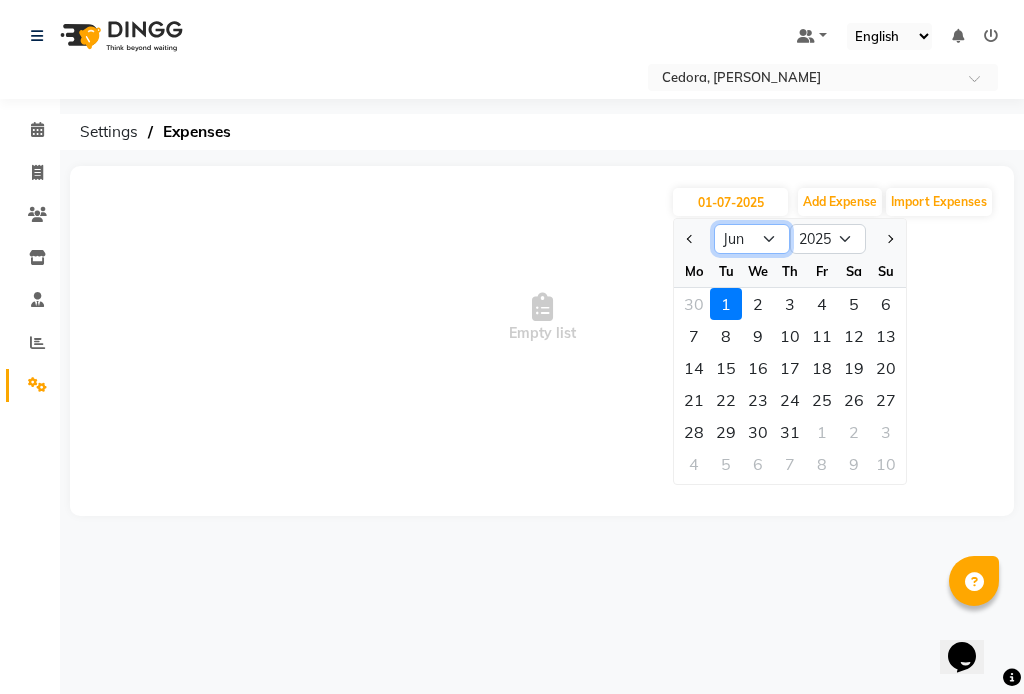 click on "Jan Feb Mar Apr May Jun [DATE] Aug Sep Oct Nov Dec" 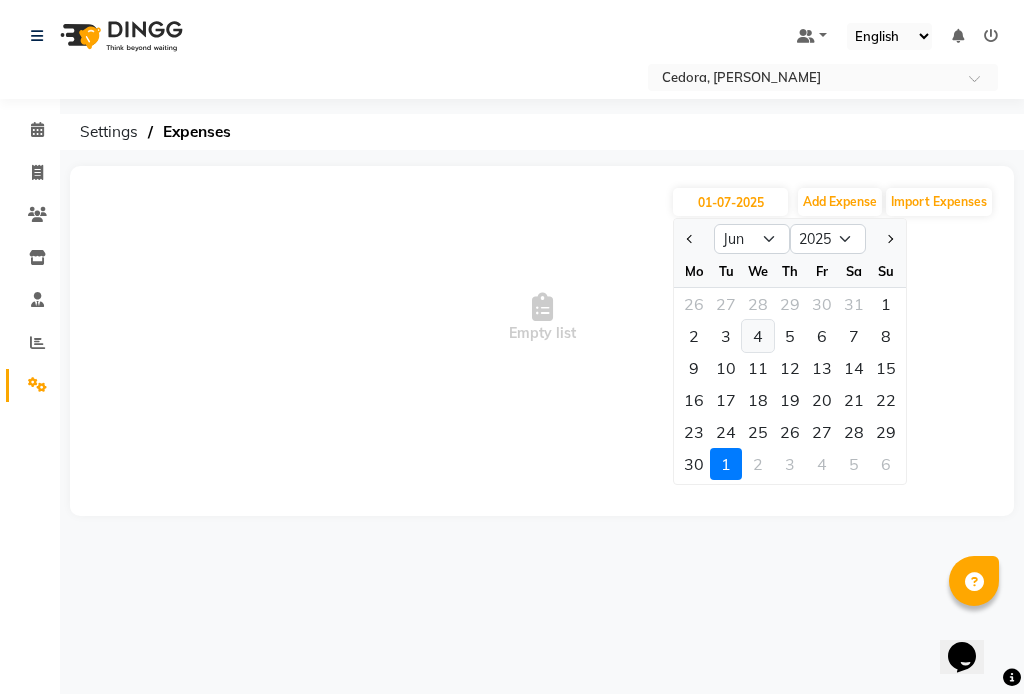 click on "4" 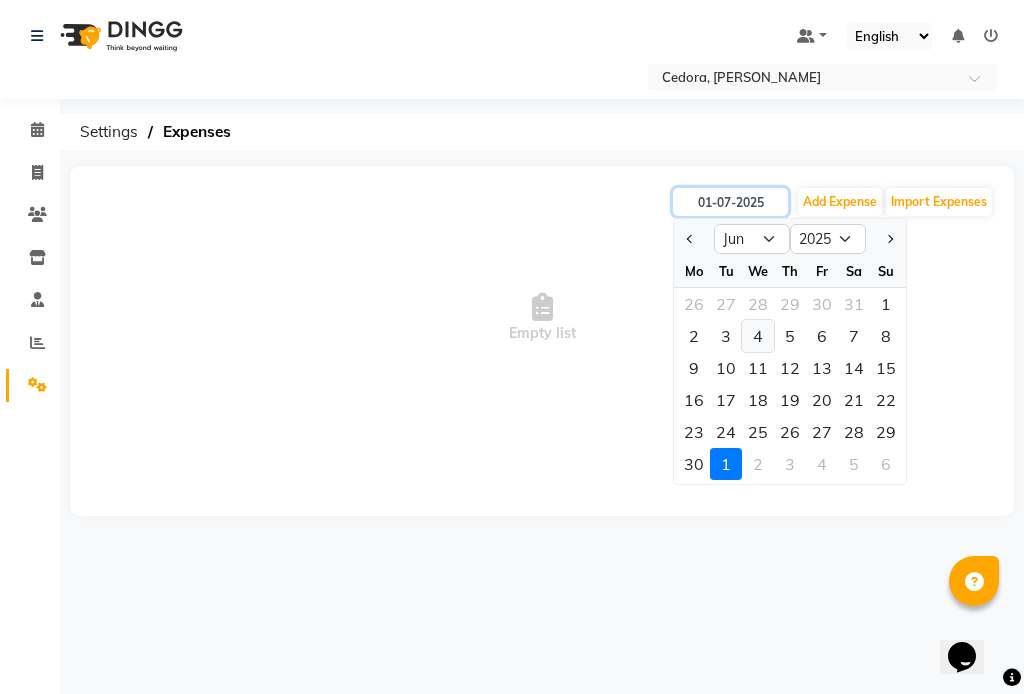 type on "[DATE]" 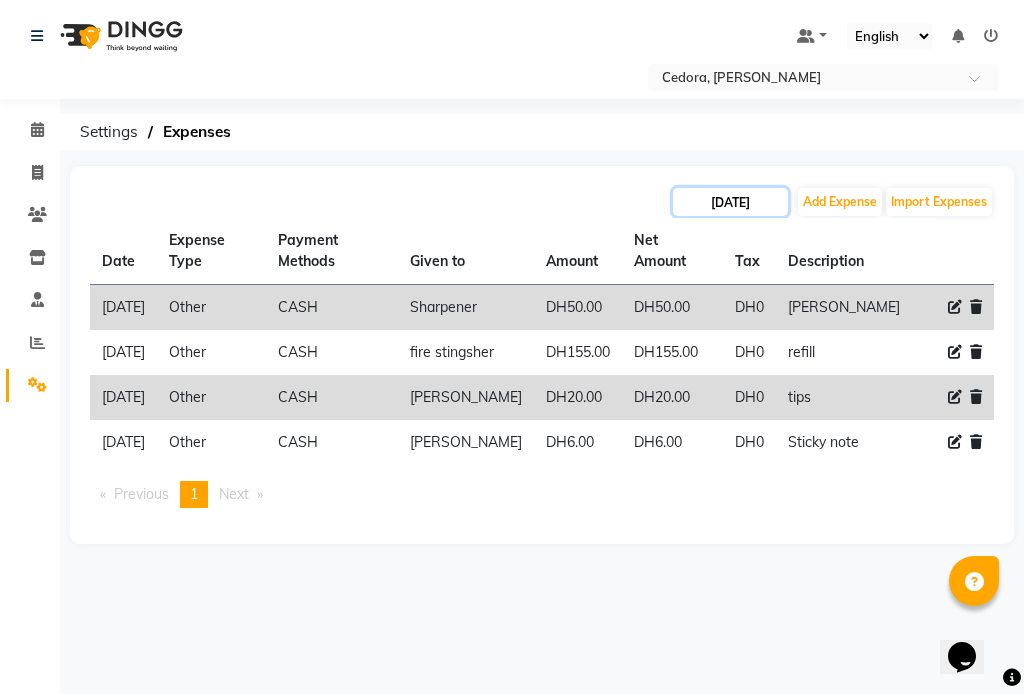 click on "[DATE]" 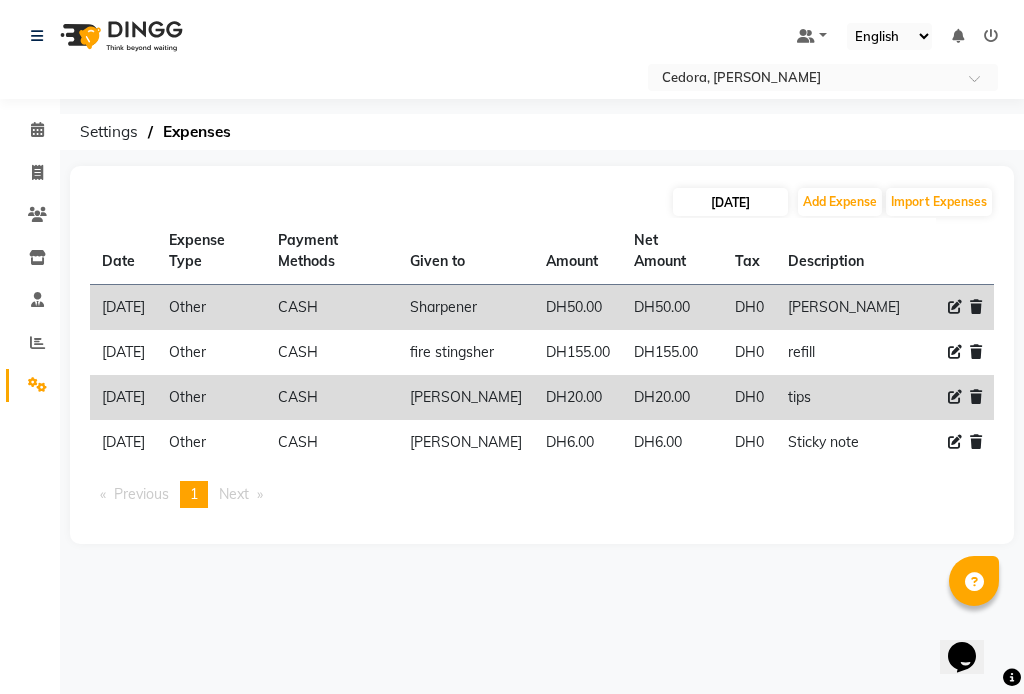 select on "6" 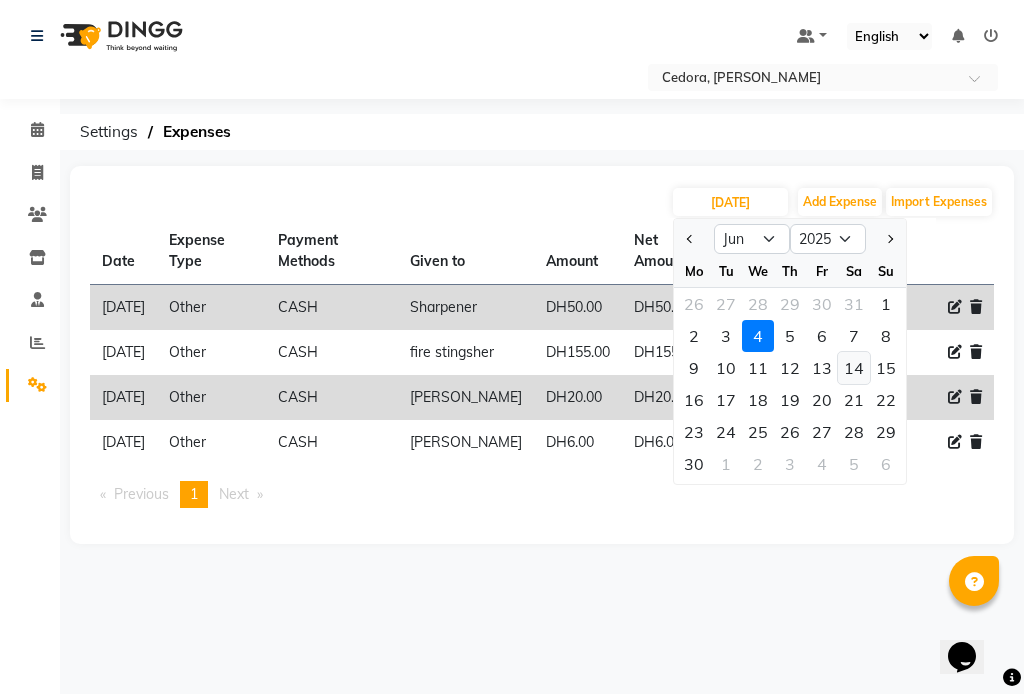 click on "14" 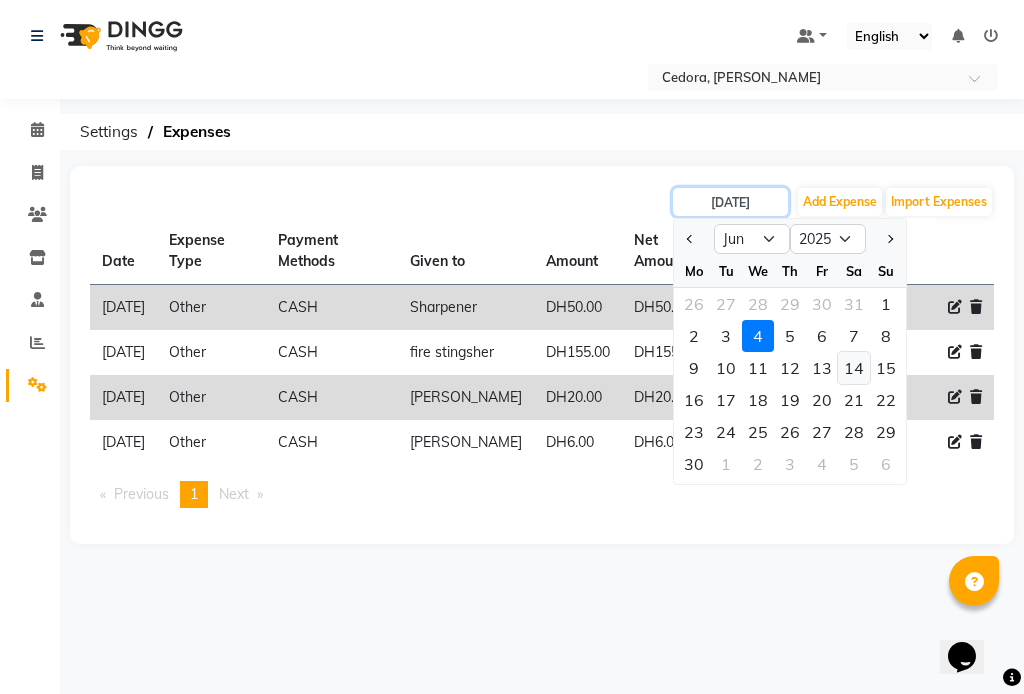type on "[DATE]" 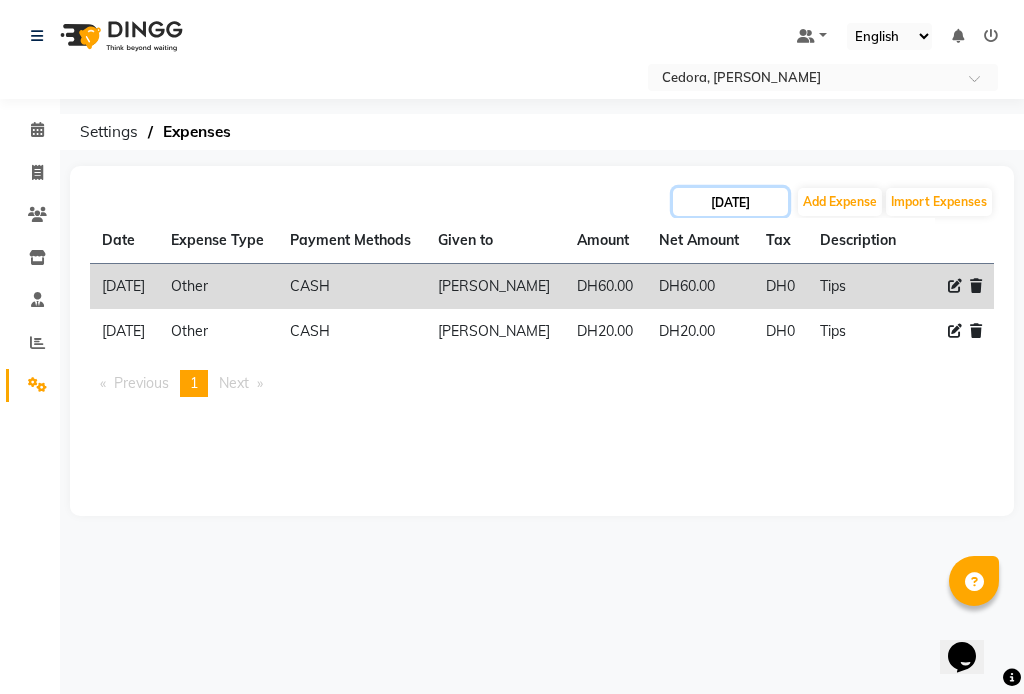 click on "[DATE]" 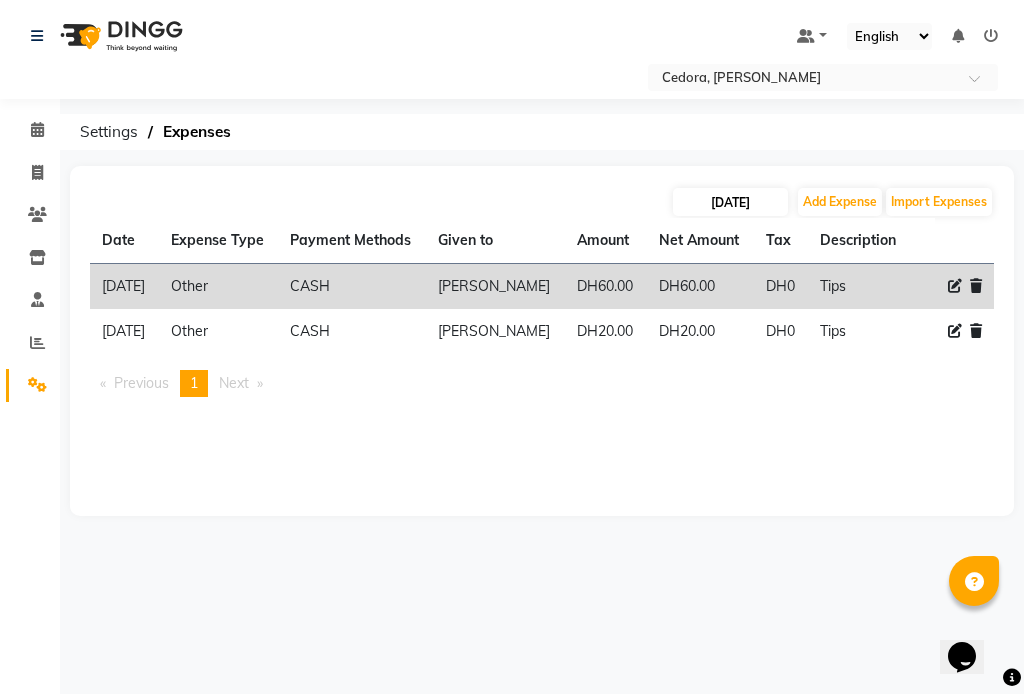 select on "6" 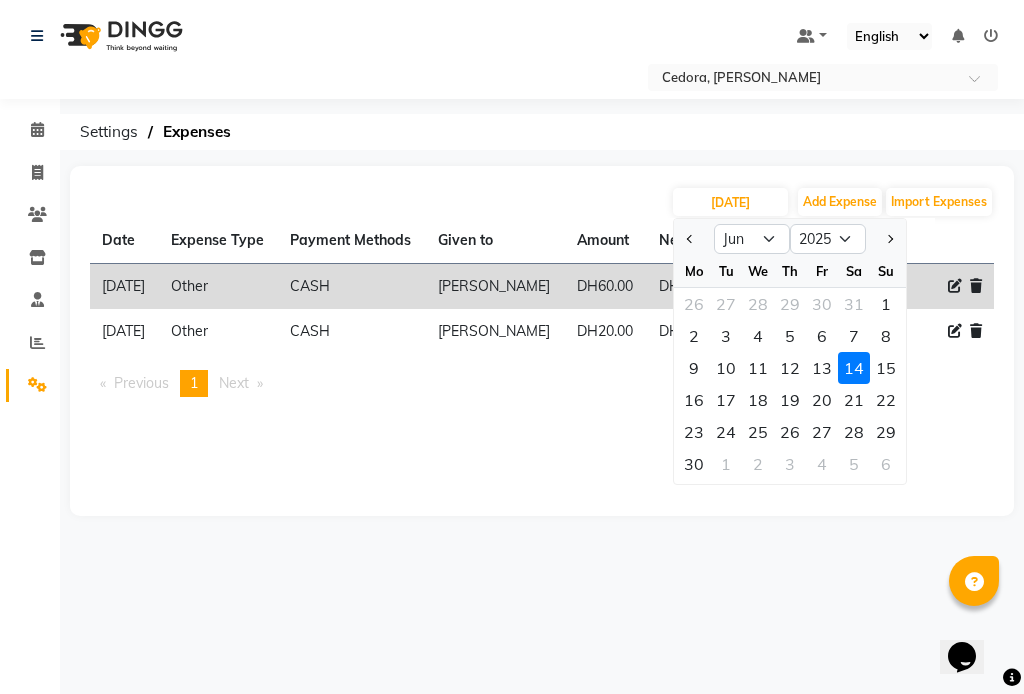 click on "14" 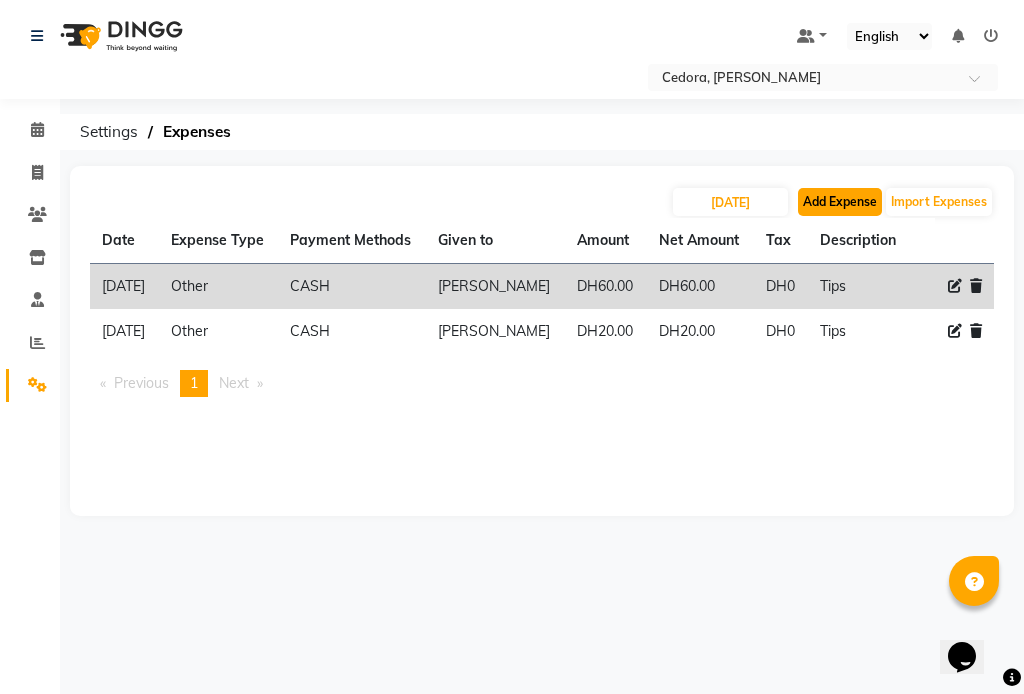 click on "Add Expense" 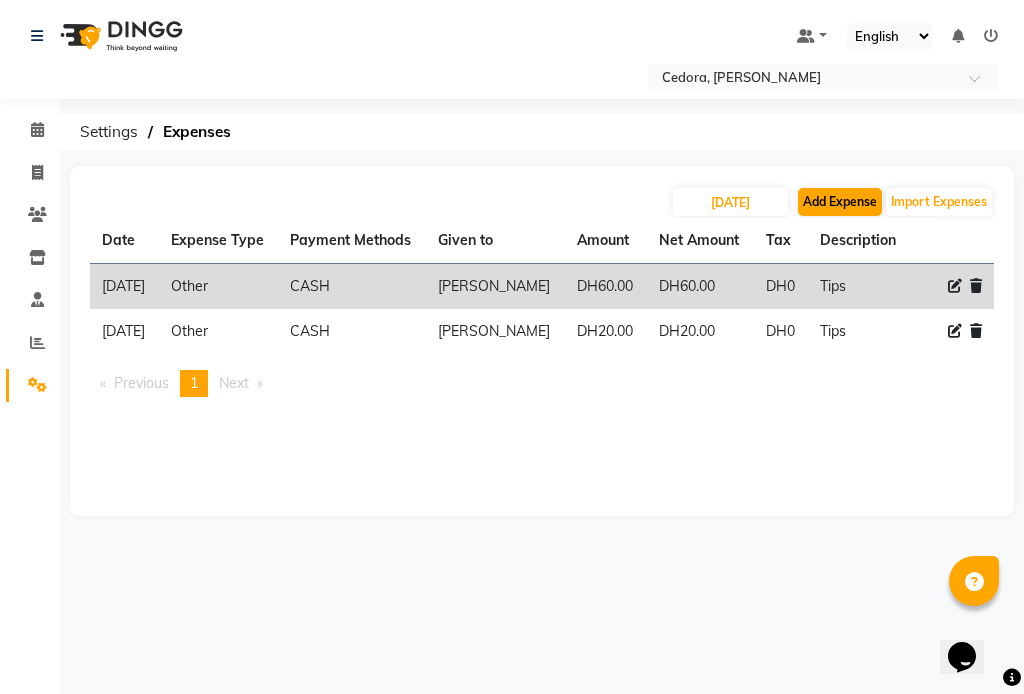 select on "1" 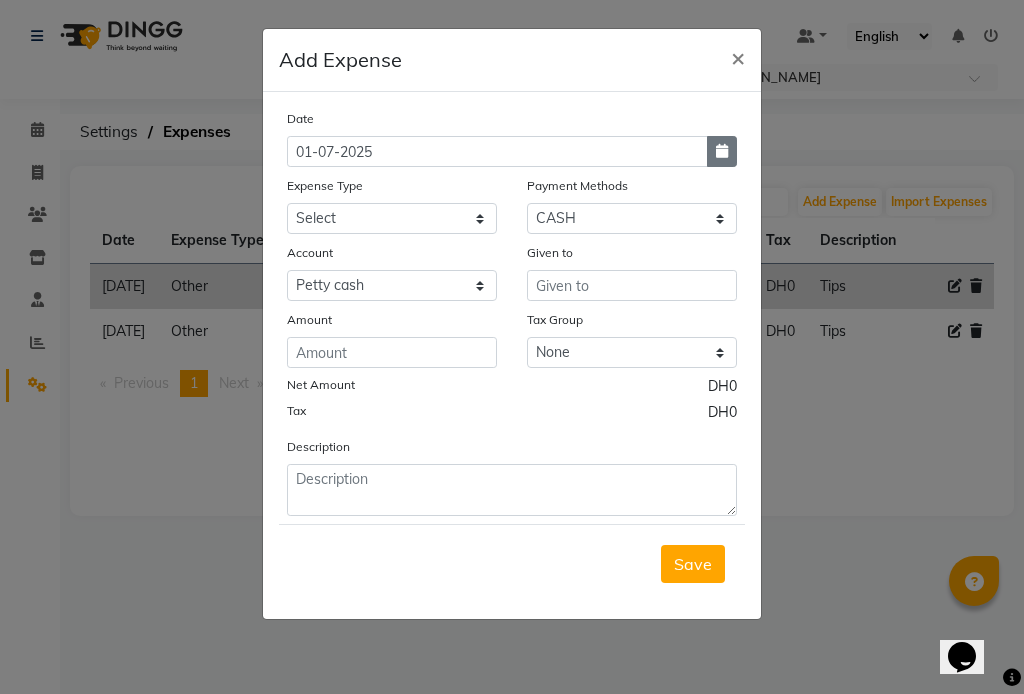 click 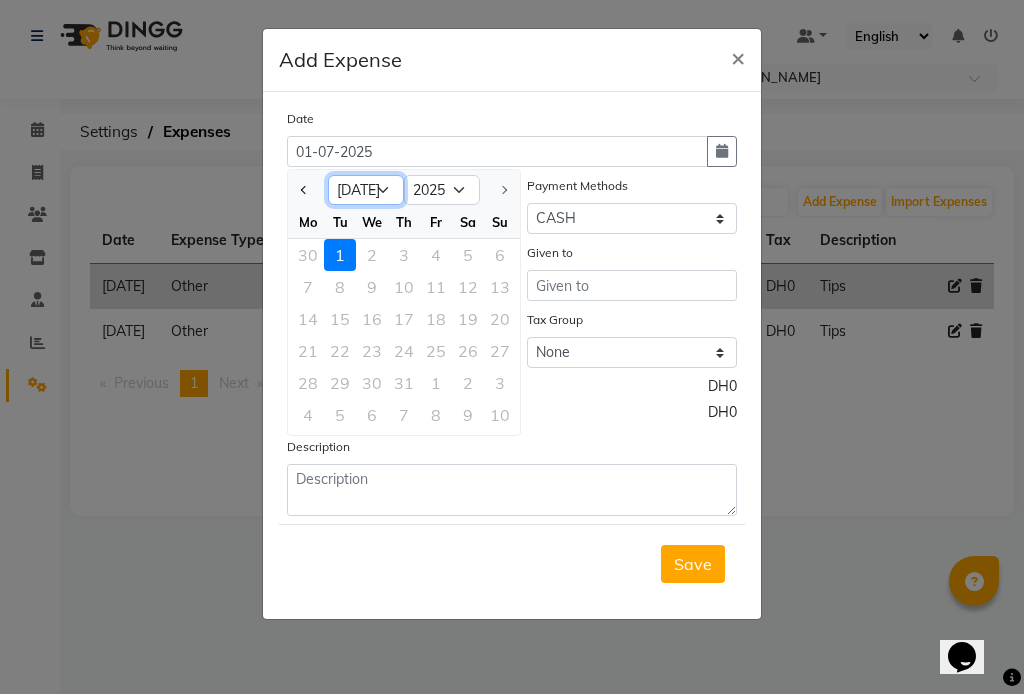click on "Jan Feb Mar Apr May Jun [DATE]" 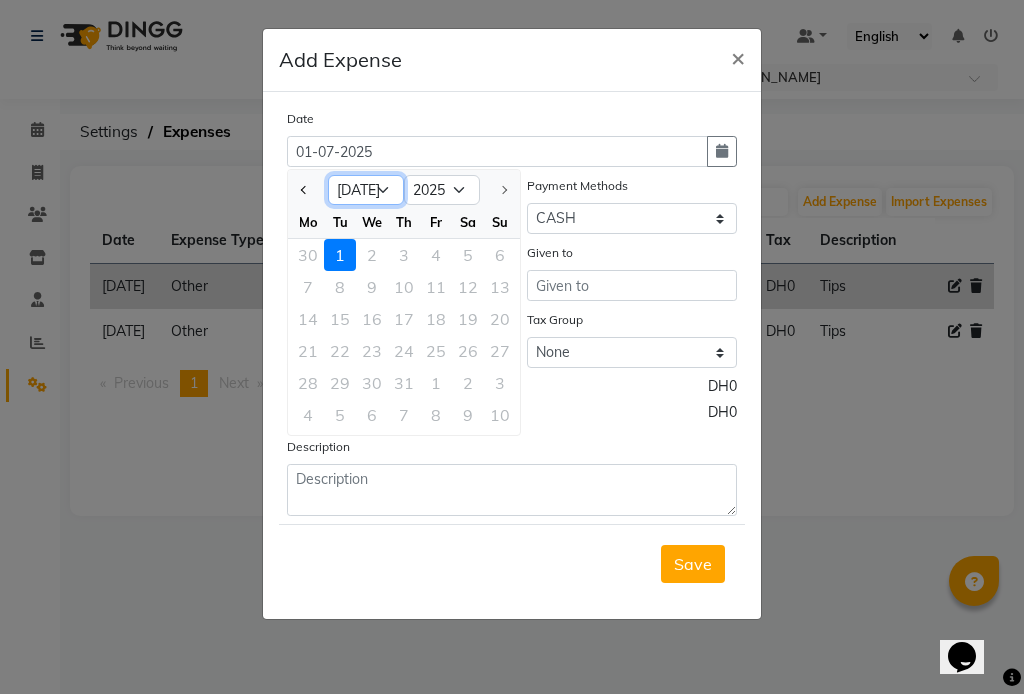 select on "6" 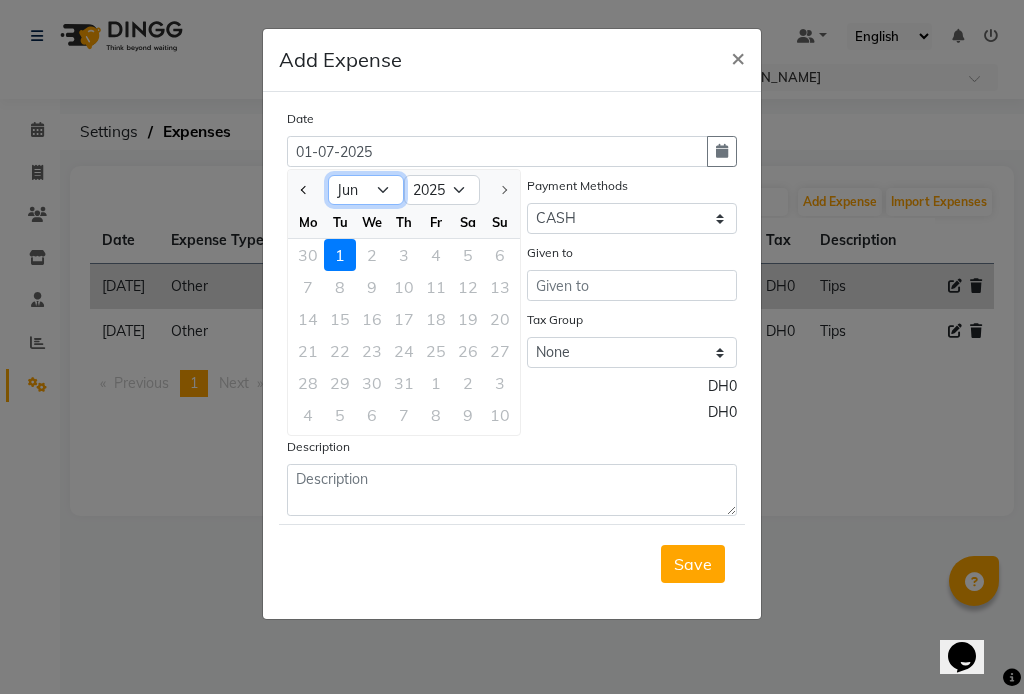 click on "Jan Feb Mar Apr May Jun [DATE]" 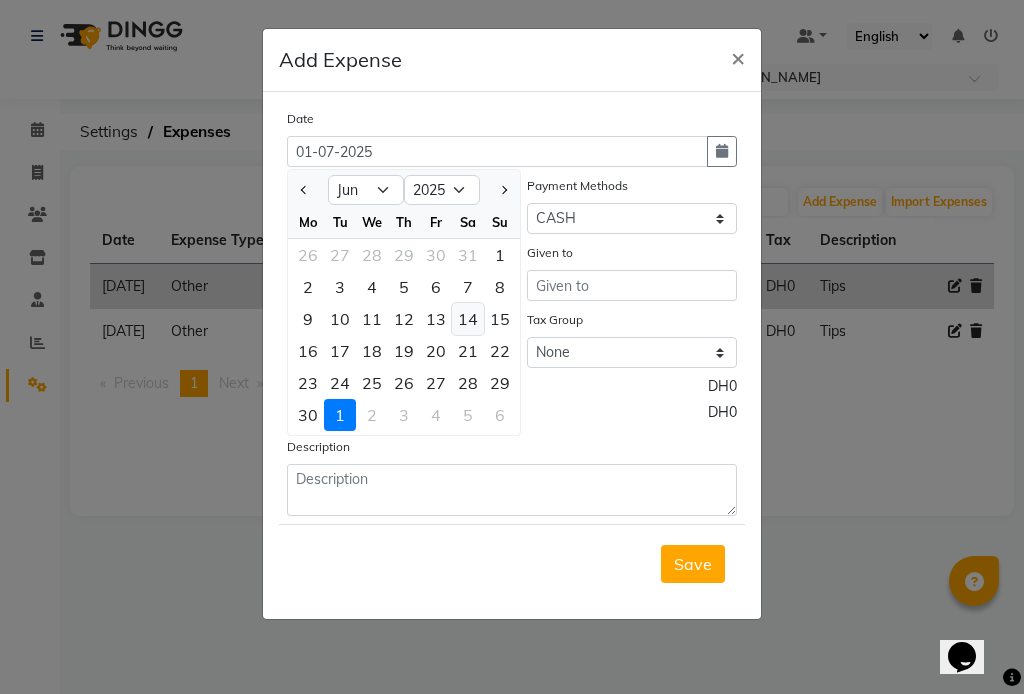 click on "14" 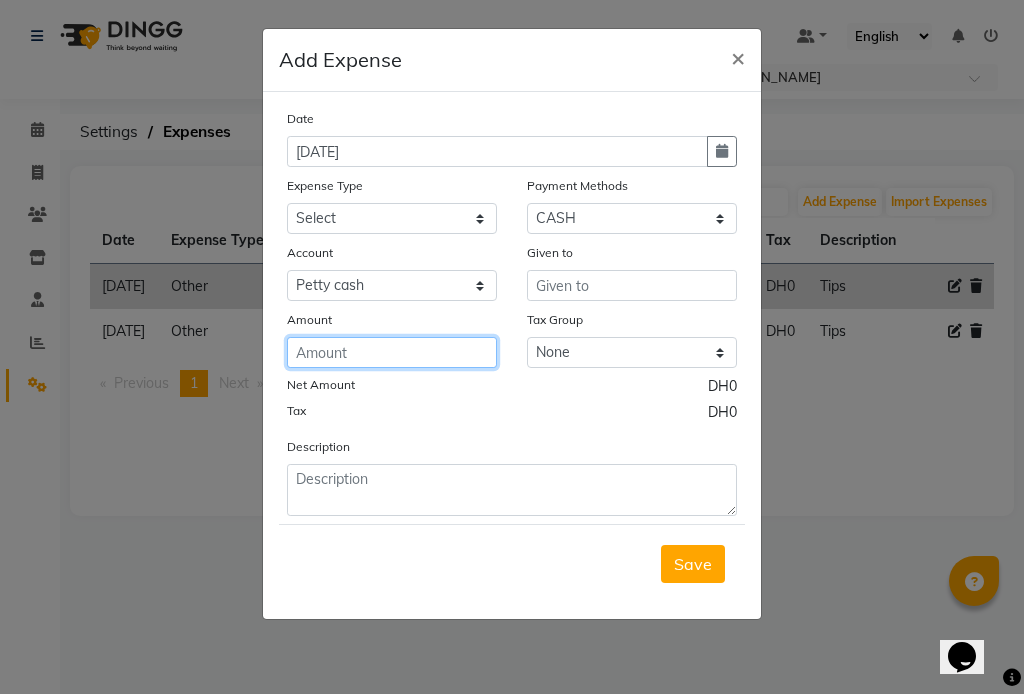 click 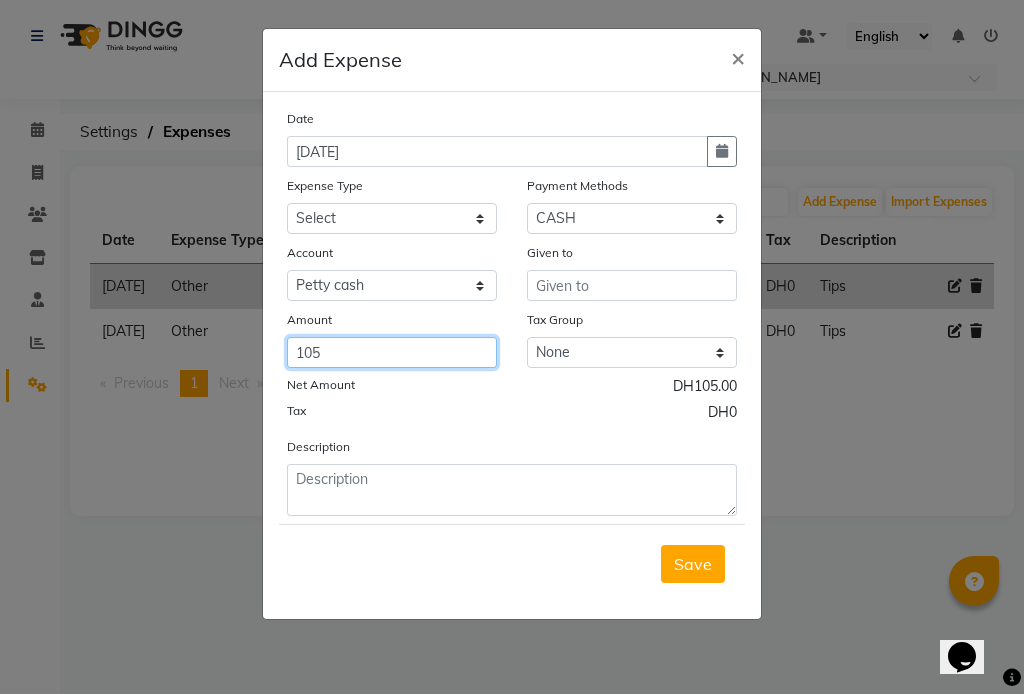 type on "105" 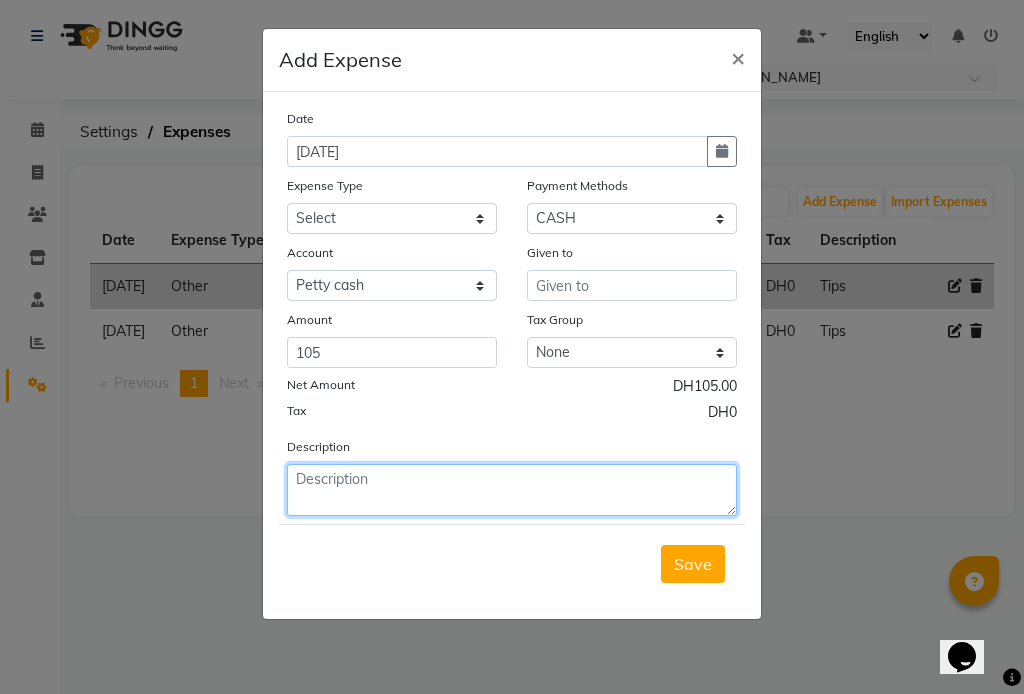 click 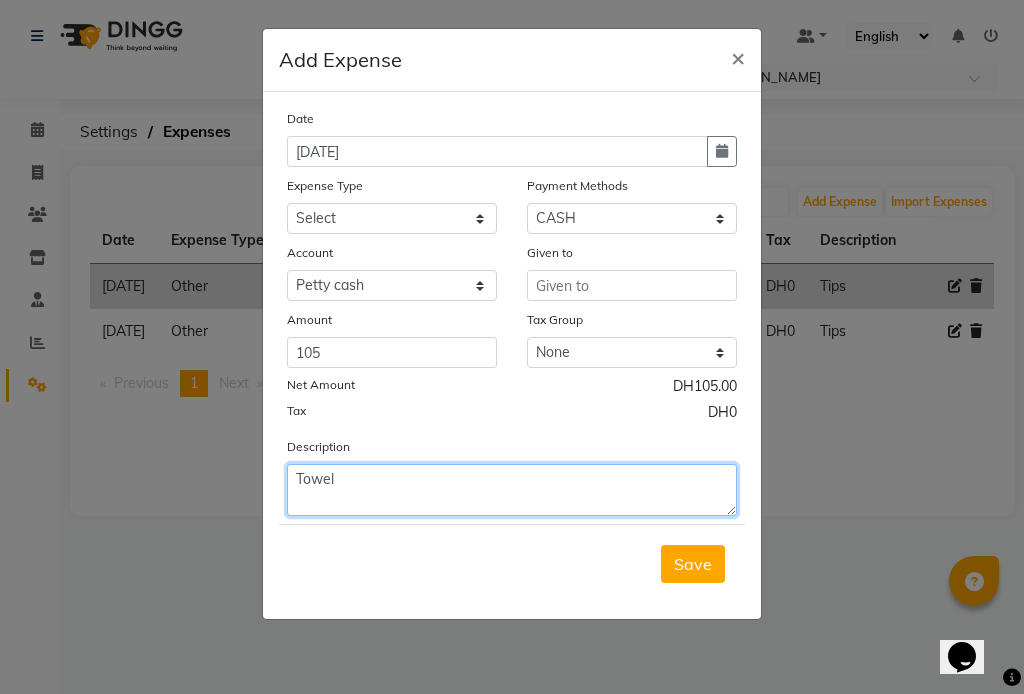 type on "Towel" 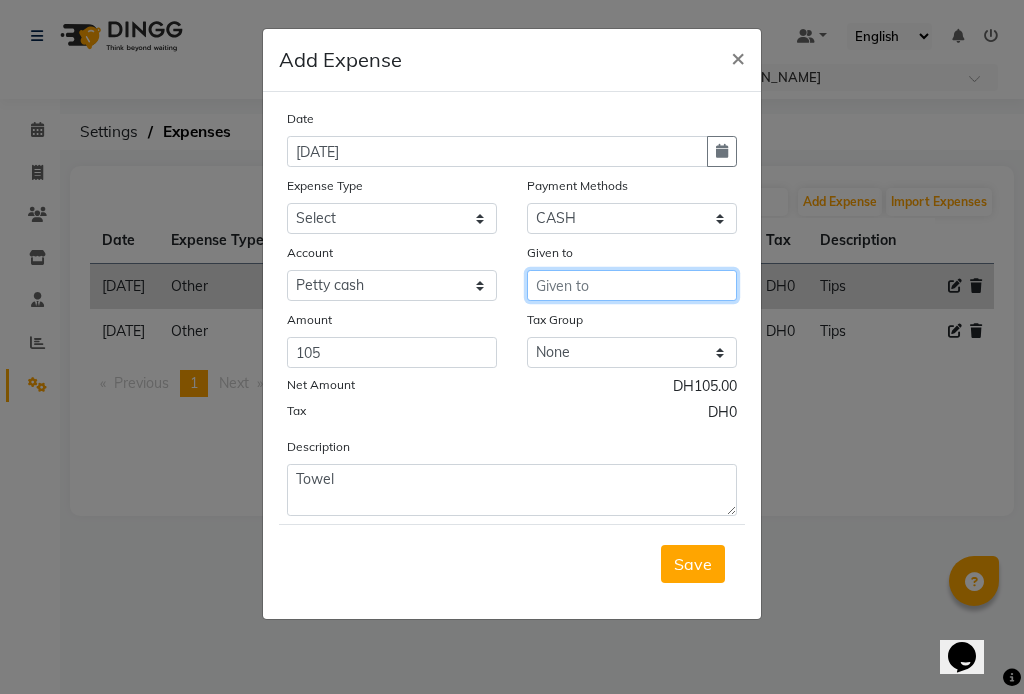click at bounding box center [632, 285] 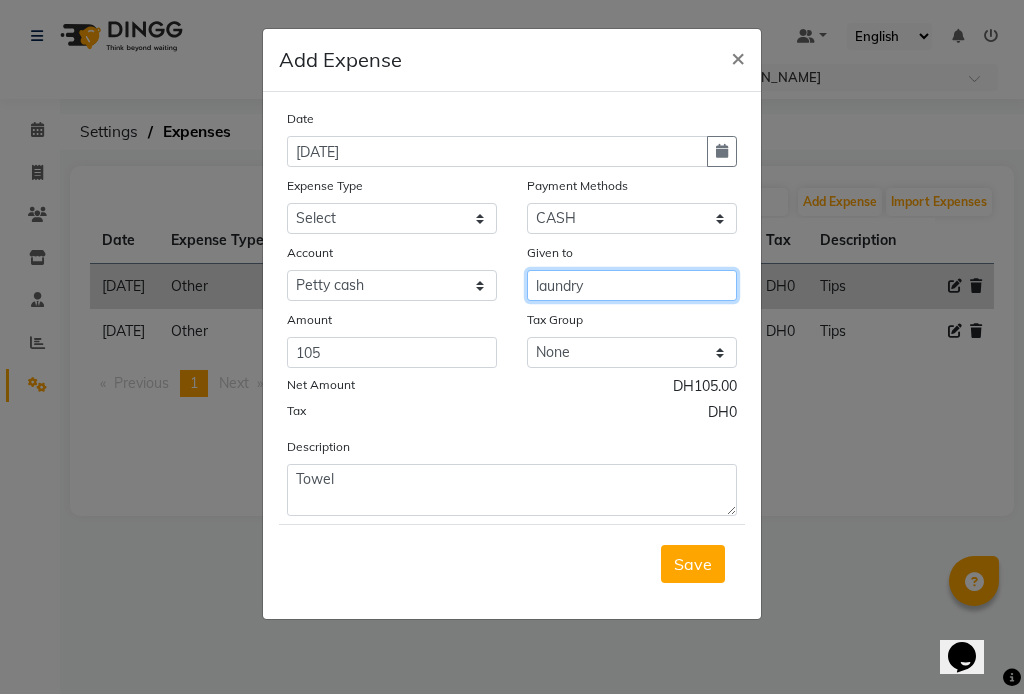 type on "laundry" 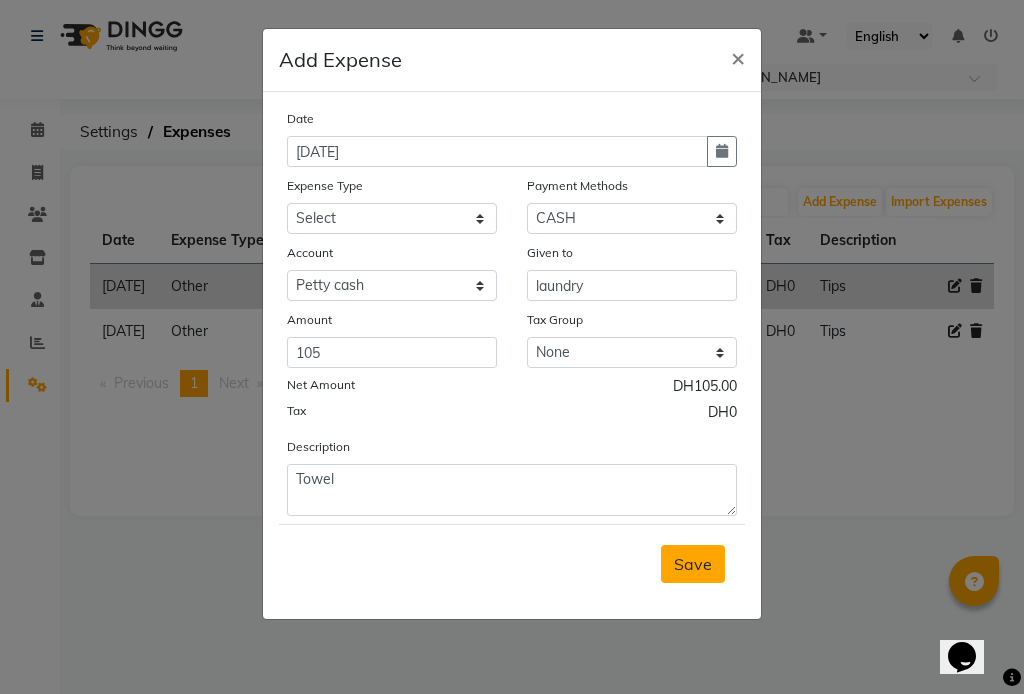 click on "Save" at bounding box center [693, 564] 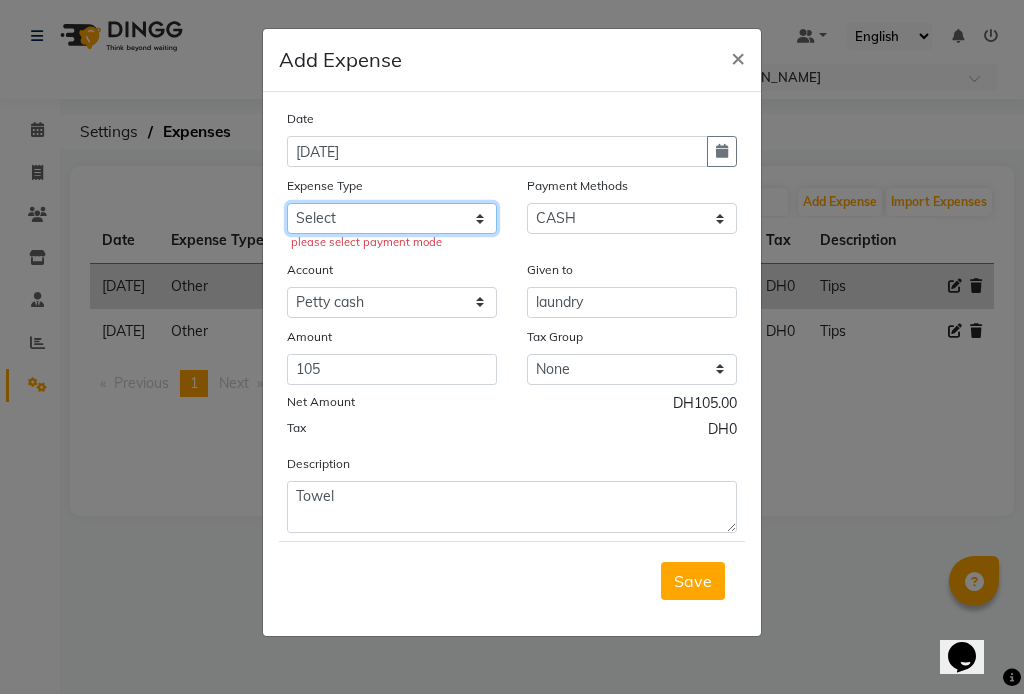 click on "Select Advance Salary Bank charges Car maintenance  Cash transfer to bank Cash transfer to hub Client Snacks Clinical charges Equipment Fuel Govt fee Incentive Insurance International purchase Loan Repayment Maintenance Marketing Miscellaneous MRA Other Pantry Product Rent Salary Staff Snacks Tax Tea & Refreshment Utilities" 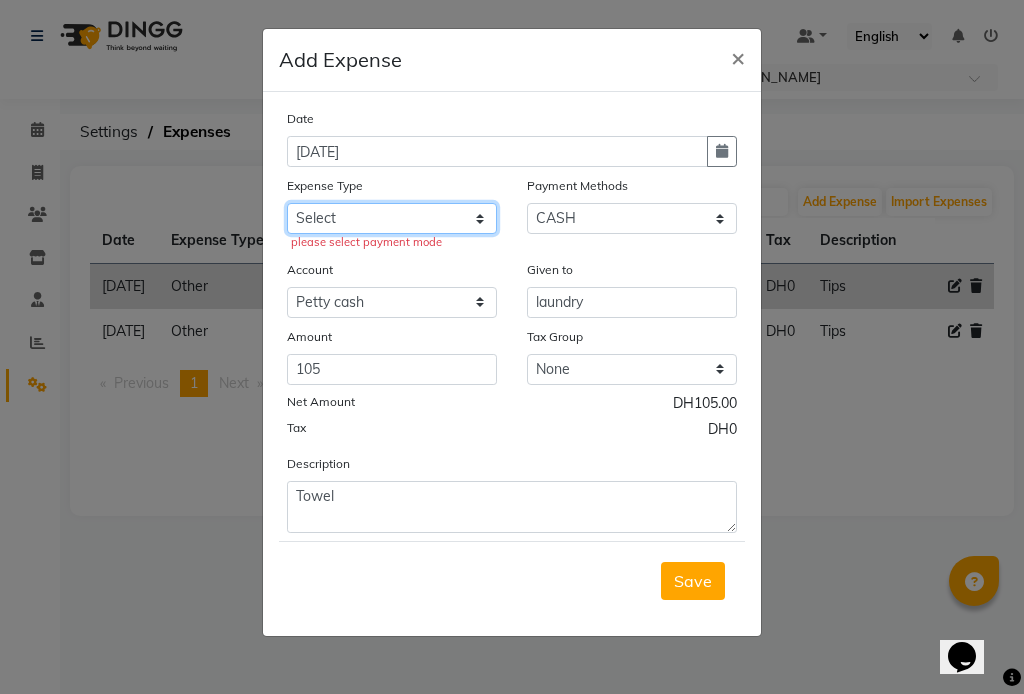 select on "10" 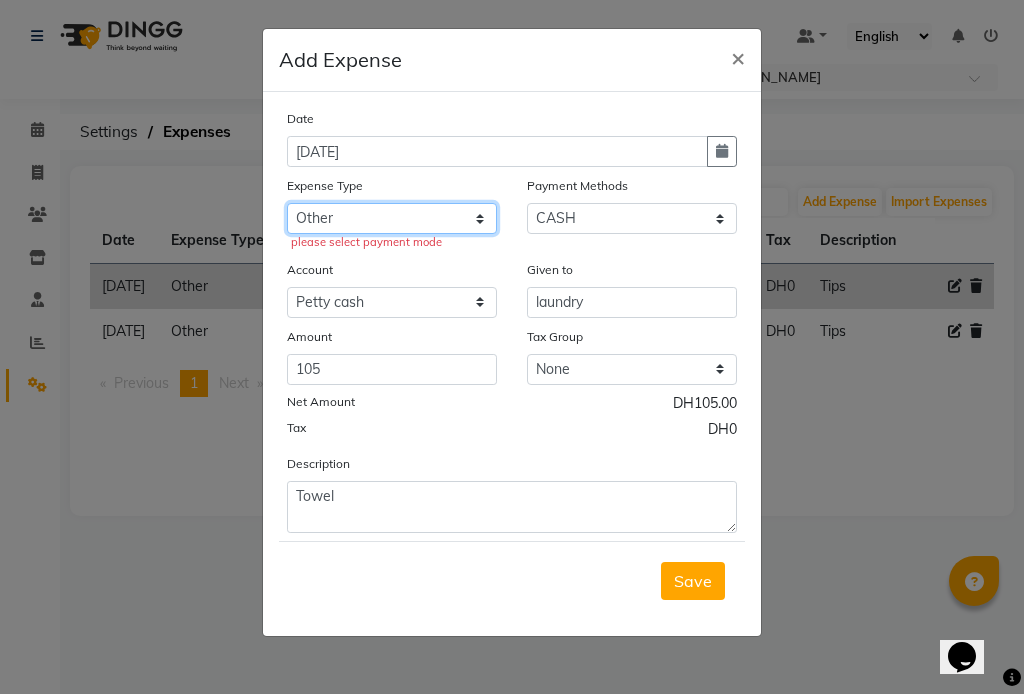 click on "Select Advance Salary Bank charges Car maintenance  Cash transfer to bank Cash transfer to hub Client Snacks Clinical charges Equipment Fuel Govt fee Incentive Insurance International purchase Loan Repayment Maintenance Marketing Miscellaneous MRA Other Pantry Product Rent Salary Staff Snacks Tax Tea & Refreshment Utilities" 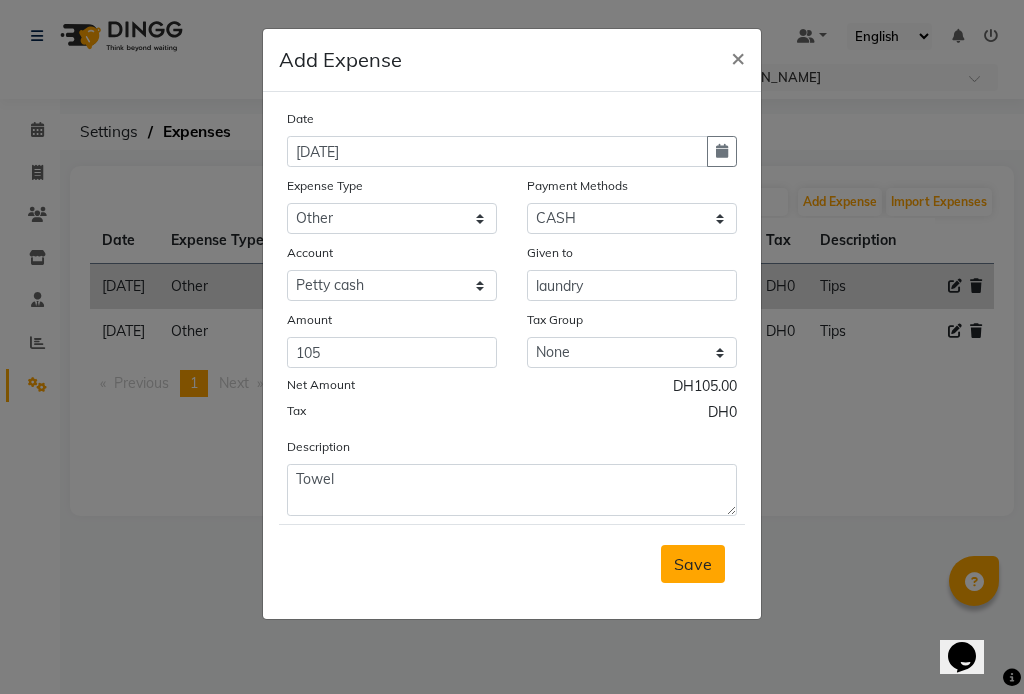 click on "Save" at bounding box center [693, 564] 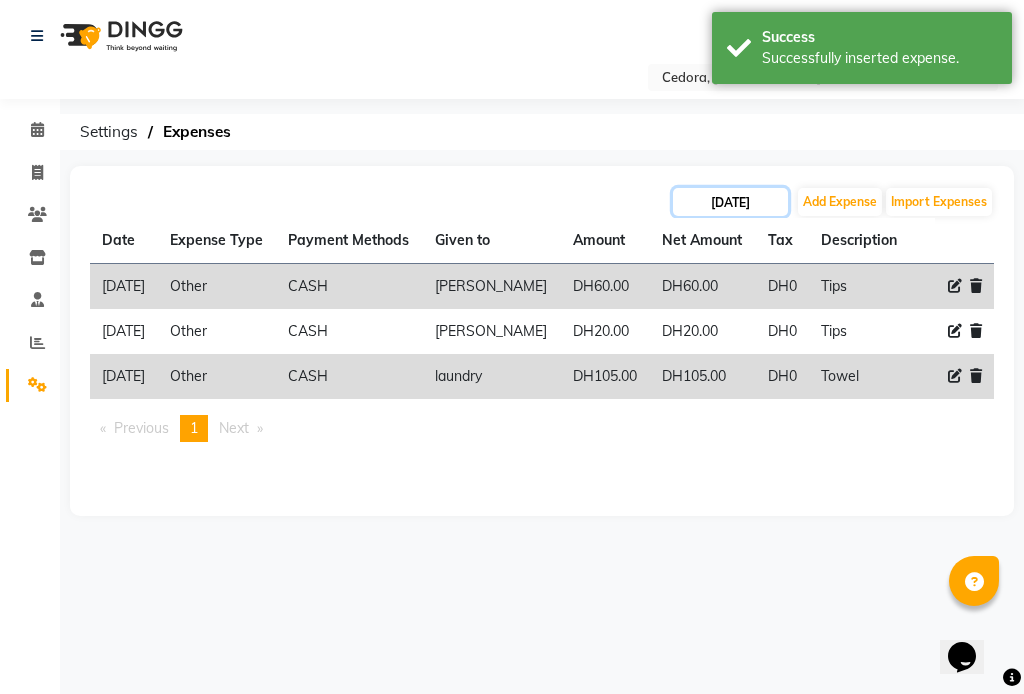 click on "[DATE]" 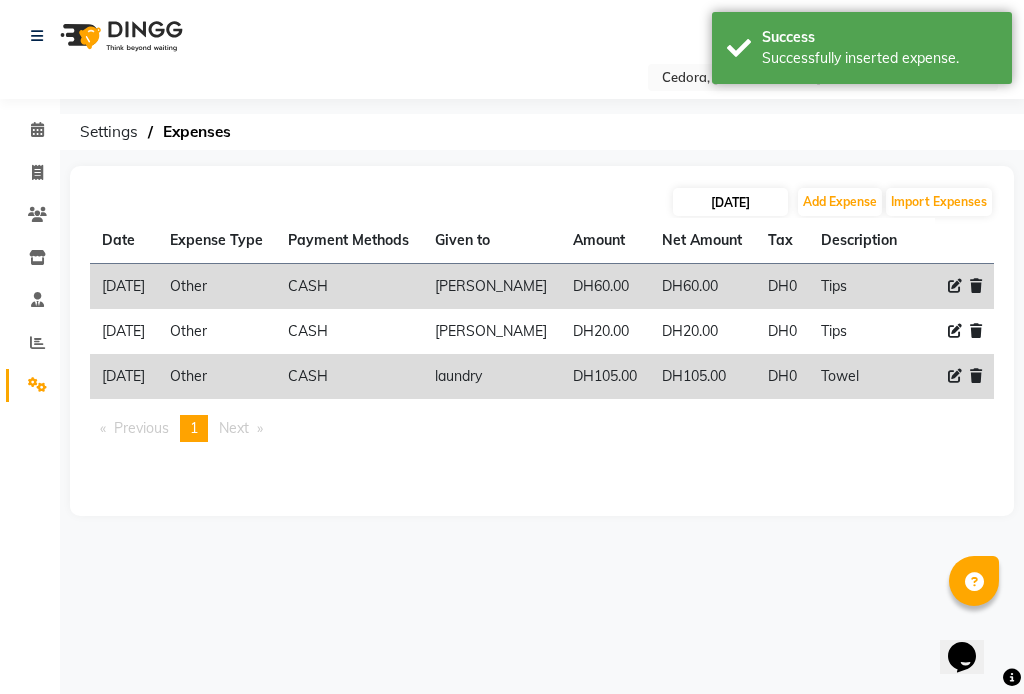 select on "6" 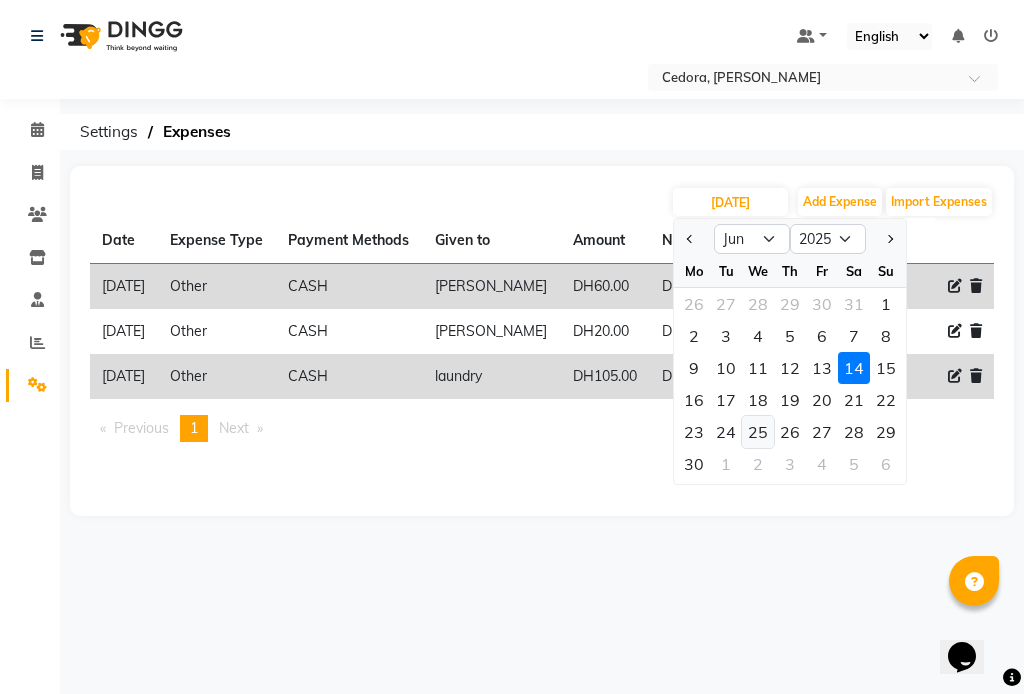 click on "25" 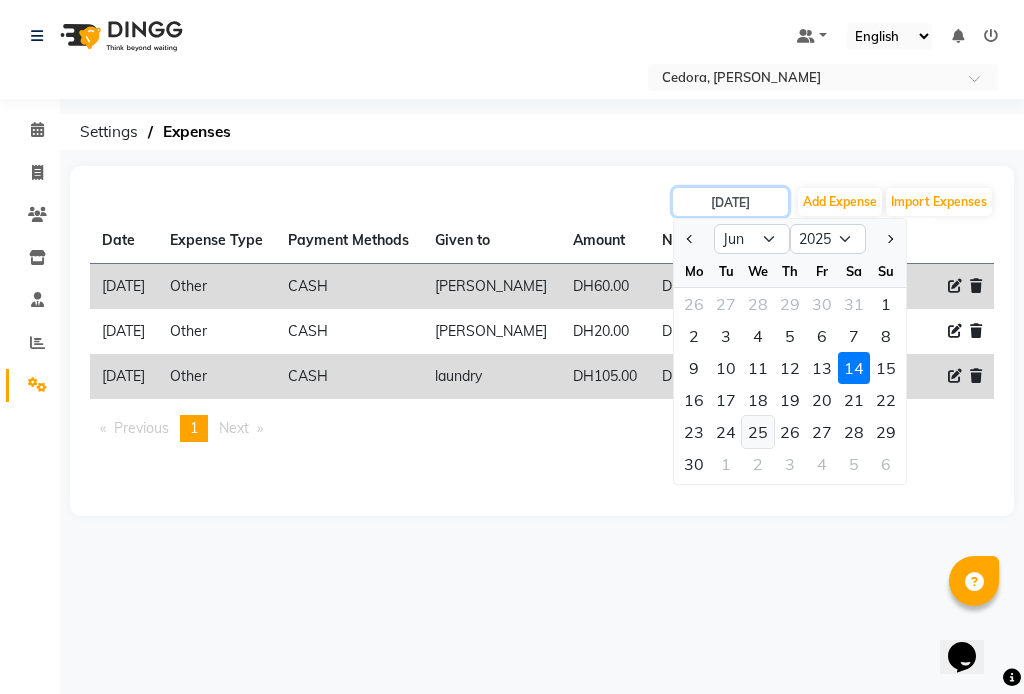 type on "[DATE]" 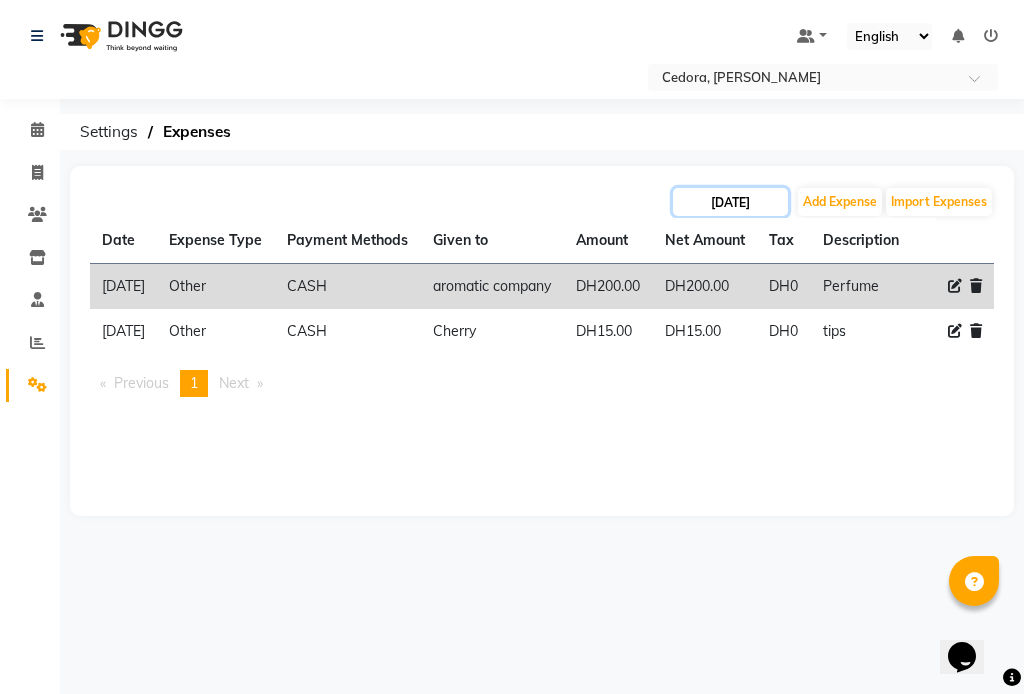 click on "[DATE]" 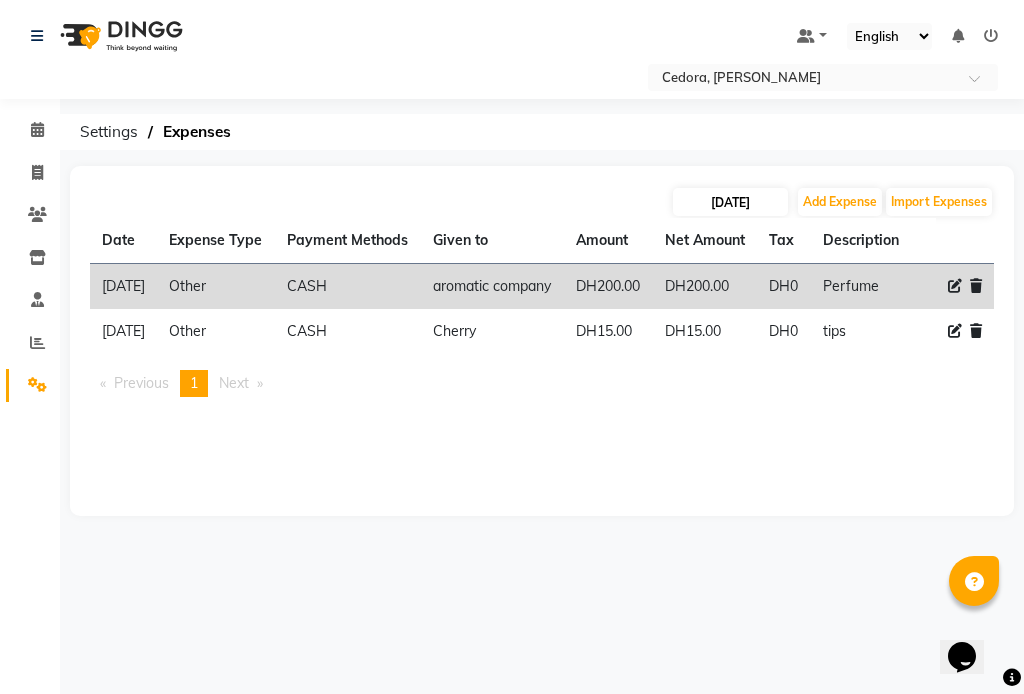 select on "6" 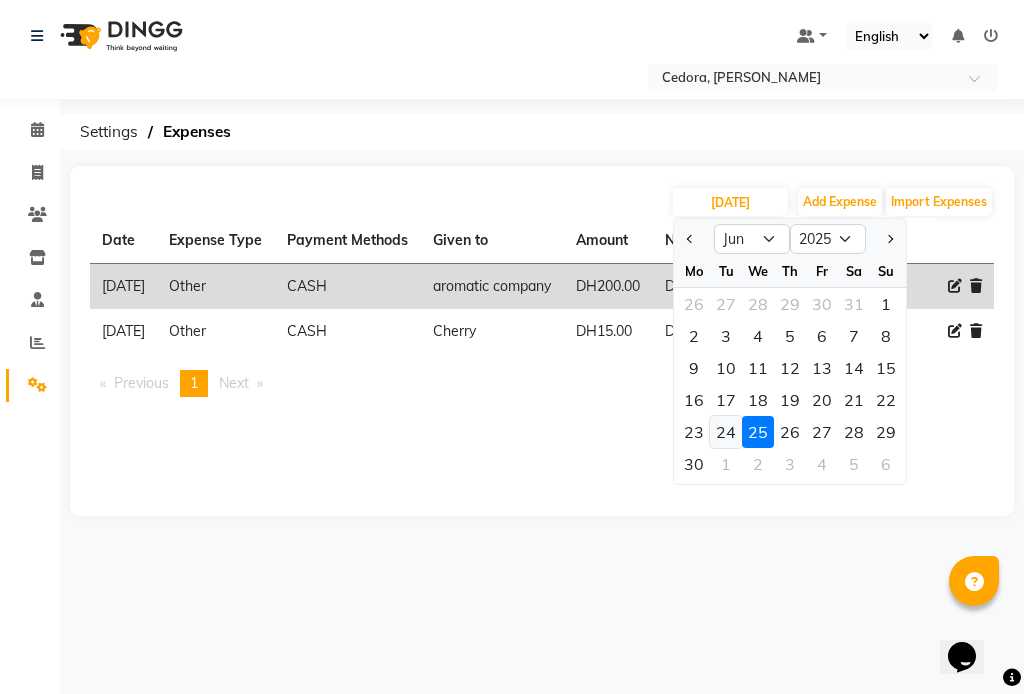 click on "24" 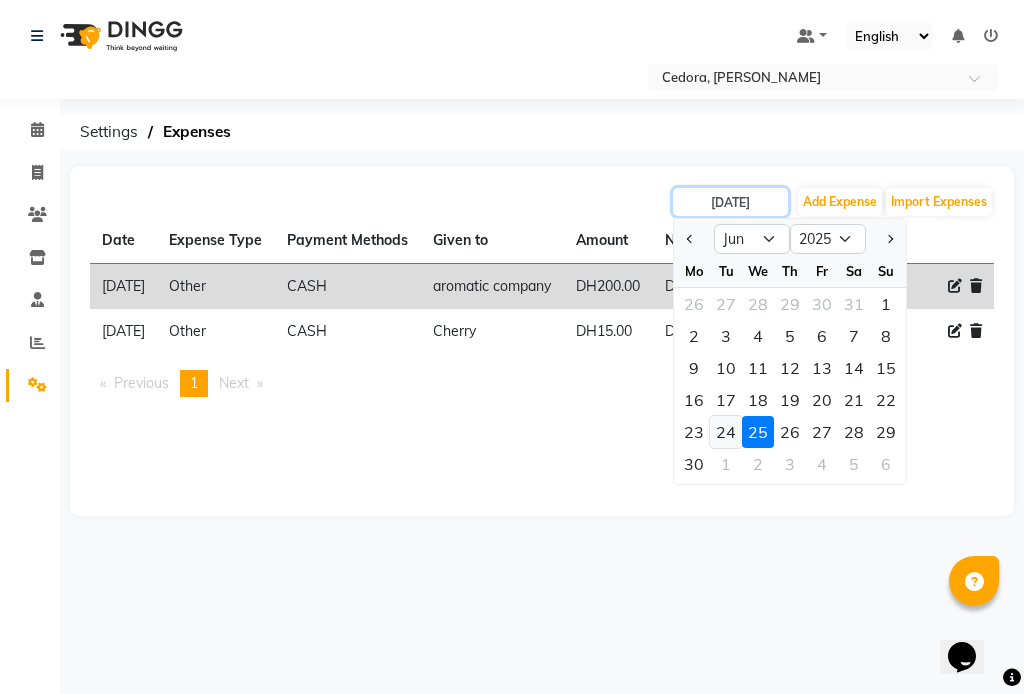 type on "[DATE]" 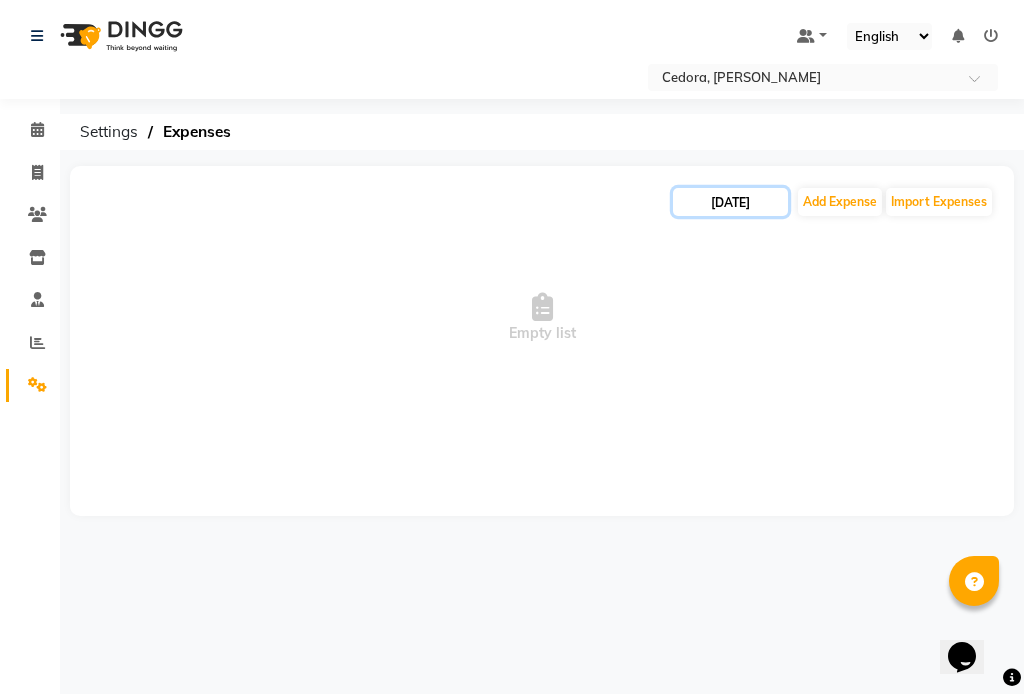 click on "[DATE]" 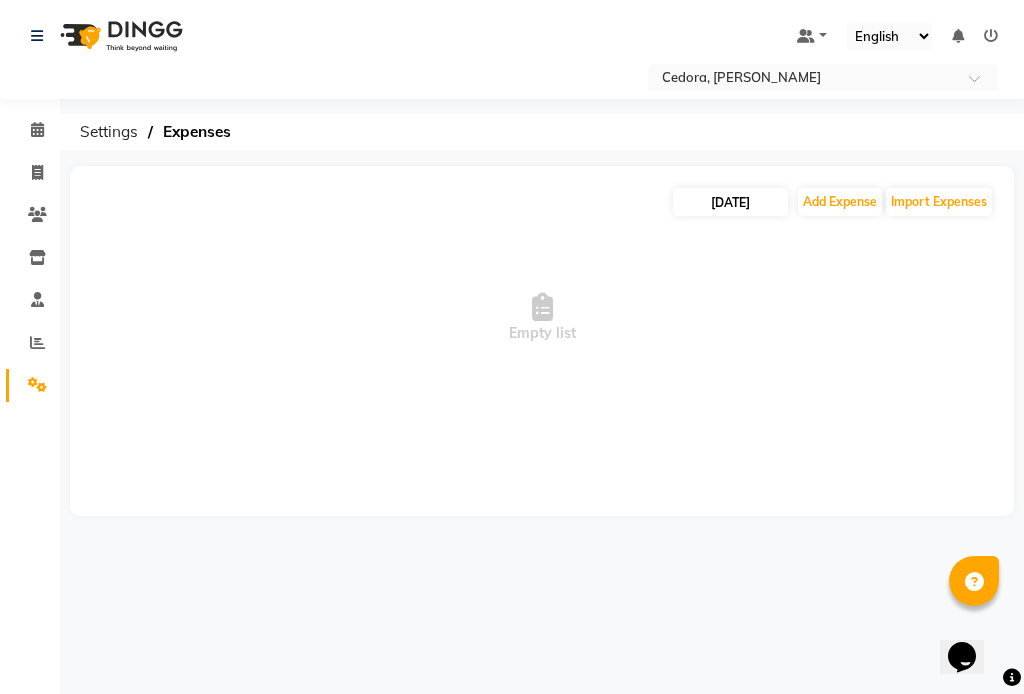 select on "6" 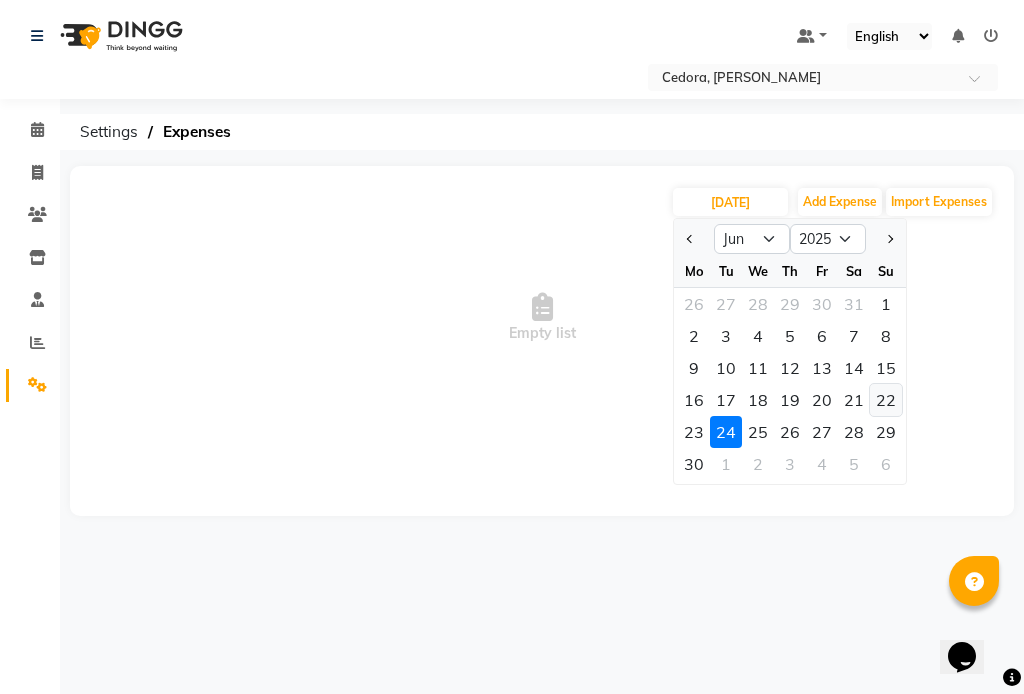 click on "22" 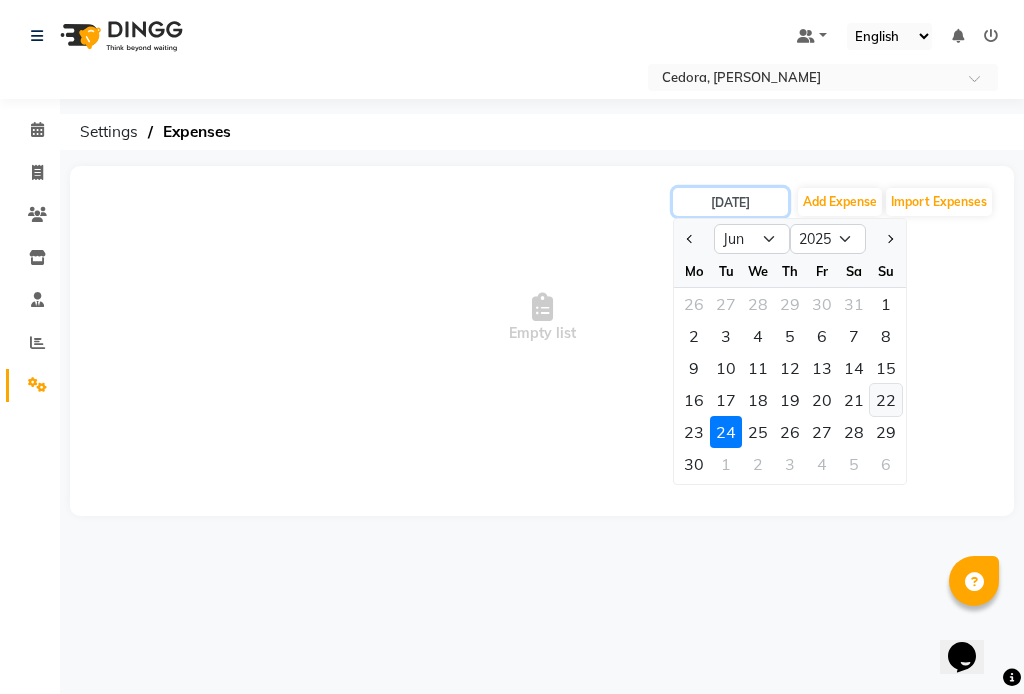 type on "[DATE]" 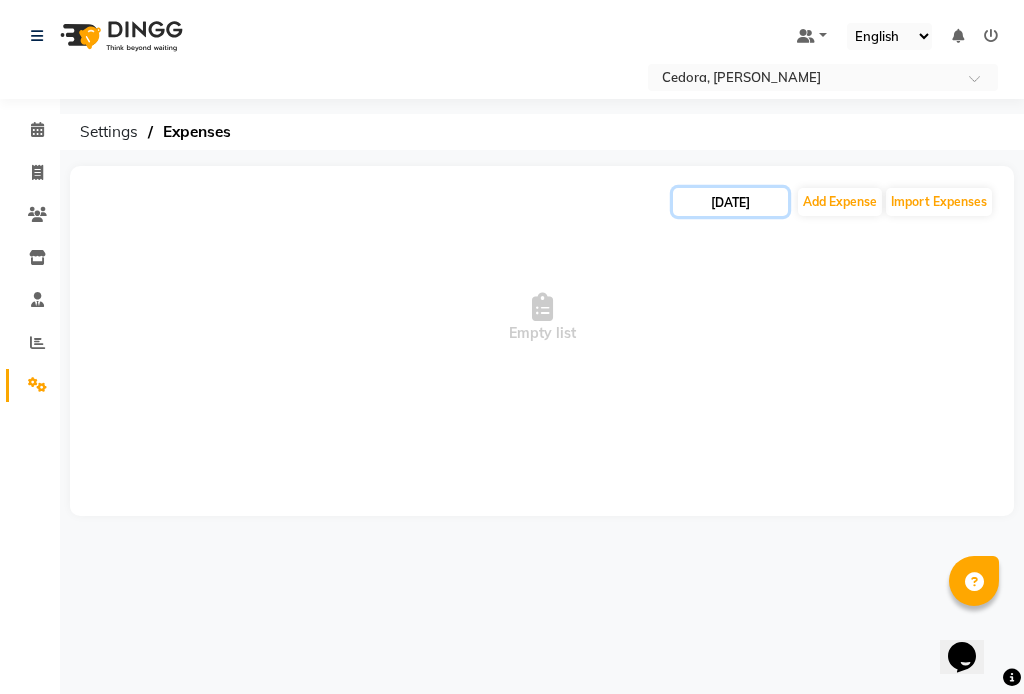 click on "[DATE]" 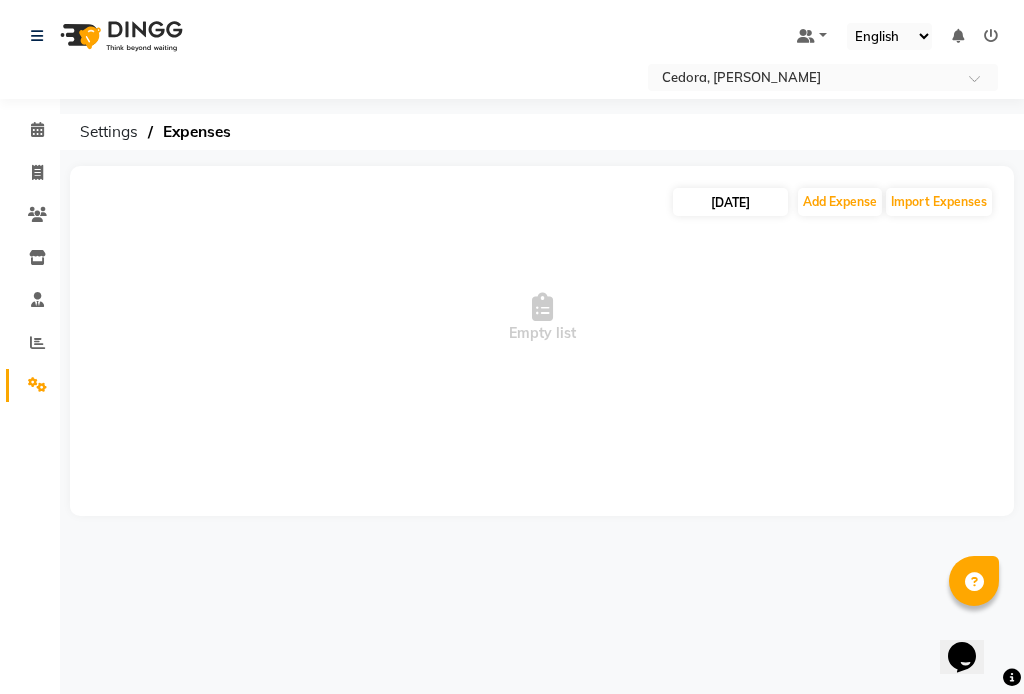 select on "6" 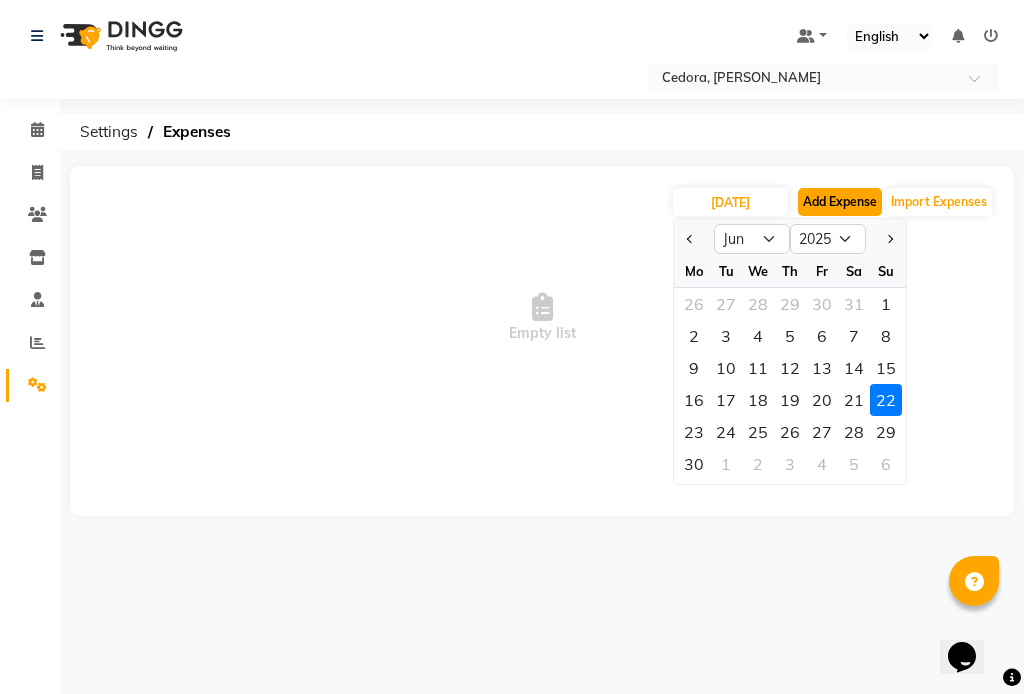 click on "Add Expense" 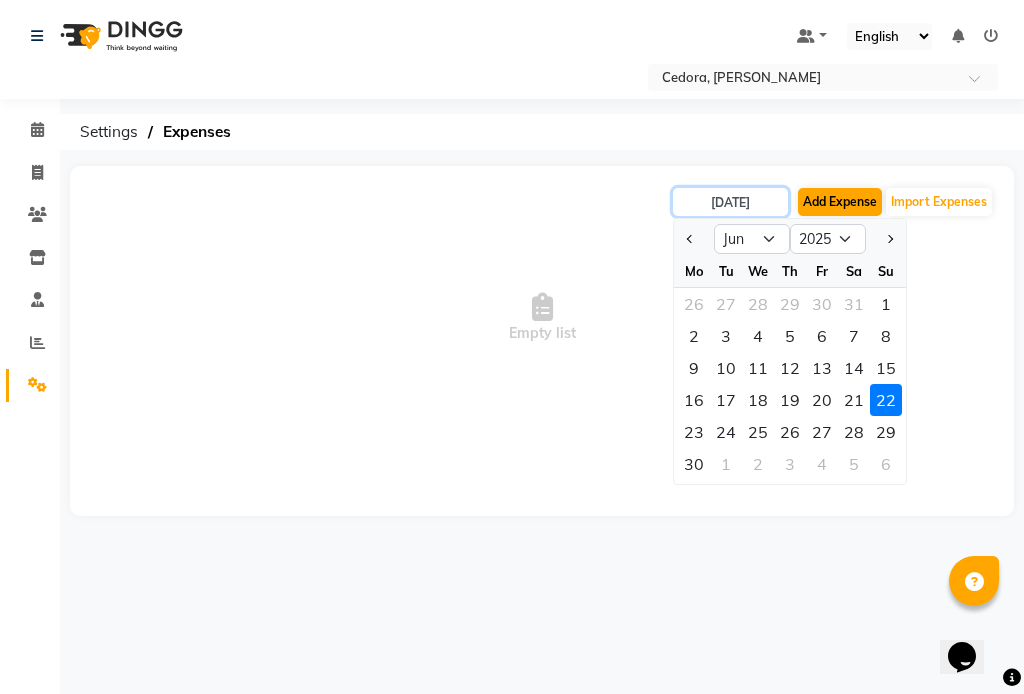 select on "1" 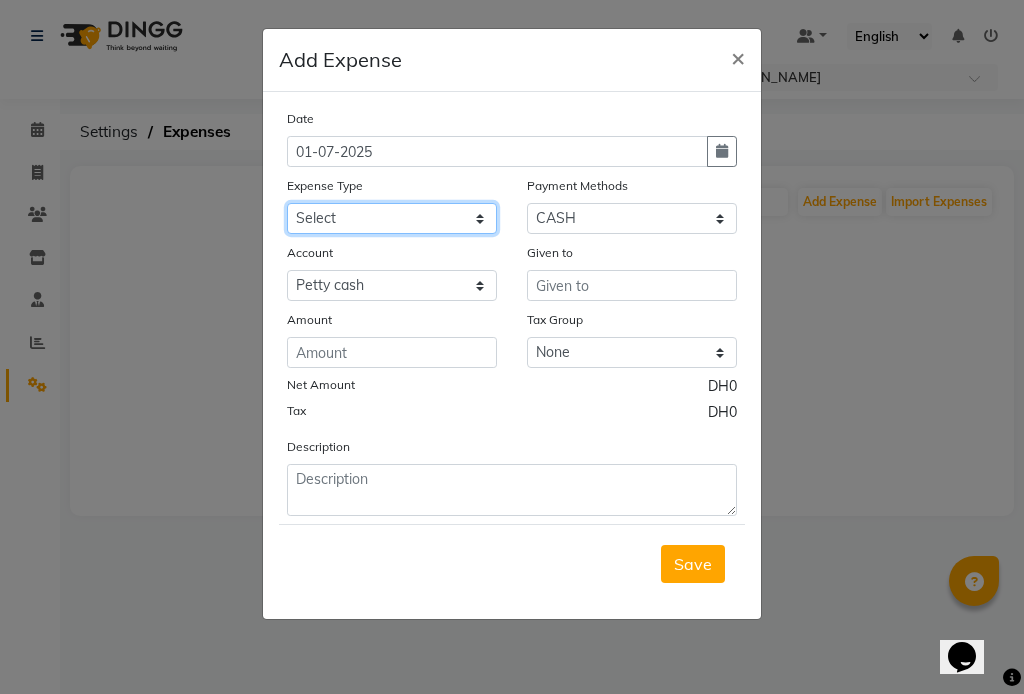click on "Select Advance Salary Bank charges Car maintenance  Cash transfer to bank Cash transfer to hub Client Snacks Clinical charges Equipment Fuel Govt fee Incentive Insurance International purchase Loan Repayment Maintenance Marketing Miscellaneous MRA Other Pantry Product Rent Salary Staff Snacks Tax Tea & Refreshment Utilities" 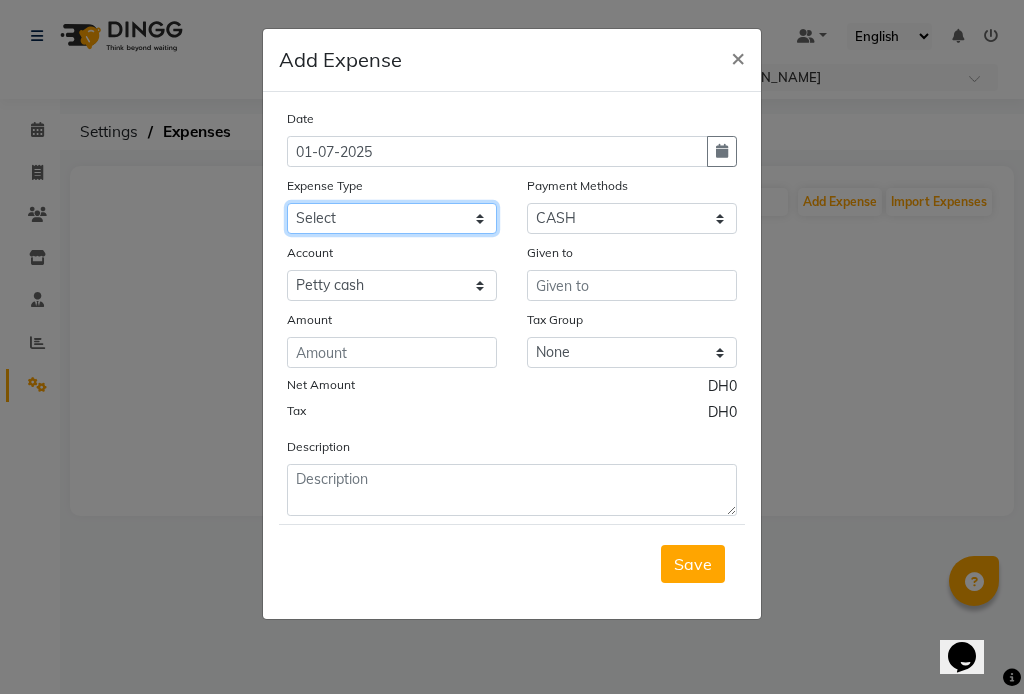 select on "10" 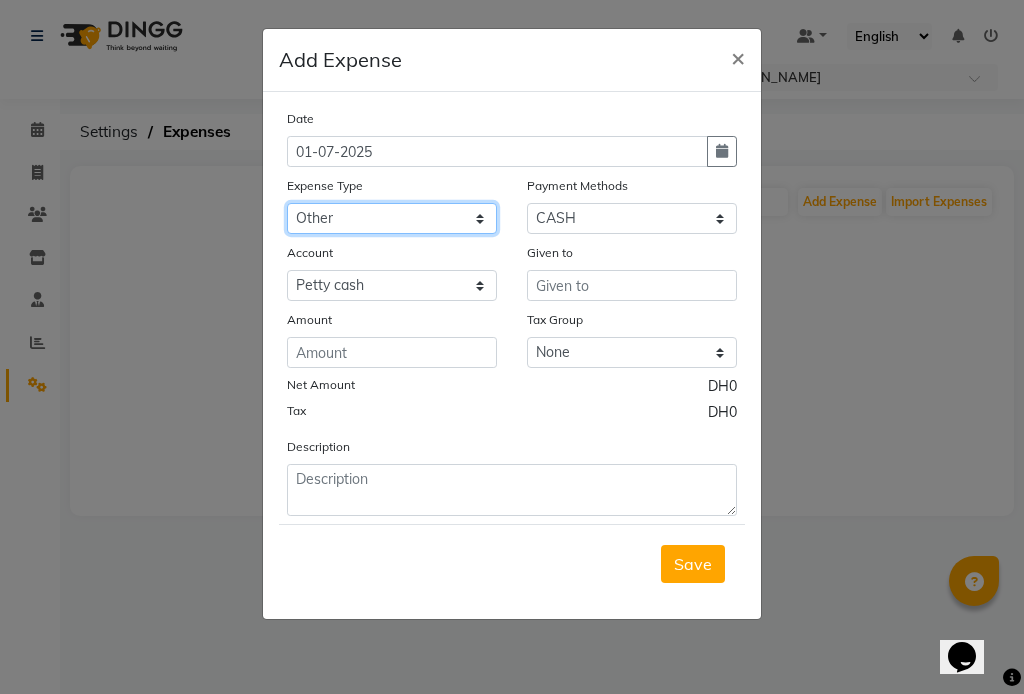 click on "Select Advance Salary Bank charges Car maintenance  Cash transfer to bank Cash transfer to hub Client Snacks Clinical charges Equipment Fuel Govt fee Incentive Insurance International purchase Loan Repayment Maintenance Marketing Miscellaneous MRA Other Pantry Product Rent Salary Staff Snacks Tax Tea & Refreshment Utilities" 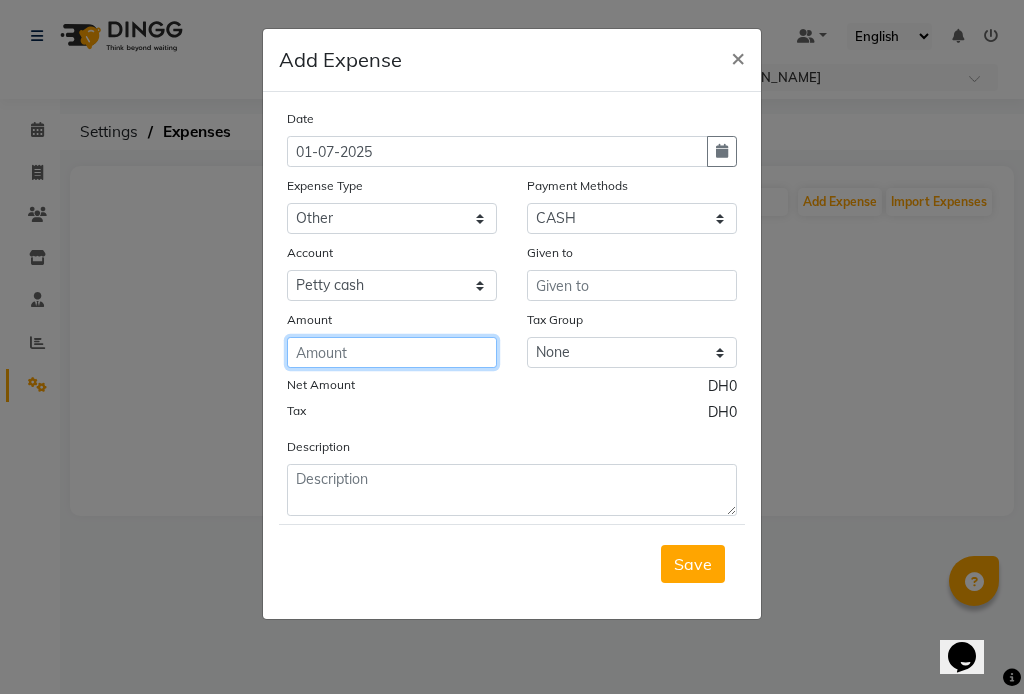 click 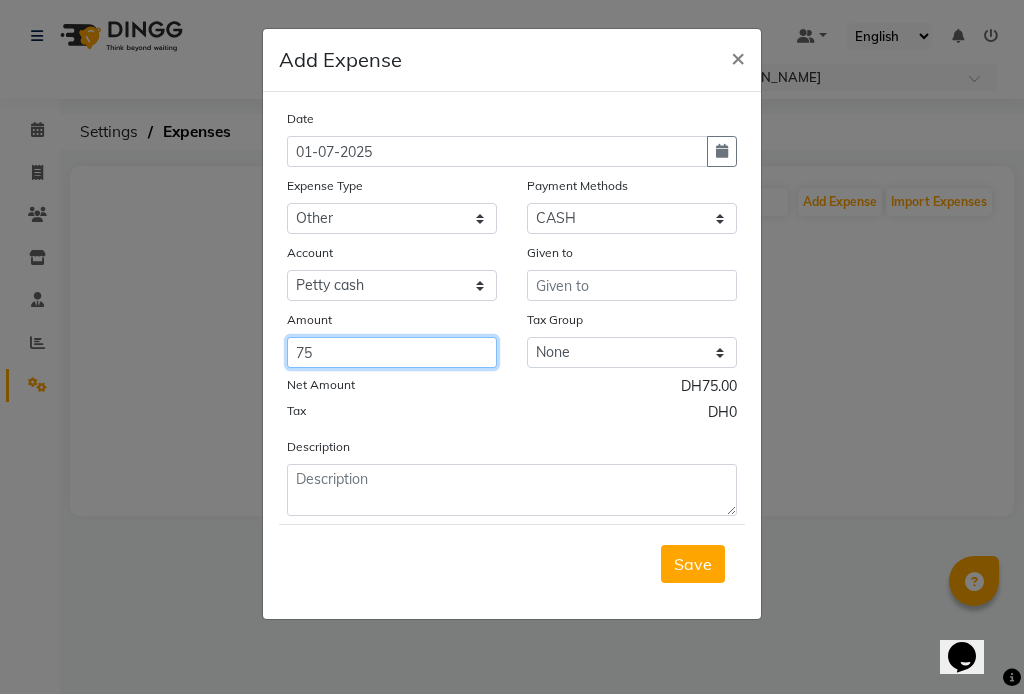 type on "75" 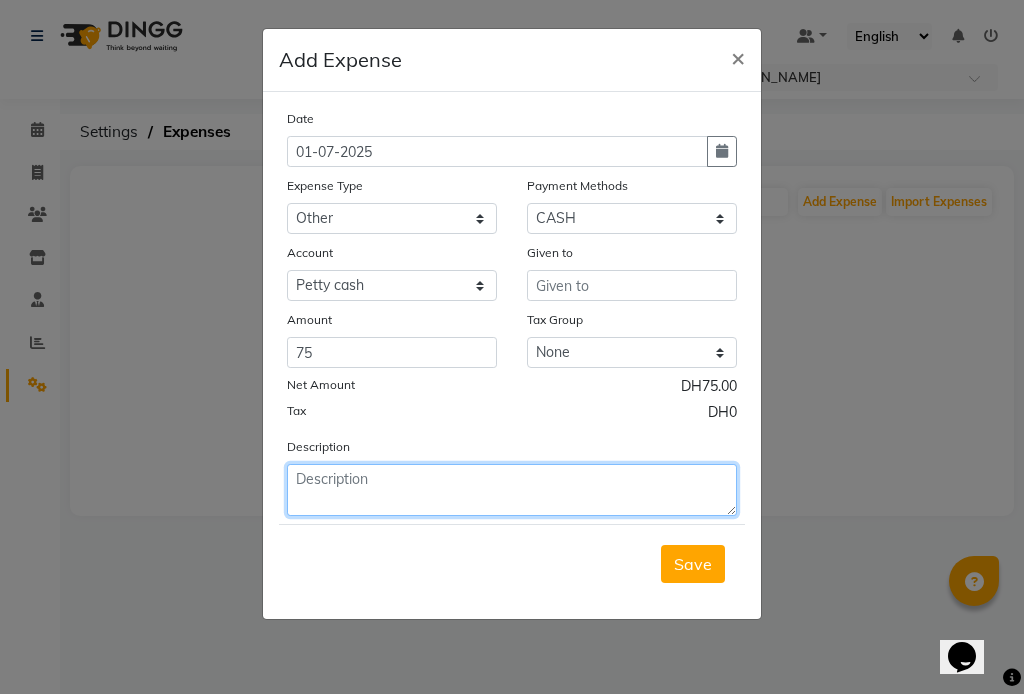 click 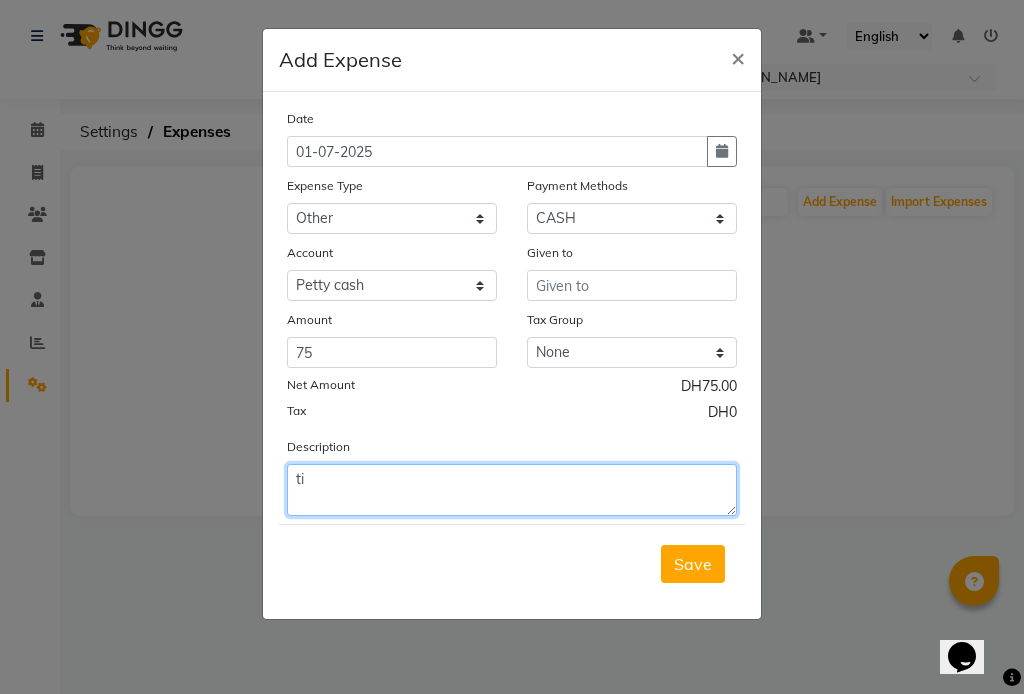 type on "t" 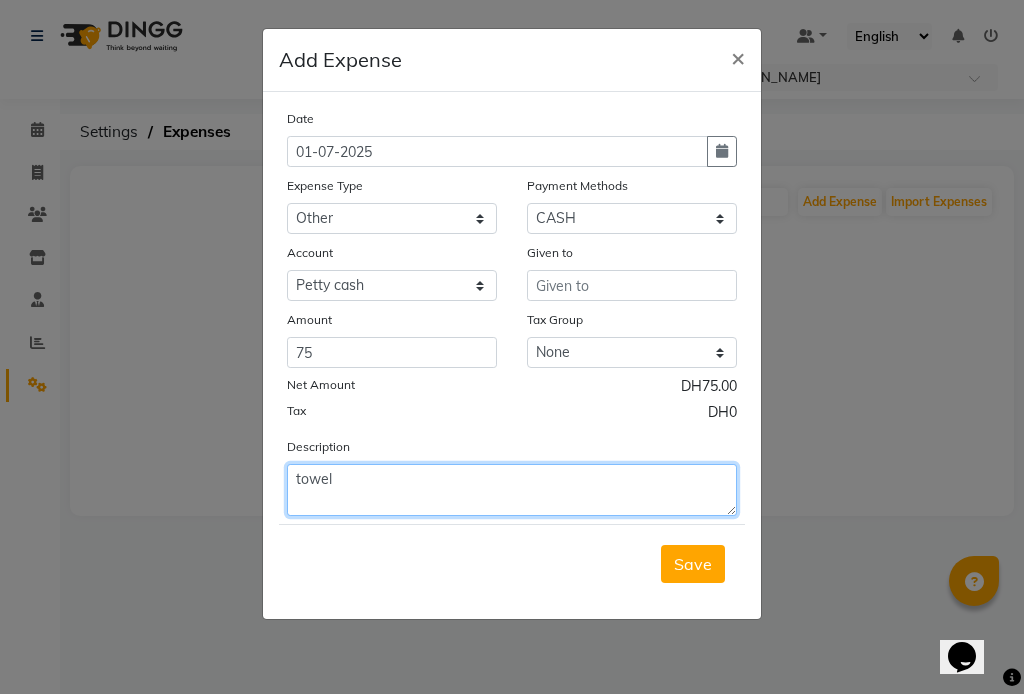 type on "towel" 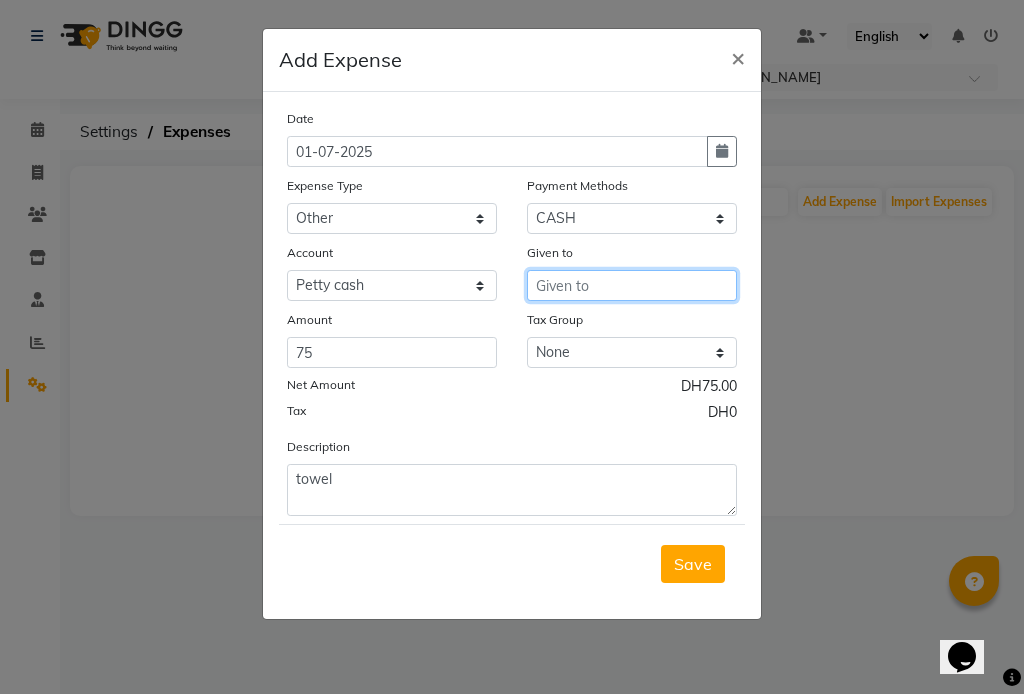 click at bounding box center (632, 285) 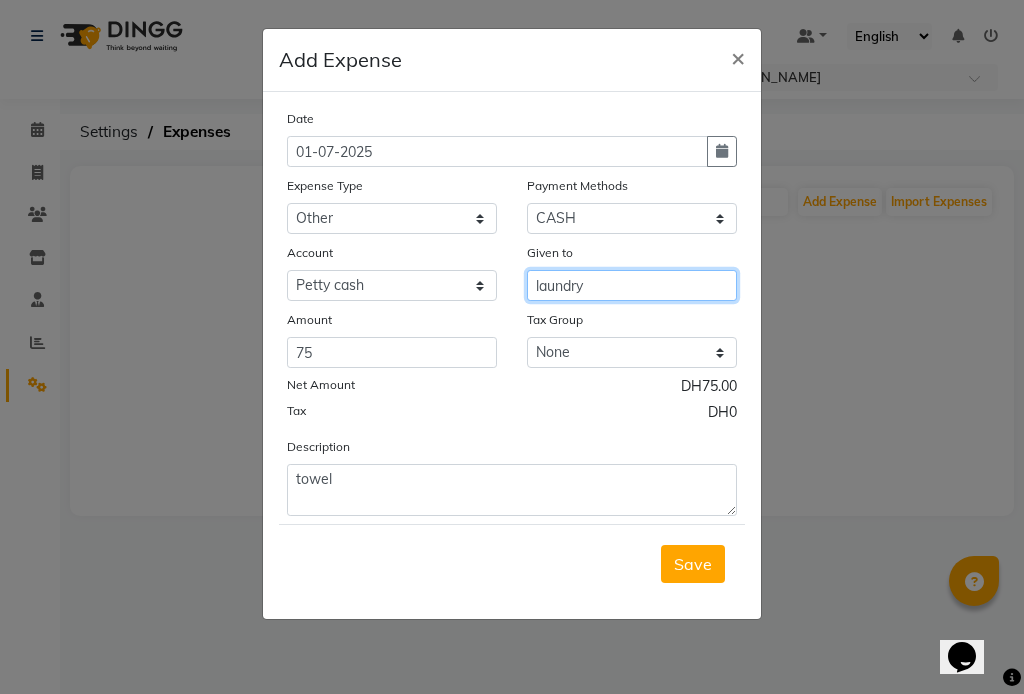 type on "laundry" 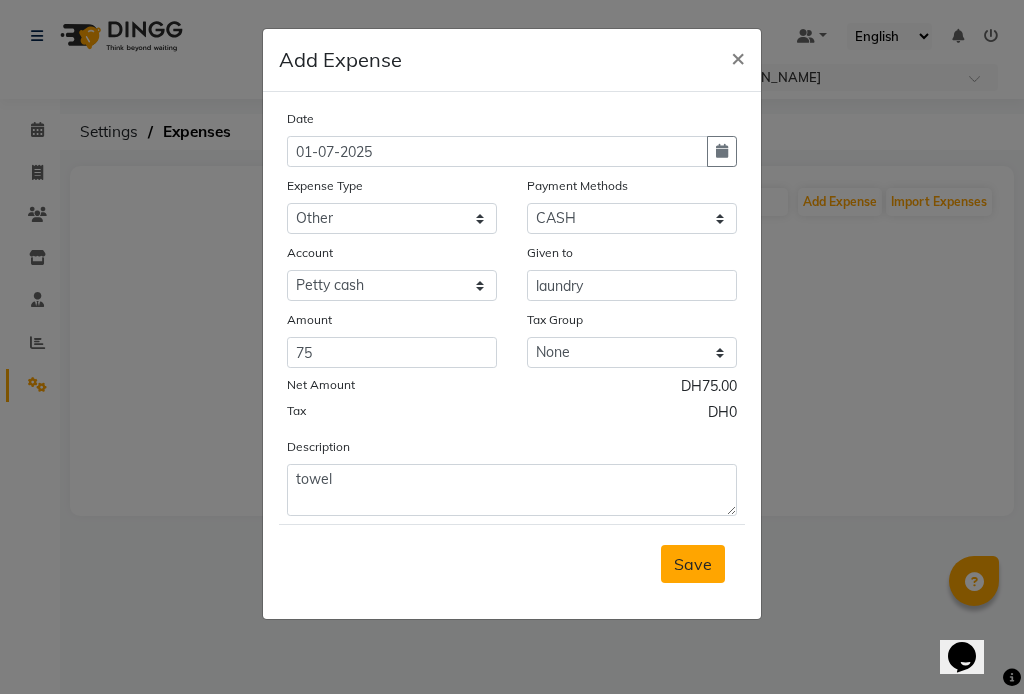 click on "Save" at bounding box center (693, 564) 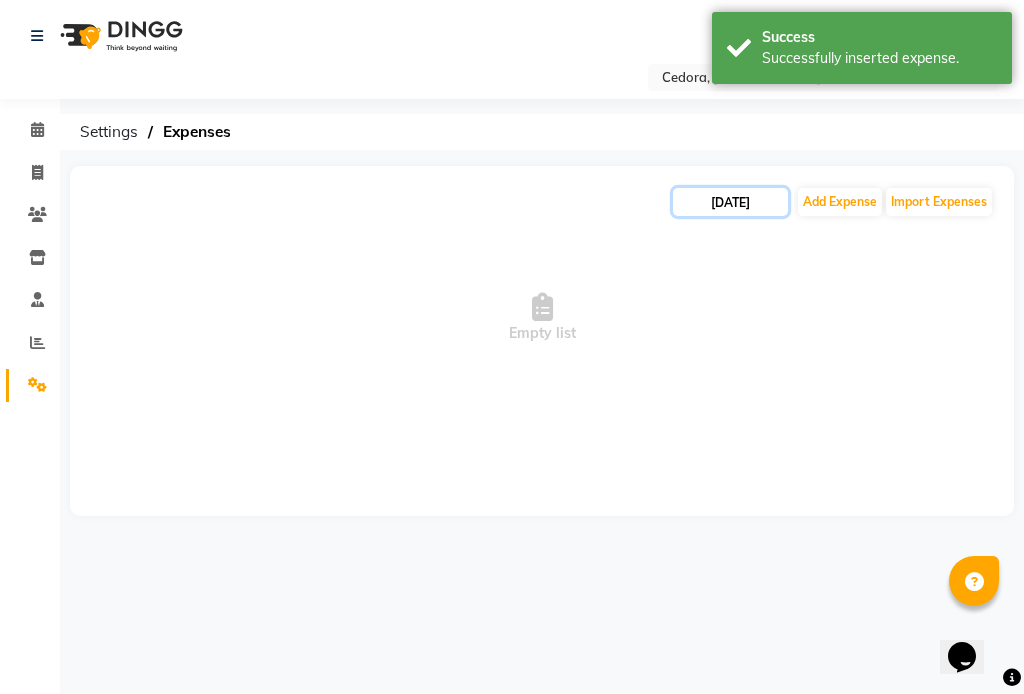 click on "[DATE]" 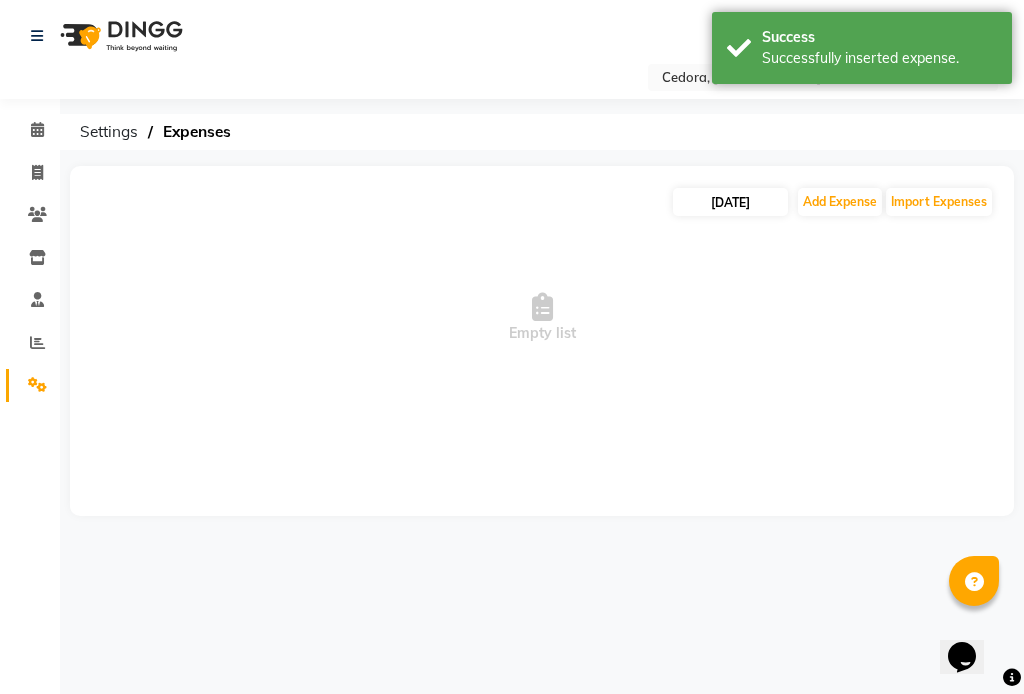 select on "6" 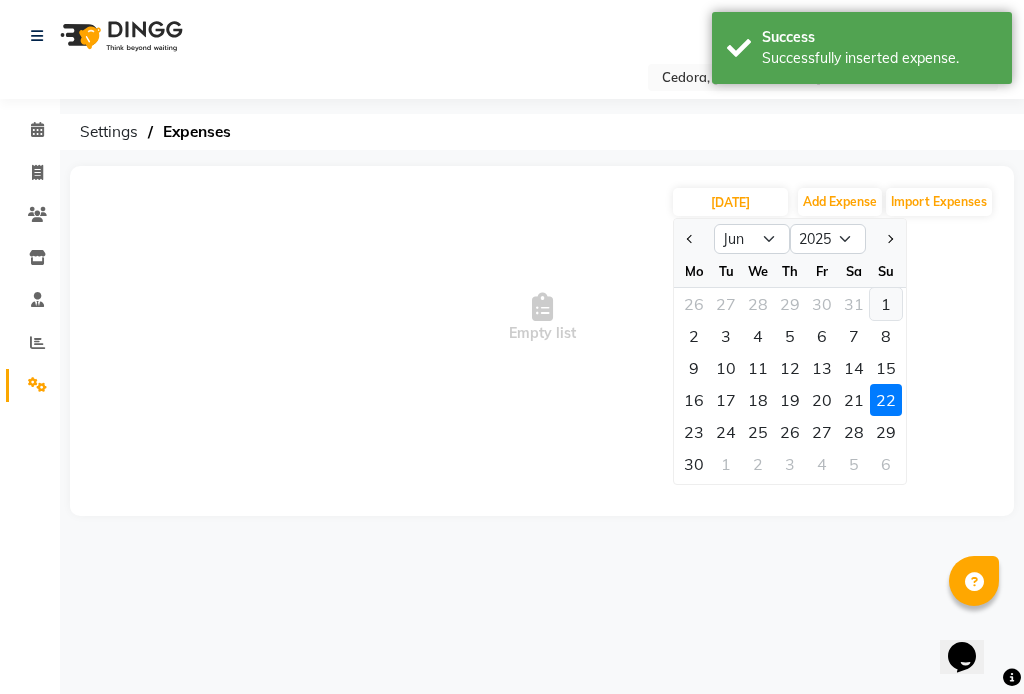 click on "1" 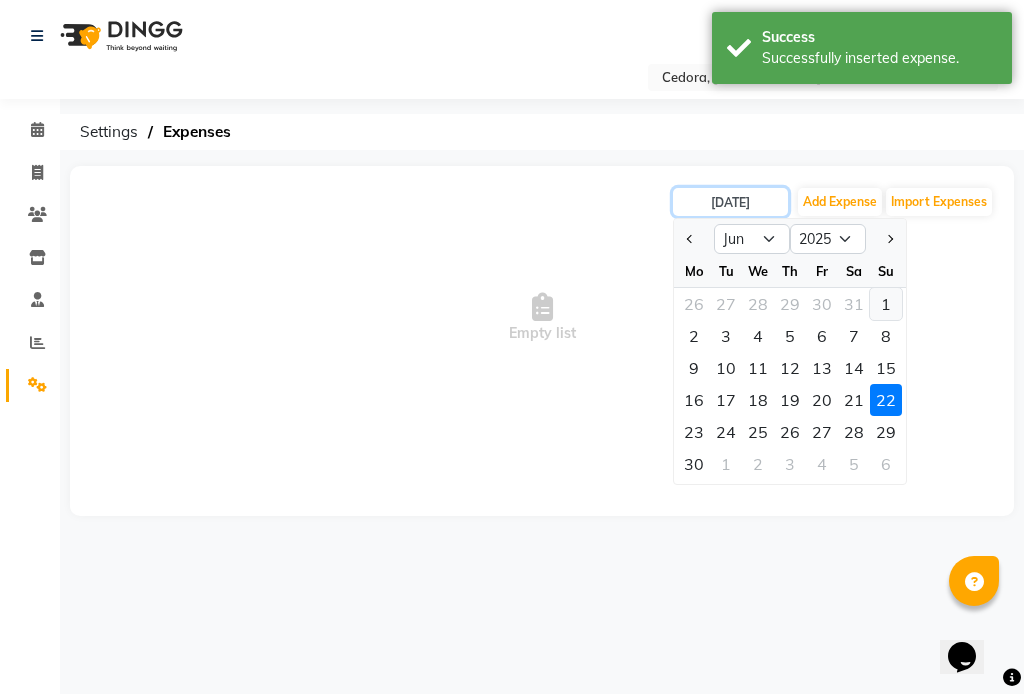 type on "[DATE]" 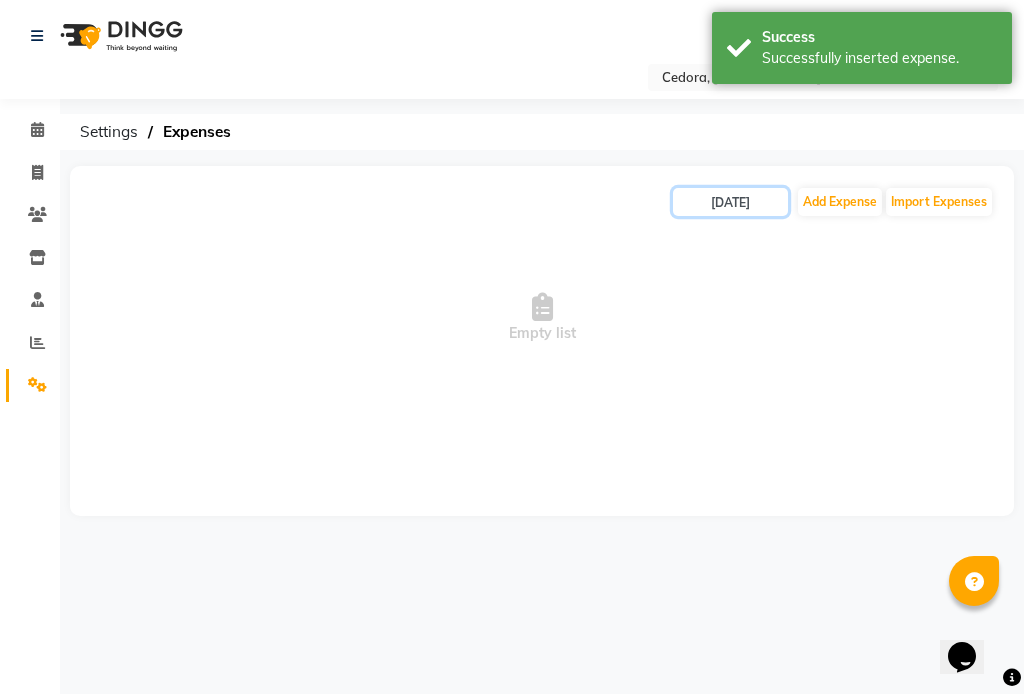 click on "[DATE]" 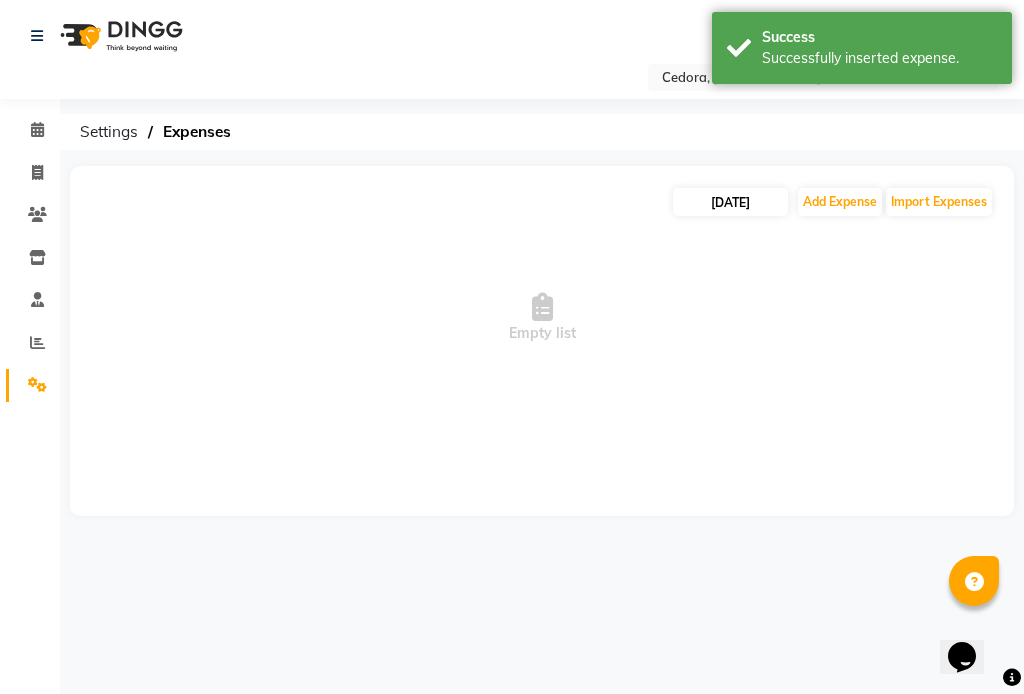 select on "6" 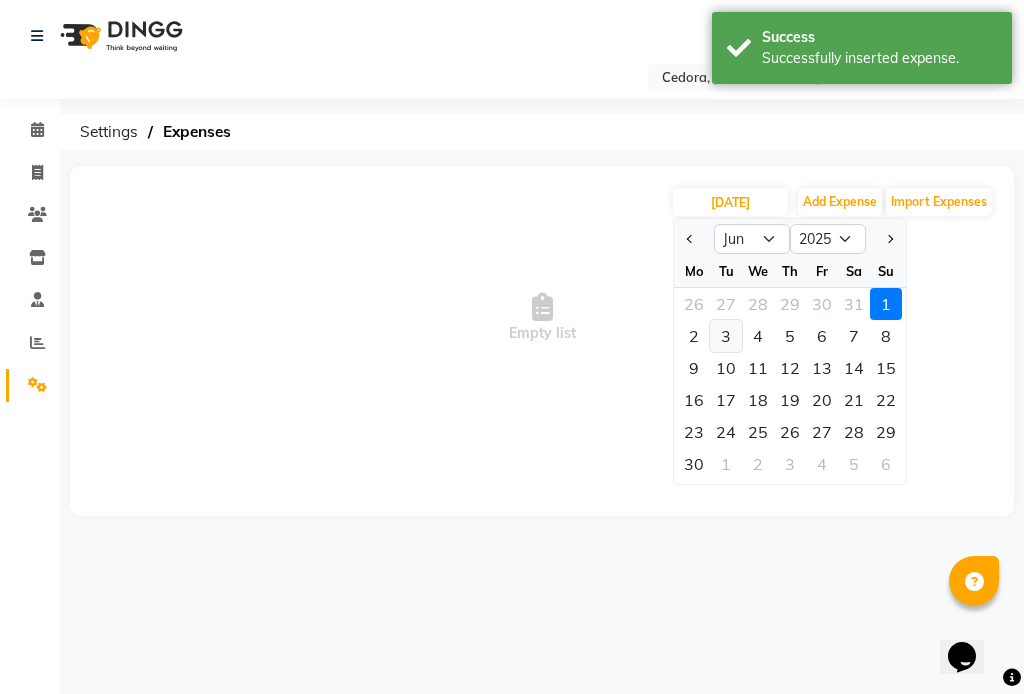 click on "3" 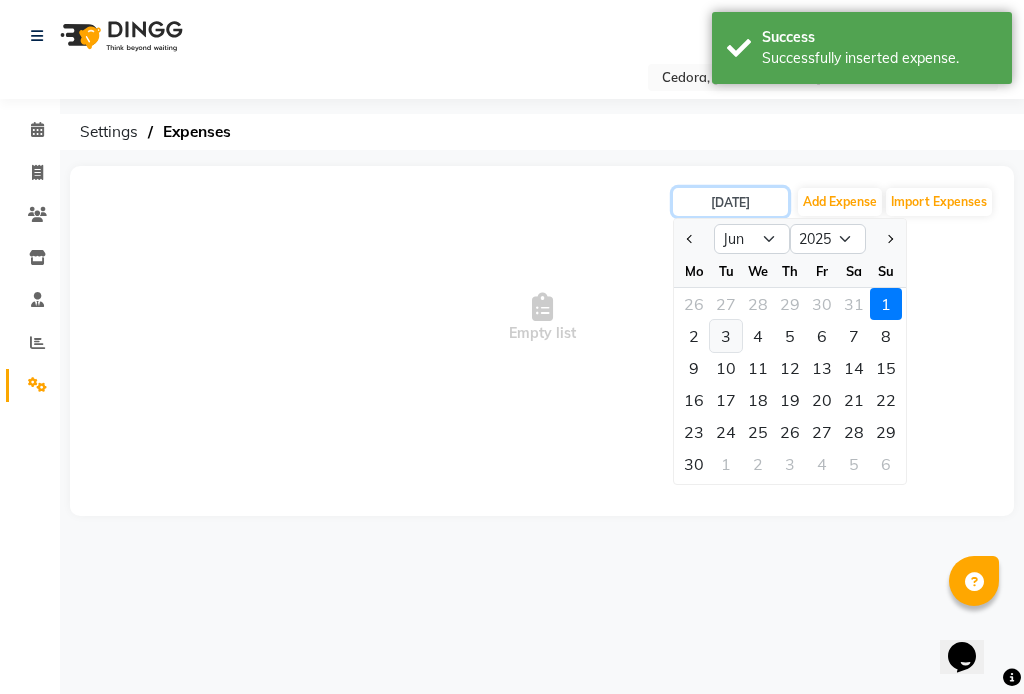 type on "[DATE]" 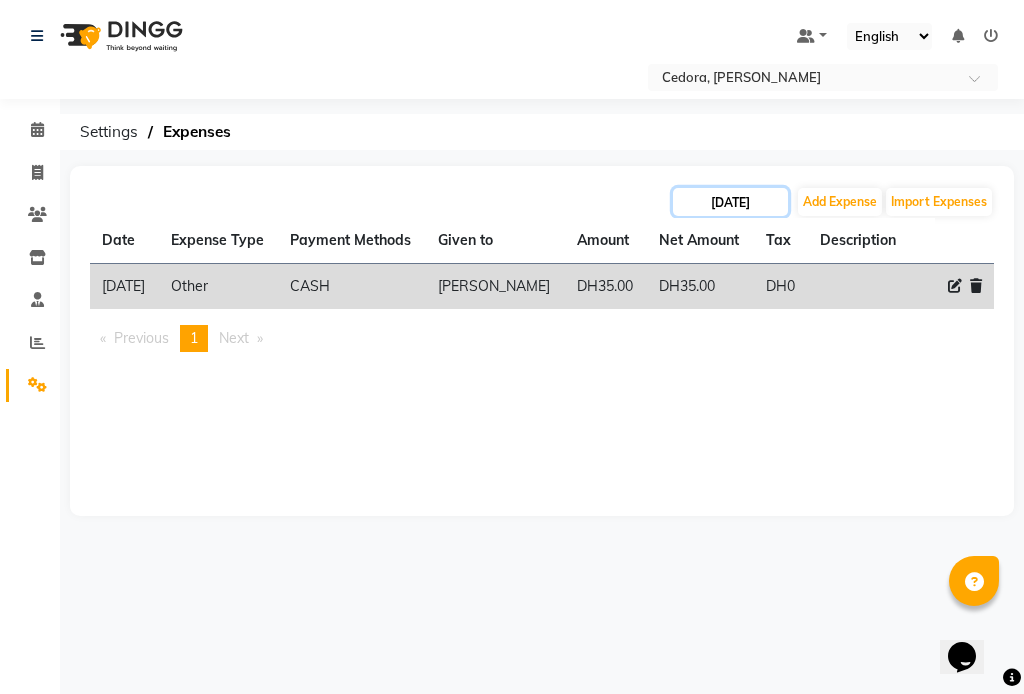 click on "[DATE]" 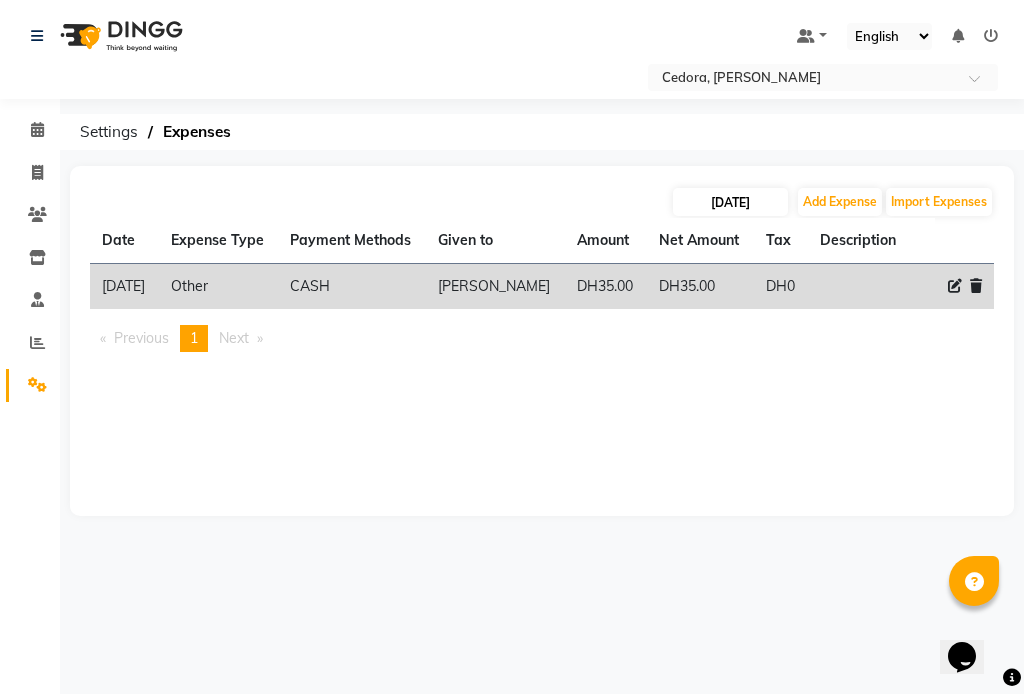 select on "6" 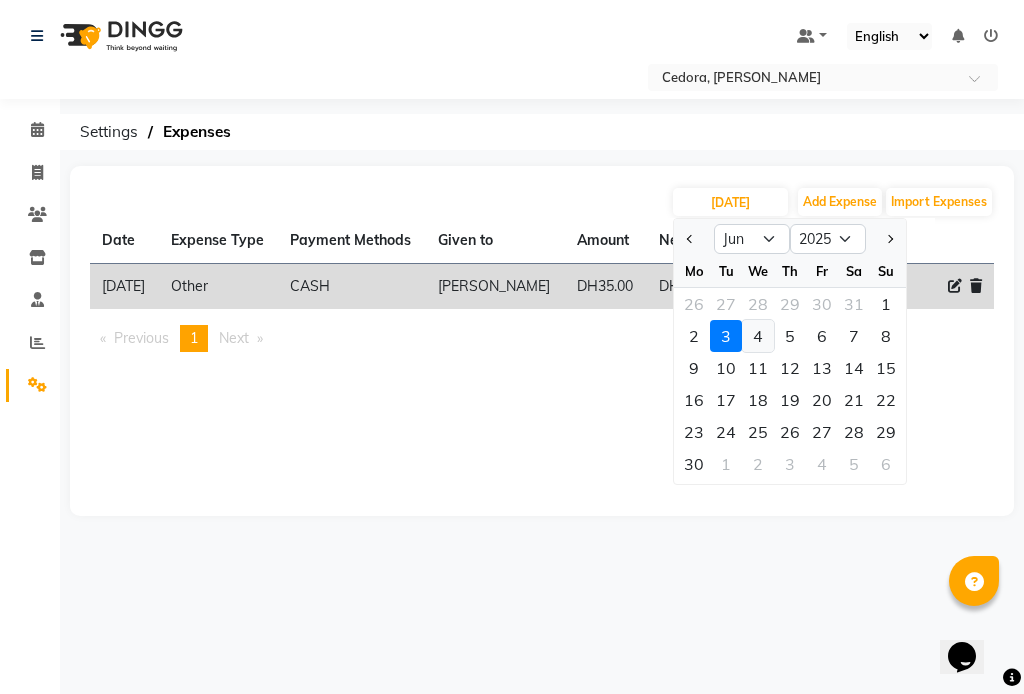 click on "4" 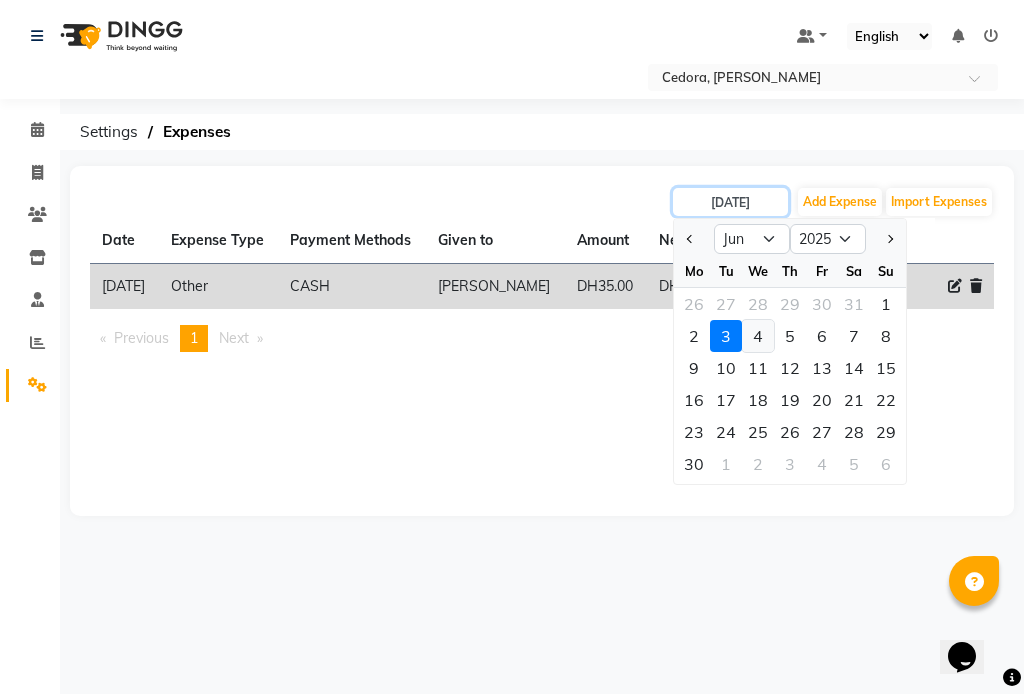 type on "[DATE]" 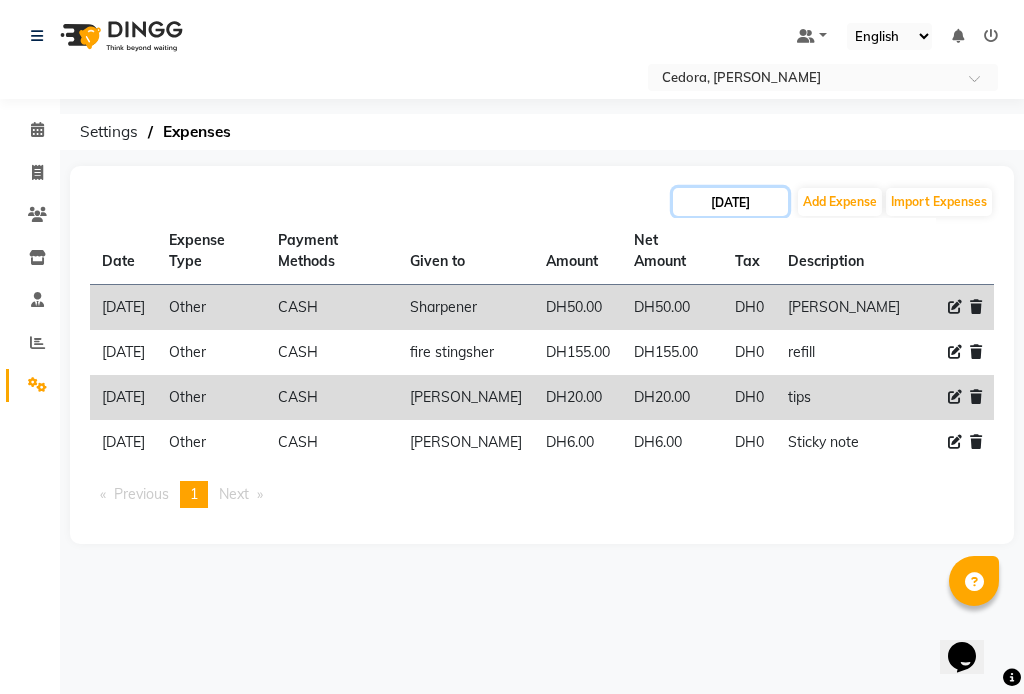 click on "[DATE]" 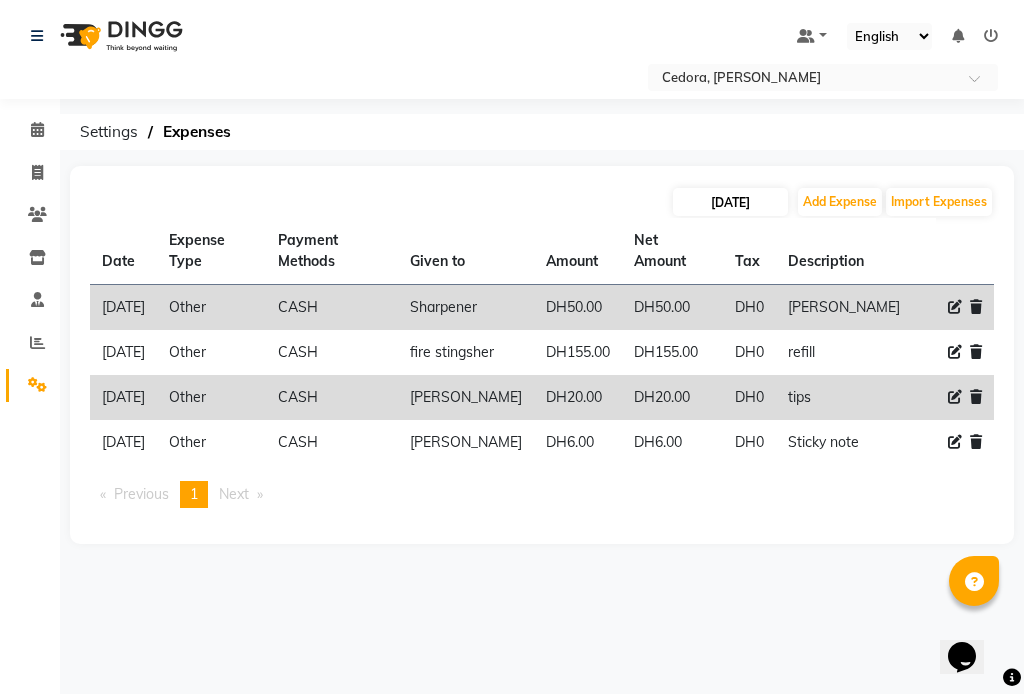 select on "6" 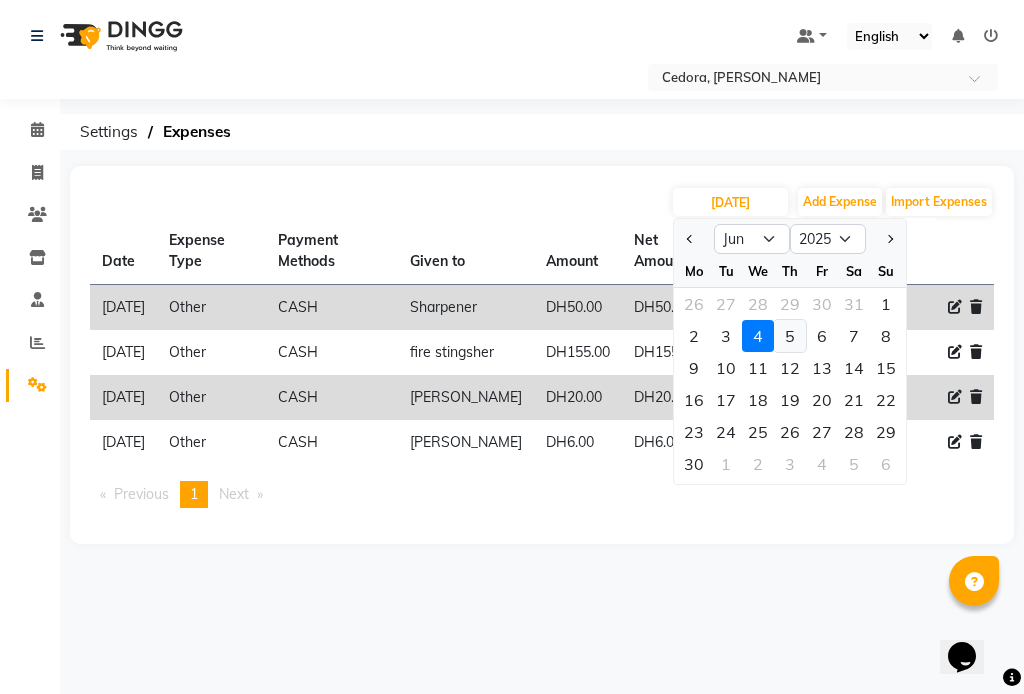 click on "5" 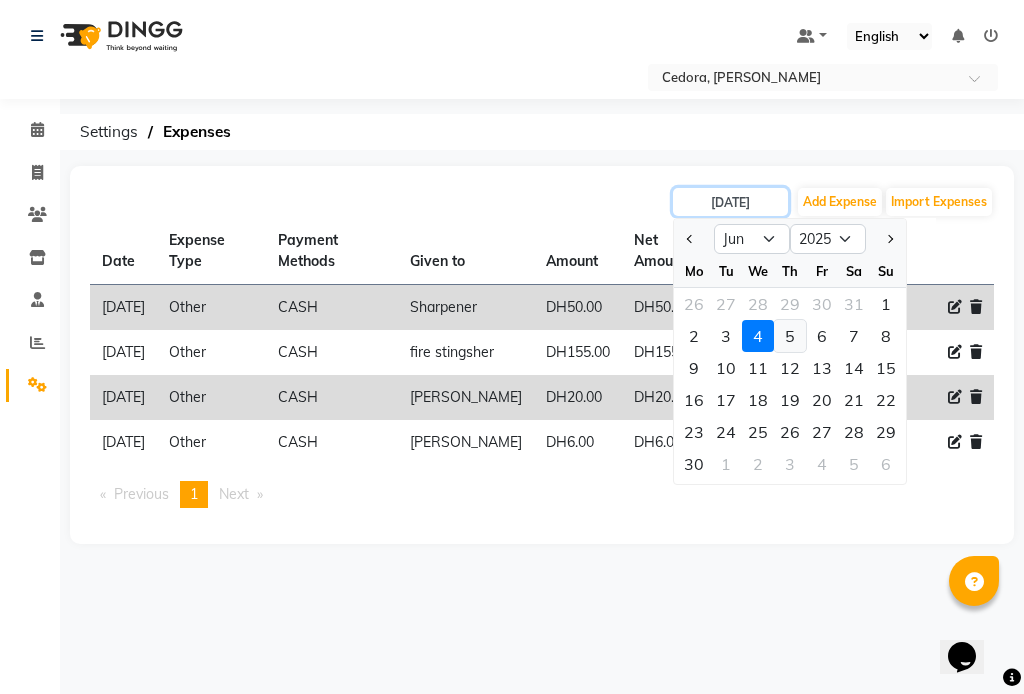 type on "[DATE]" 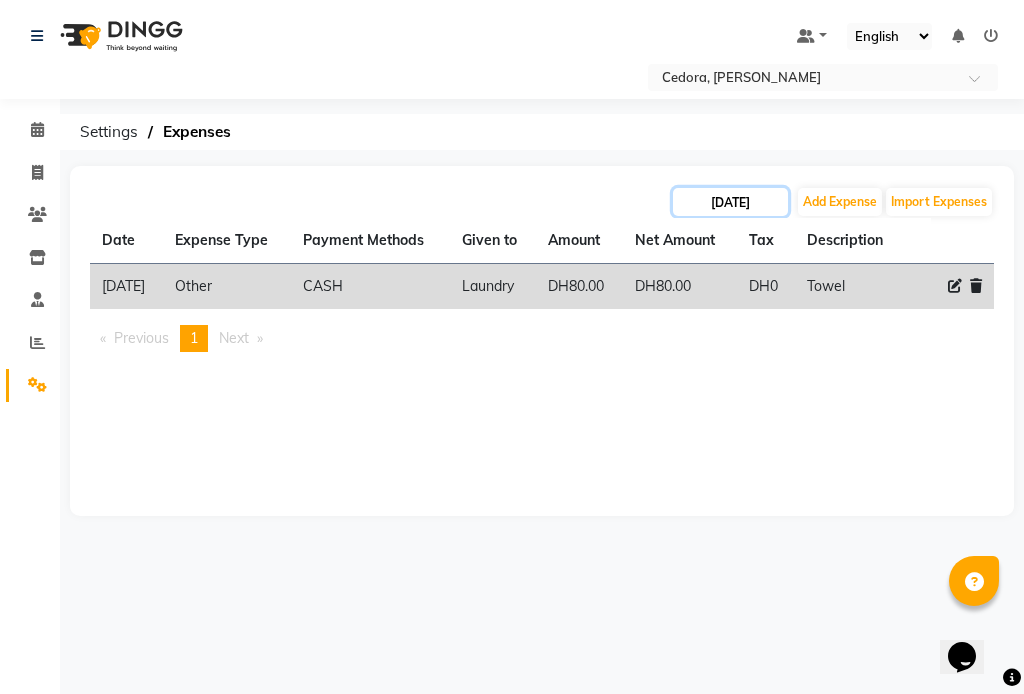 click on "[DATE]" 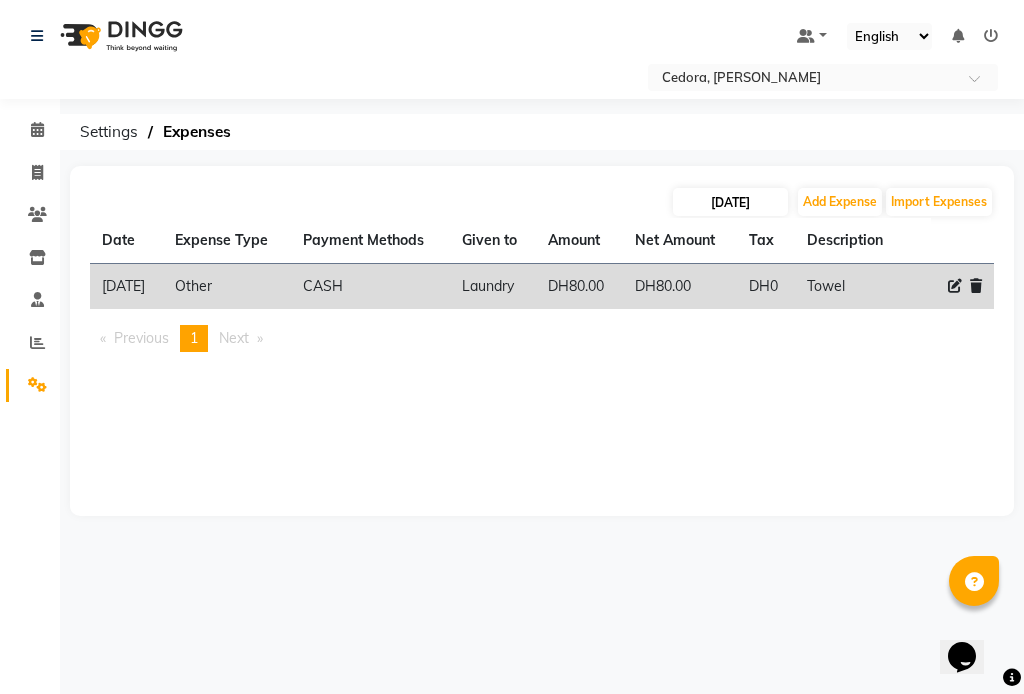 select on "6" 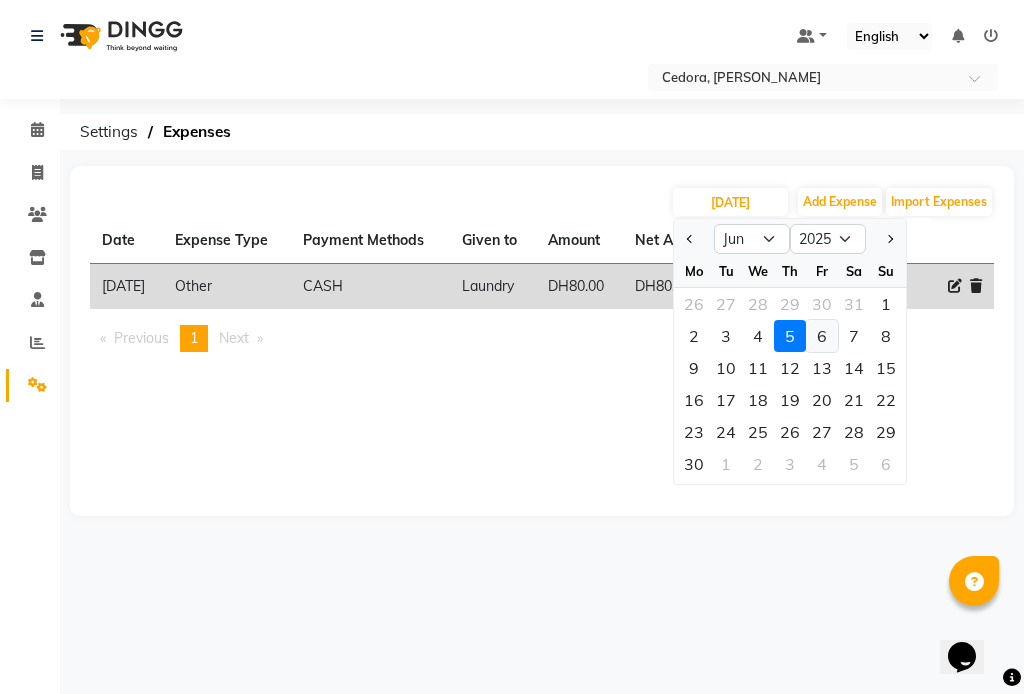 click on "6" 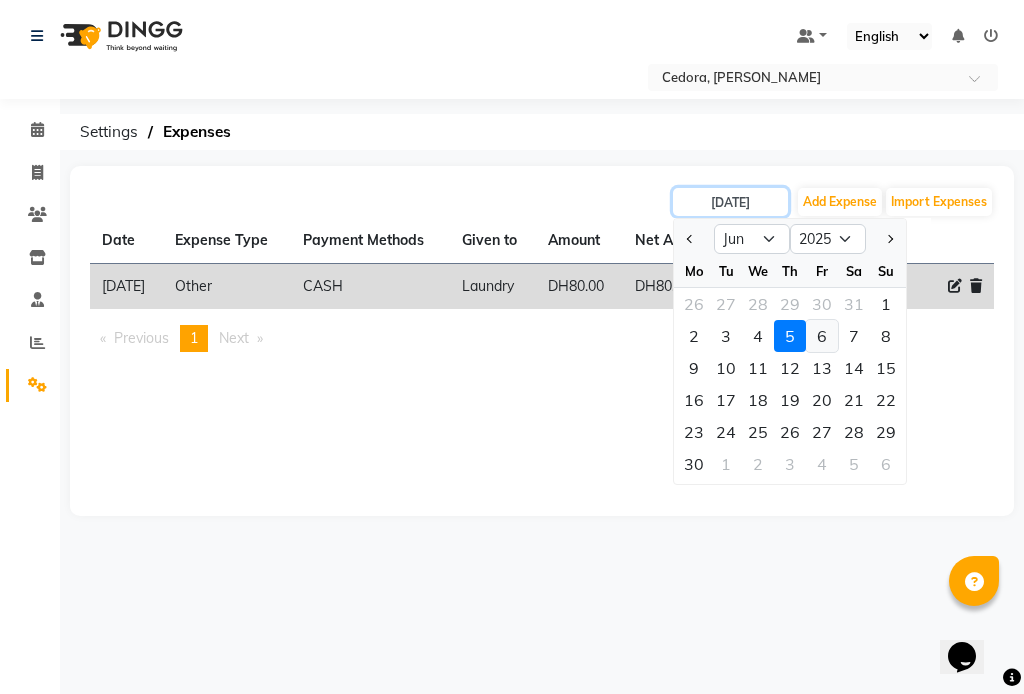 type on "[DATE]" 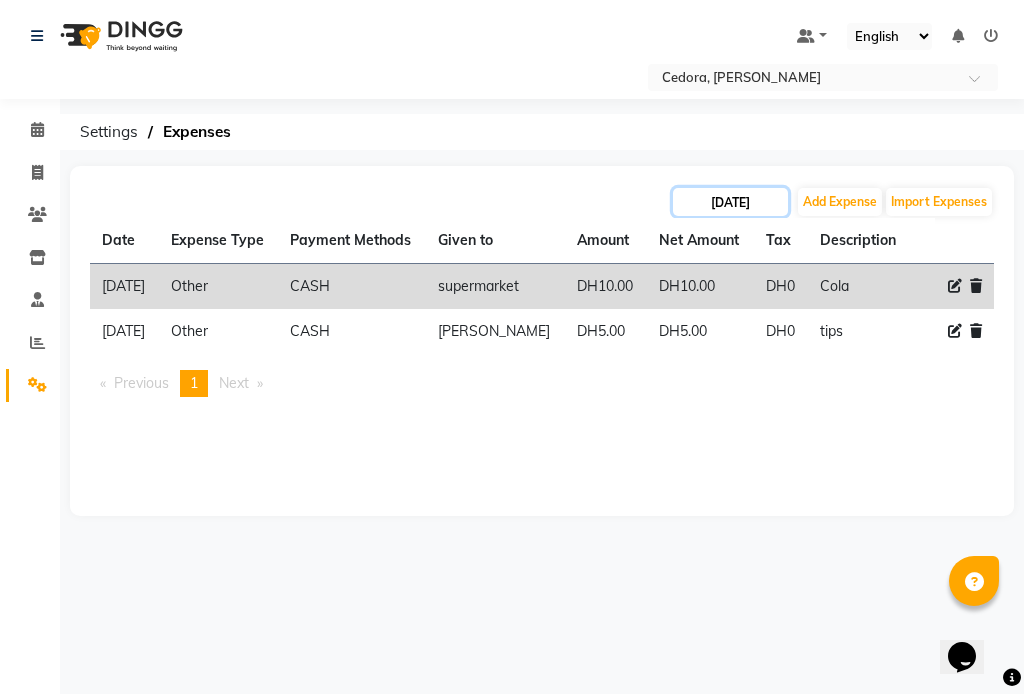 click on "[DATE]" 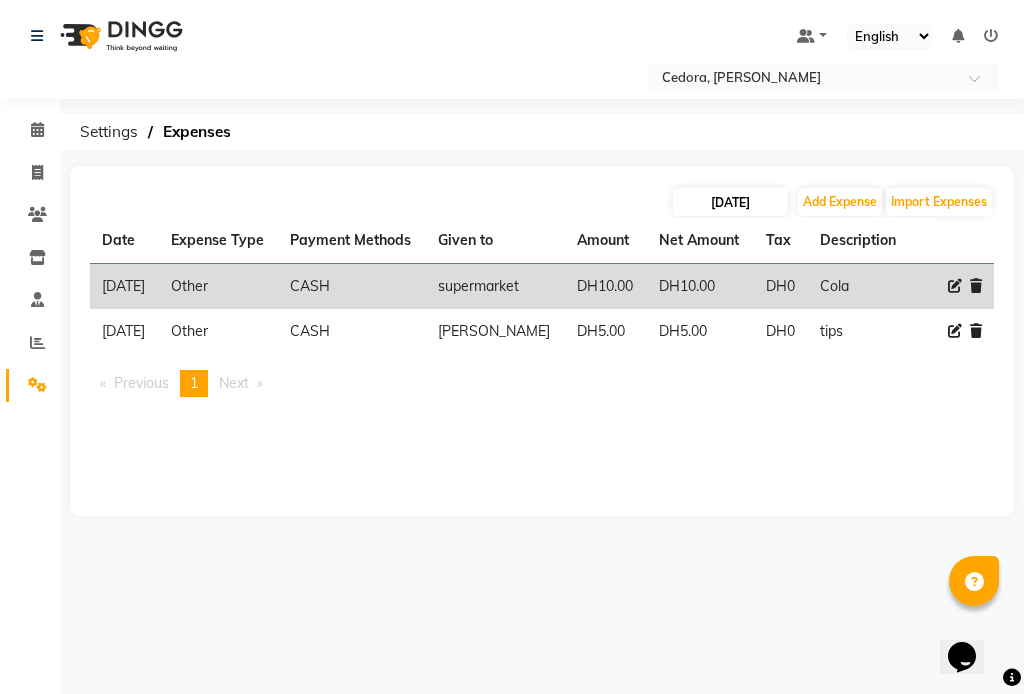 select on "6" 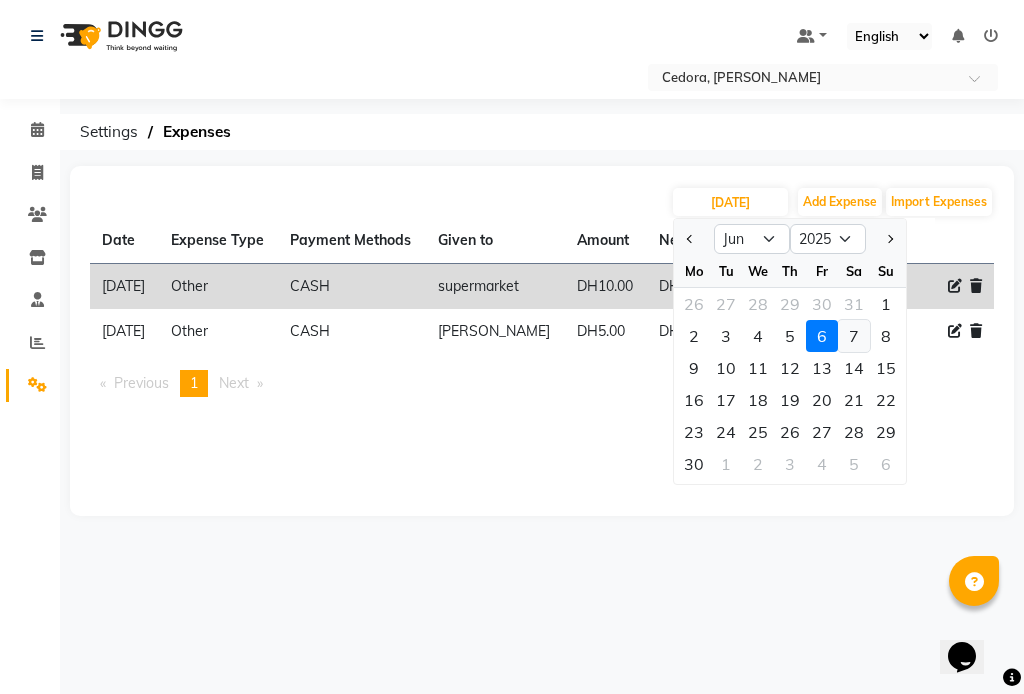click on "7" 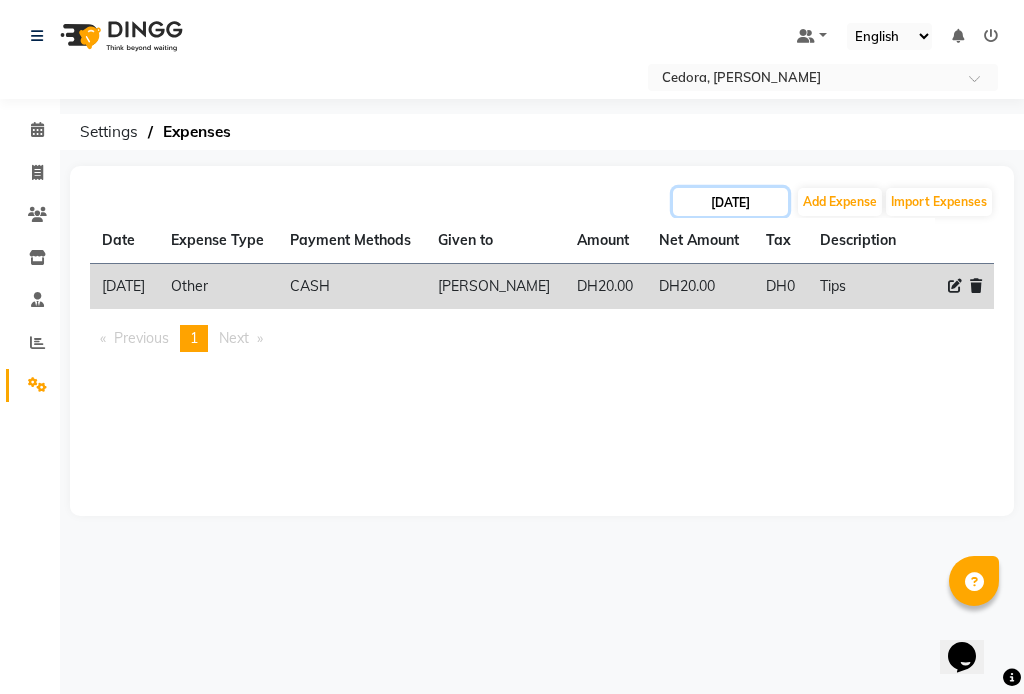 click on "[DATE]" 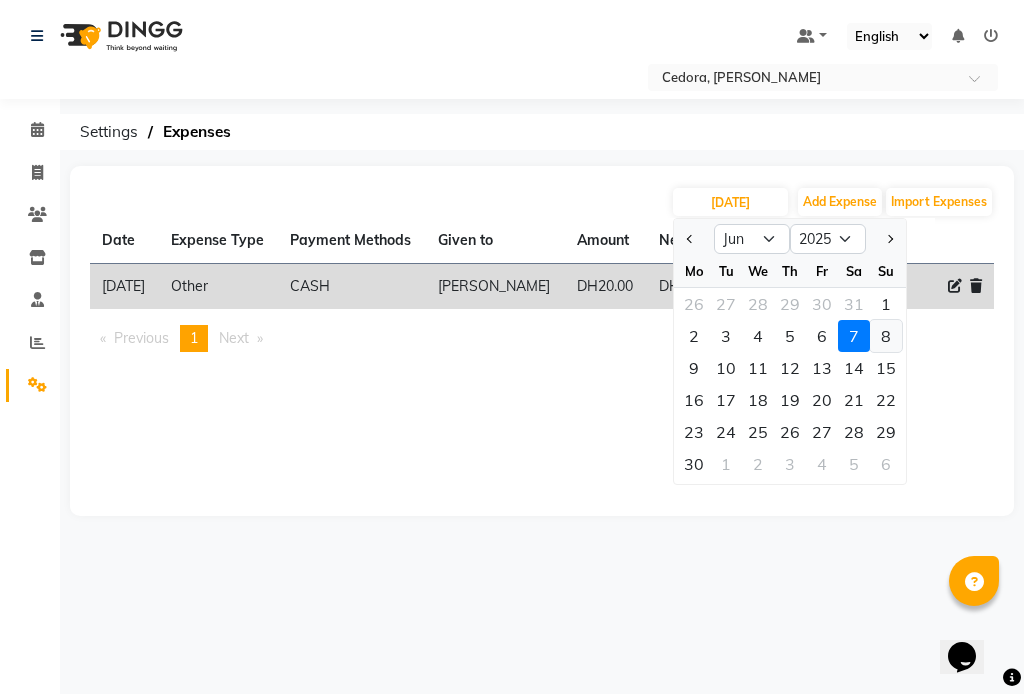 click on "8" 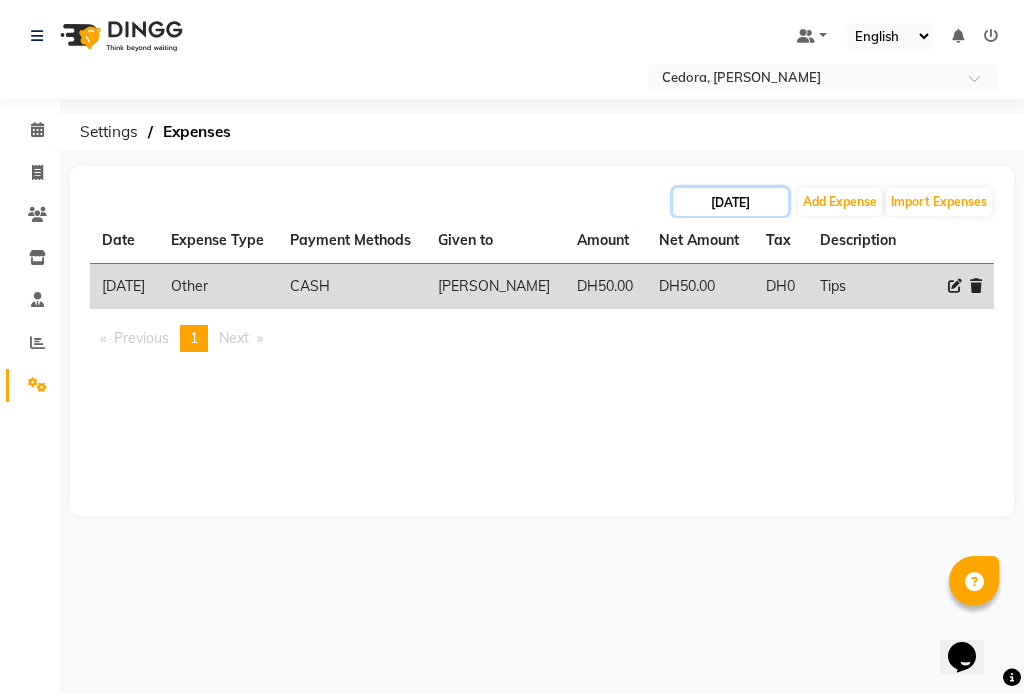 click on "[DATE]" 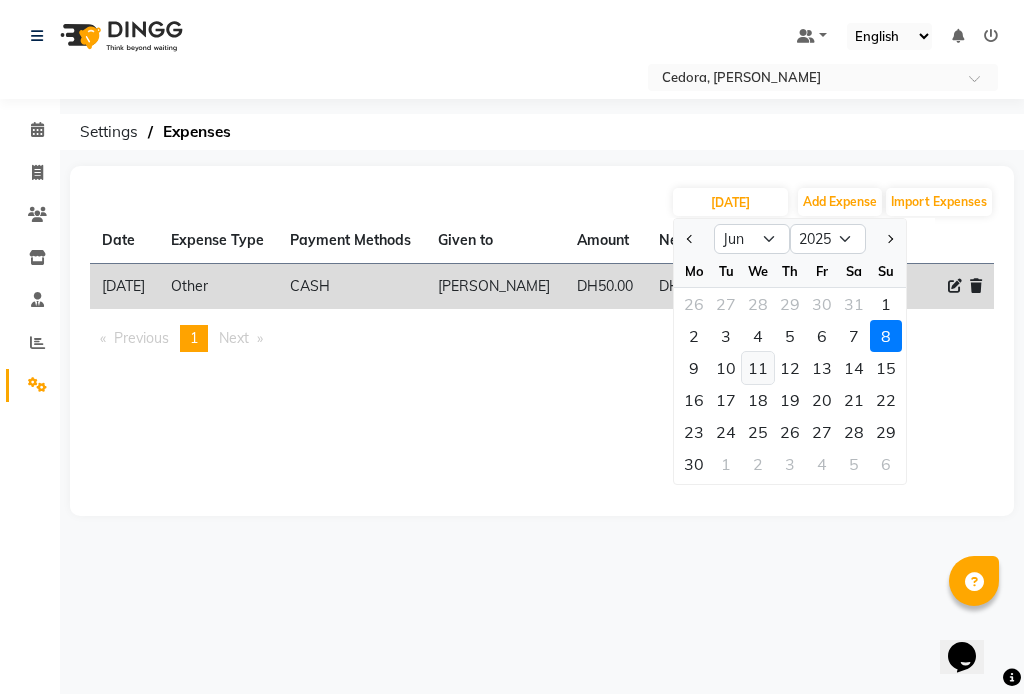 click on "11" 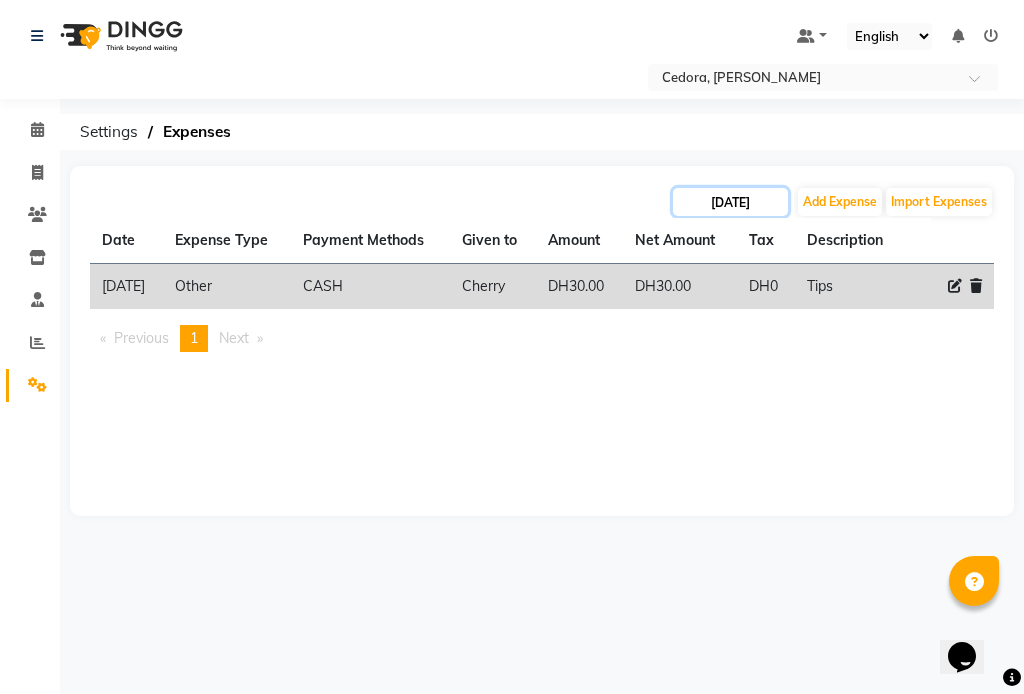 click on "[DATE]" 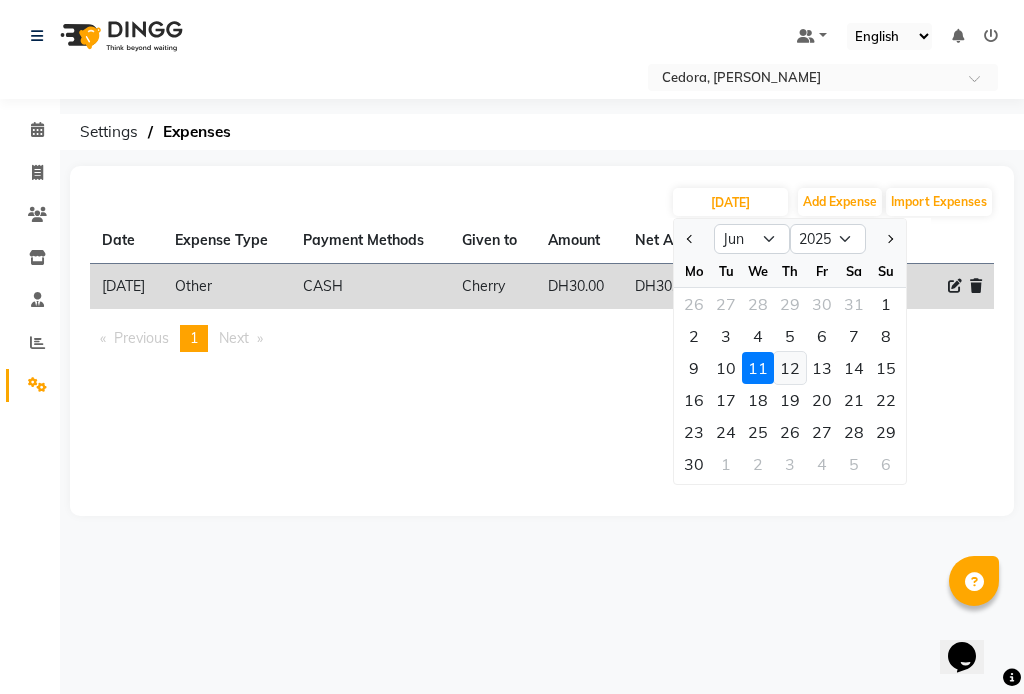 click on "12" 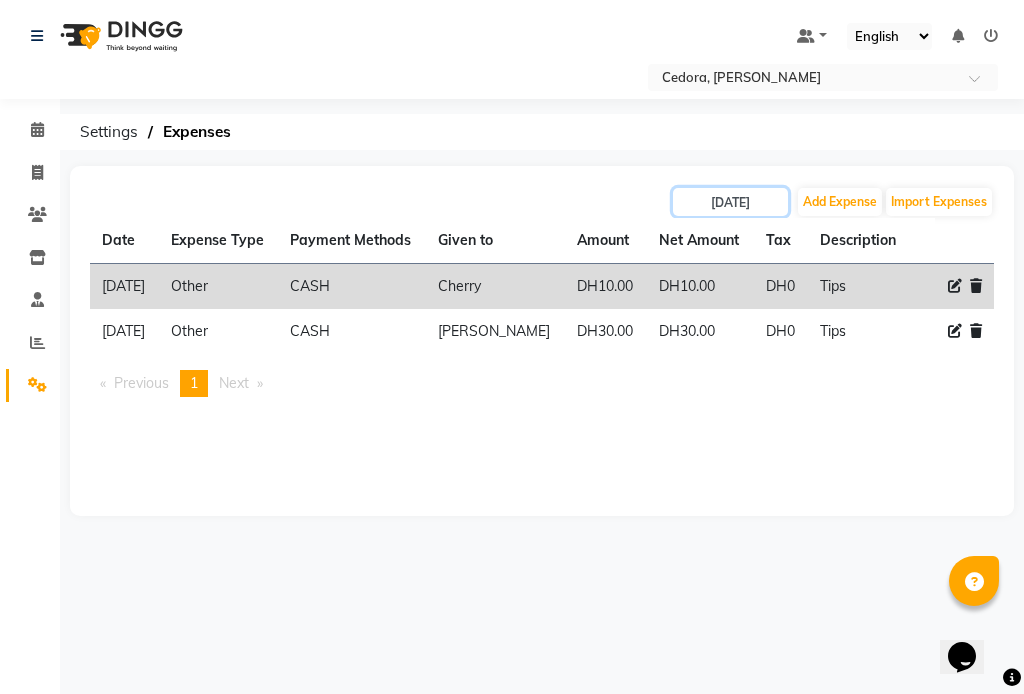 click on "[DATE]" 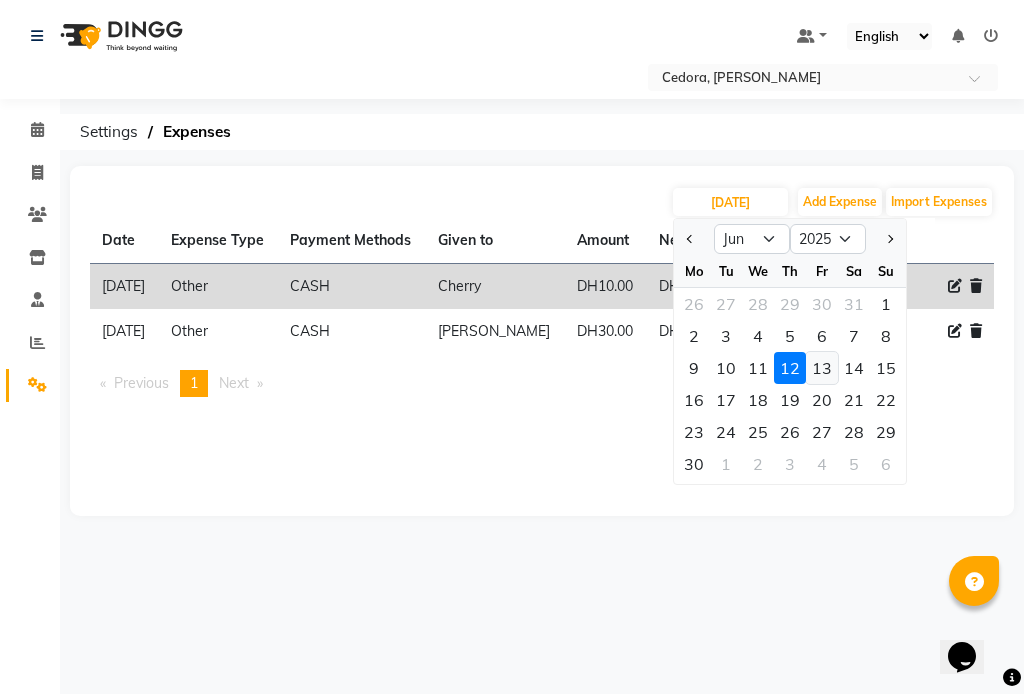 click on "13" 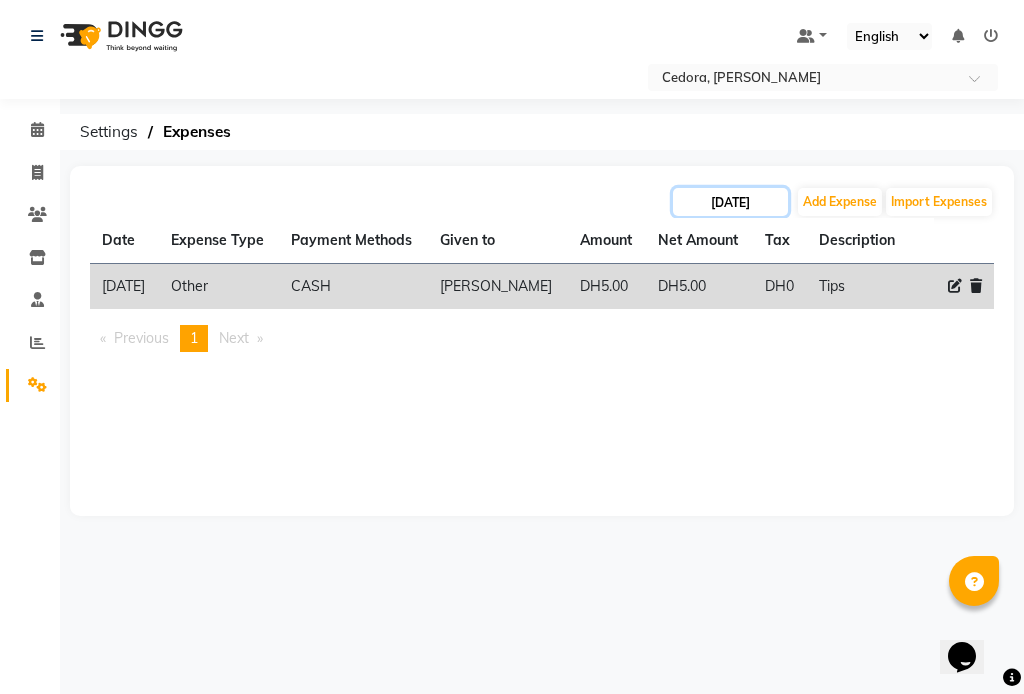 click on "[DATE]" 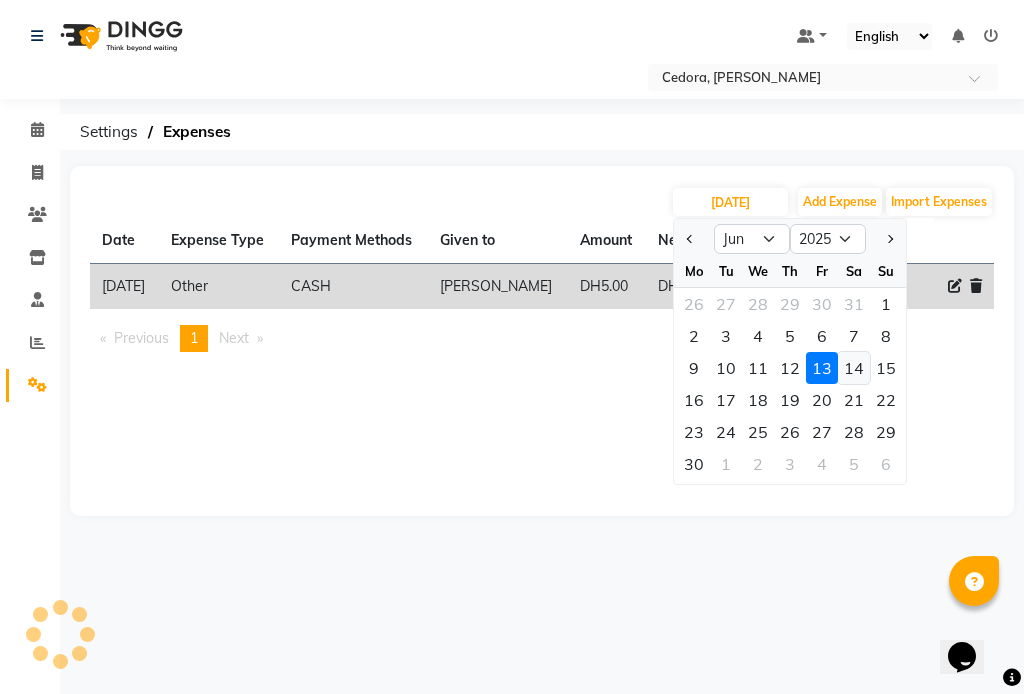 click on "14" 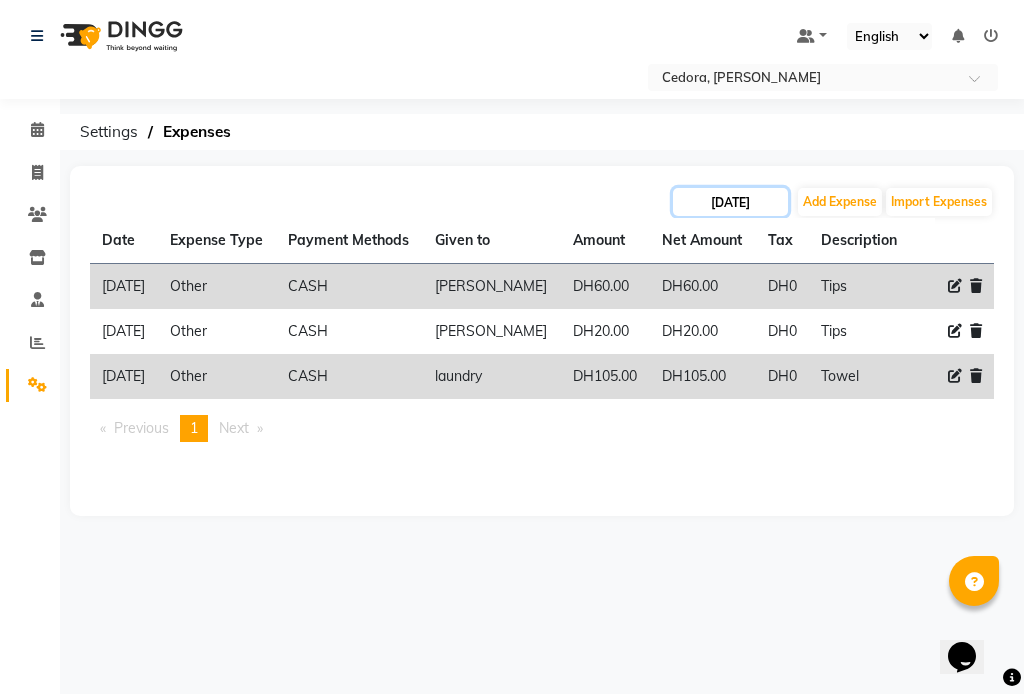 click on "[DATE]" 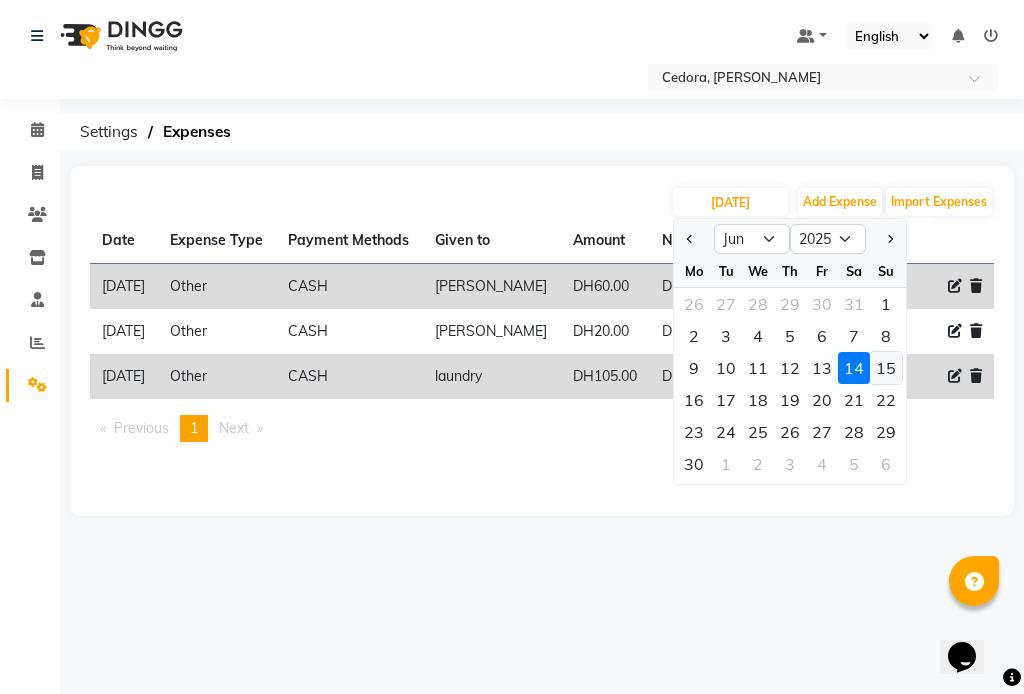 click on "15" 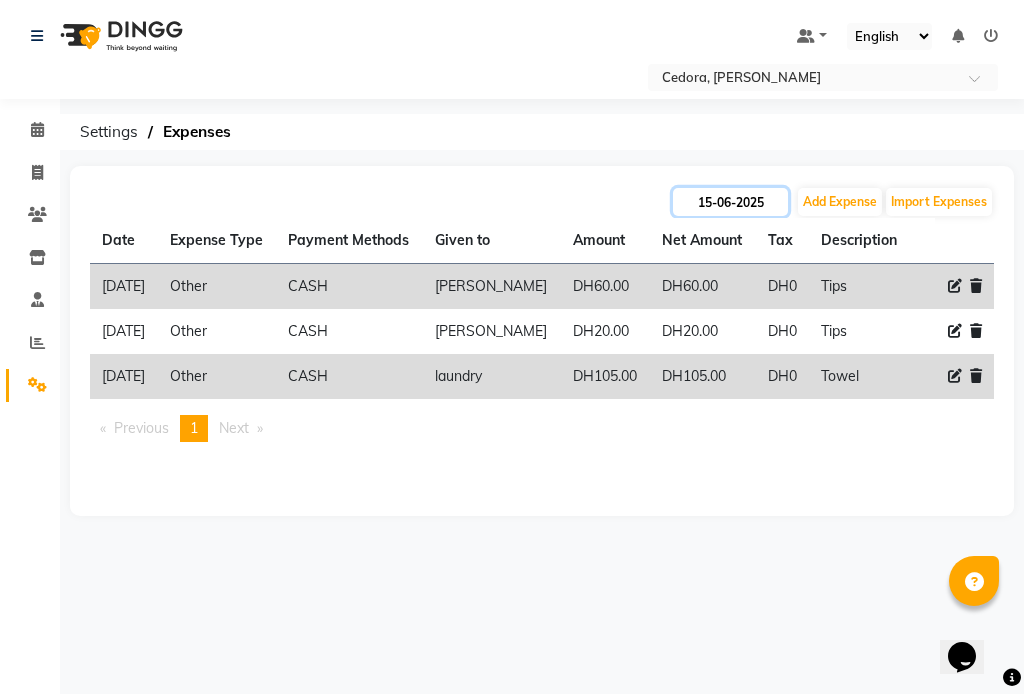click on "15-06-2025" 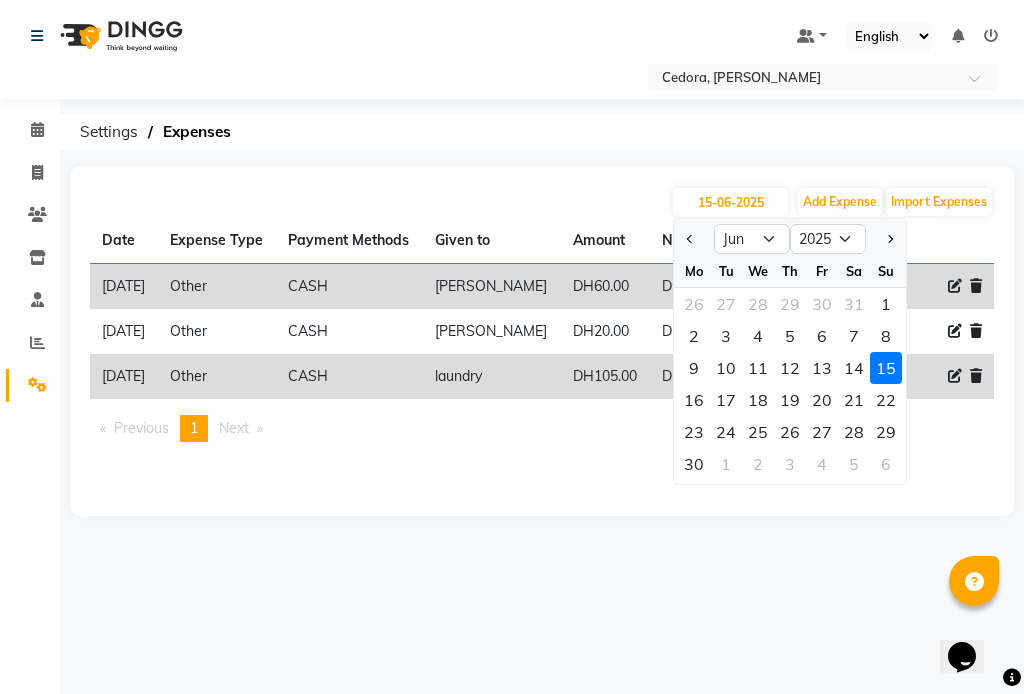 click on "15" 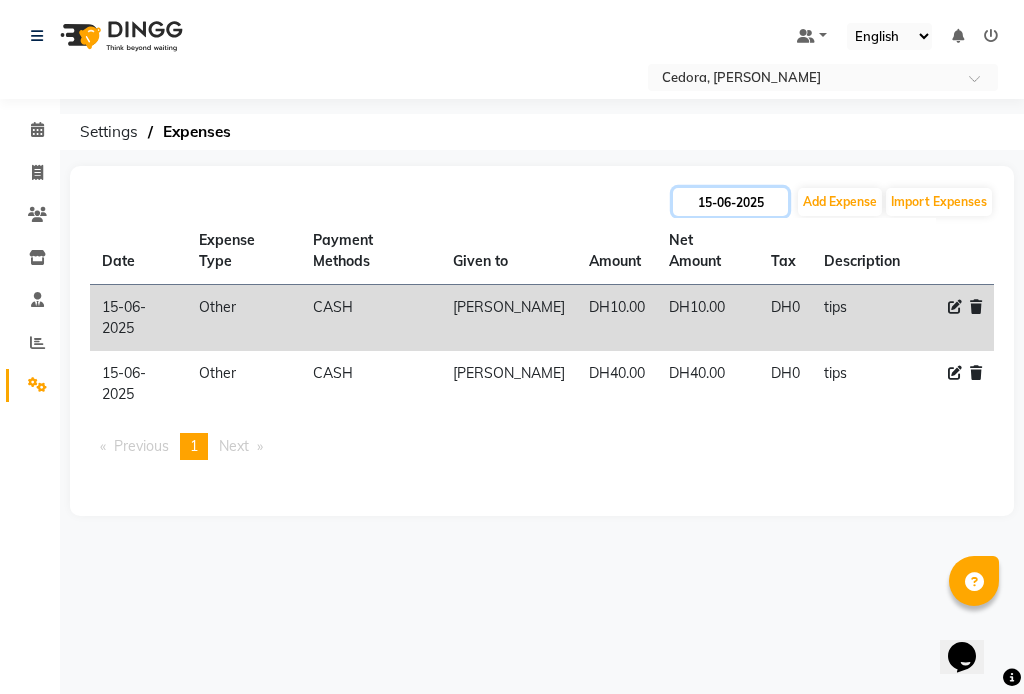 click on "15-06-2025" 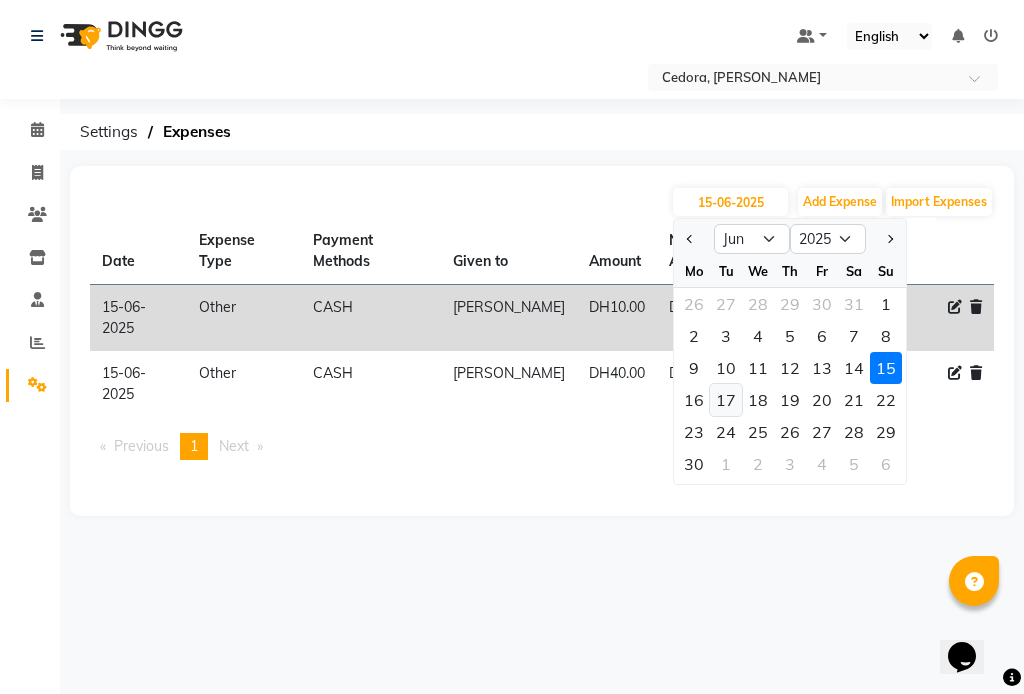 click on "17" 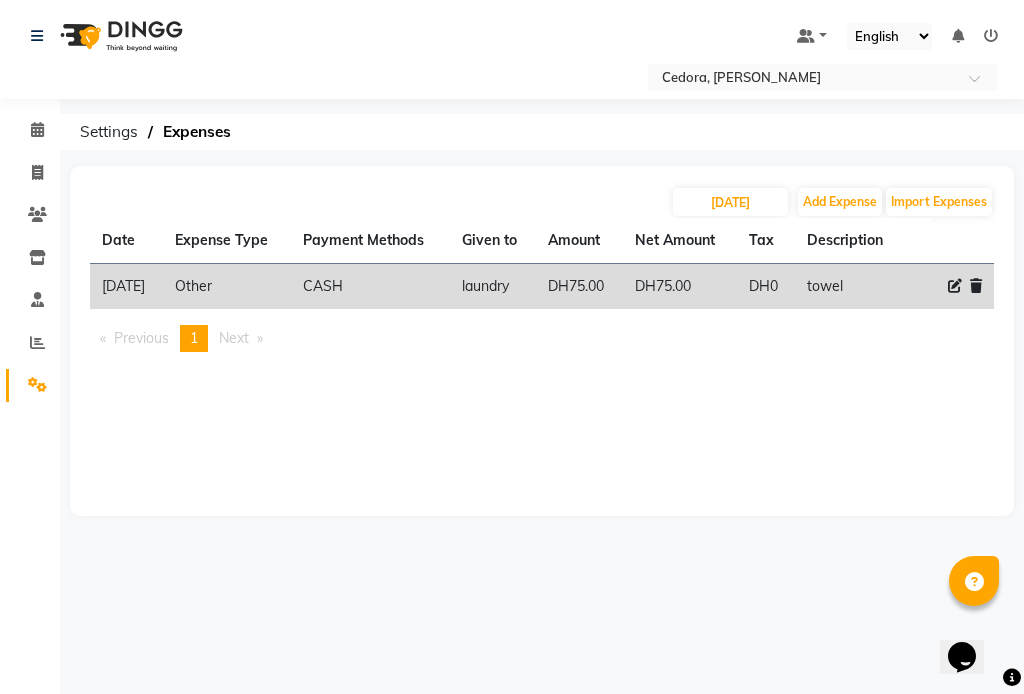 click 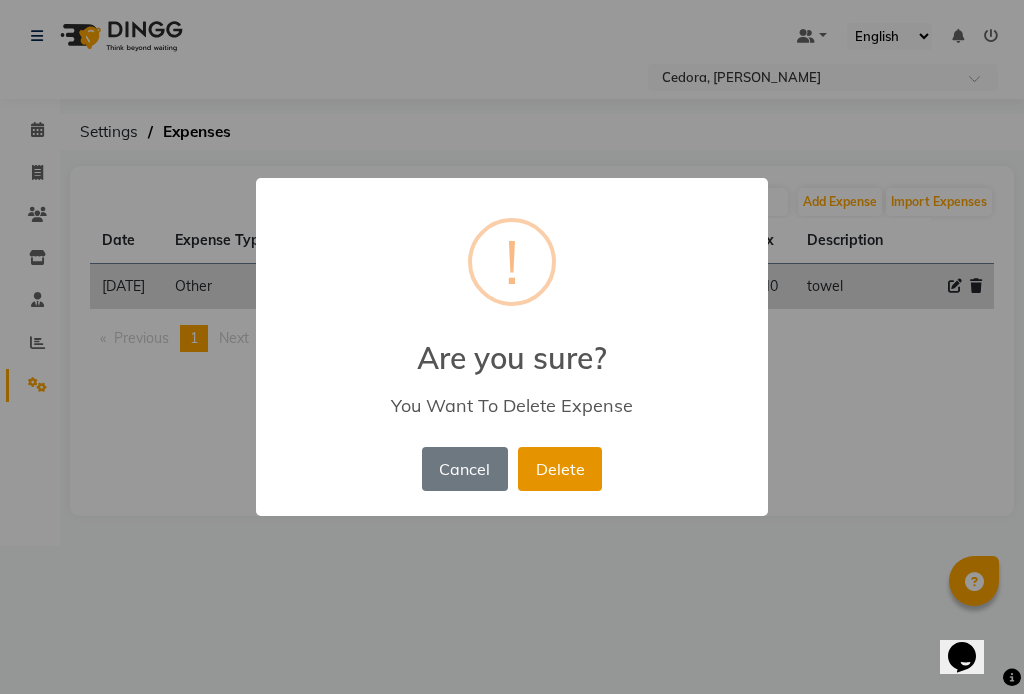click on "Delete" at bounding box center [560, 469] 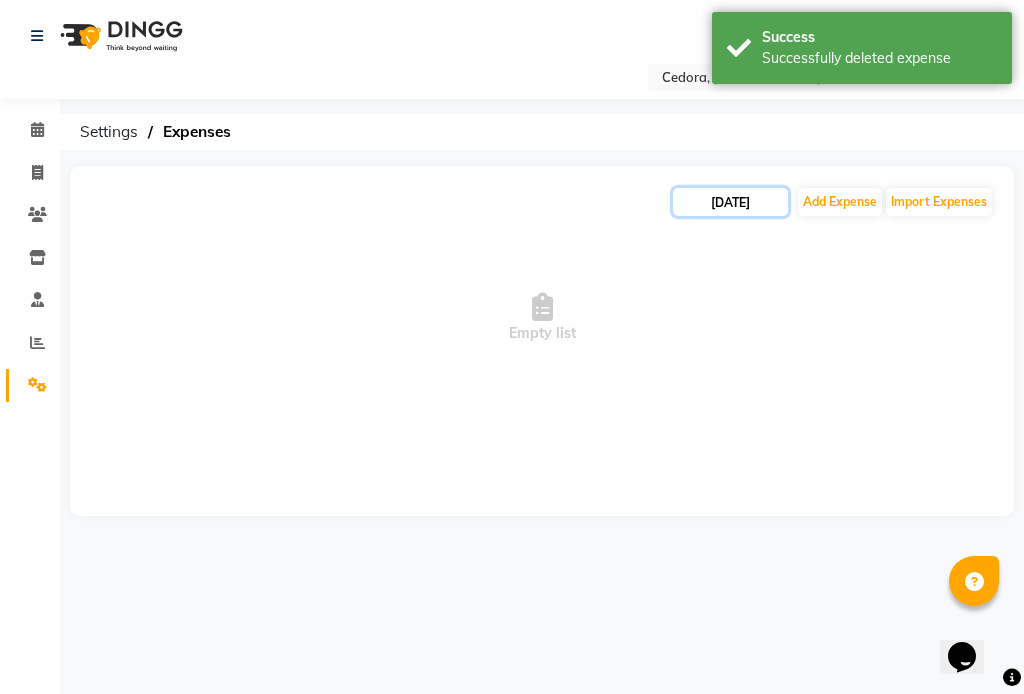 click on "[DATE]" 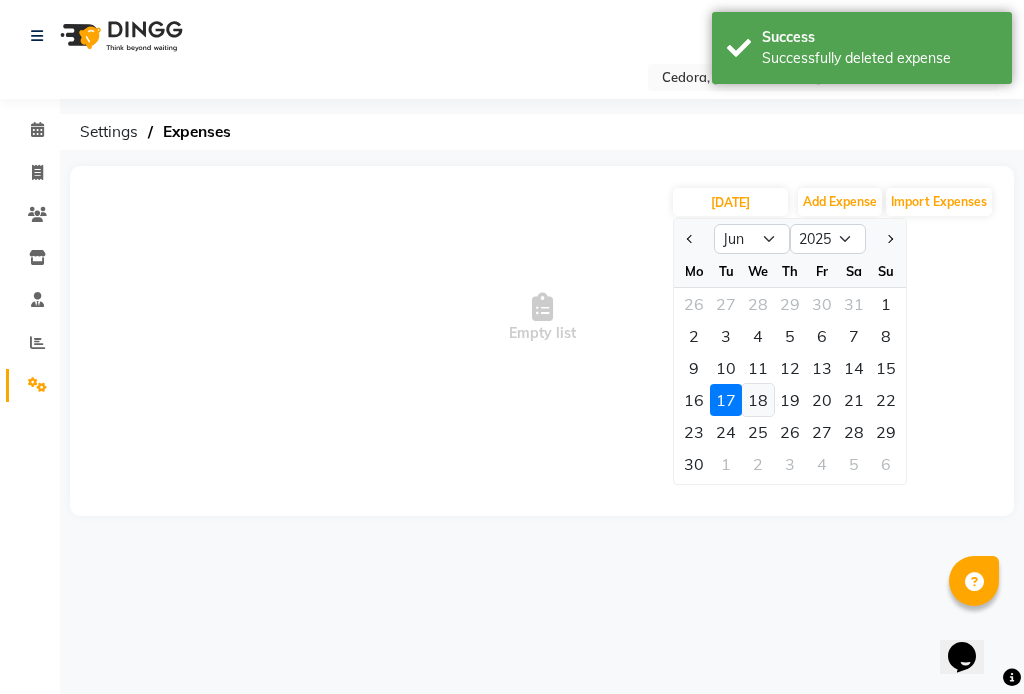 click on "18" 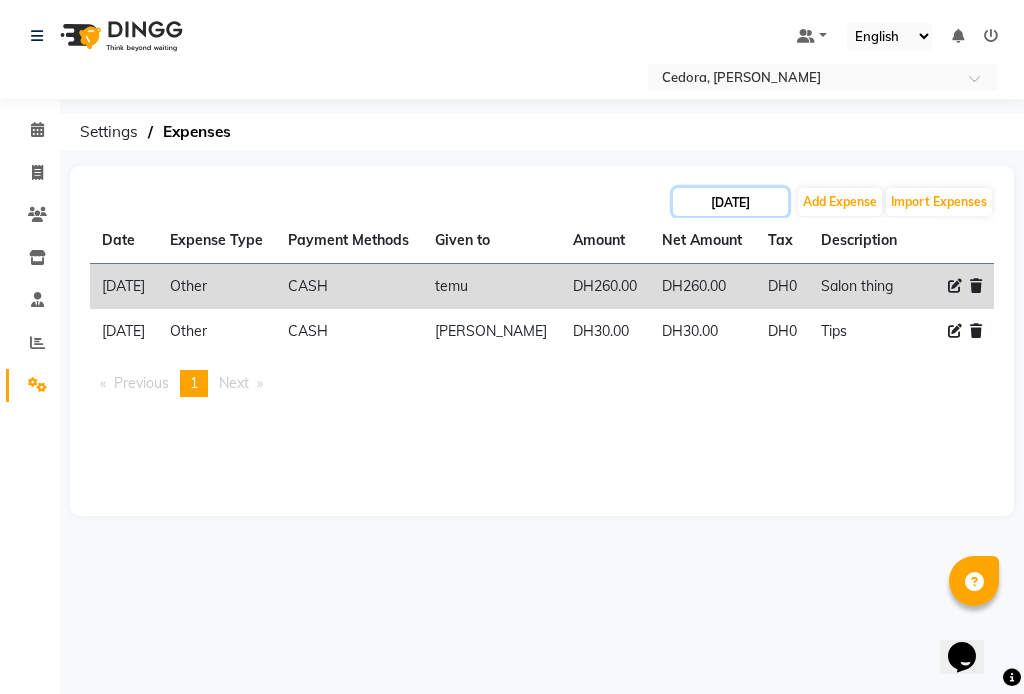 click on "[DATE]" 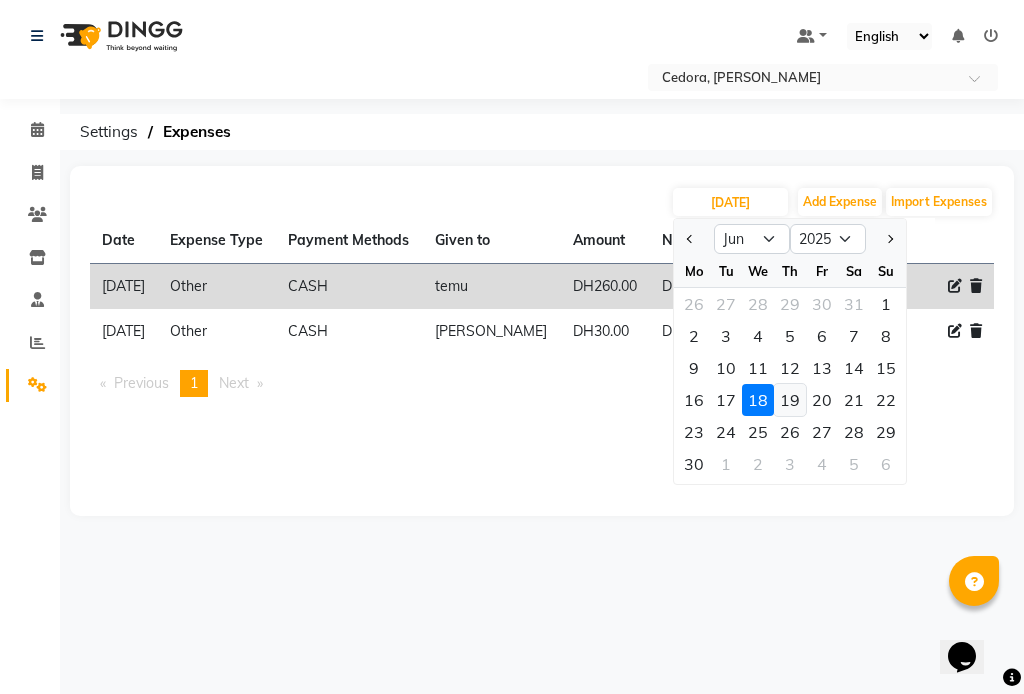 click on "19" 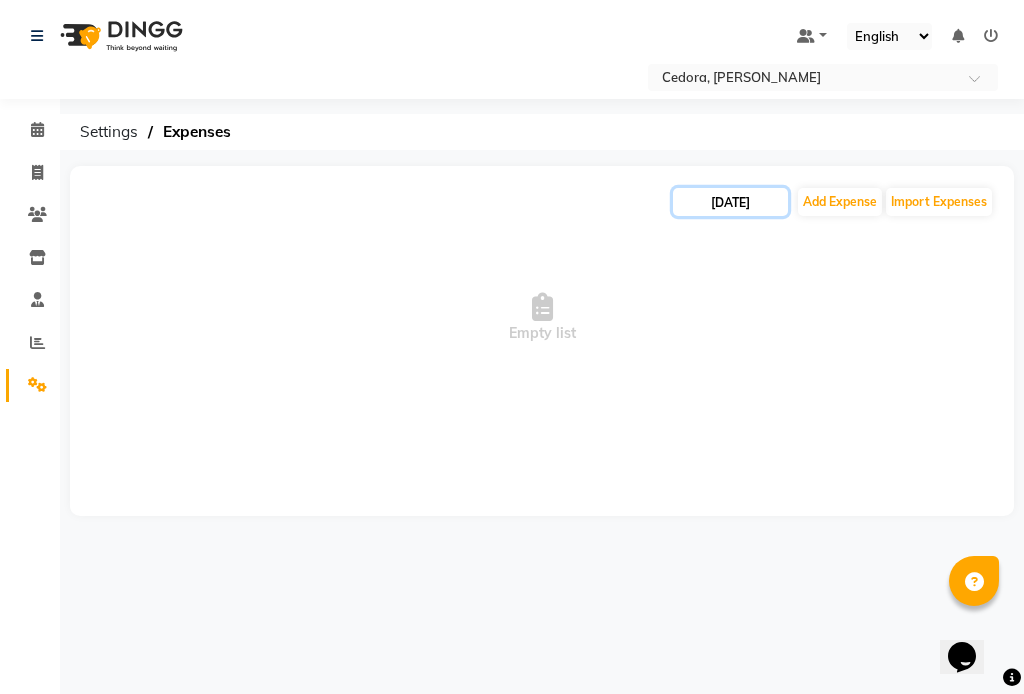 click on "[DATE]" 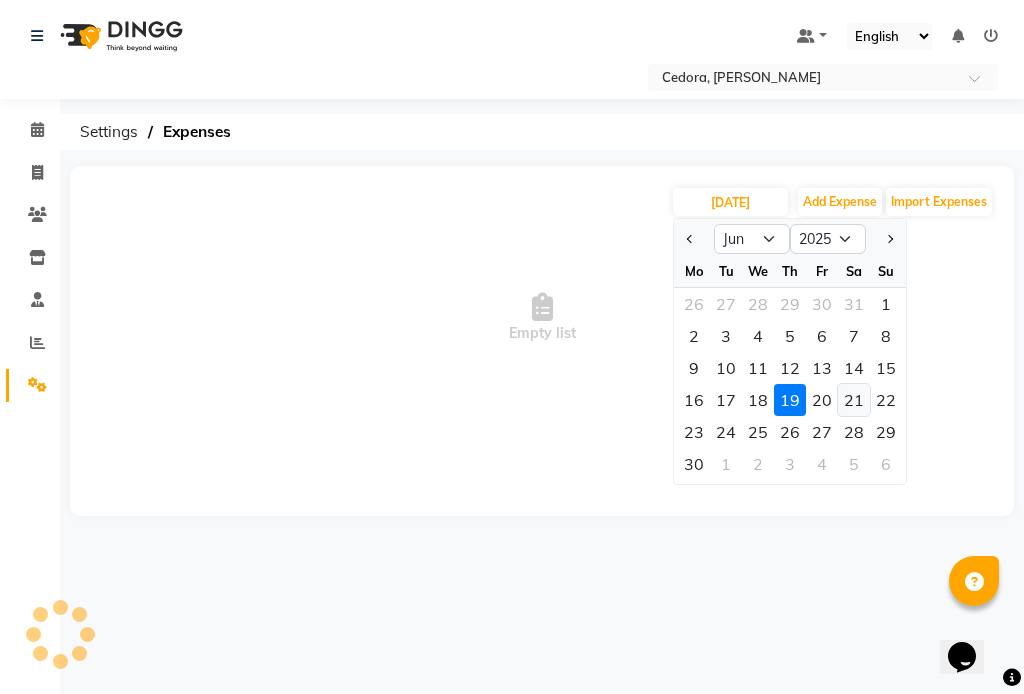 click on "21" 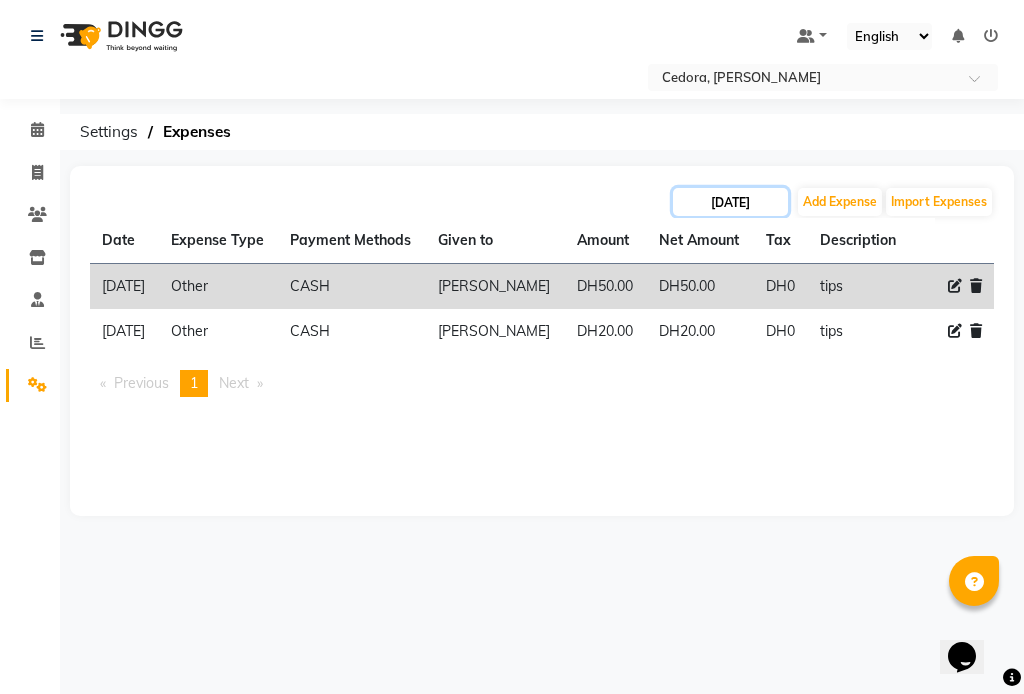 click on "[DATE]" 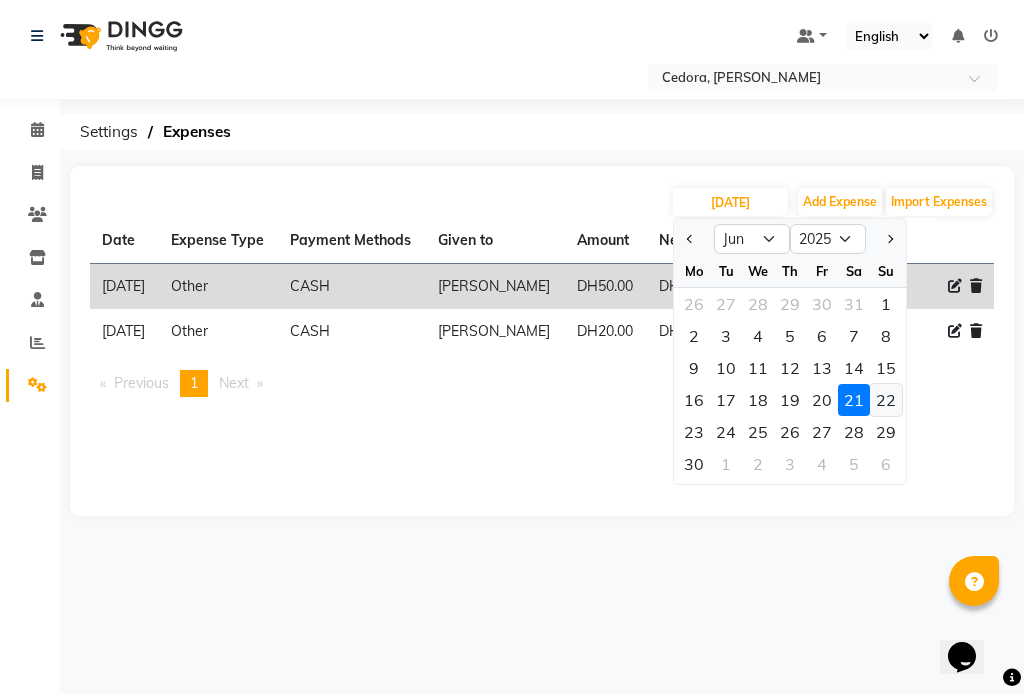 click on "22" 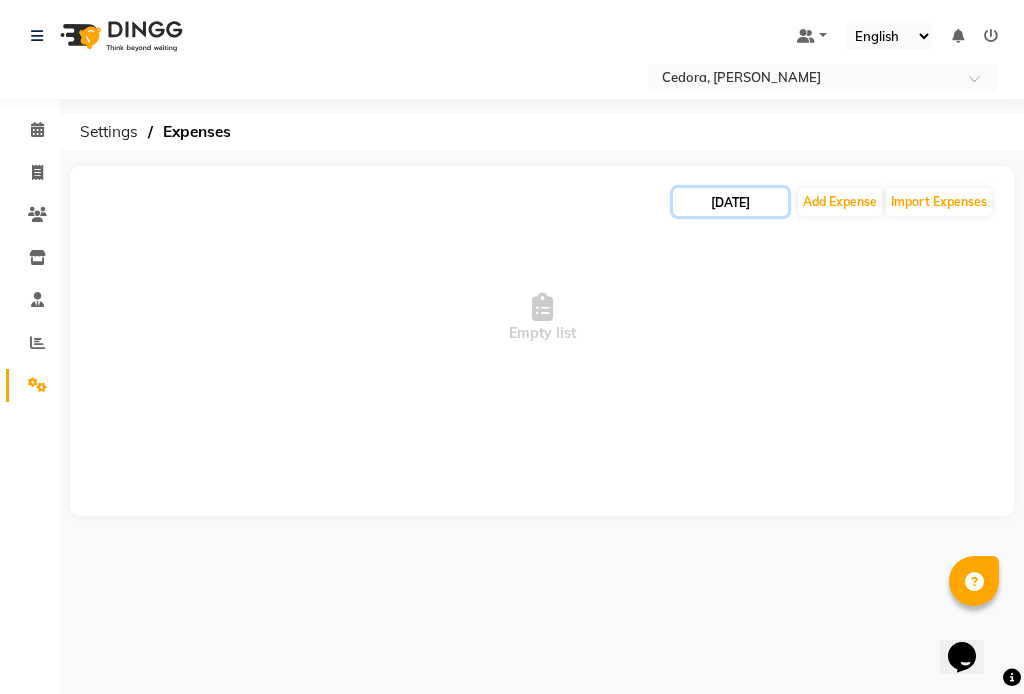 click on "[DATE]" 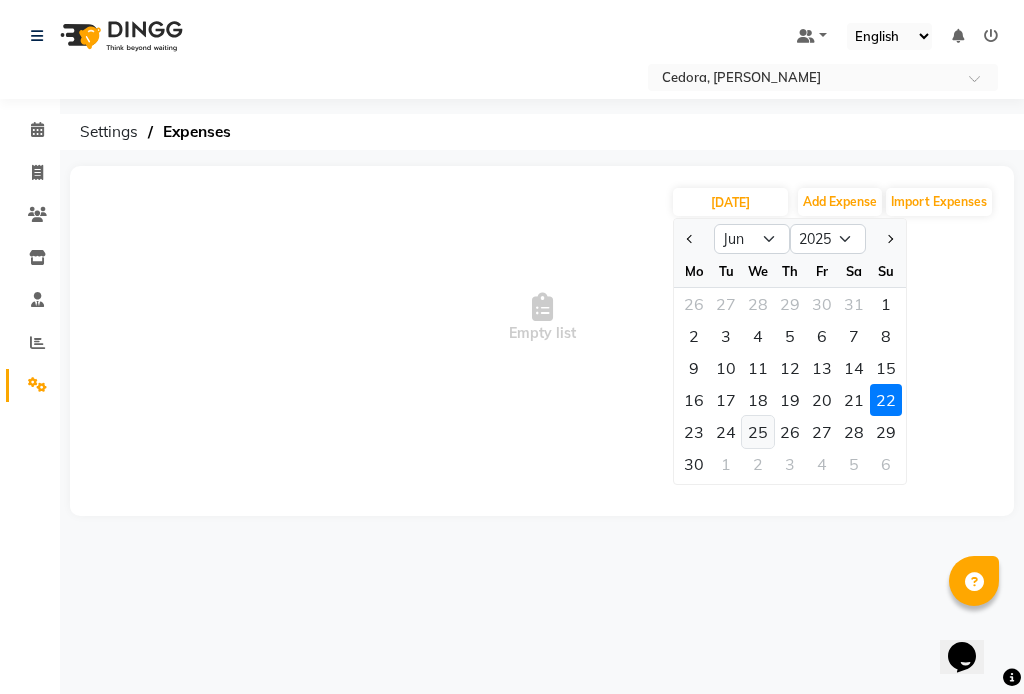 click on "25" 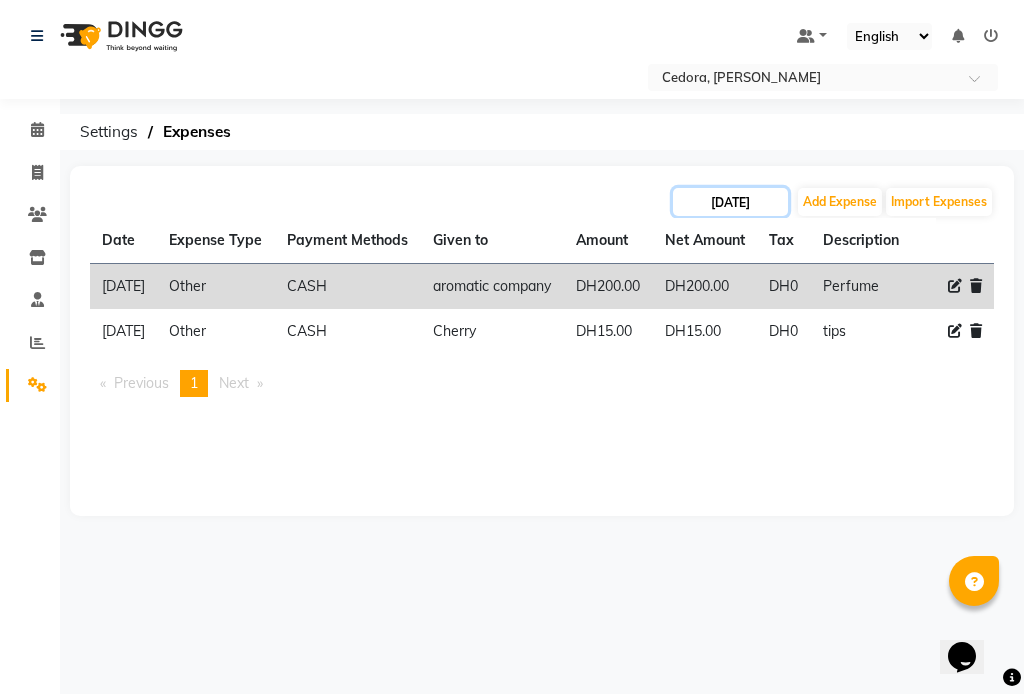 click on "[DATE]" 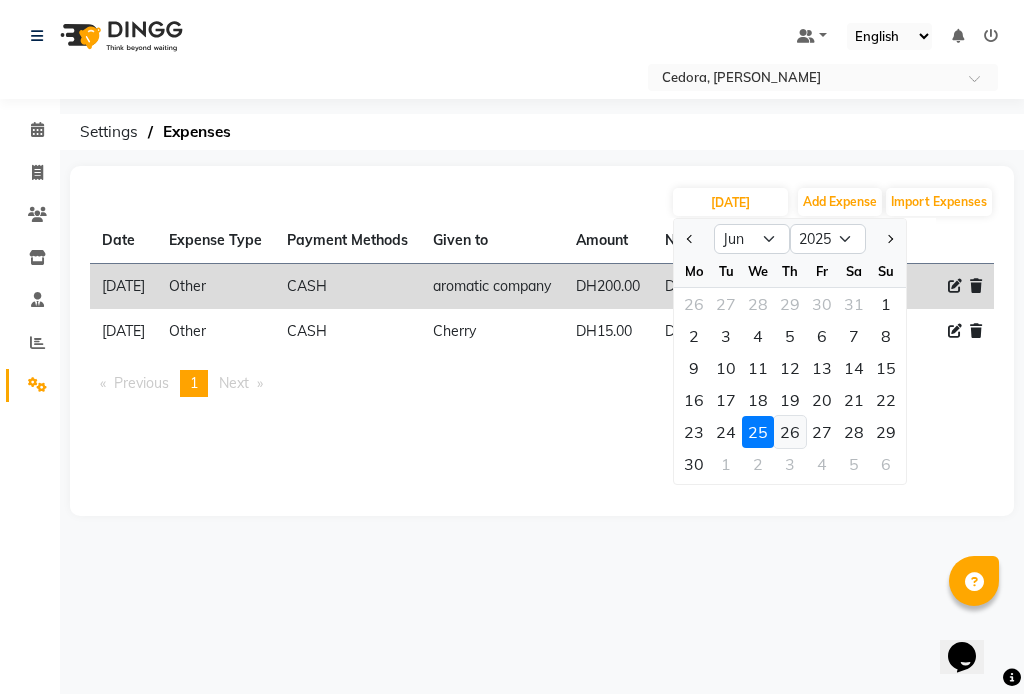 click on "26" 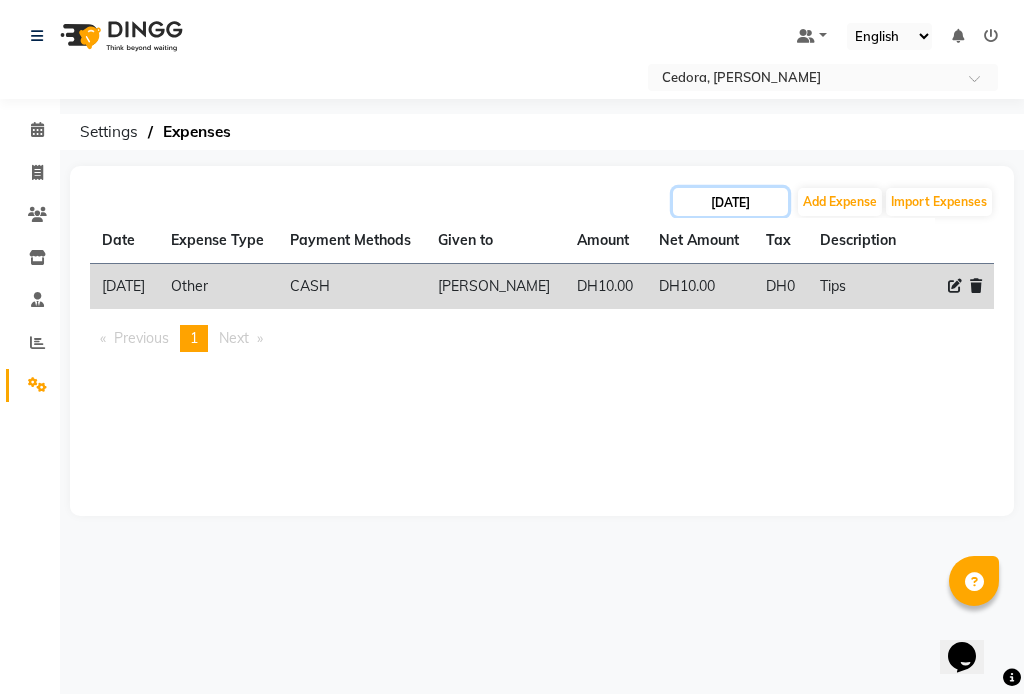 click on "[DATE]" 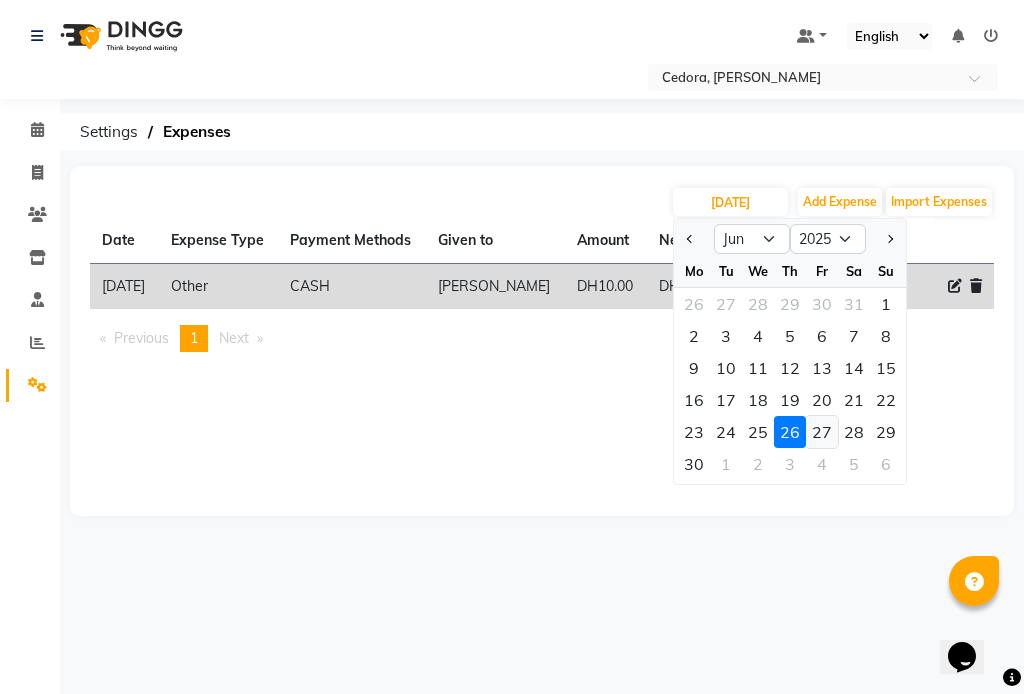 click on "27" 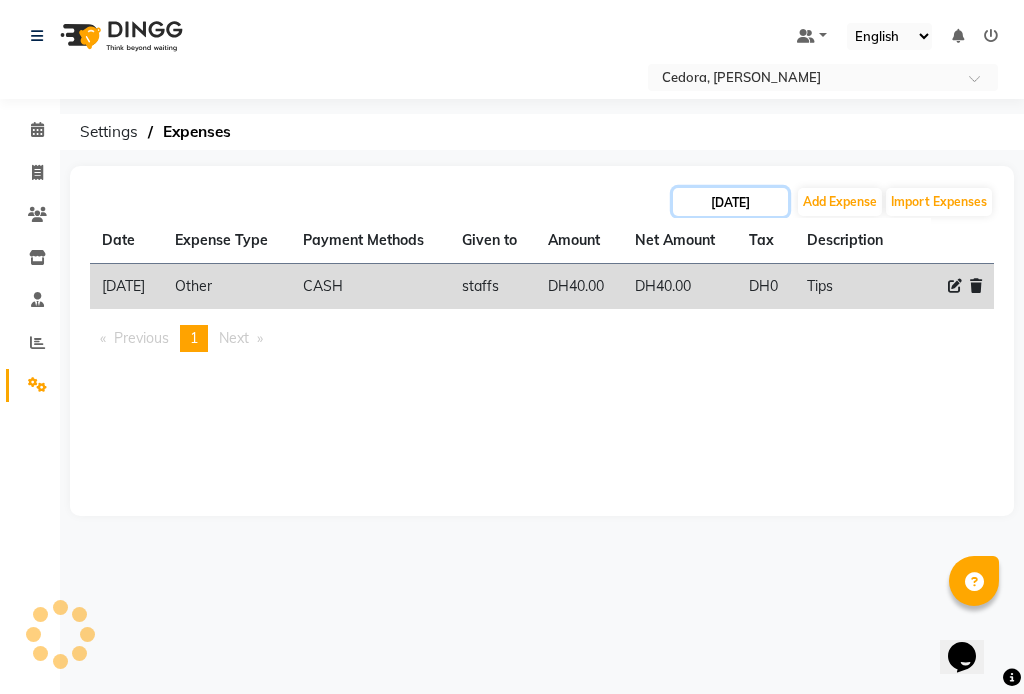 click on "[DATE]" 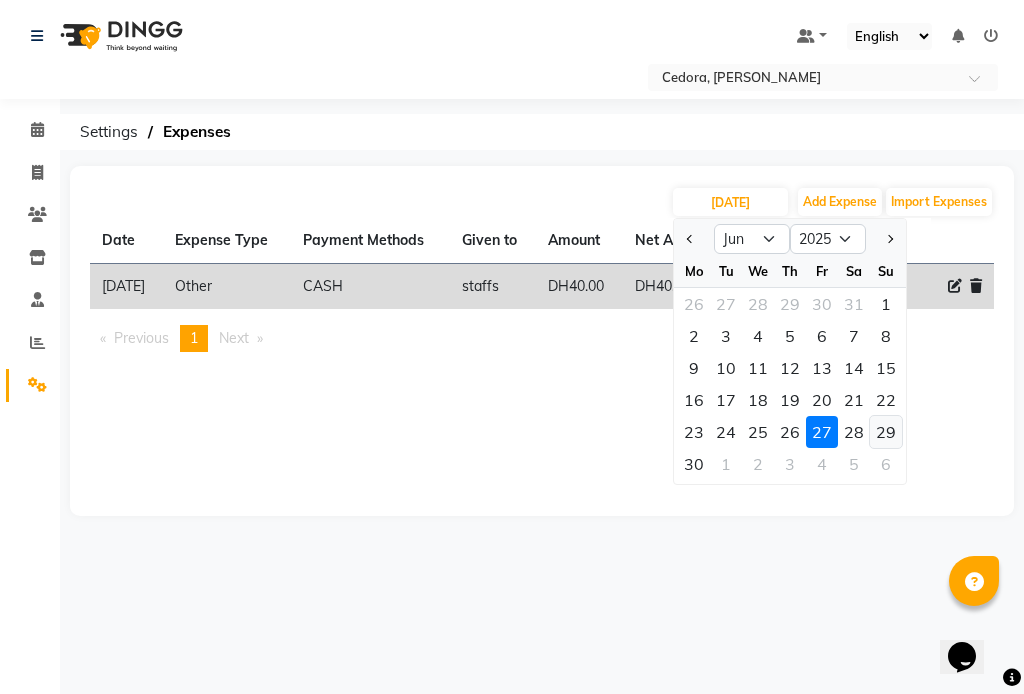 click on "29" 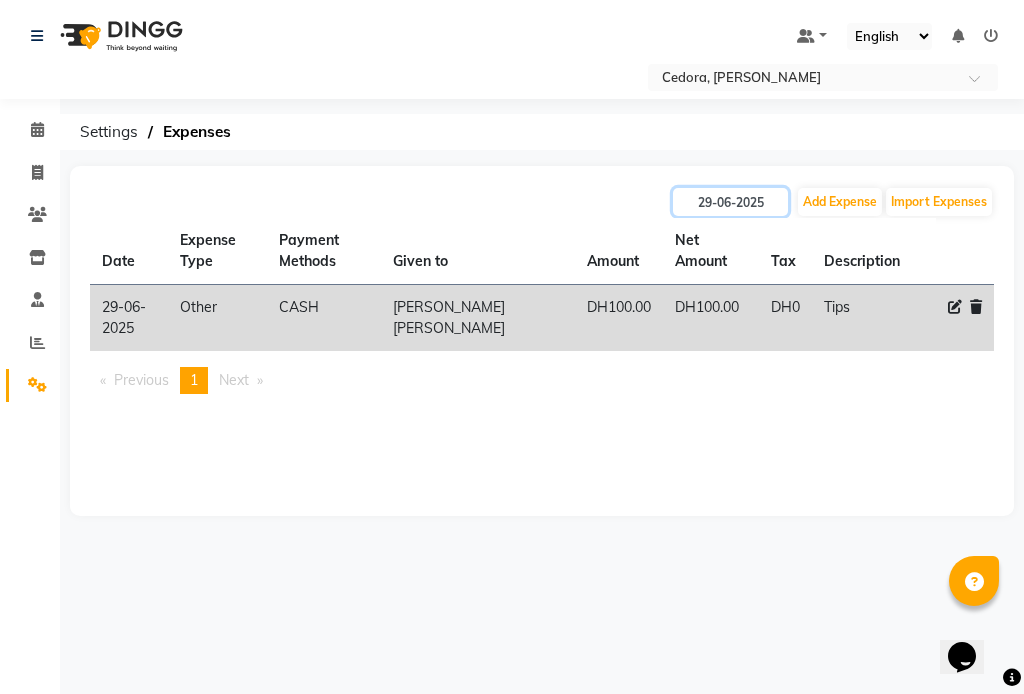 click on "29-06-2025" 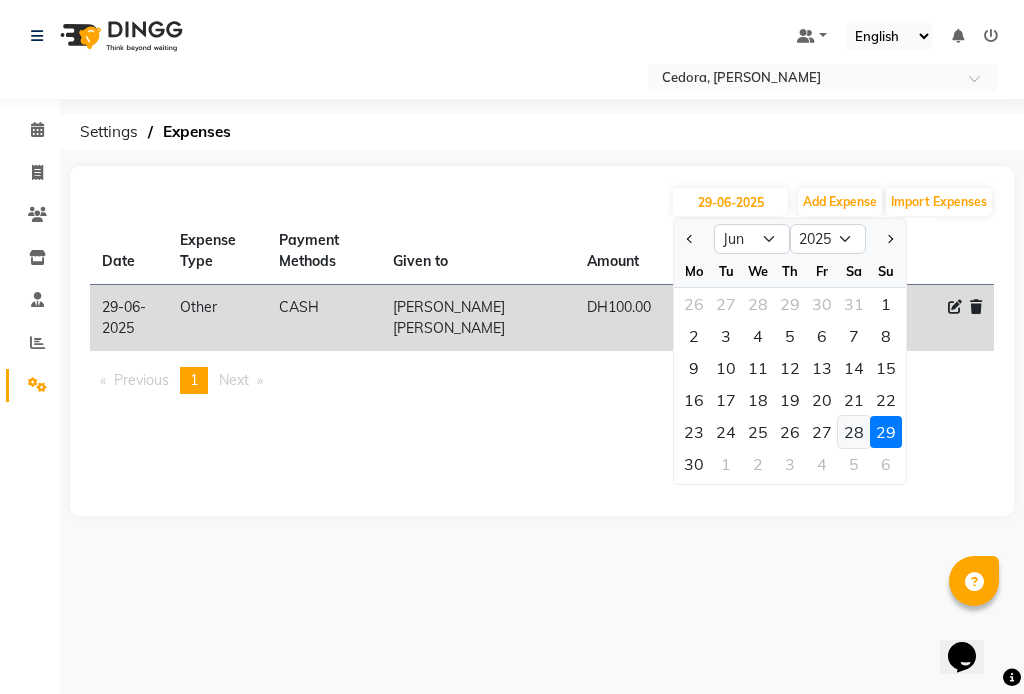 click on "28" 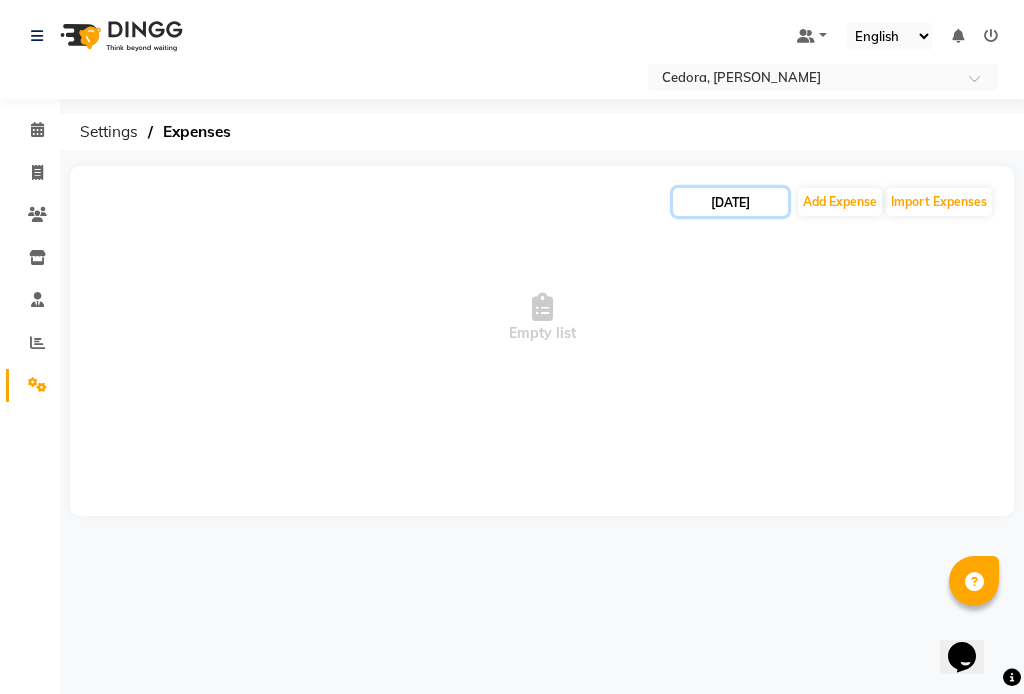 click on "[DATE]" 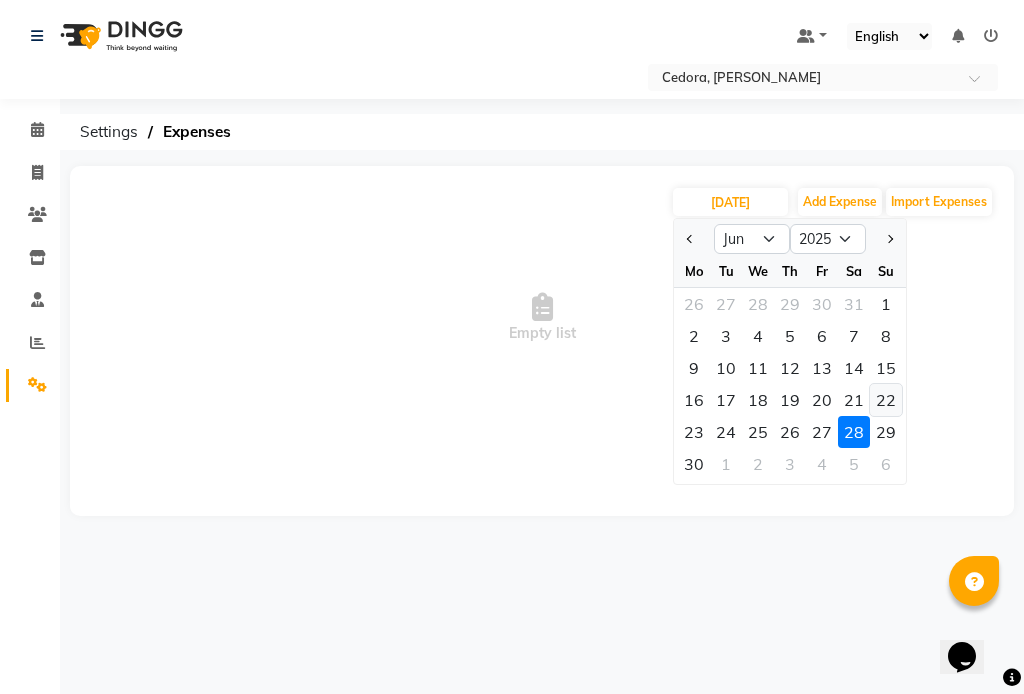 click on "22" 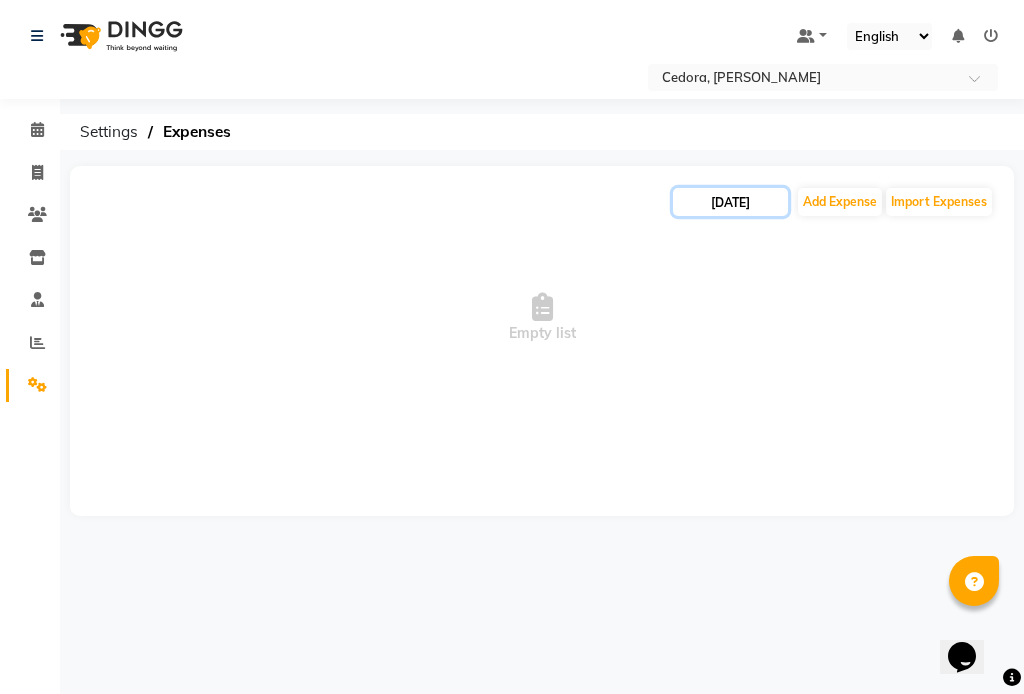 click on "[DATE]" 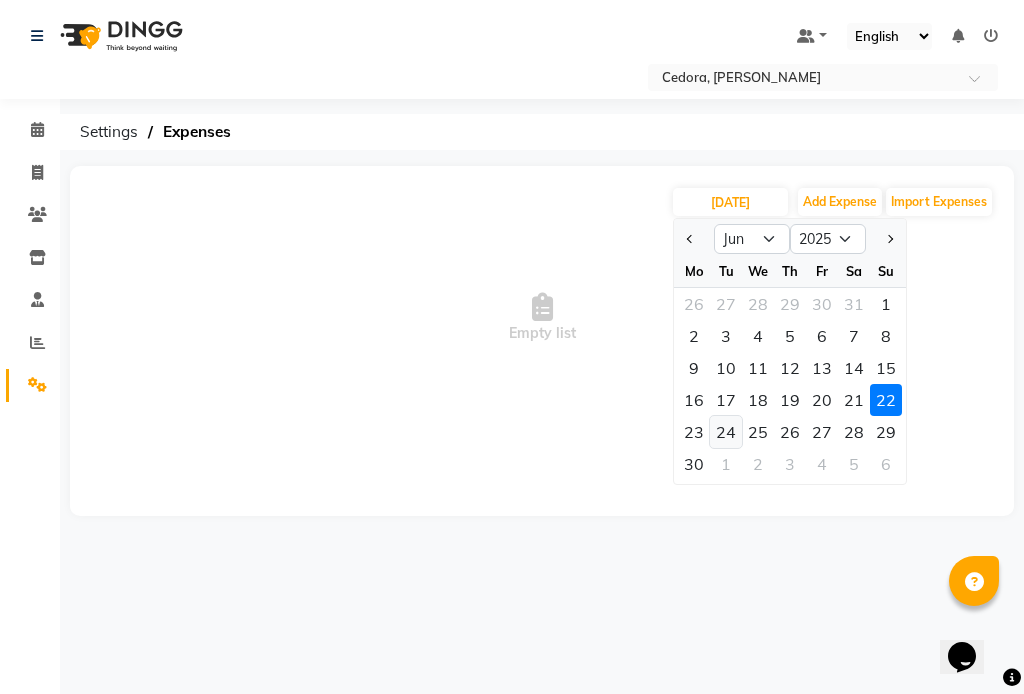 click on "24" 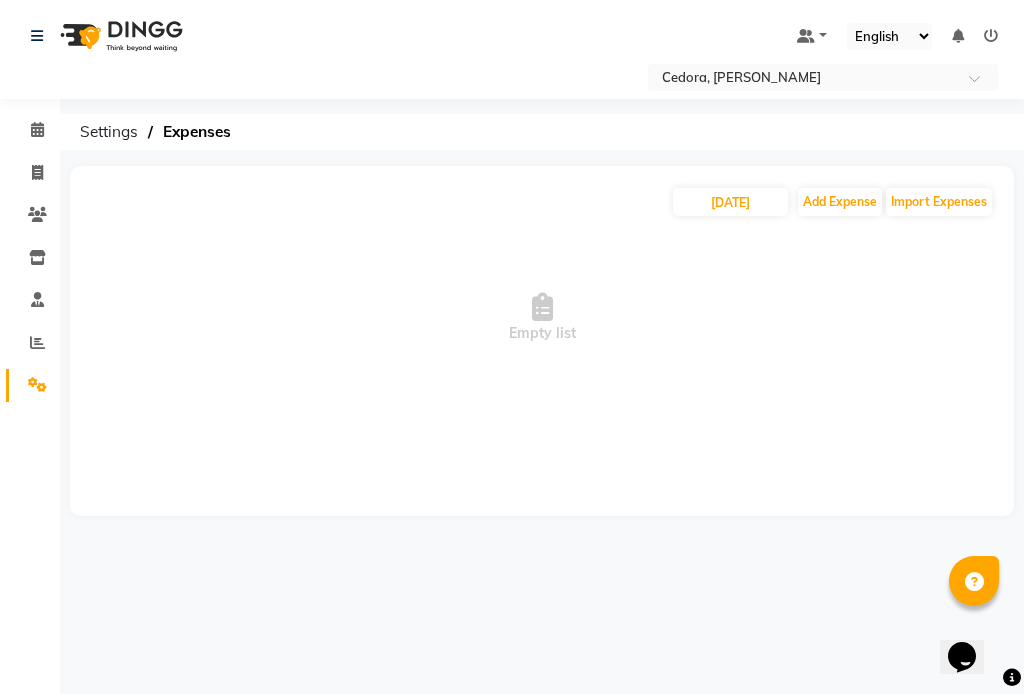 click 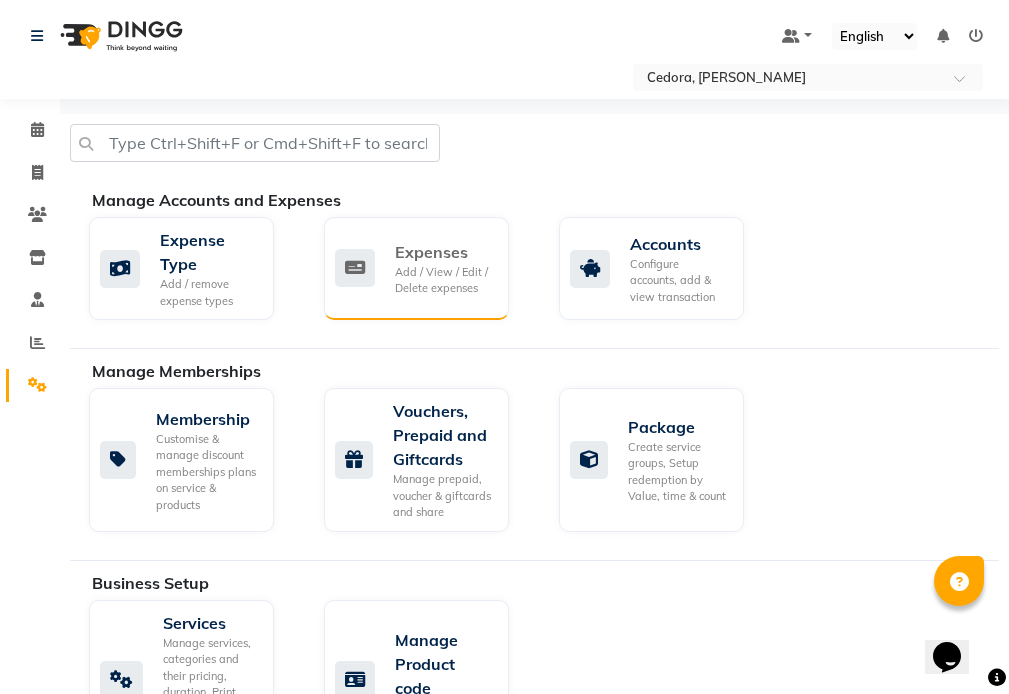 click on "Expenses" 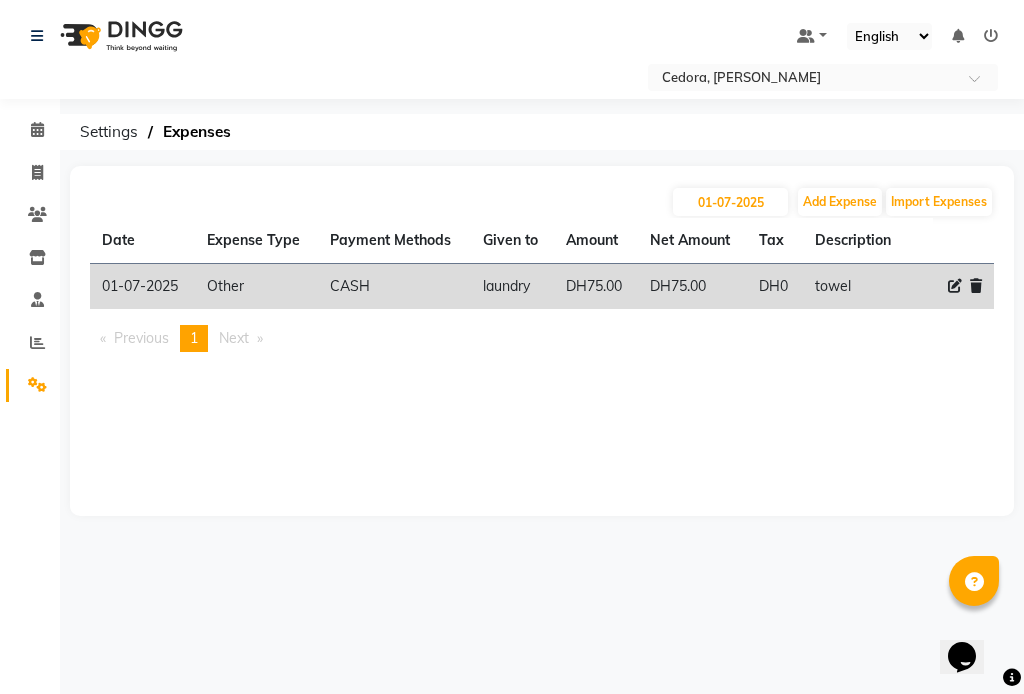 click 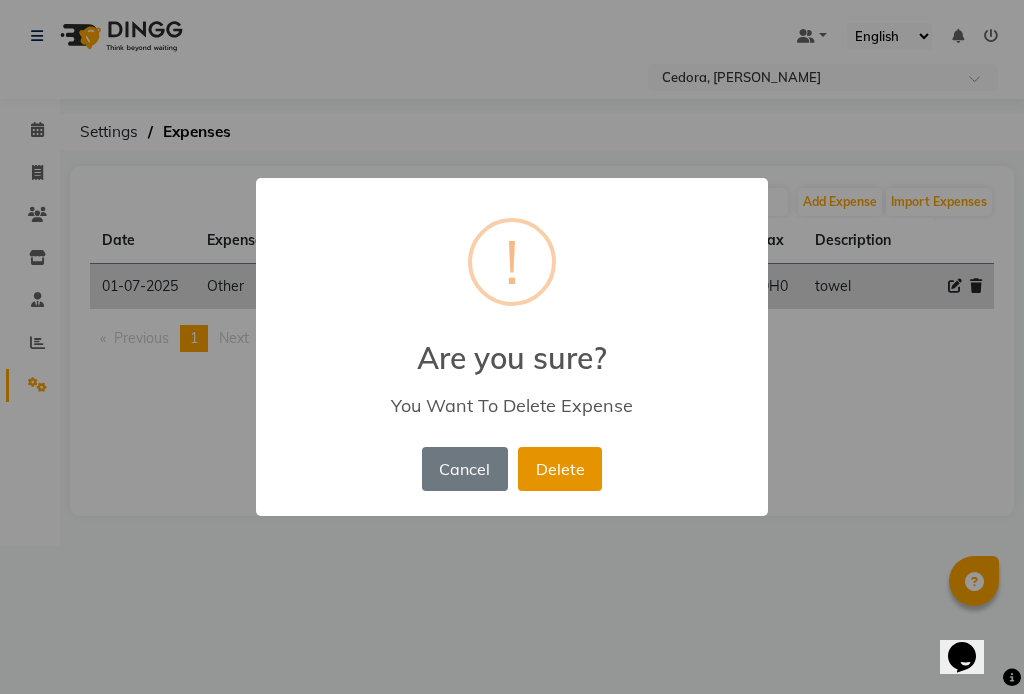 click on "Delete" at bounding box center (560, 469) 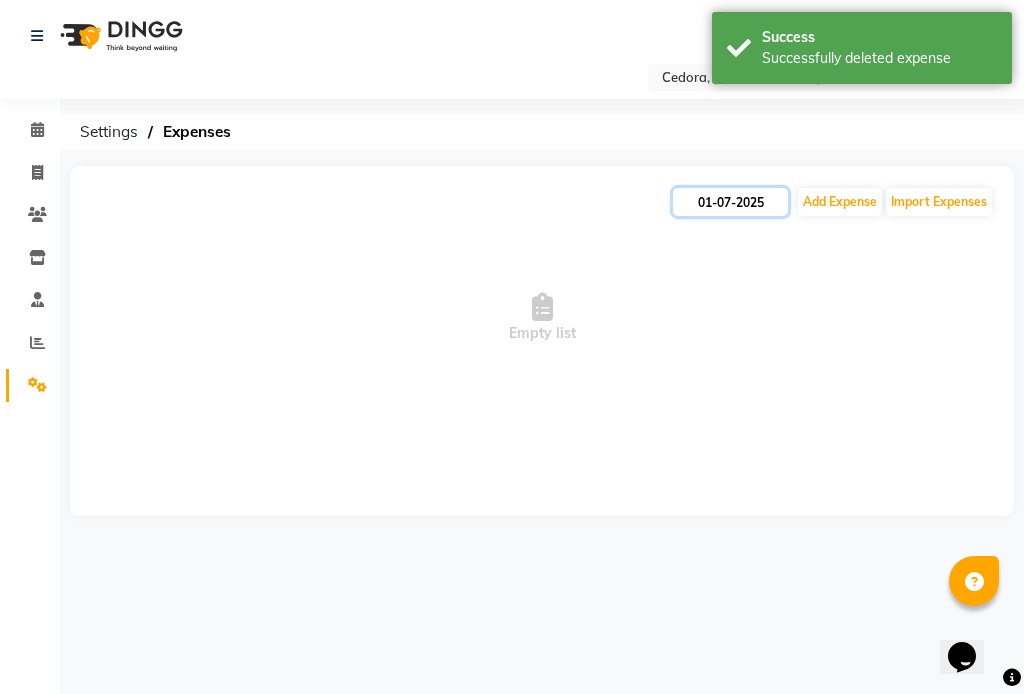 click on "01-07-2025" 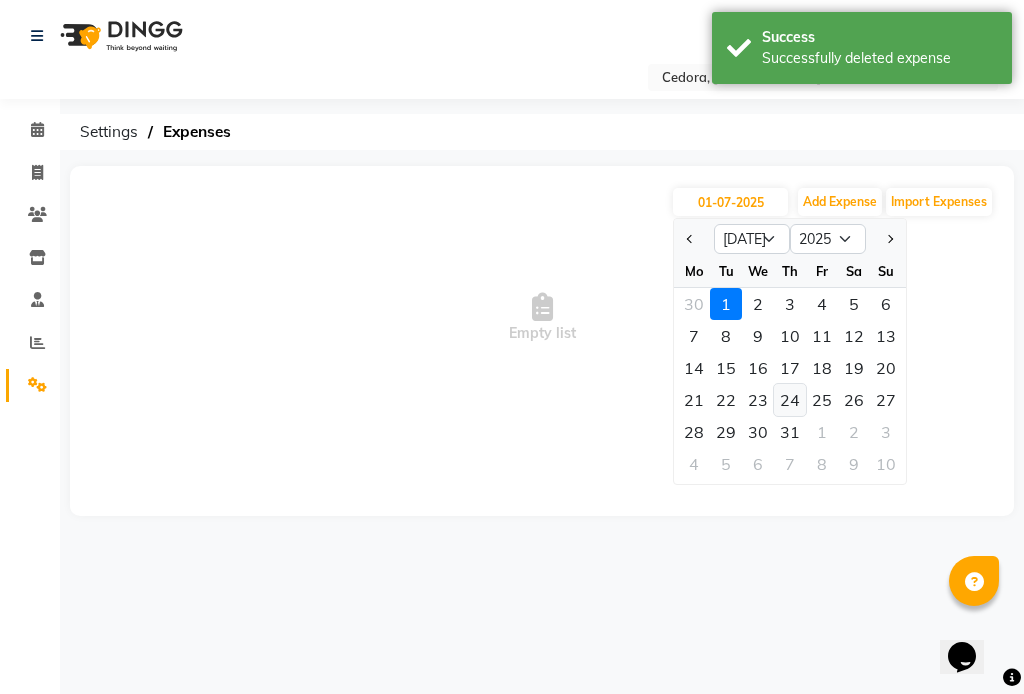 click on "24" 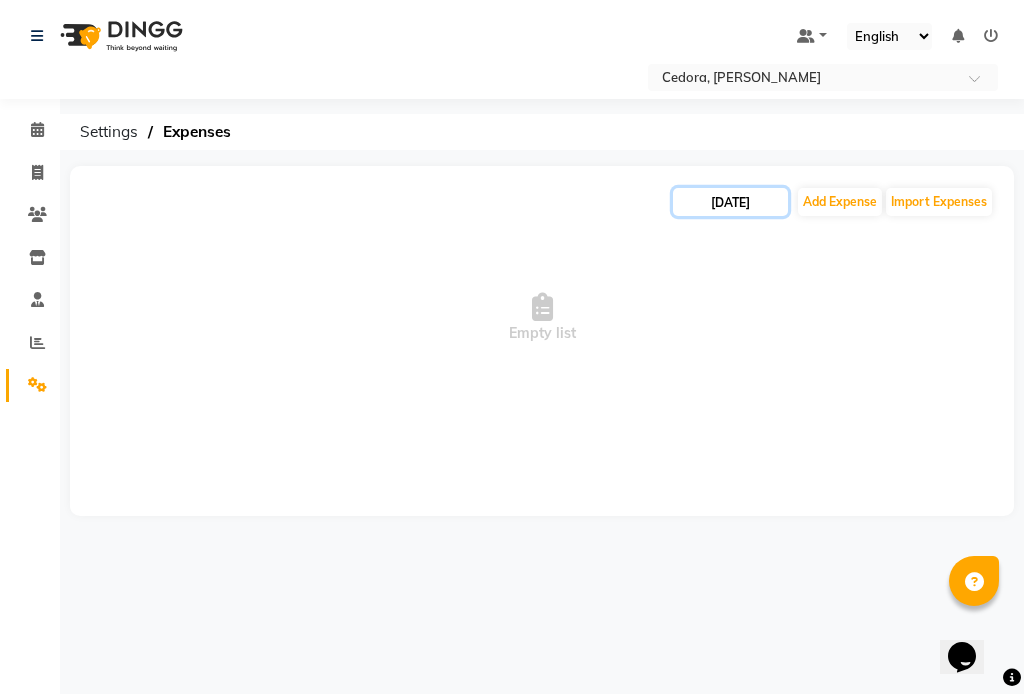 click on "[DATE]" 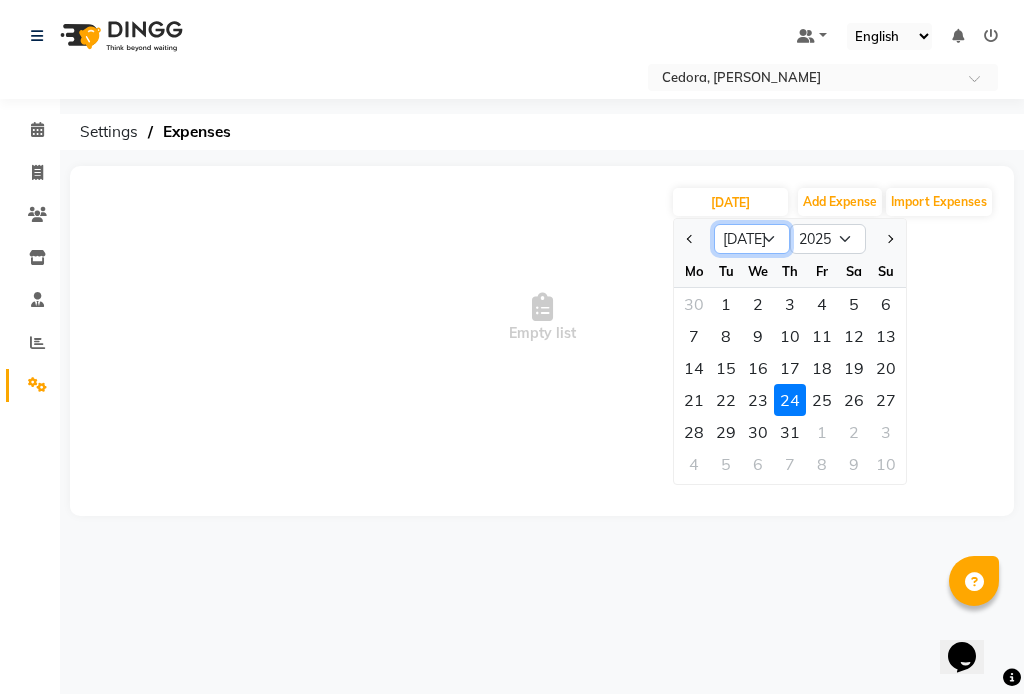click on "Jan Feb Mar Apr May Jun [DATE] Aug Sep Oct Nov Dec" 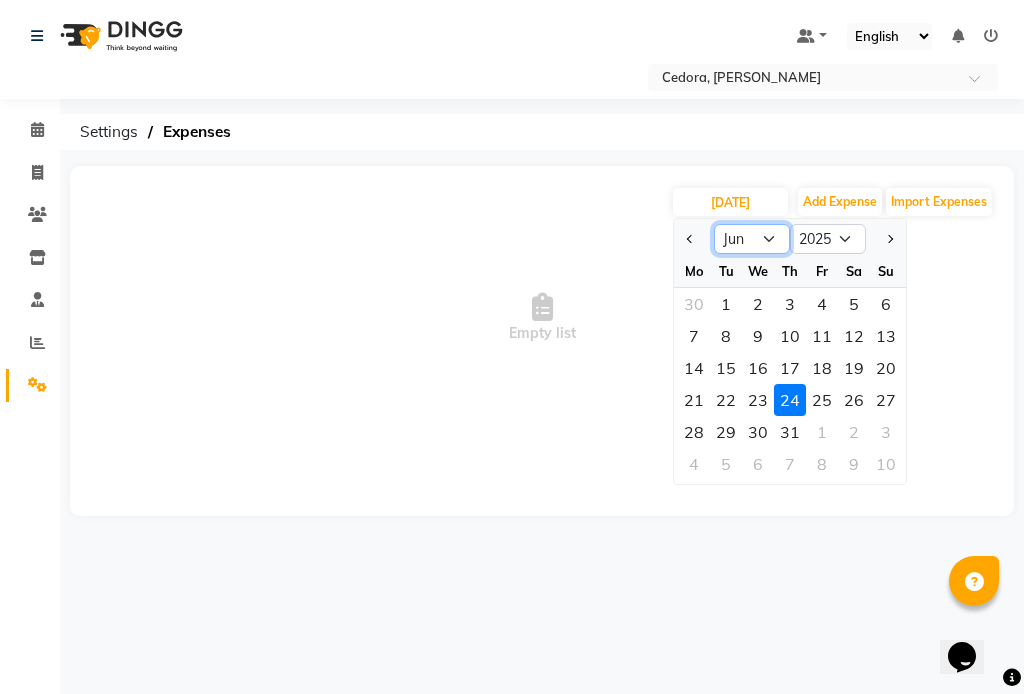 click on "Jan Feb Mar Apr May Jun [DATE] Aug Sep Oct Nov Dec" 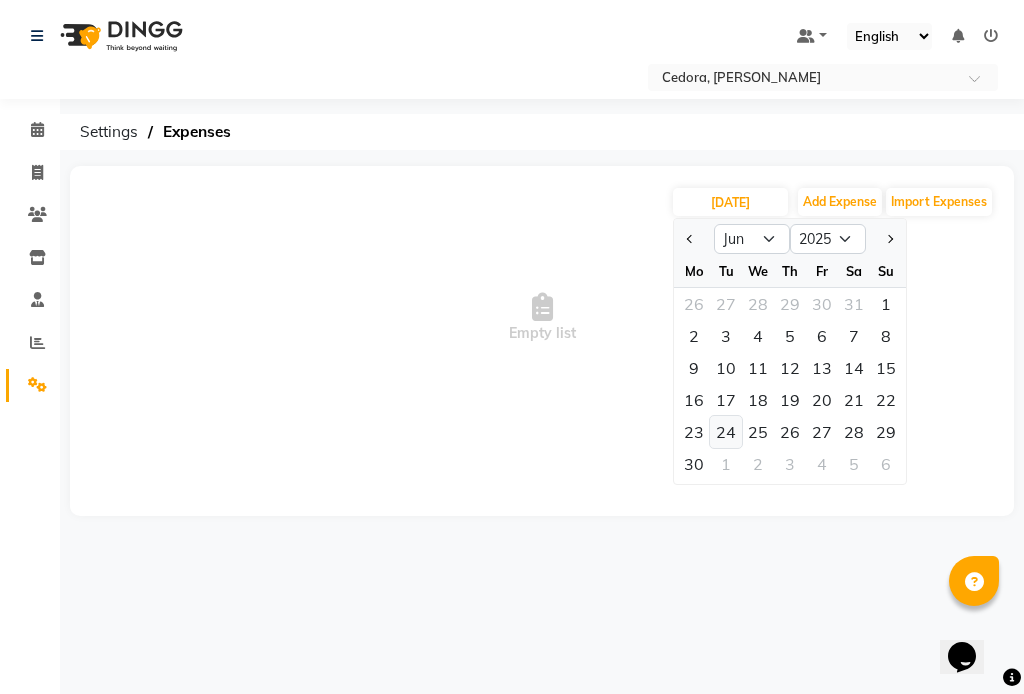 click on "24" 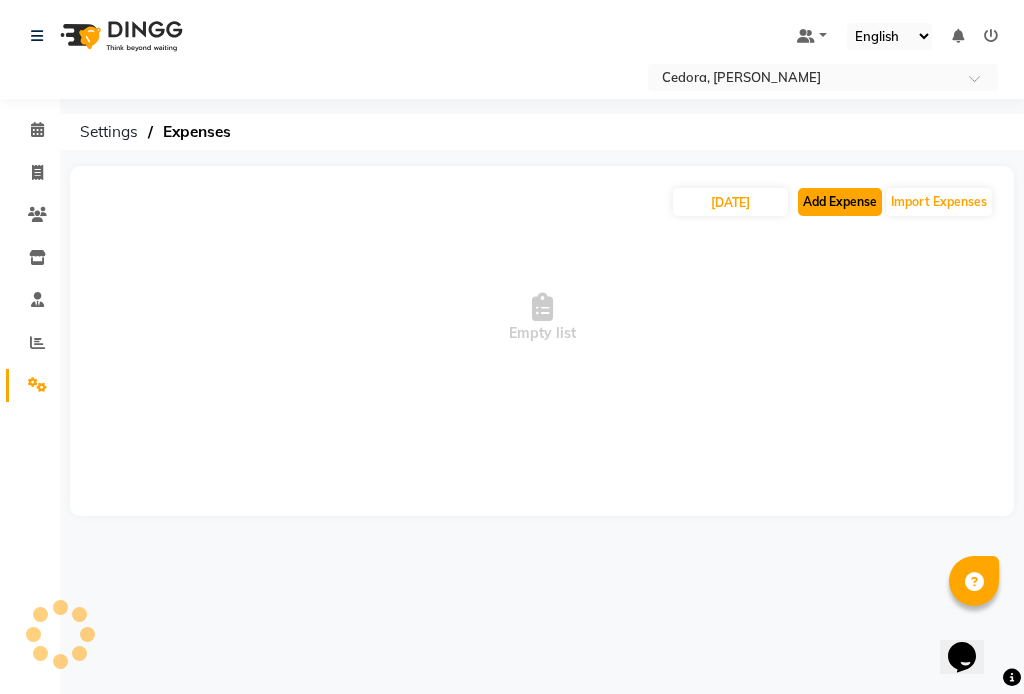 click on "Add Expense" 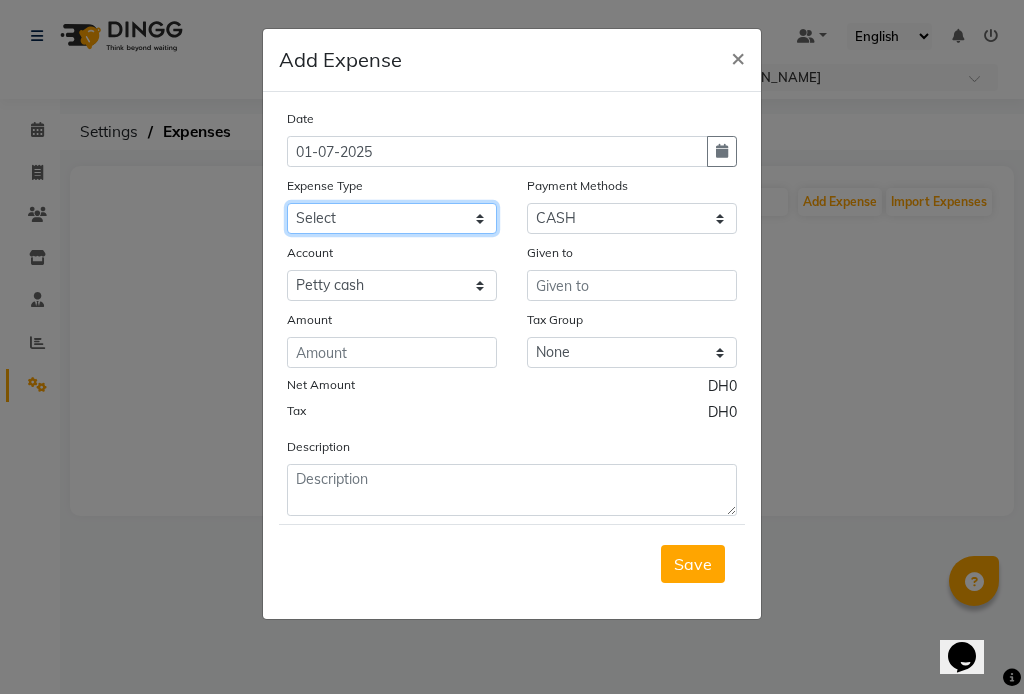 click on "Select Advance Salary Bank charges Car maintenance  Cash transfer to bank Cash transfer to hub Client Snacks Clinical charges Equipment Fuel Govt fee Incentive Insurance International purchase Loan Repayment Maintenance Marketing Miscellaneous MRA Other Pantry Product Rent Salary Staff Snacks Tax Tea & Refreshment Utilities" 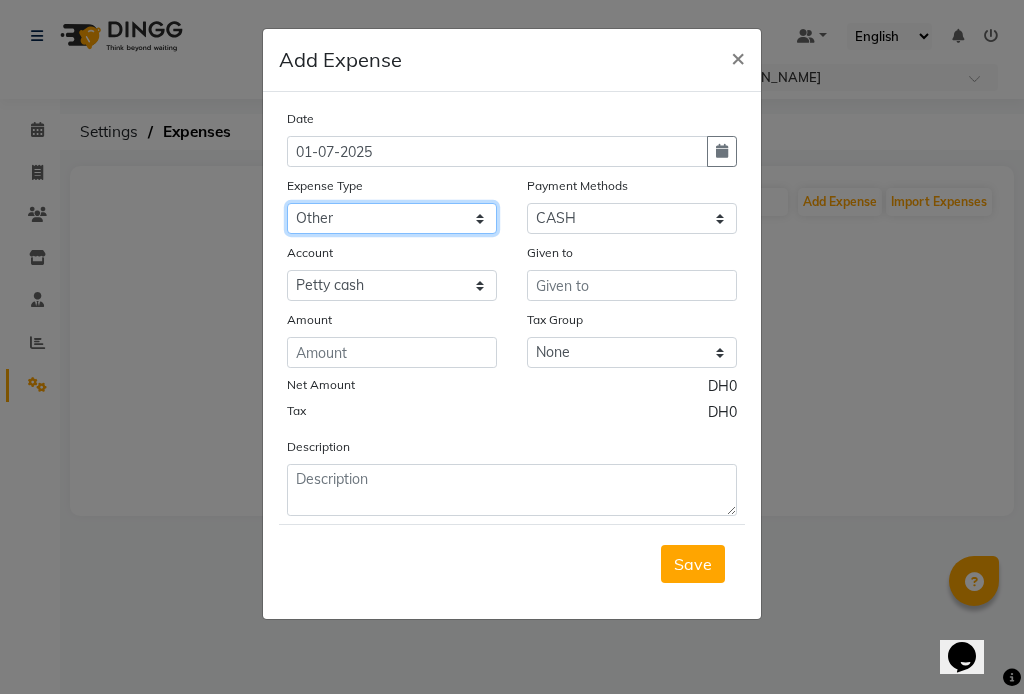 click on "Select Advance Salary Bank charges Car maintenance  Cash transfer to bank Cash transfer to hub Client Snacks Clinical charges Equipment Fuel Govt fee Incentive Insurance International purchase Loan Repayment Maintenance Marketing Miscellaneous MRA Other Pantry Product Rent Salary Staff Snacks Tax Tea & Refreshment Utilities" 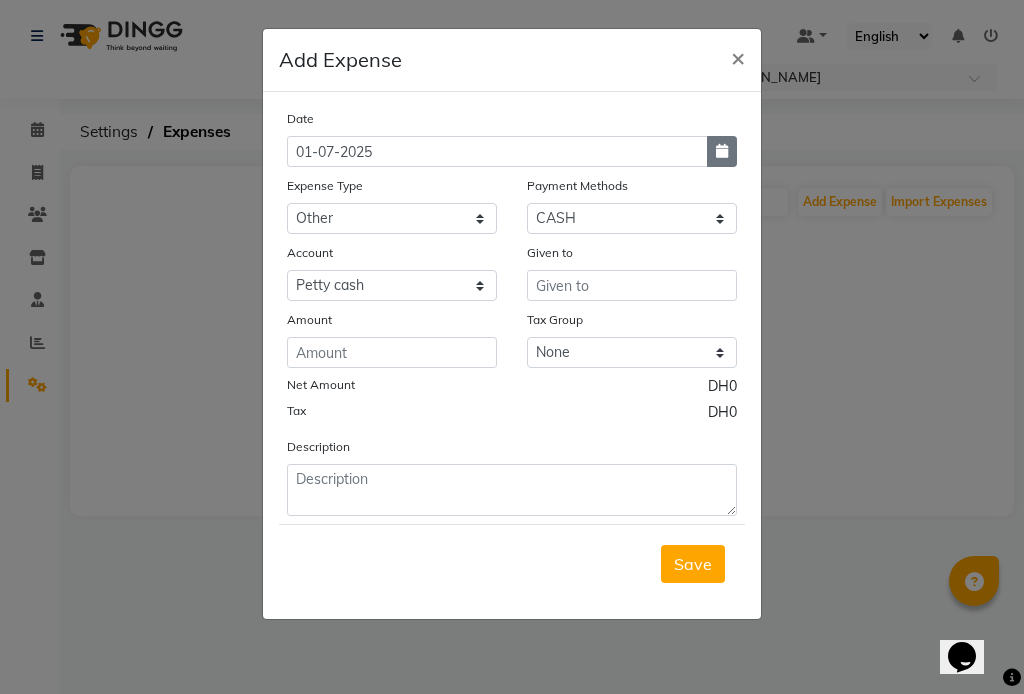 click 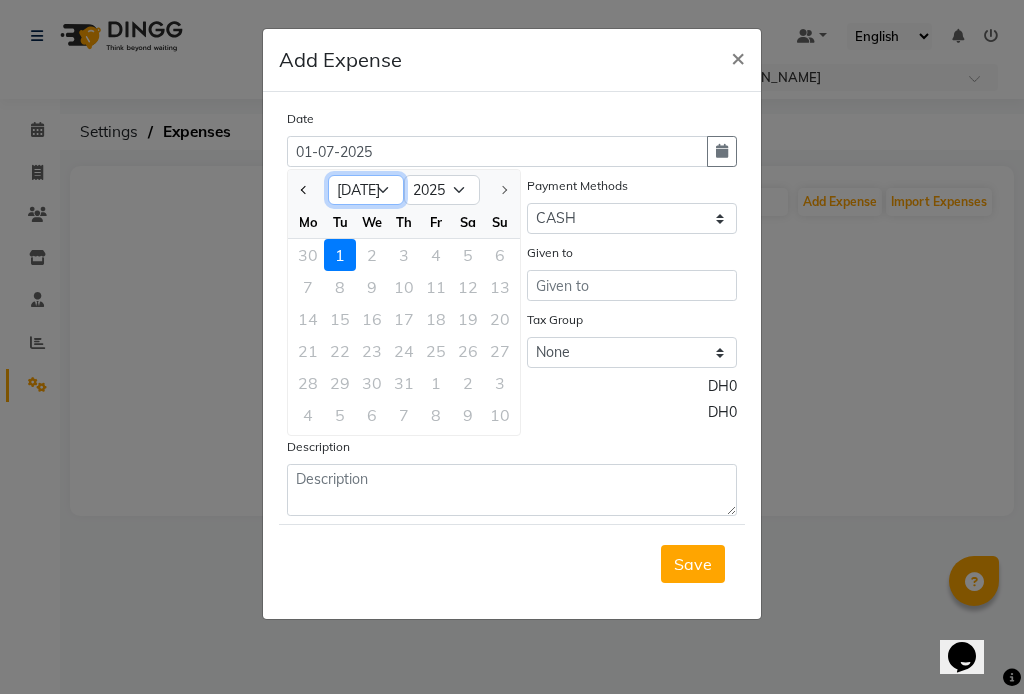 click on "Jan Feb Mar Apr May Jun [DATE]" 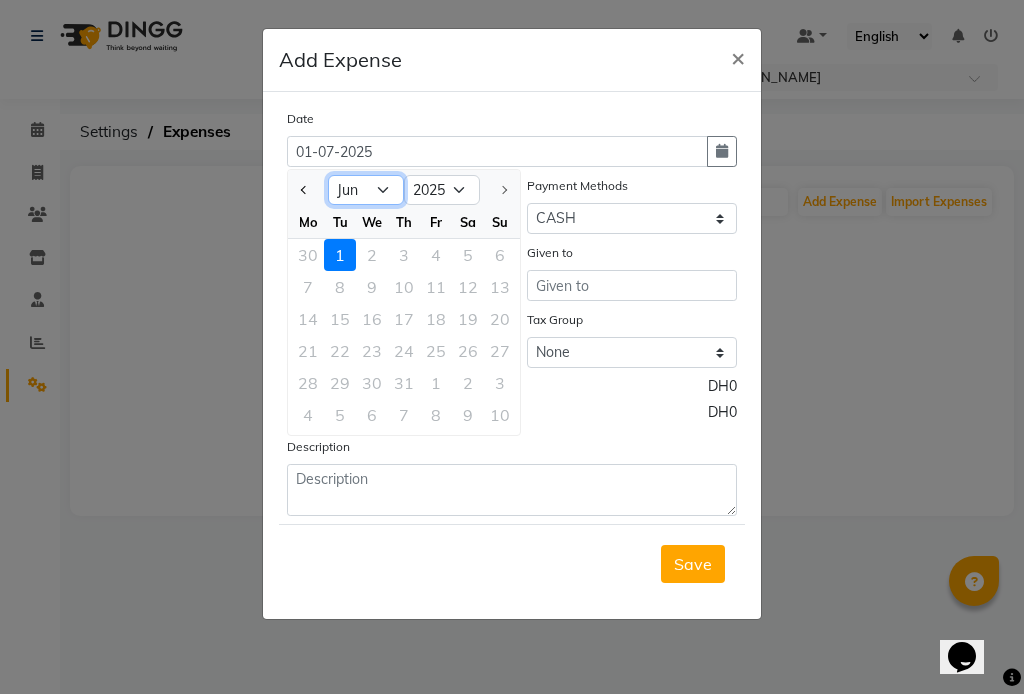click on "Jan Feb Mar Apr May Jun [DATE]" 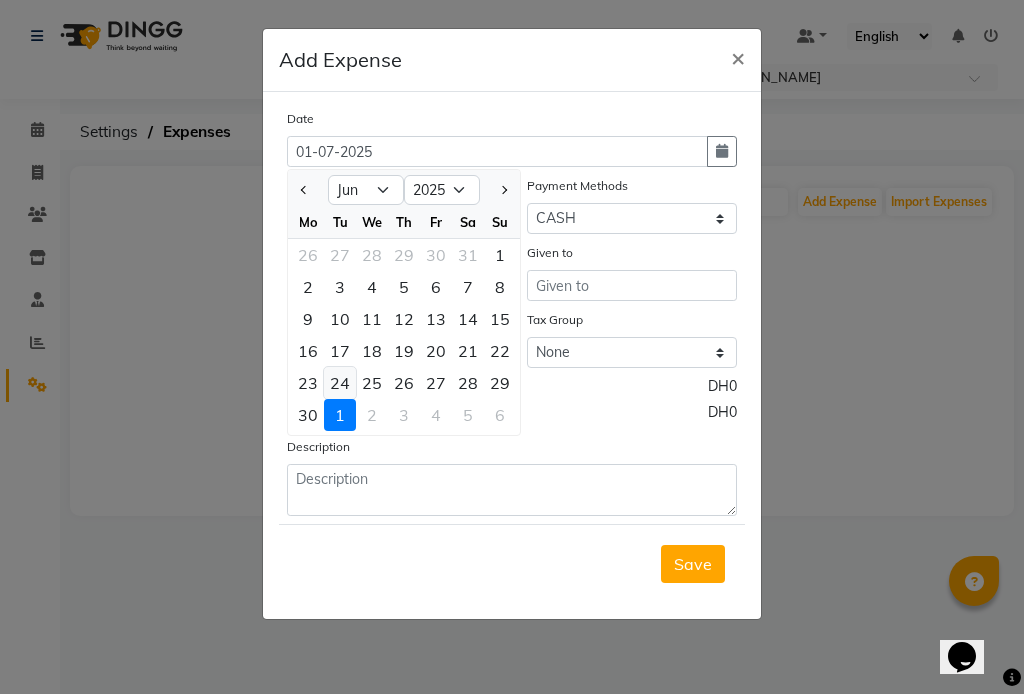 click on "24" 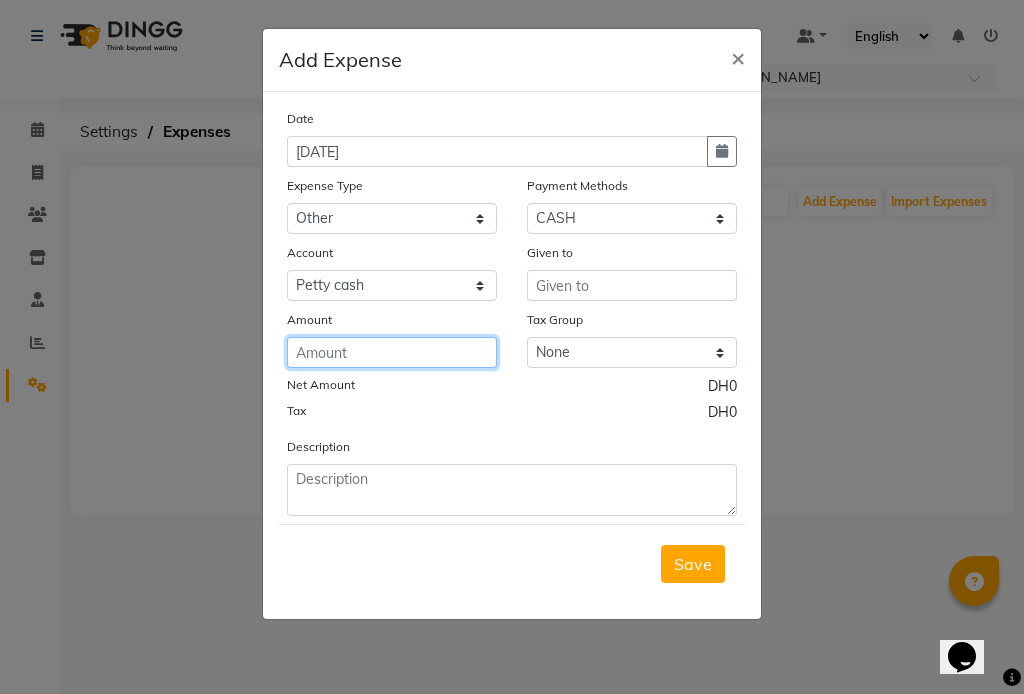 click 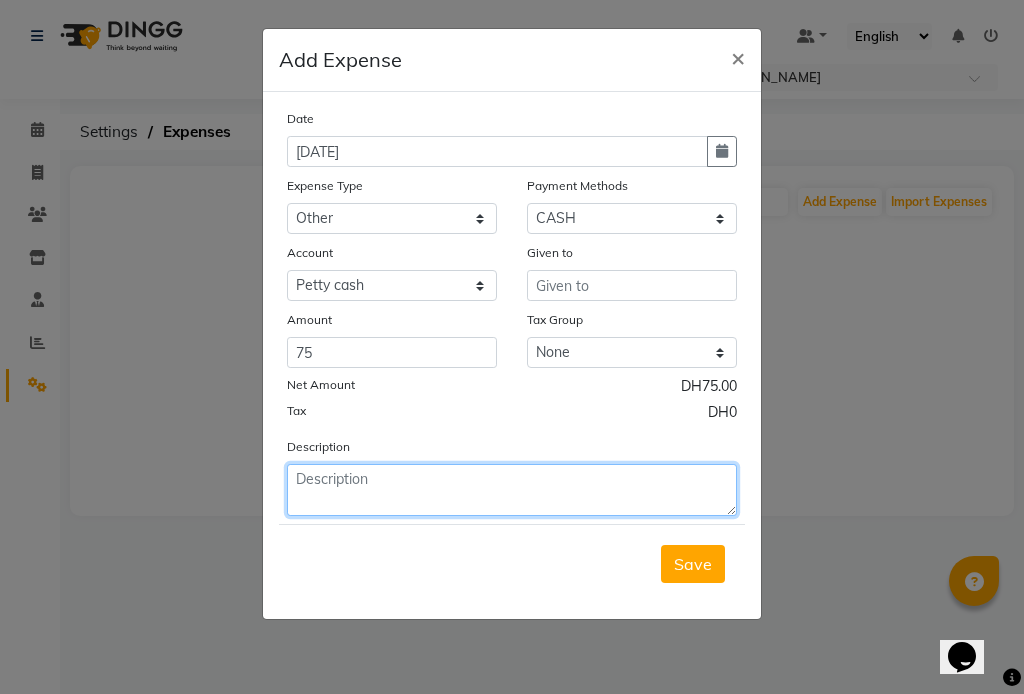 click 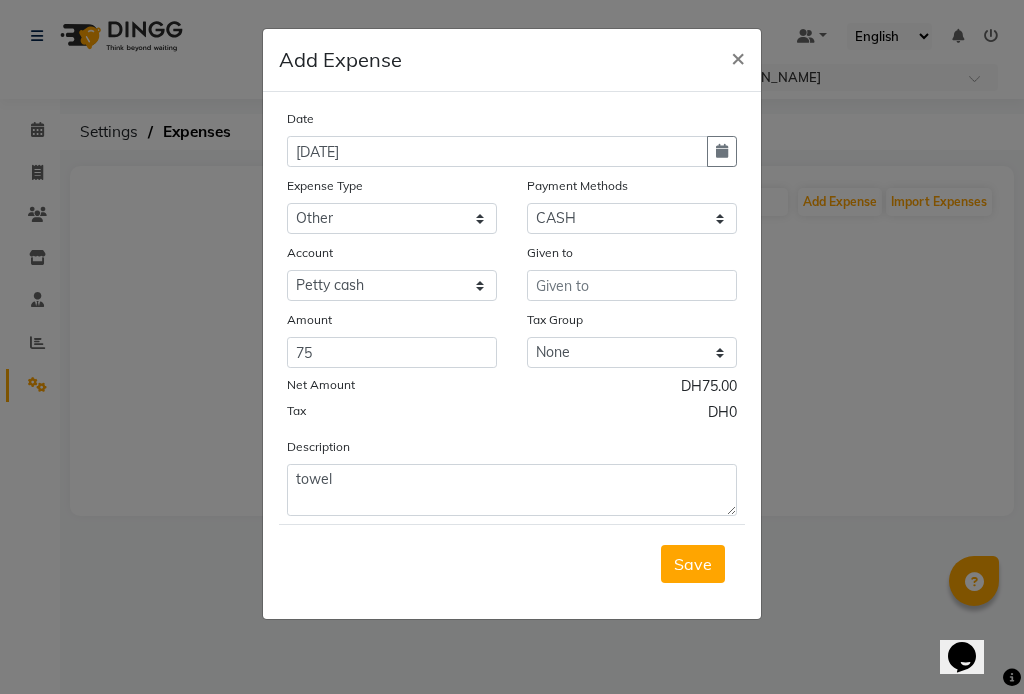 click on "Given to" 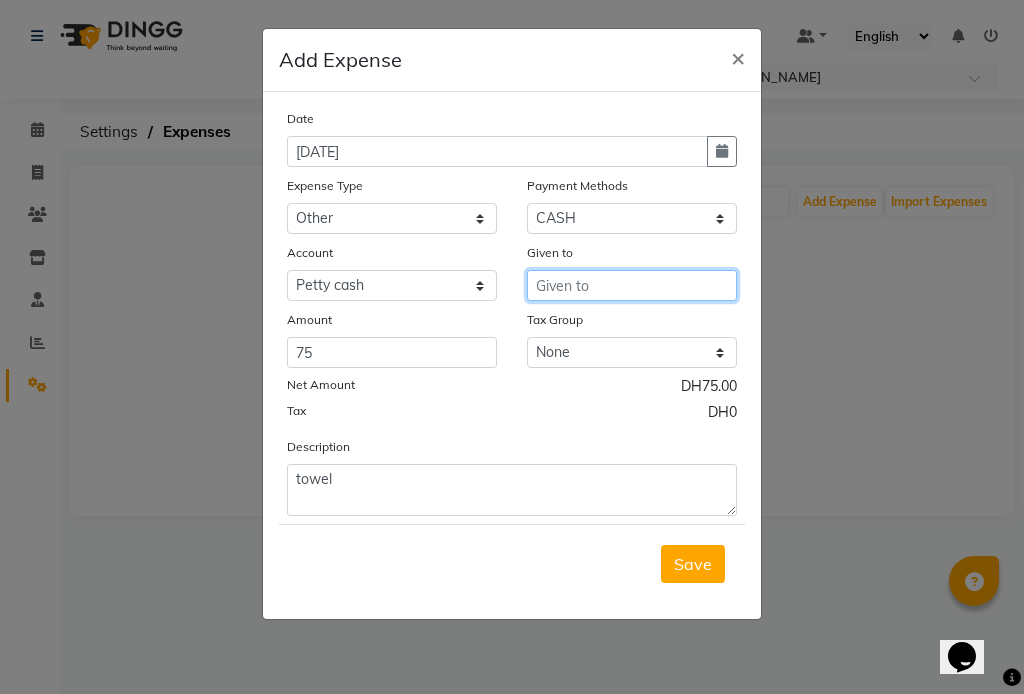 click at bounding box center [632, 285] 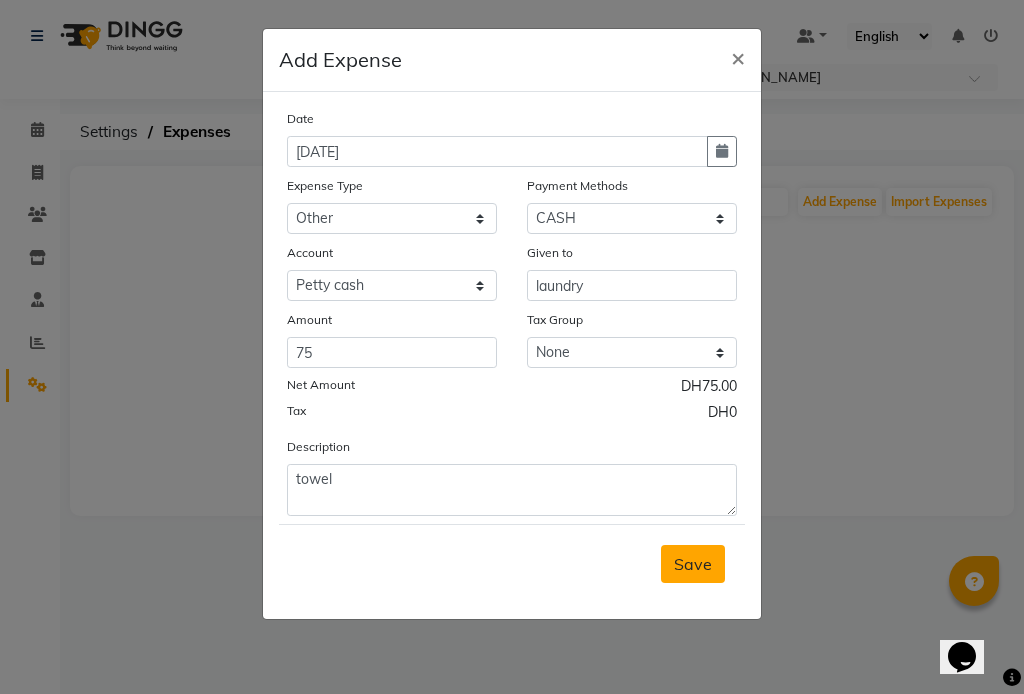 click on "Save" at bounding box center (693, 564) 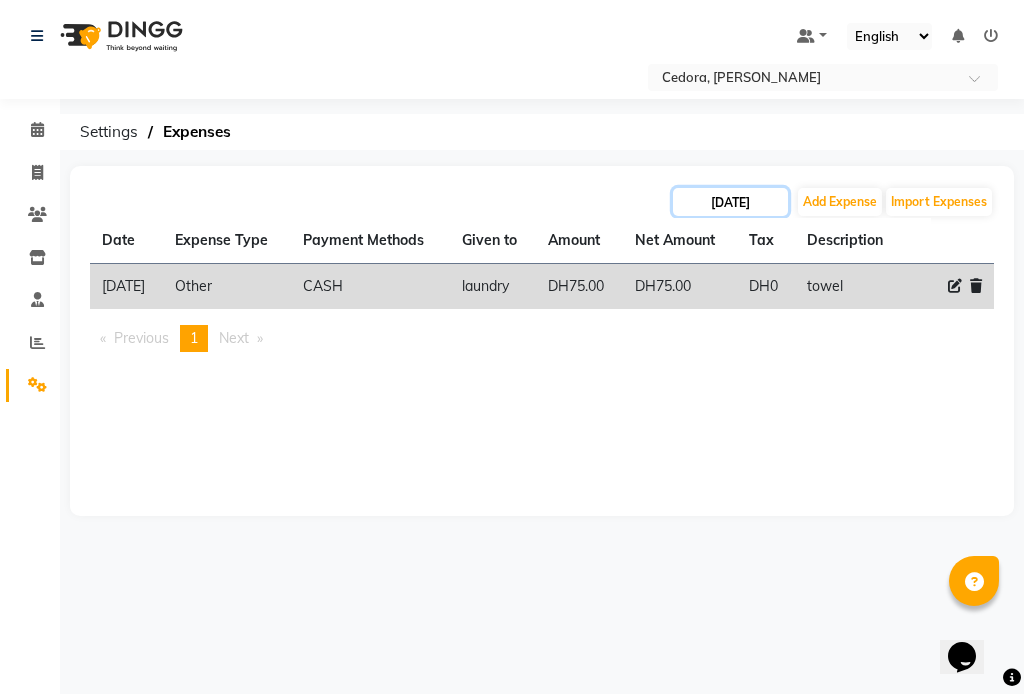 click on "[DATE]" 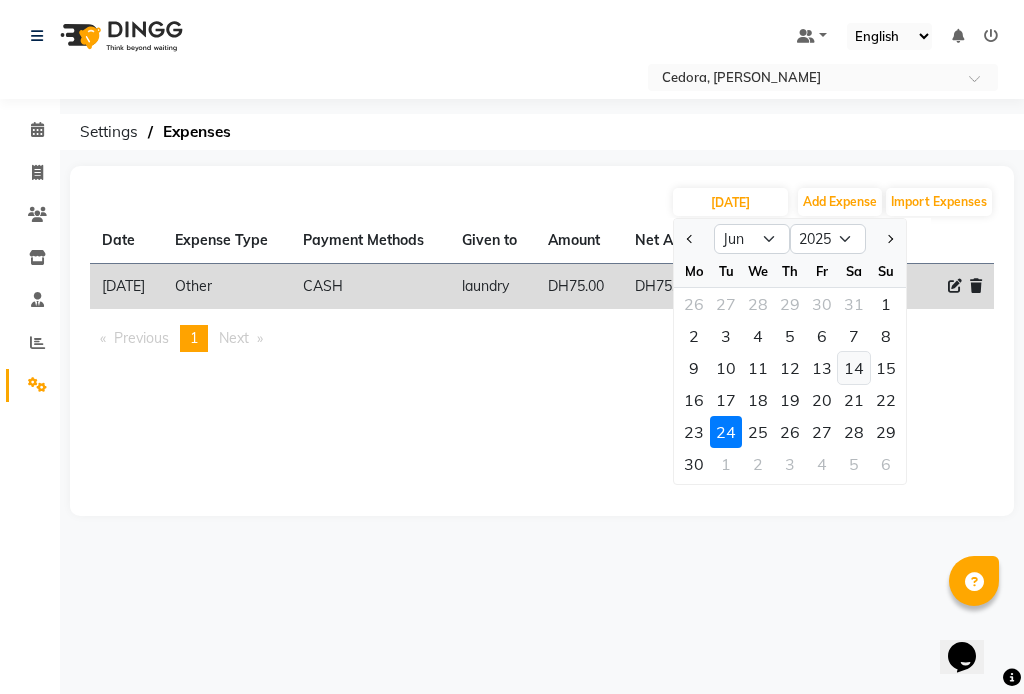 click on "14" 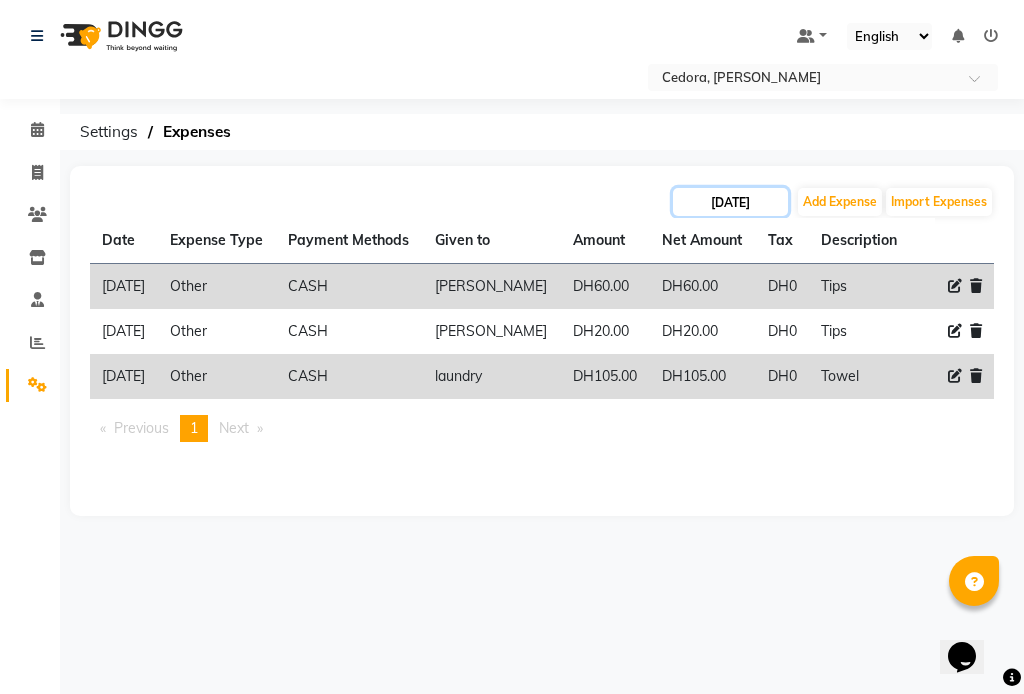 click on "[DATE]" 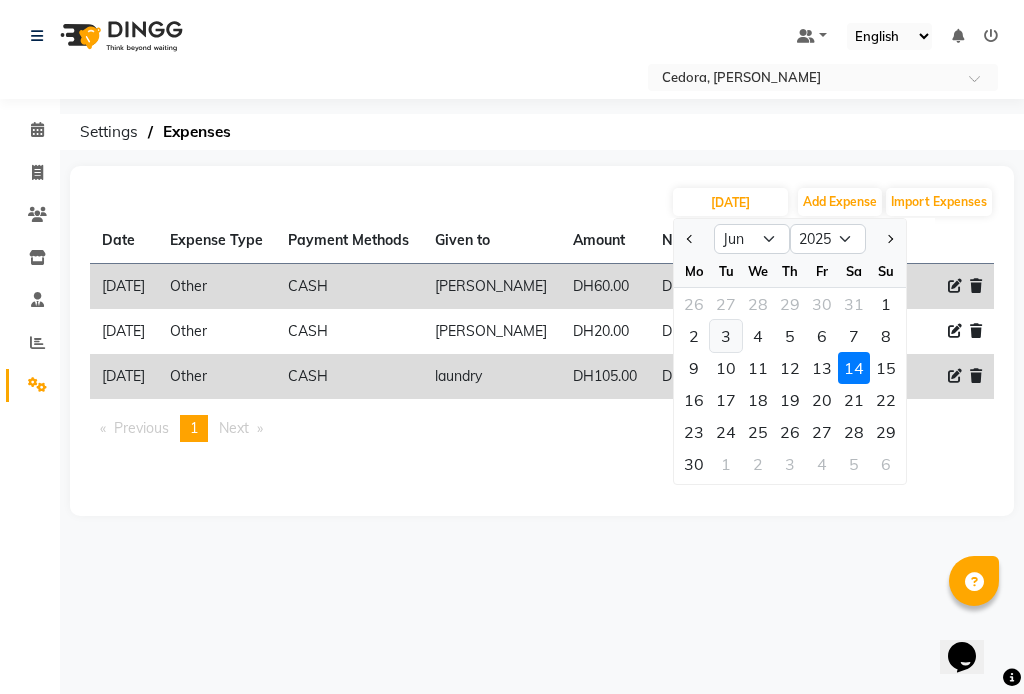 click on "3" 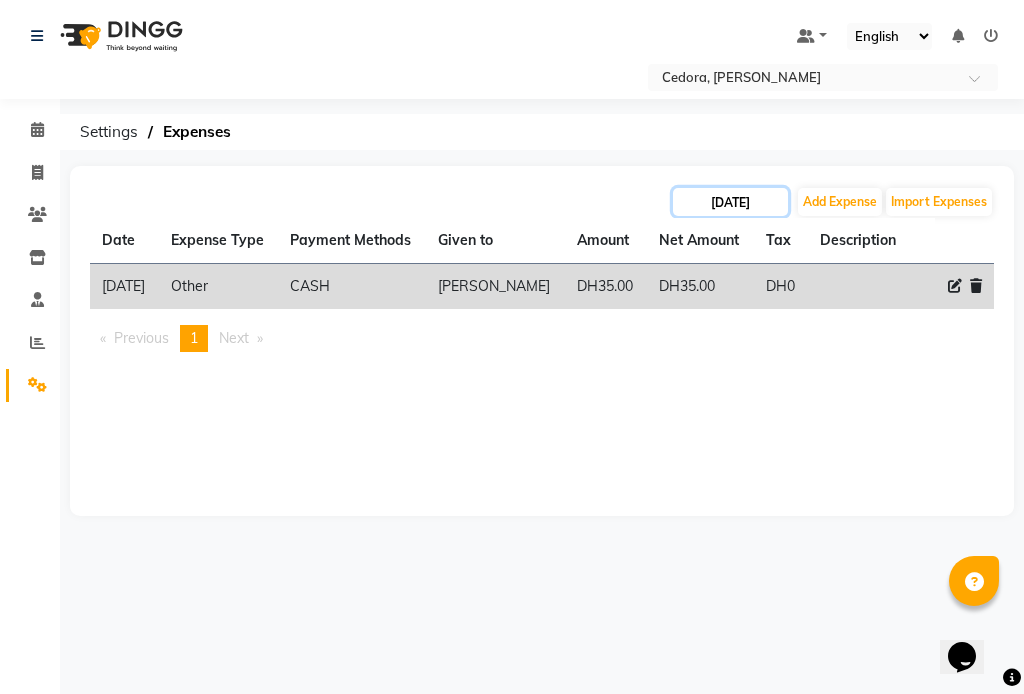 click on "[DATE]" 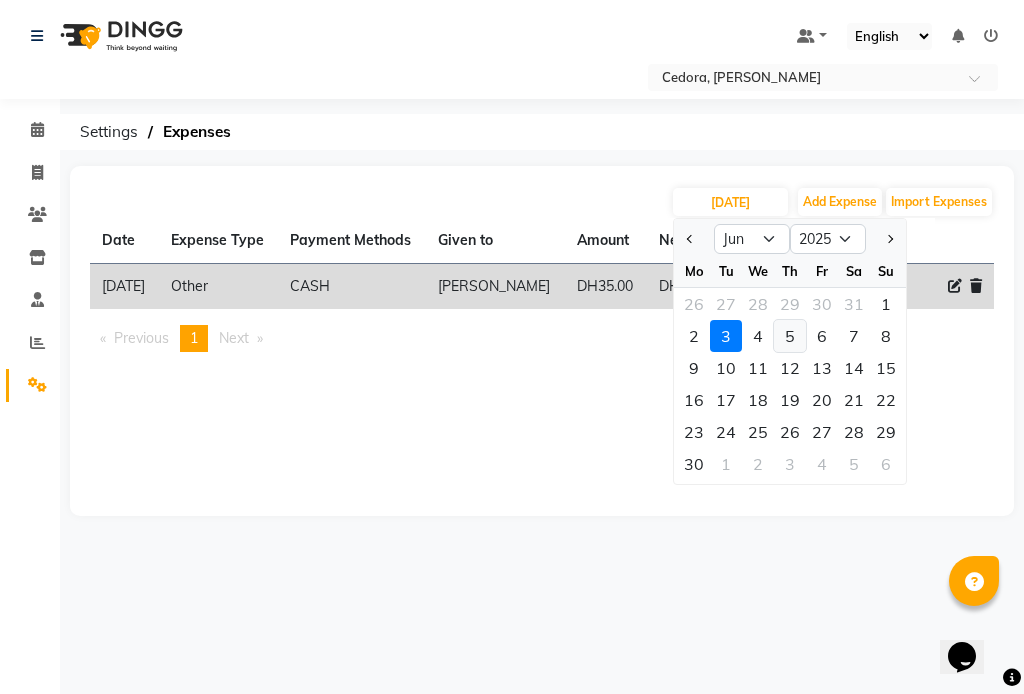 click on "5" 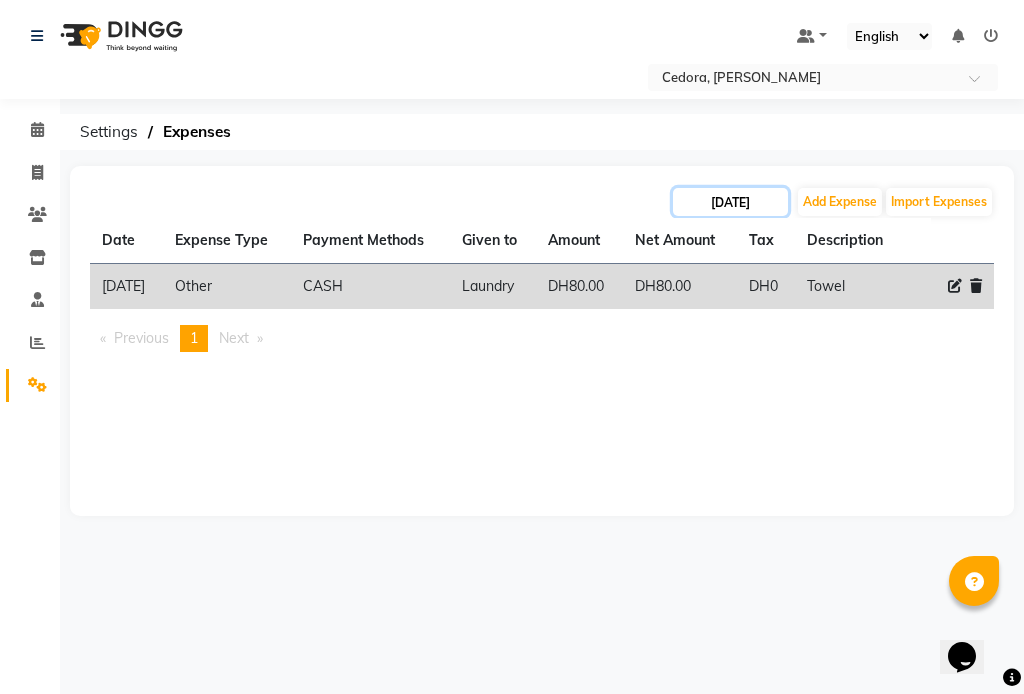 click on "[DATE]" 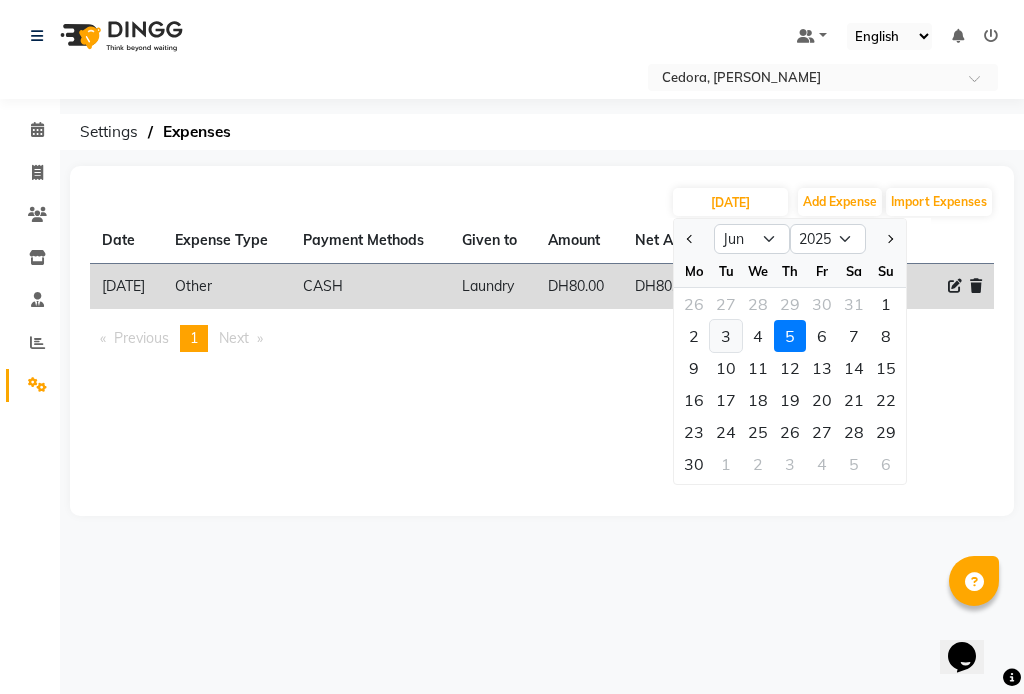 click on "3" 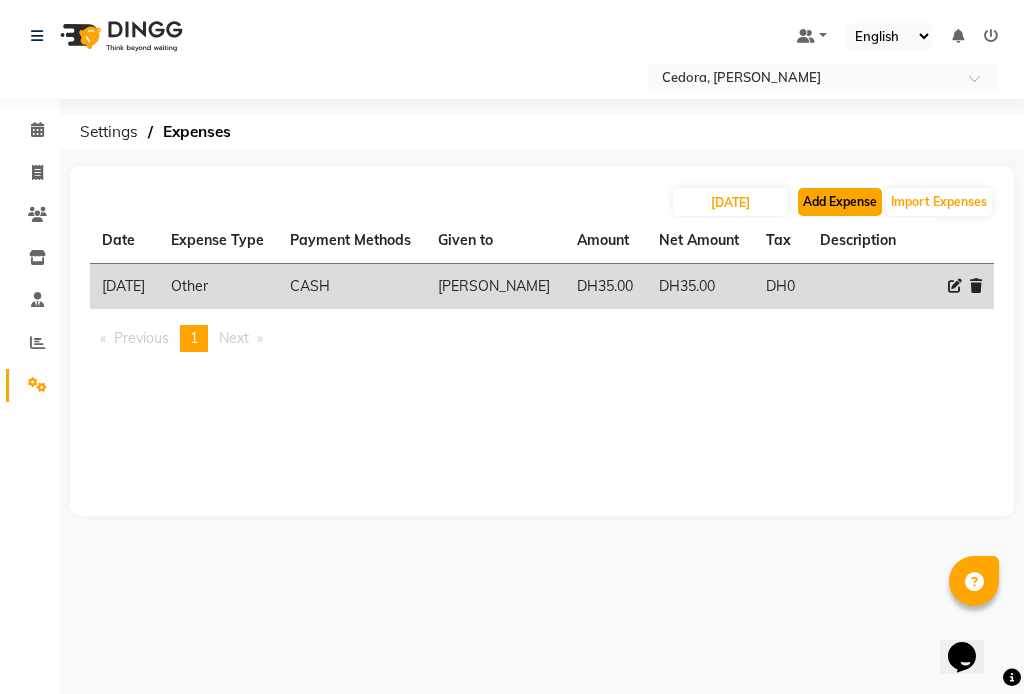 click on "Add Expense" 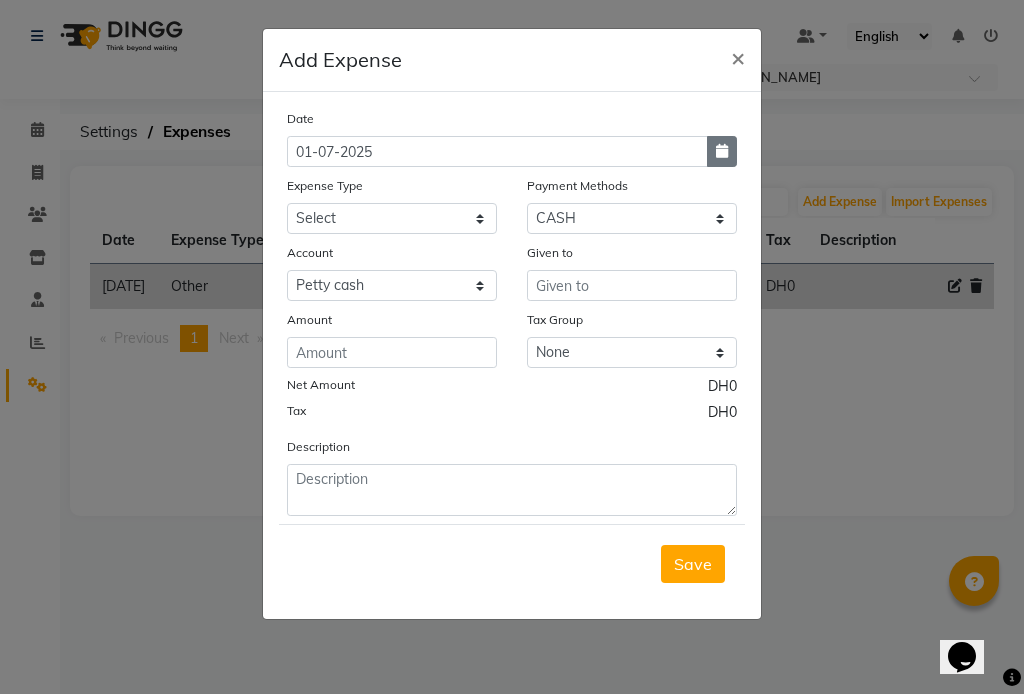 click 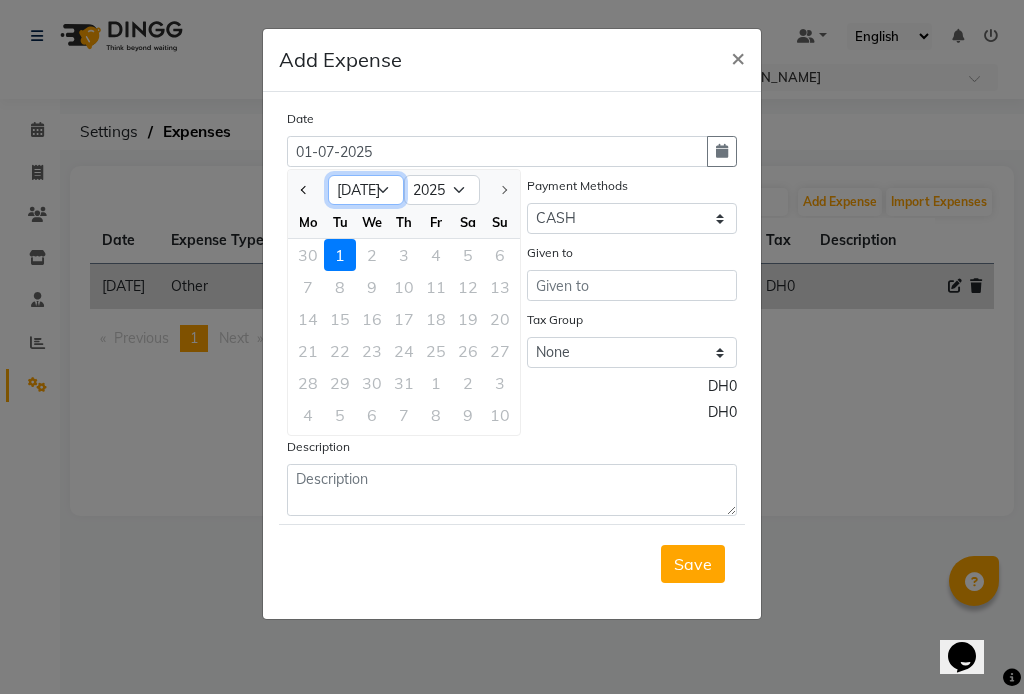 click on "Jan Feb Mar Apr May Jun [DATE]" 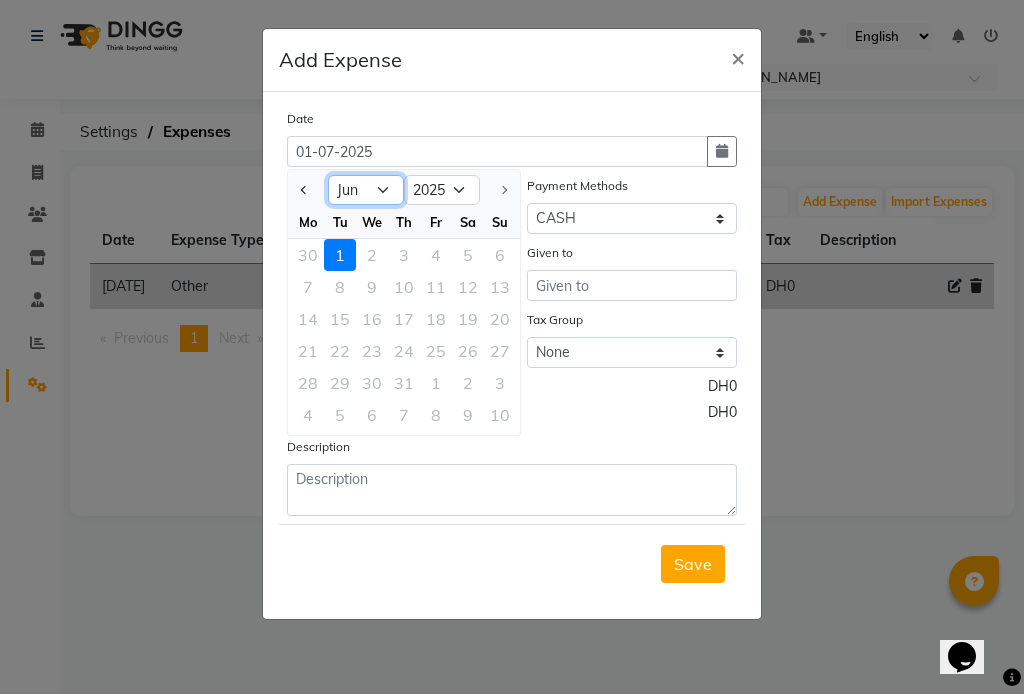 click on "Jan Feb Mar Apr May Jun [DATE]" 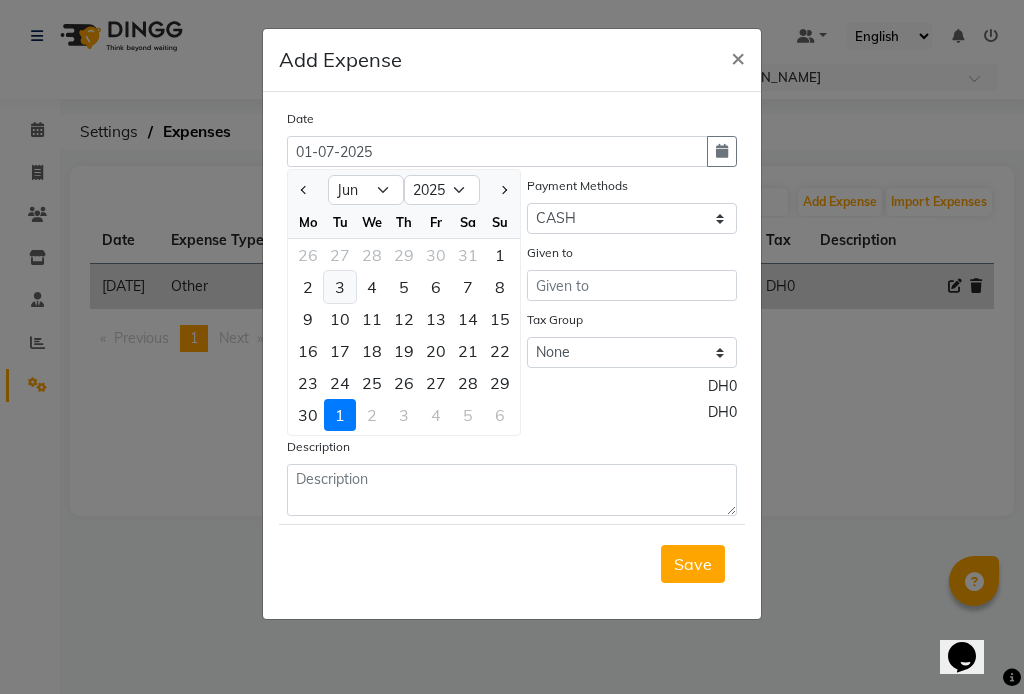 click on "3" 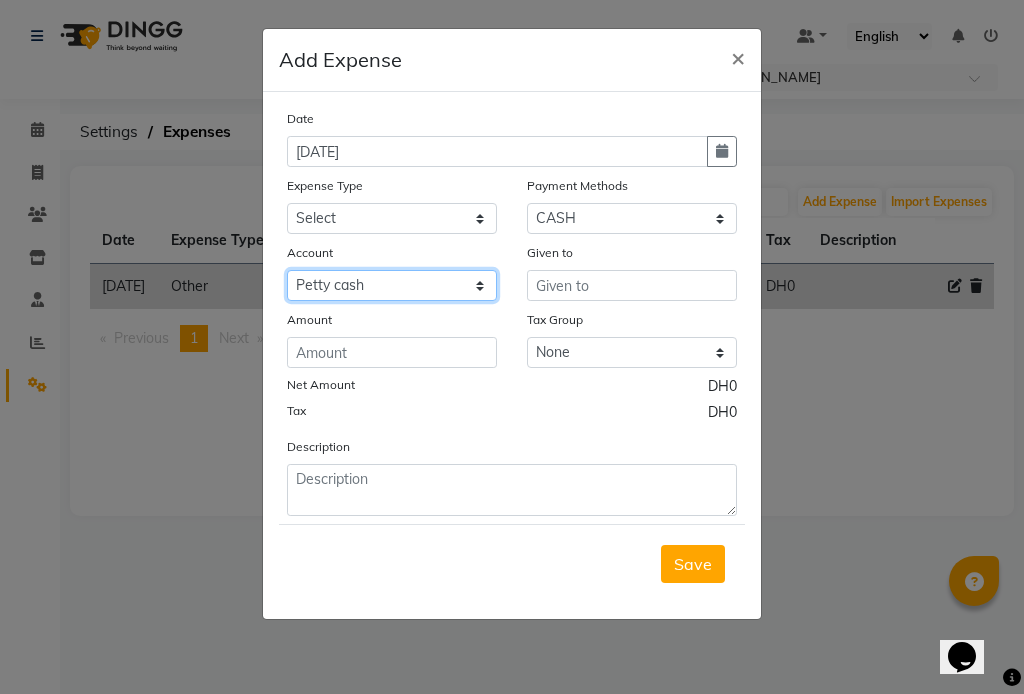 click on "Select [PERSON_NAME] cash" 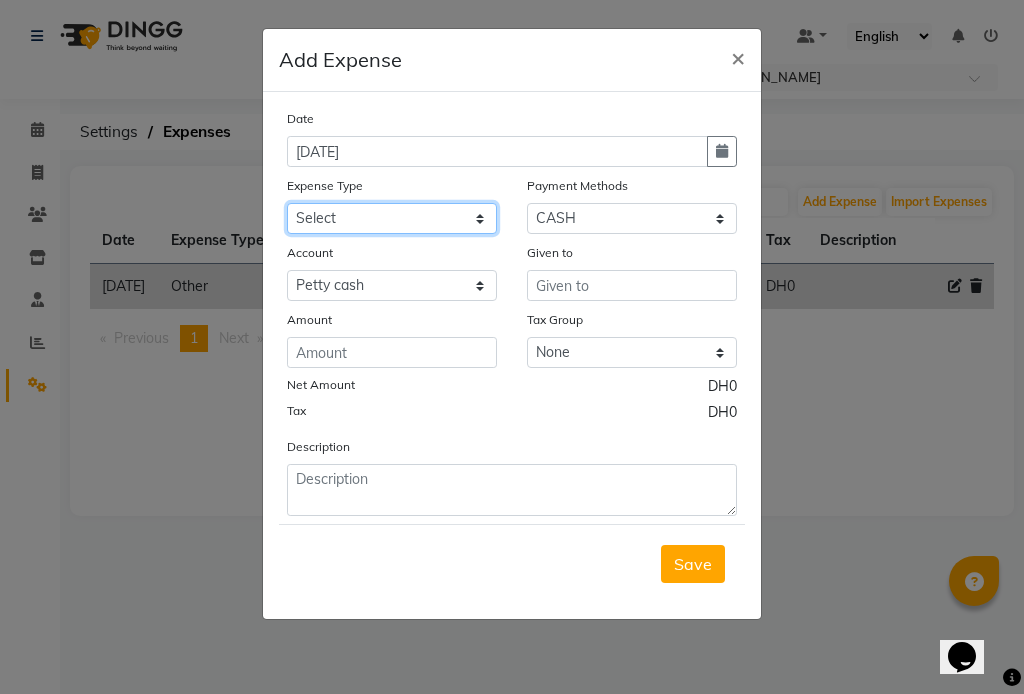 click on "Select Advance Salary Bank charges Car maintenance  Cash transfer to bank Cash transfer to hub Client Snacks Clinical charges Equipment Fuel Govt fee Incentive Insurance International purchase Loan Repayment Maintenance Marketing Miscellaneous MRA Other Pantry Product Rent Salary Staff Snacks Tax Tea & Refreshment Utilities" 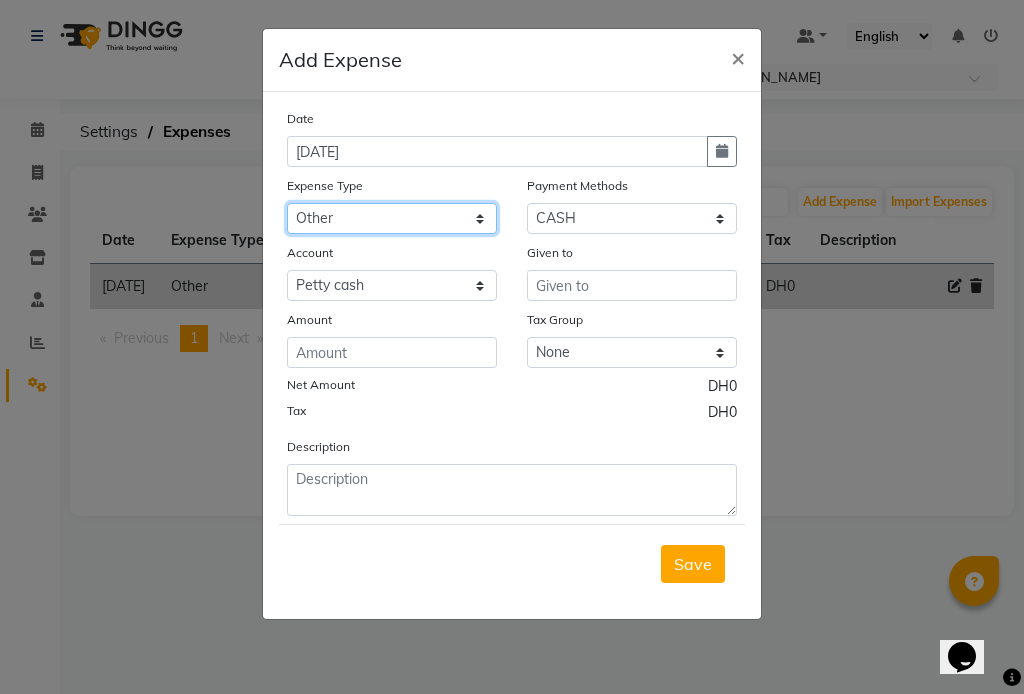 click on "Select Advance Salary Bank charges Car maintenance  Cash transfer to bank Cash transfer to hub Client Snacks Clinical charges Equipment Fuel Govt fee Incentive Insurance International purchase Loan Repayment Maintenance Marketing Miscellaneous MRA Other Pantry Product Rent Salary Staff Snacks Tax Tea & Refreshment Utilities" 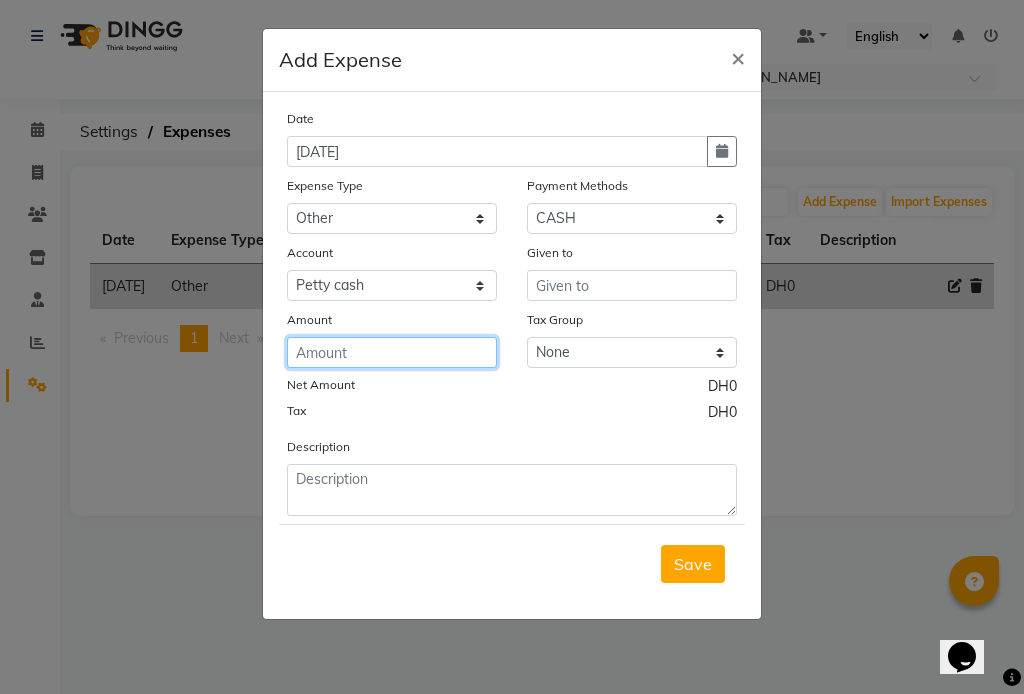 click 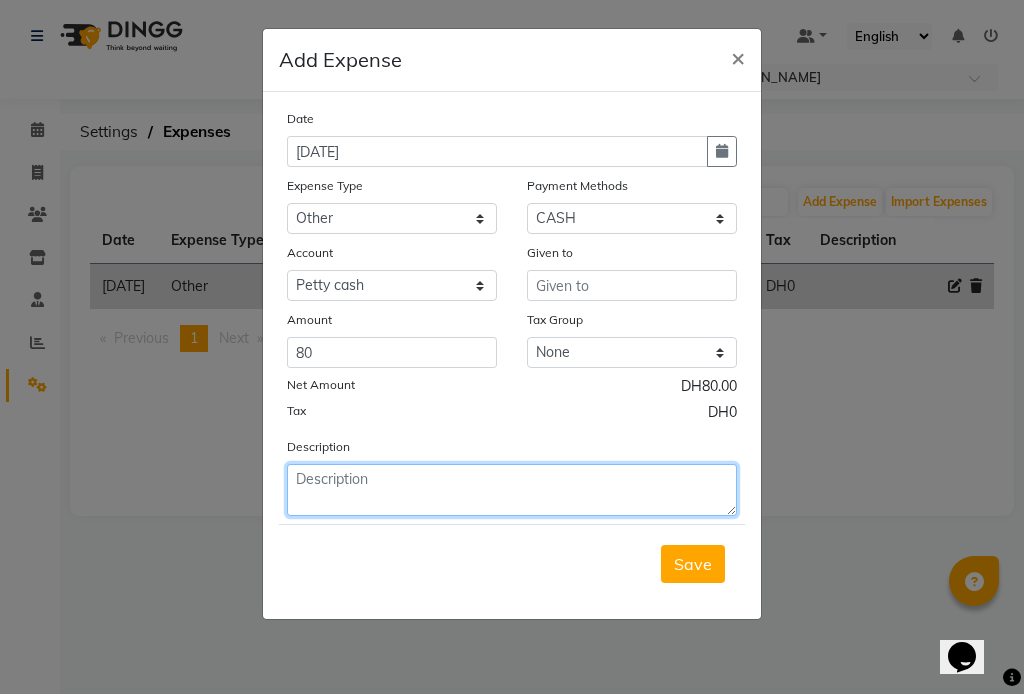 click 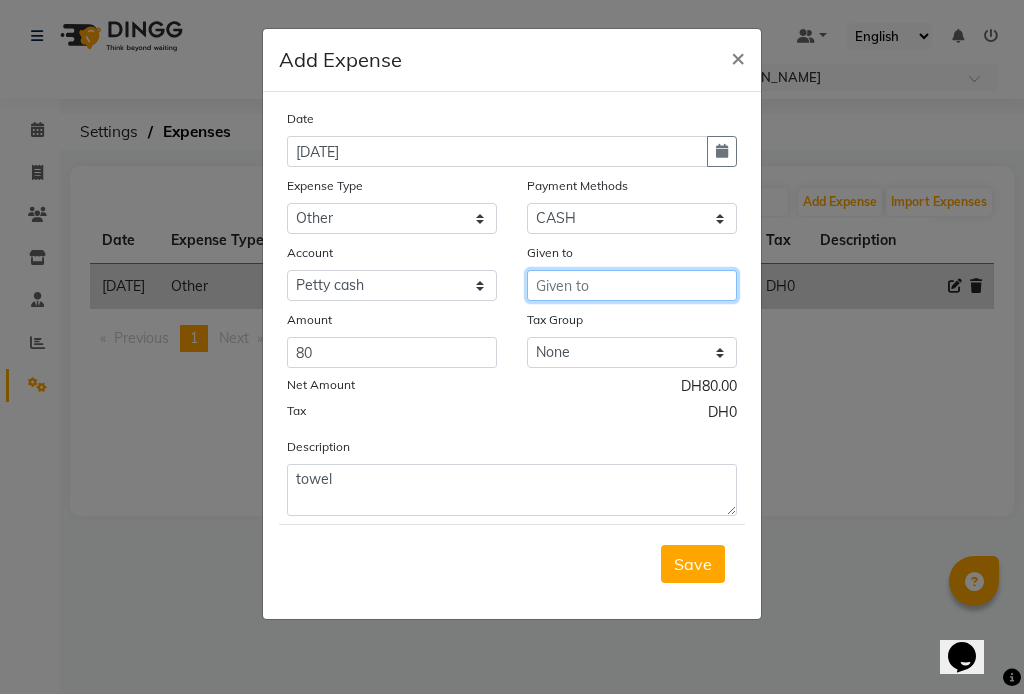 click at bounding box center (632, 285) 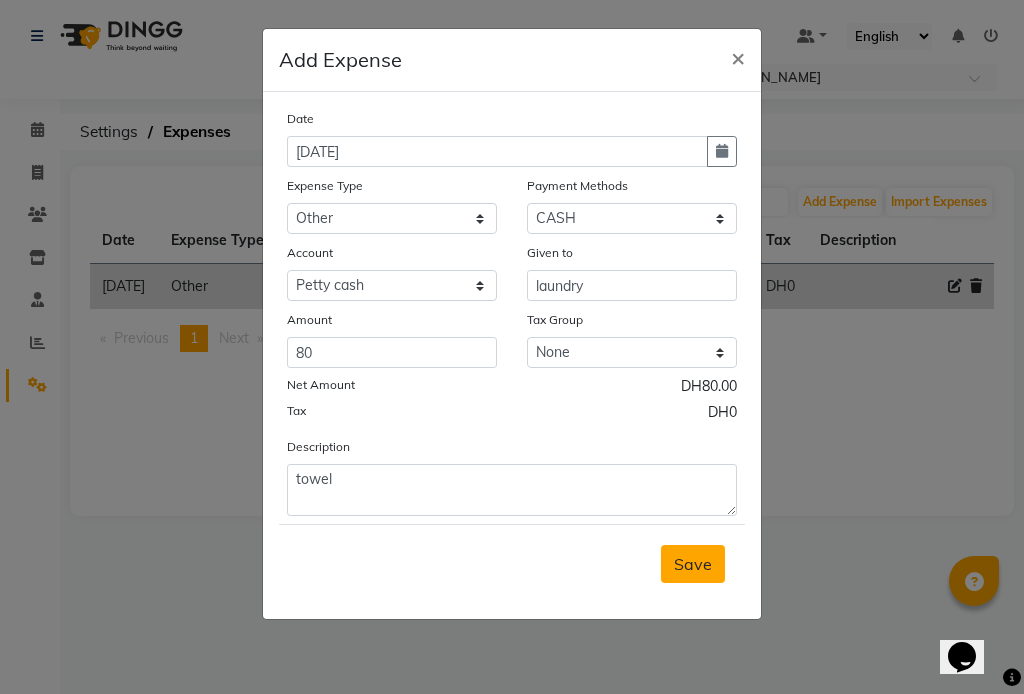click on "Save" at bounding box center [693, 564] 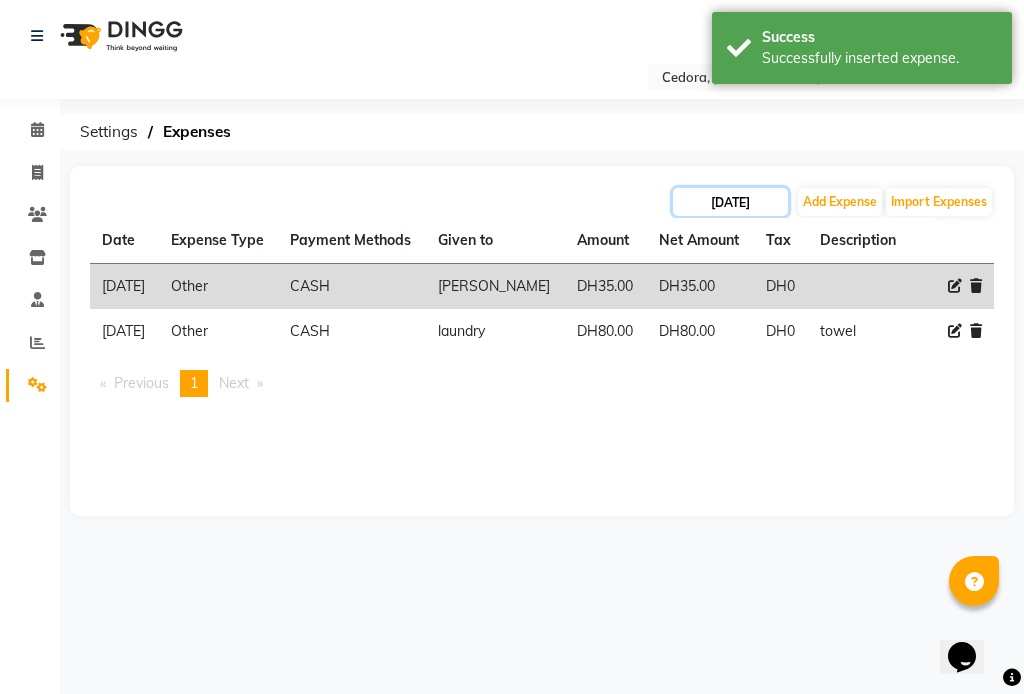 click on "[DATE]" 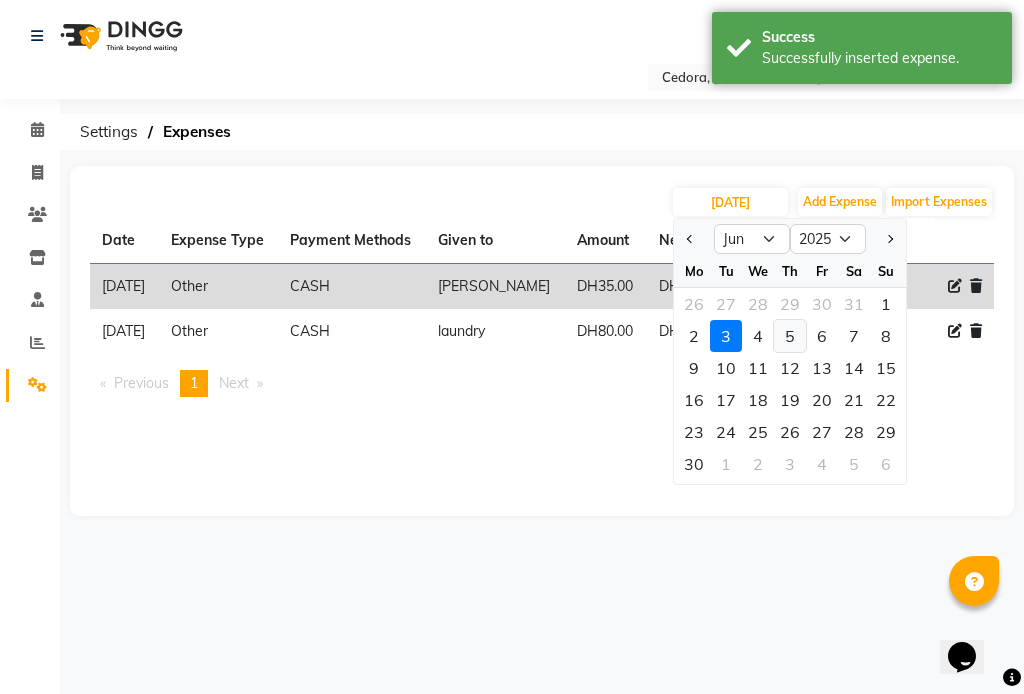 click on "5" 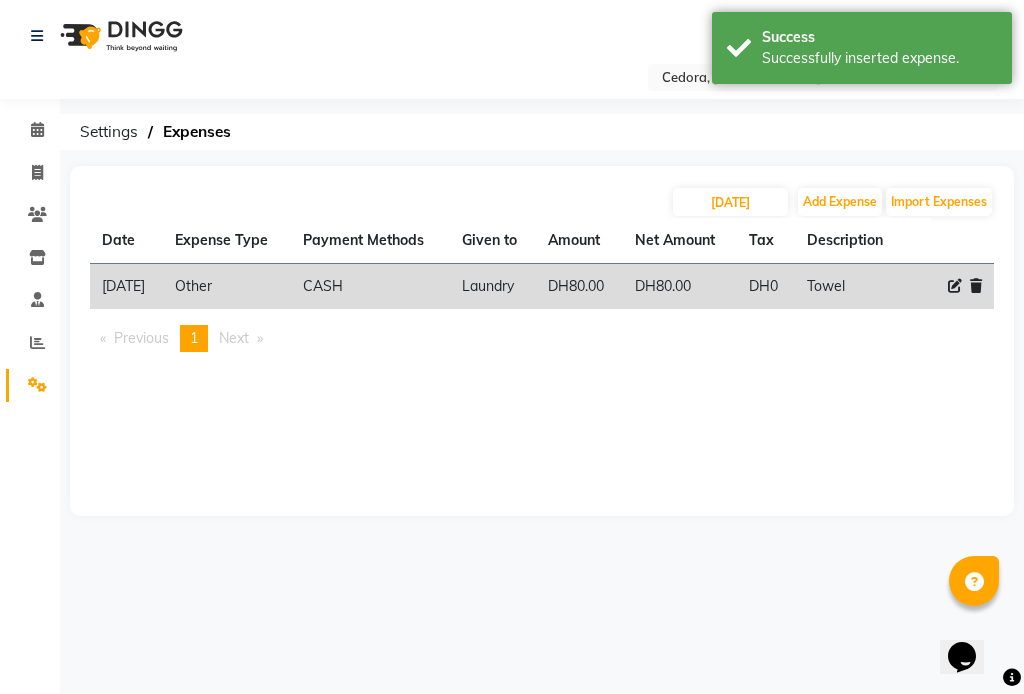 click 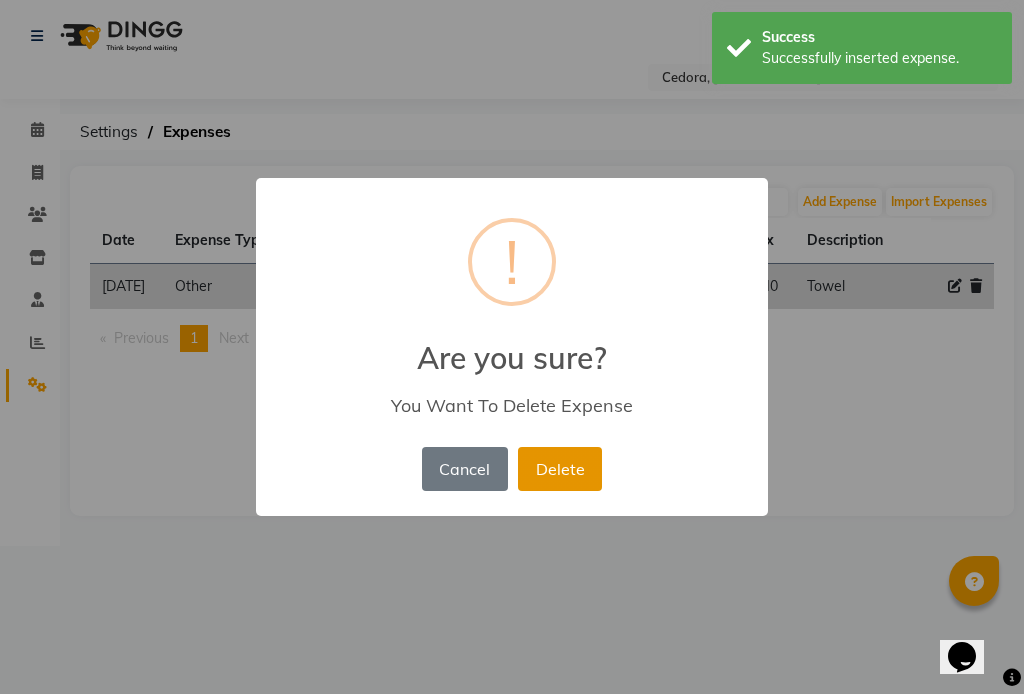 click on "Delete" at bounding box center (560, 469) 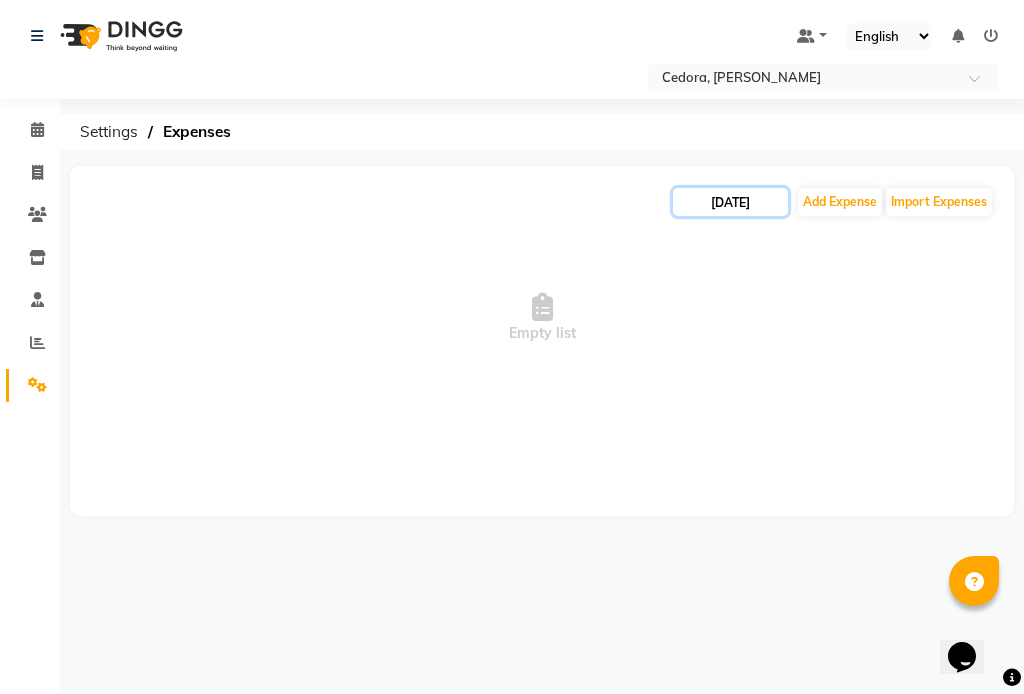 click on "[DATE]" 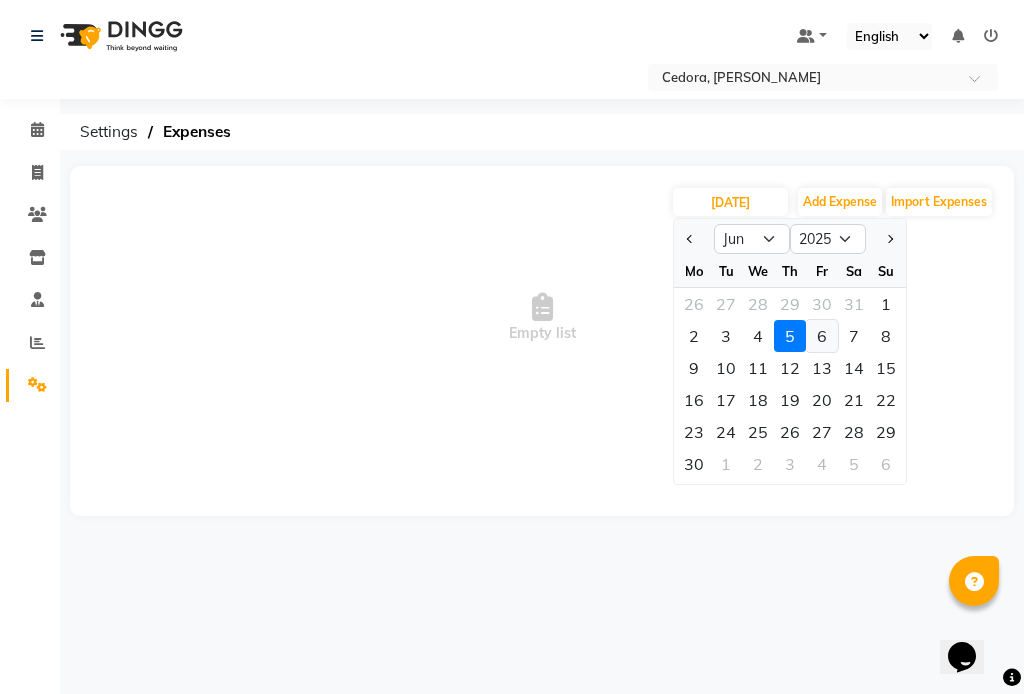 click on "6" 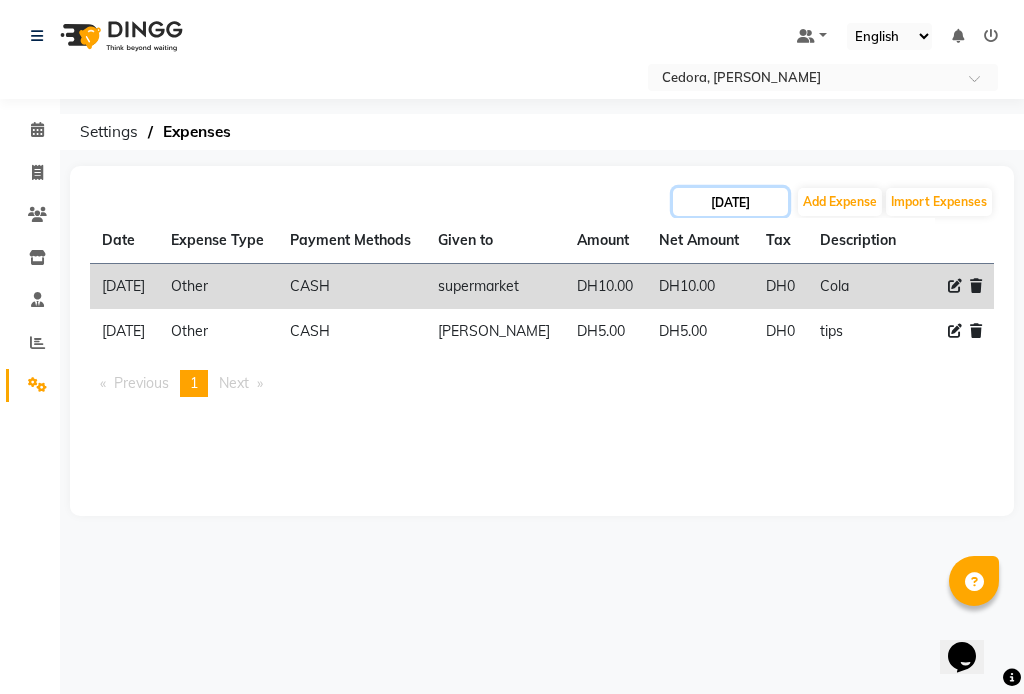 click on "[DATE]" 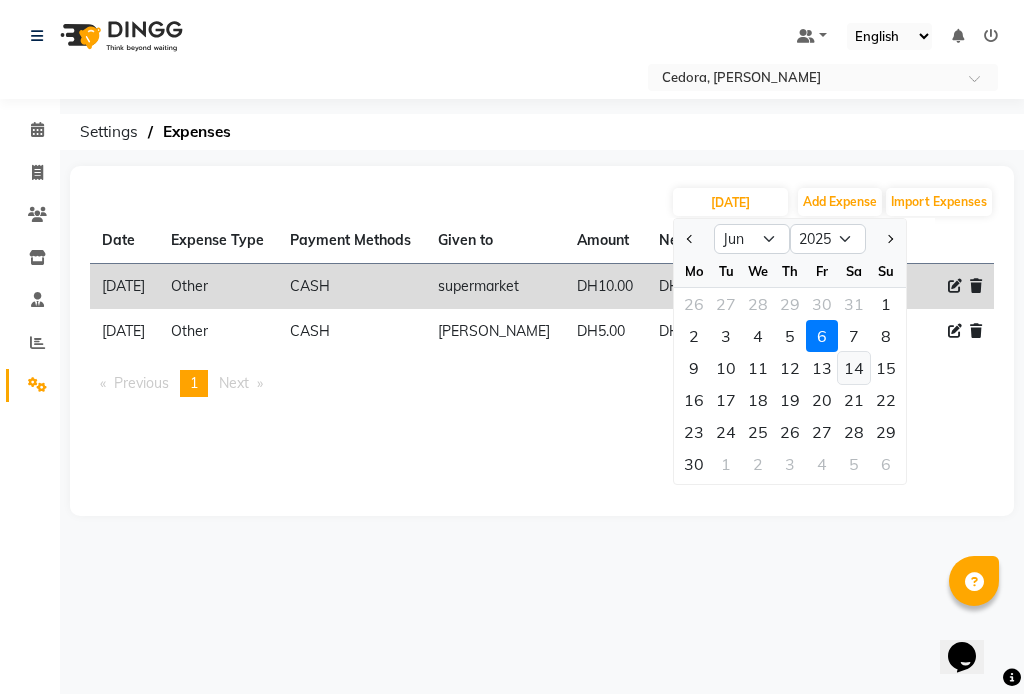 click on "14" 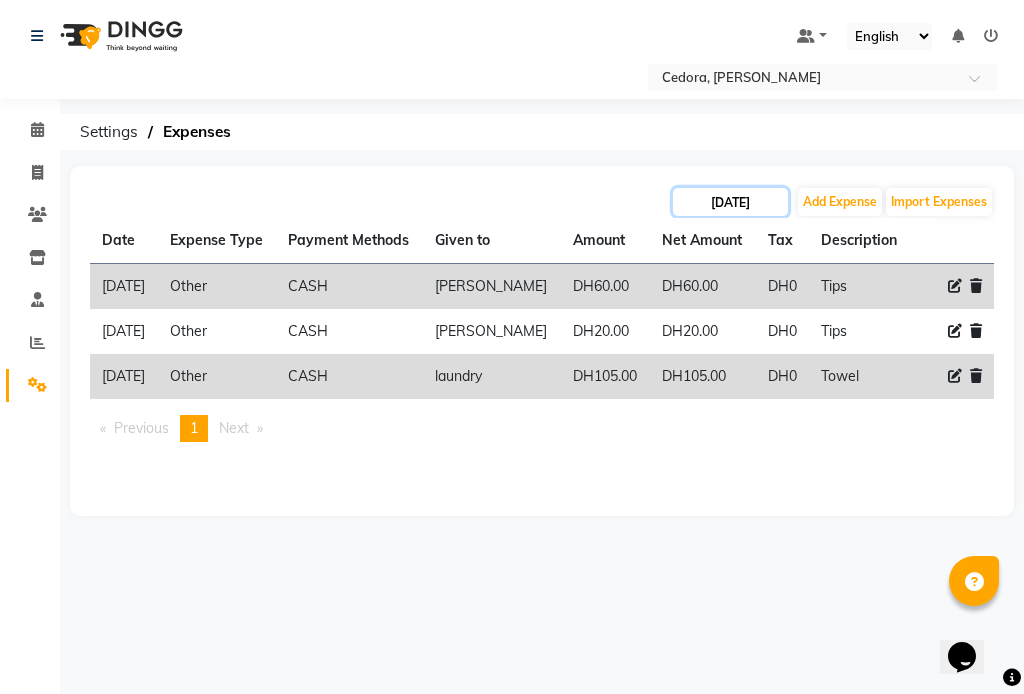 click on "[DATE]" 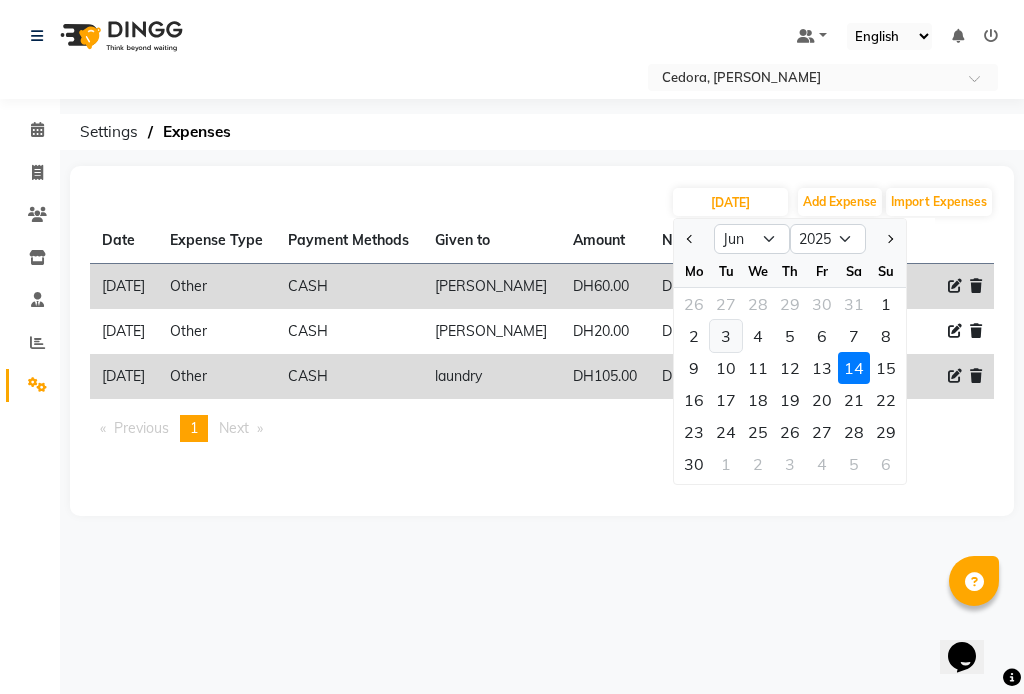 click on "3" 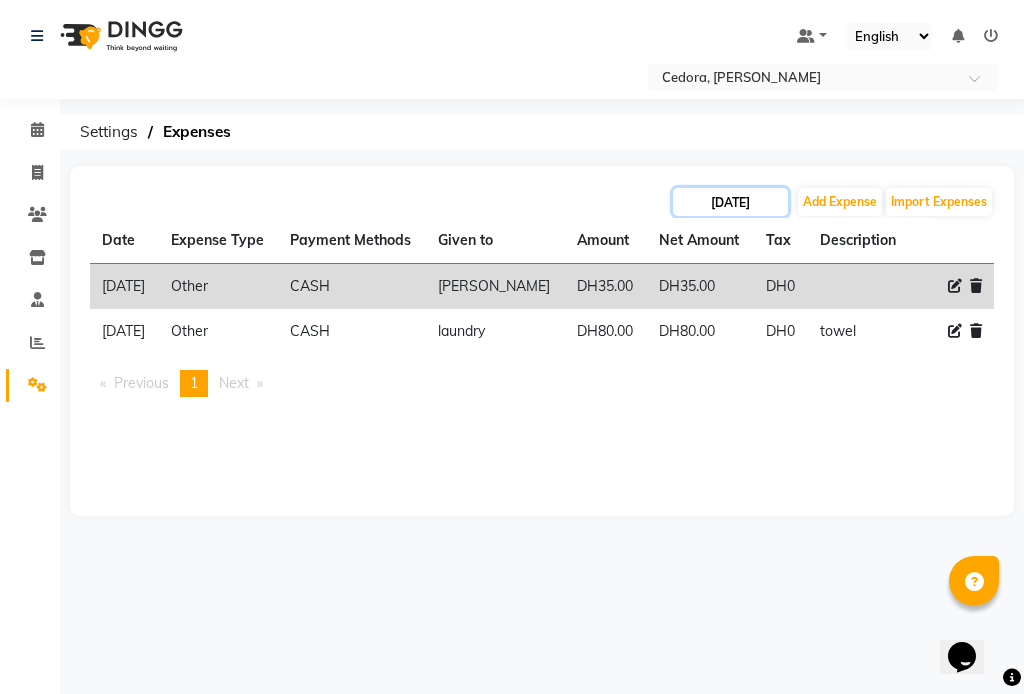 click on "[DATE]" 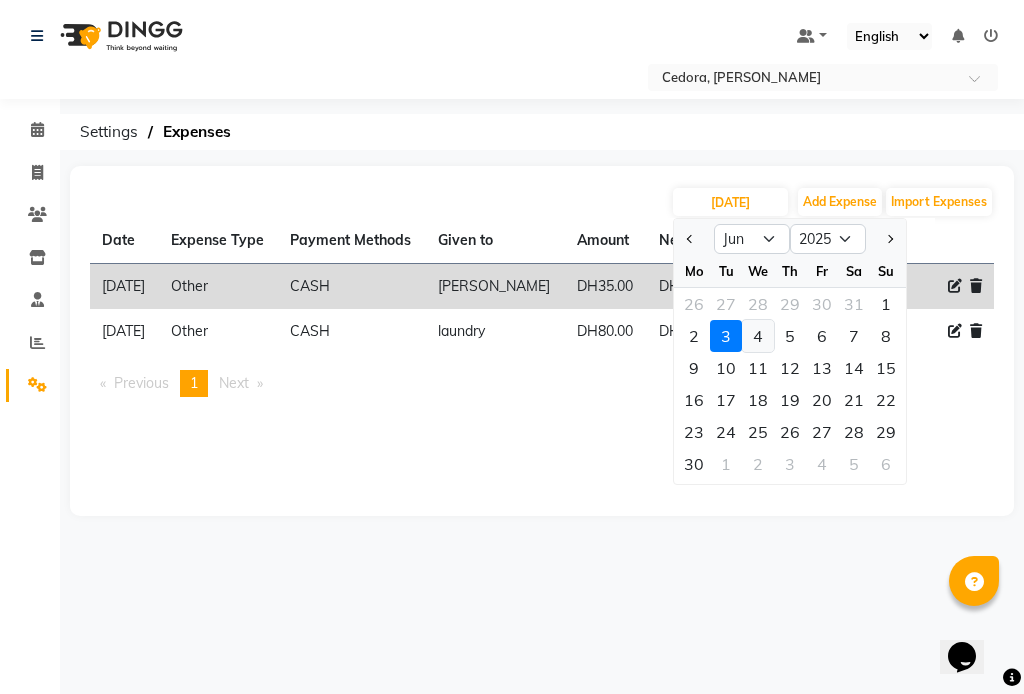 click on "4" 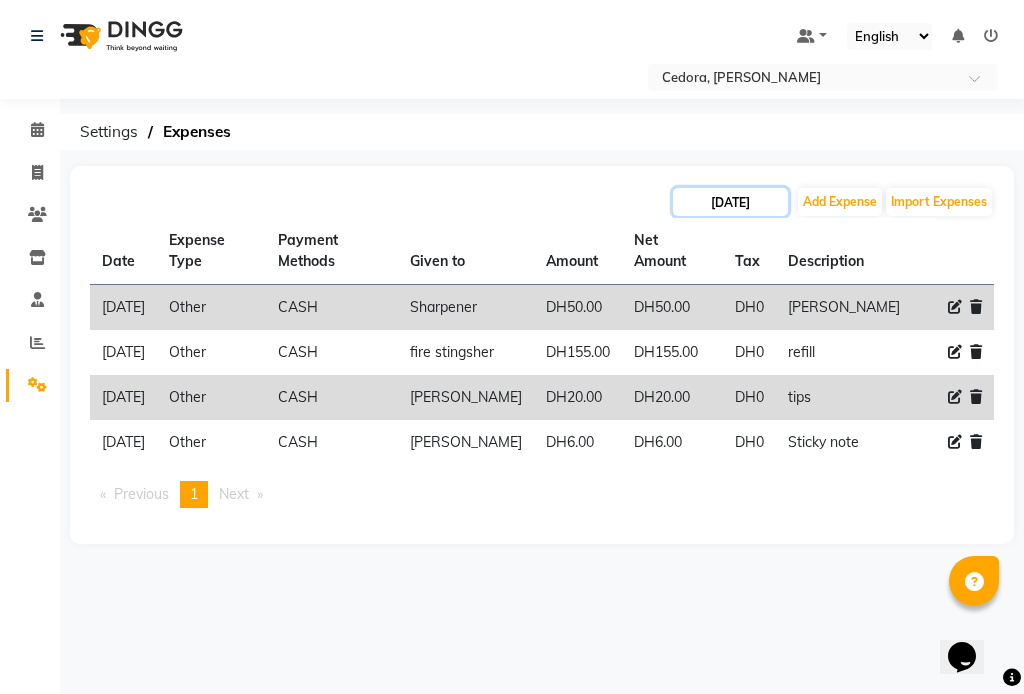 click on "[DATE]" 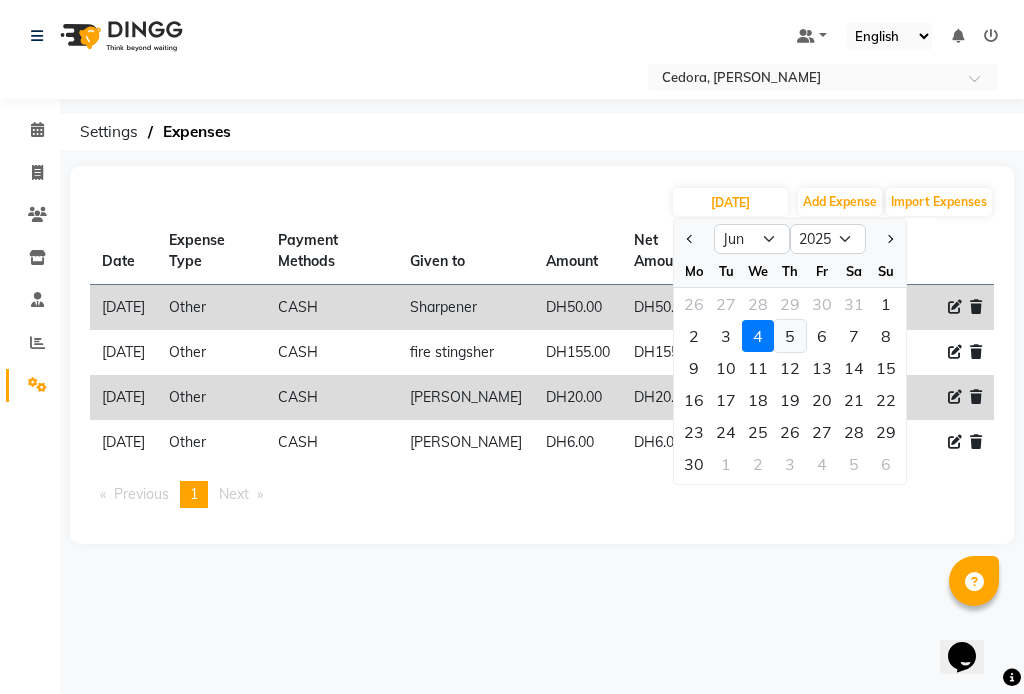 click on "5" 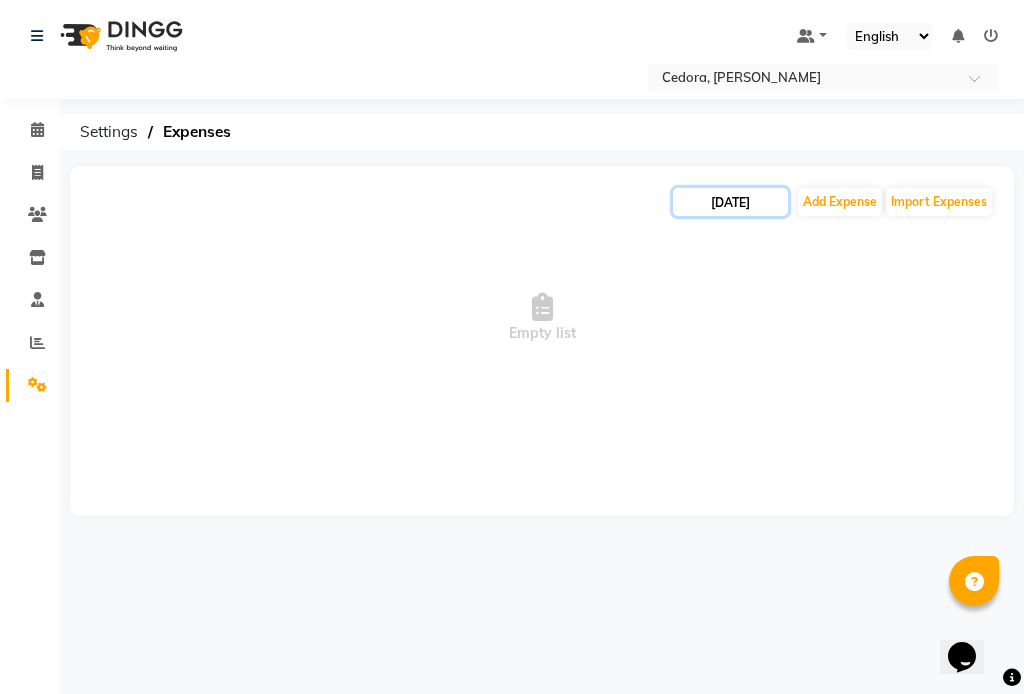 click on "[DATE]" 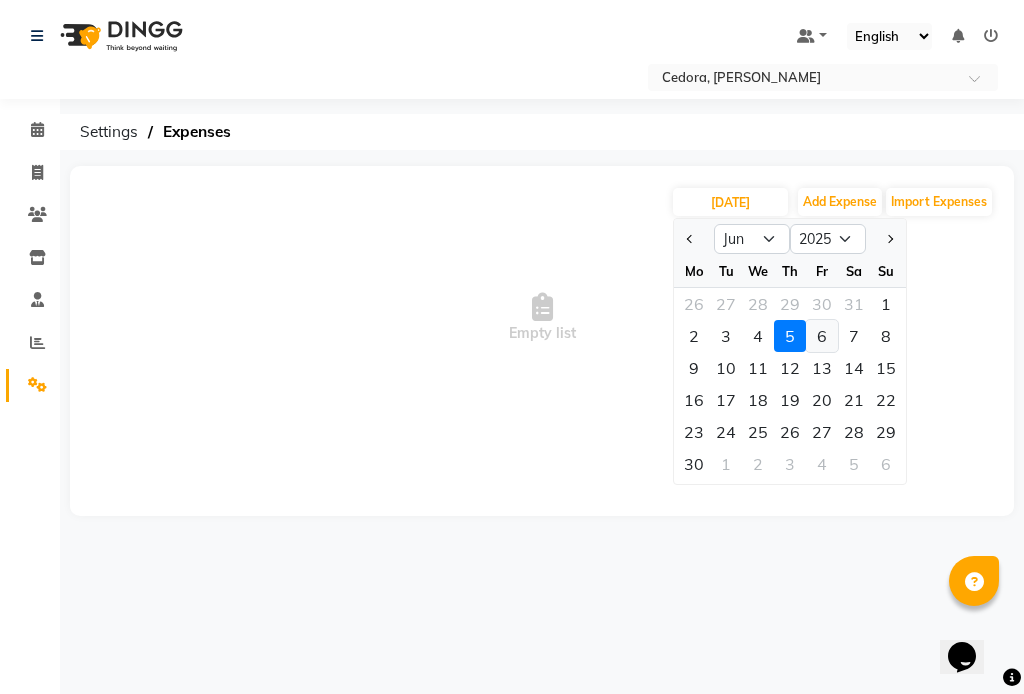 click on "6" 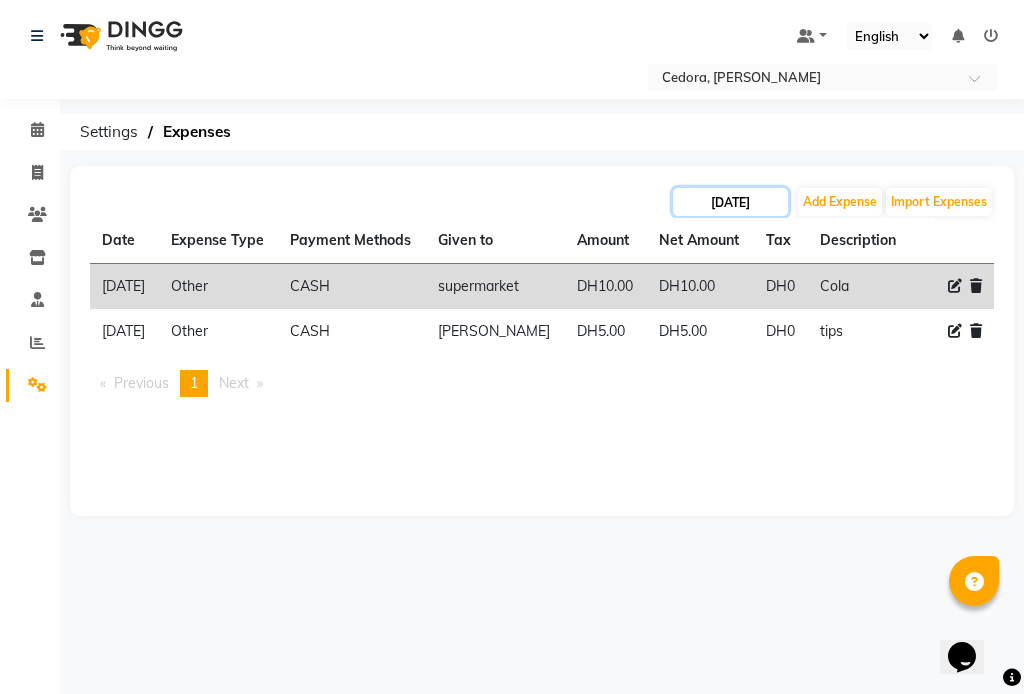click on "[DATE]" 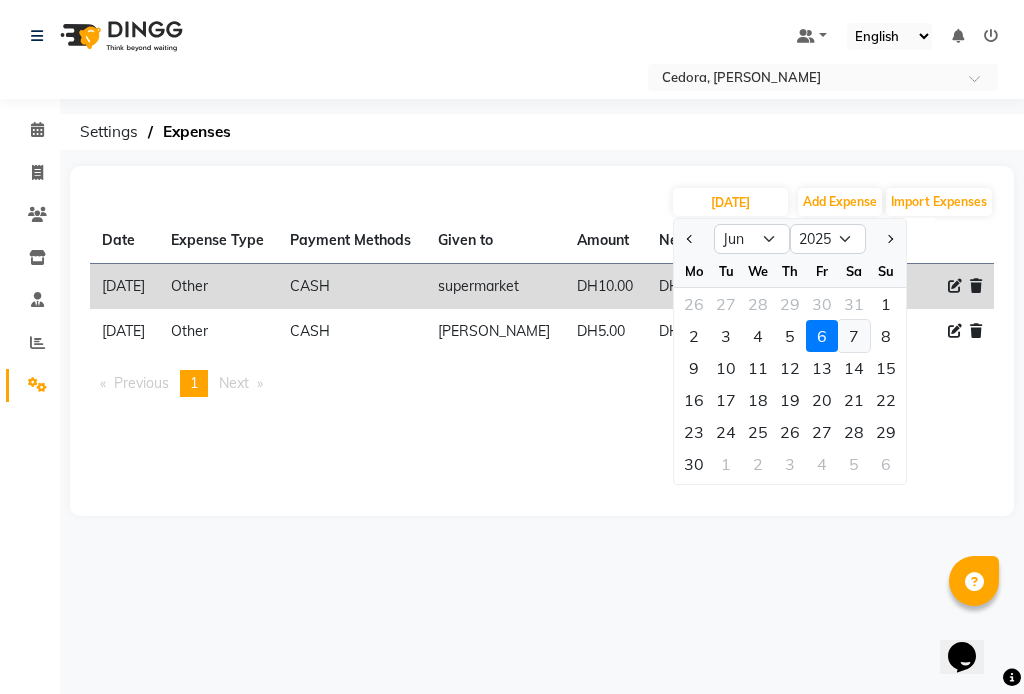 click on "7" 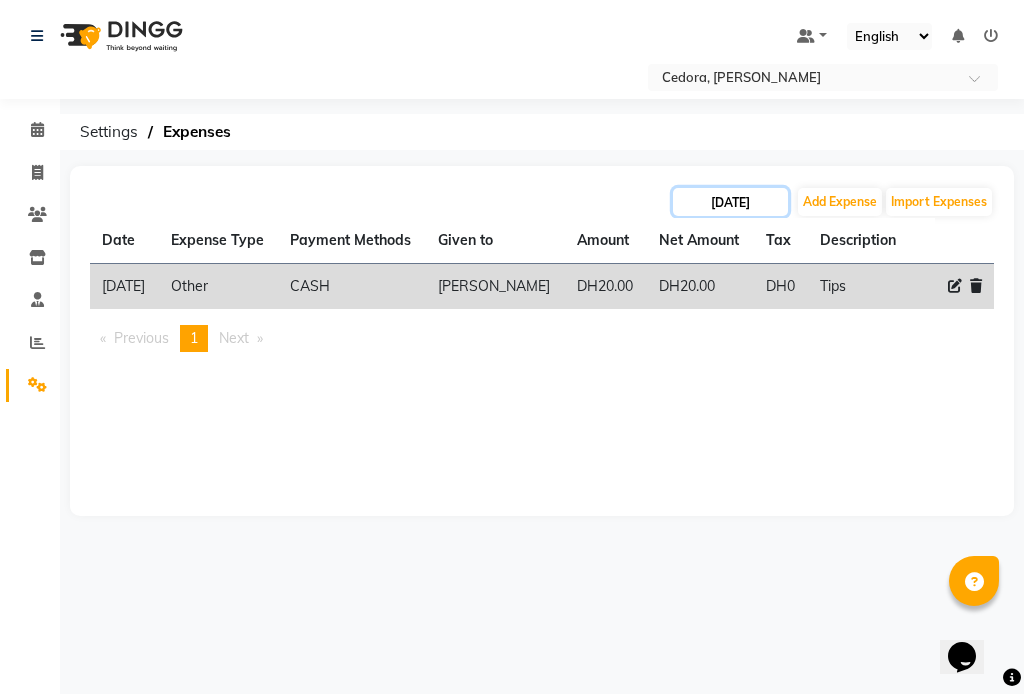 click on "[DATE]" 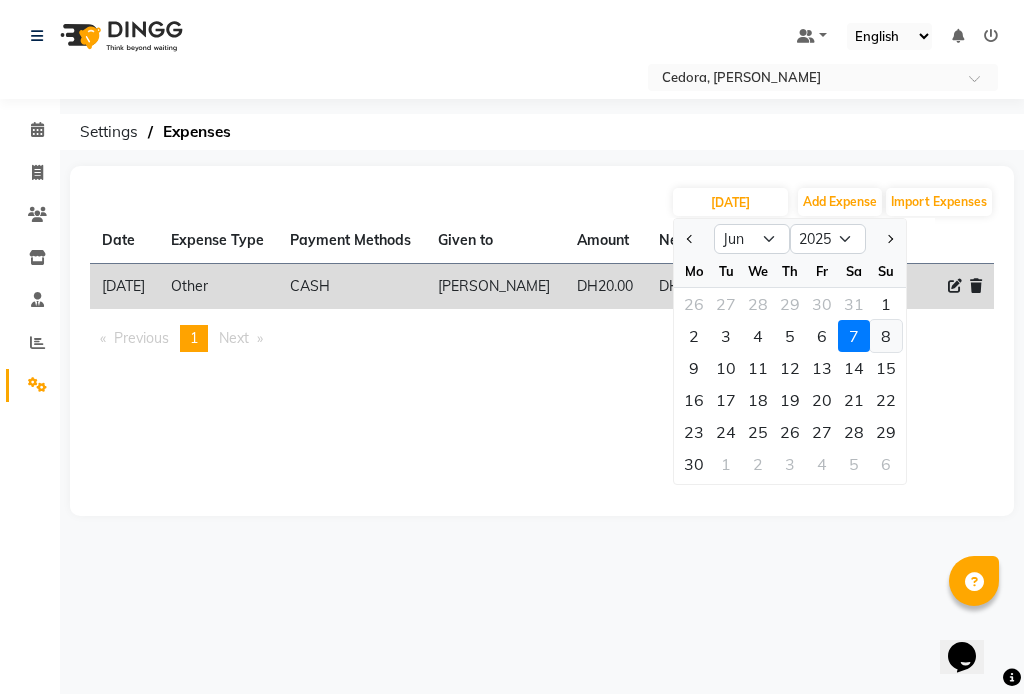 click on "8" 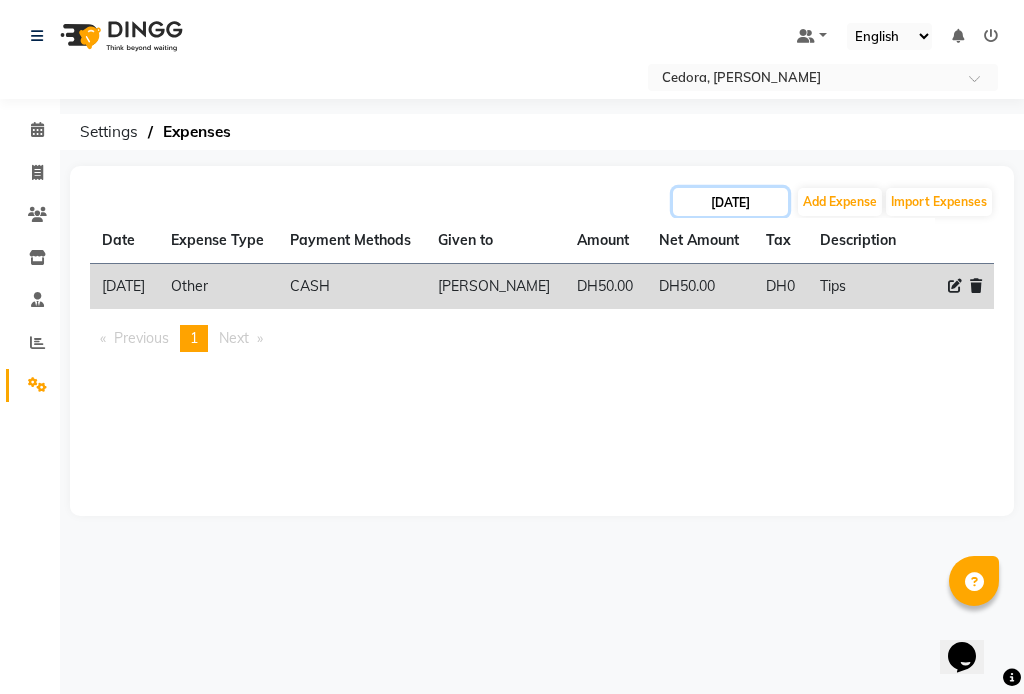 click on "[DATE]" 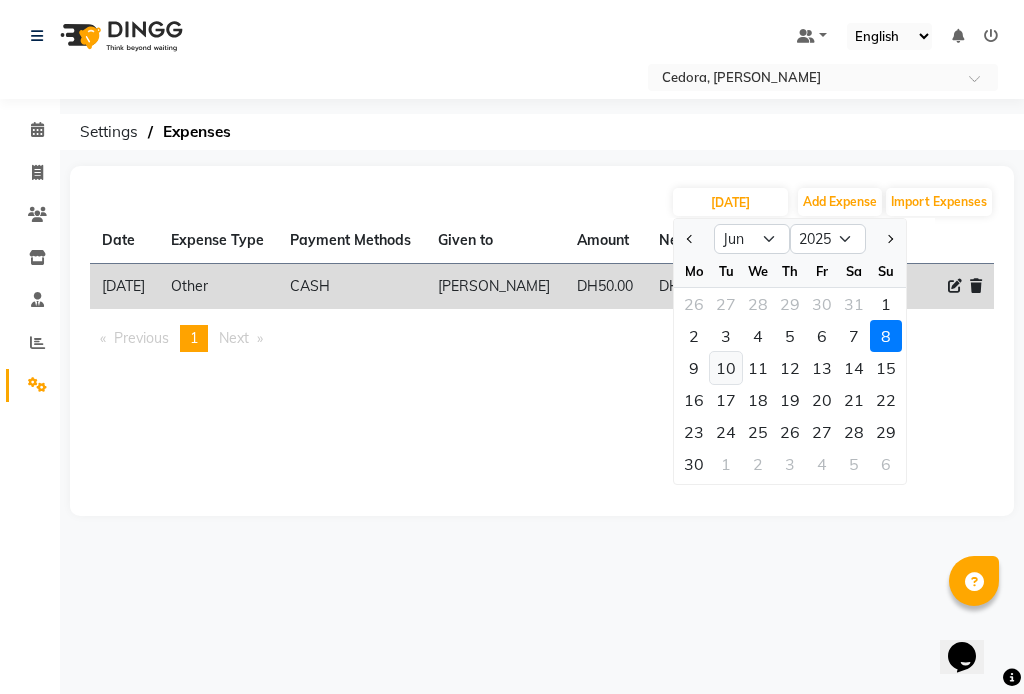 click on "10" 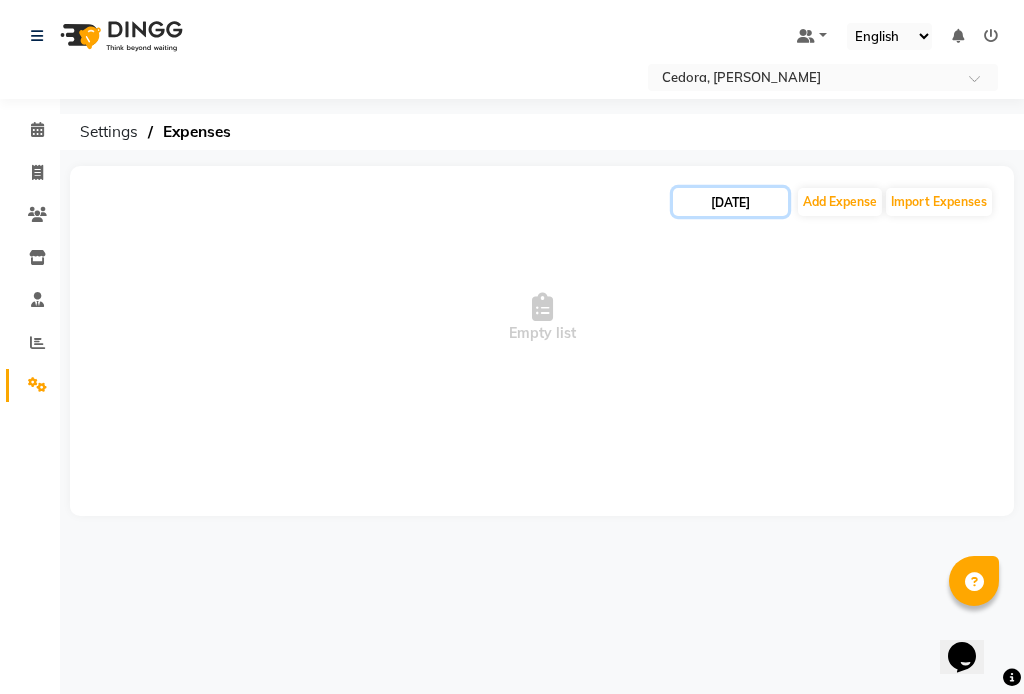 click on "[DATE]" 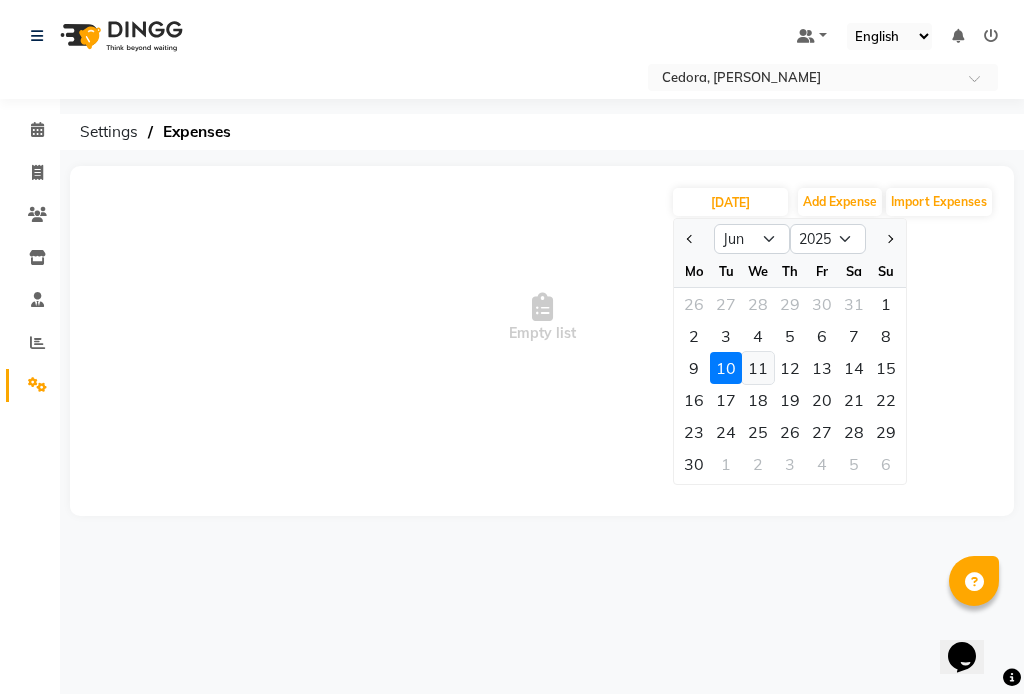 click on "11" 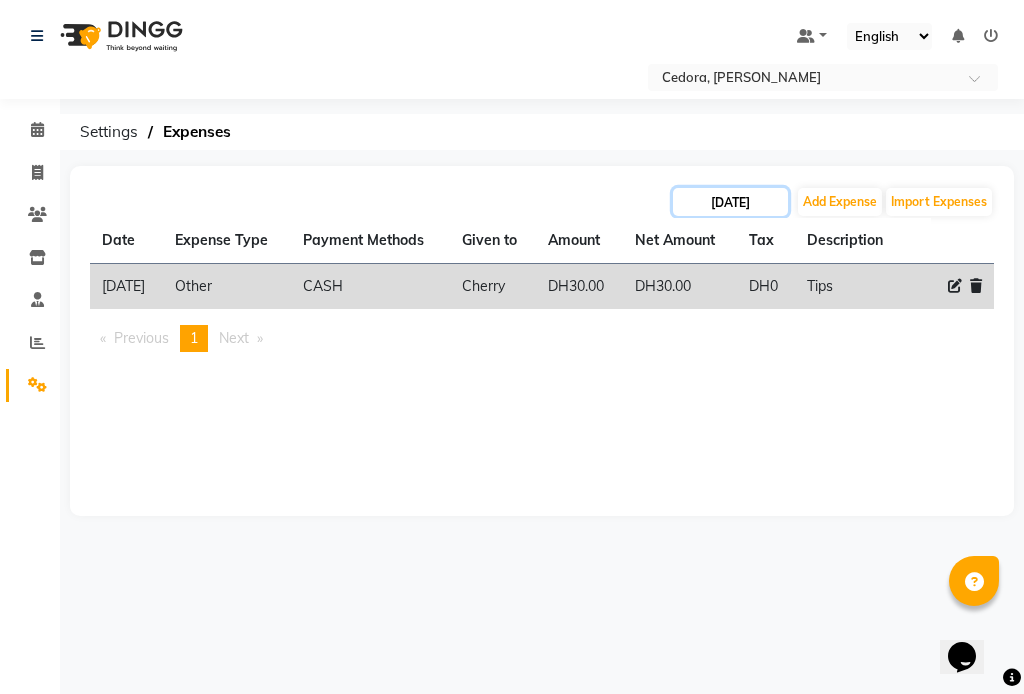 click on "[DATE]" 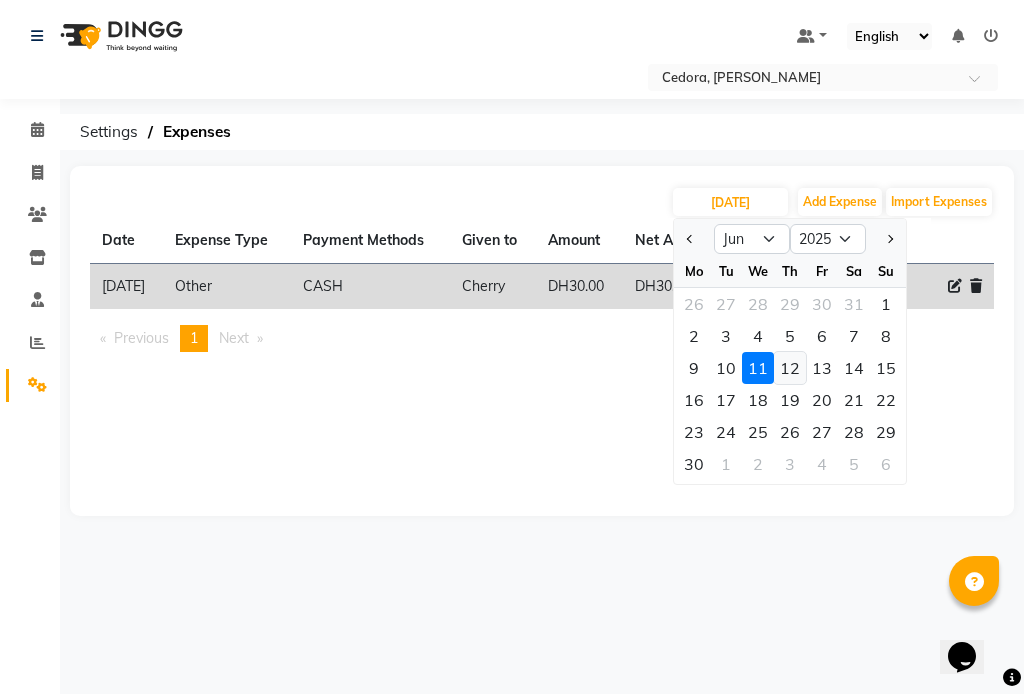 click on "12" 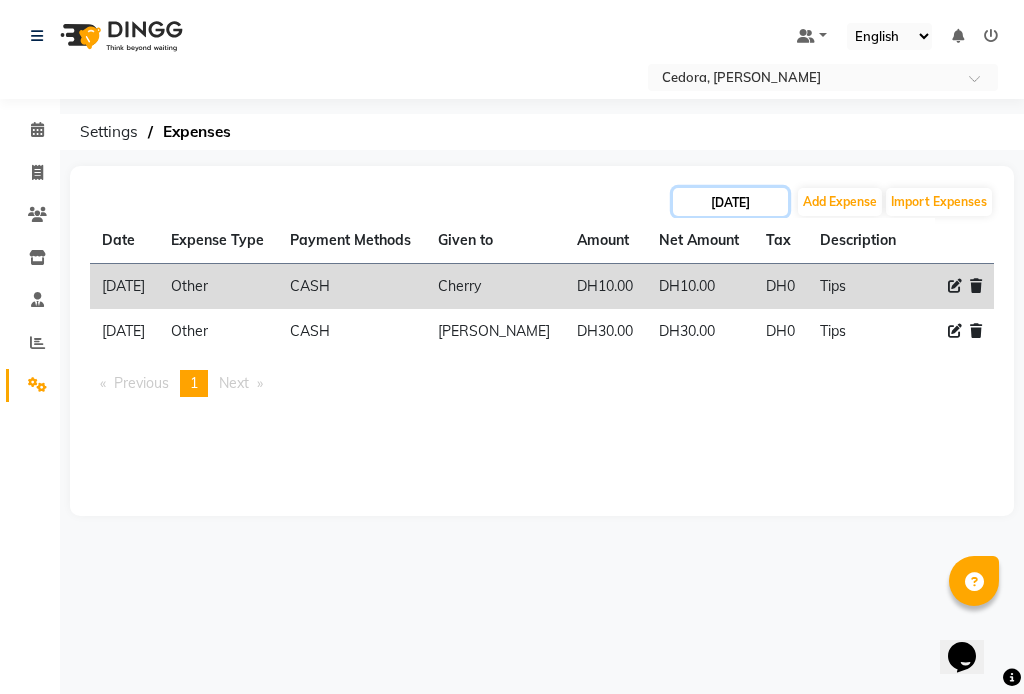 click on "[DATE]" 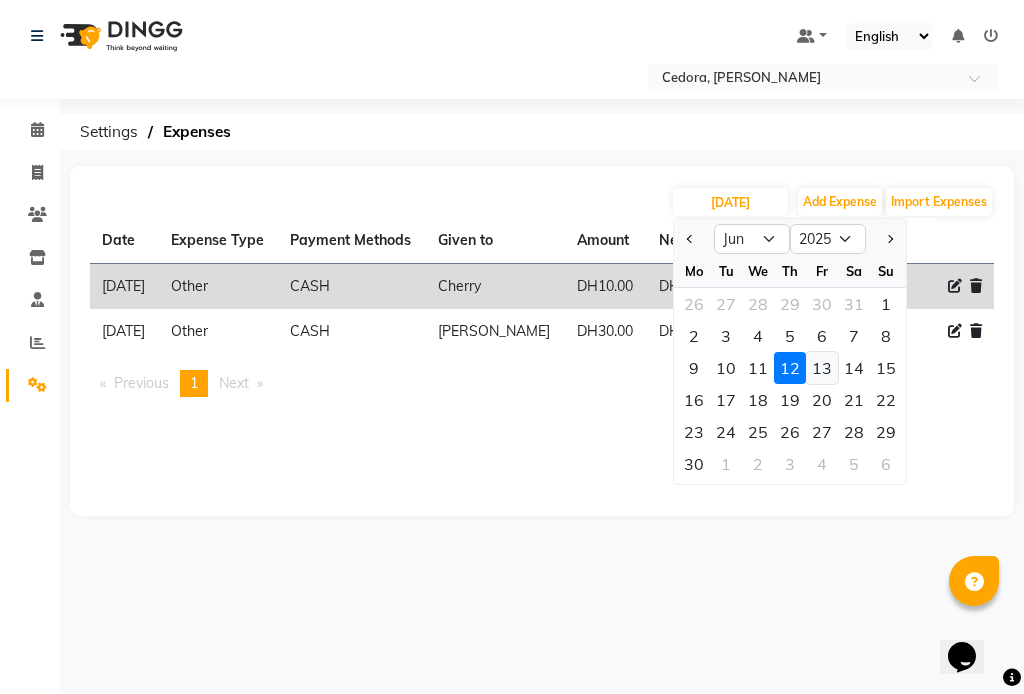 click on "13" 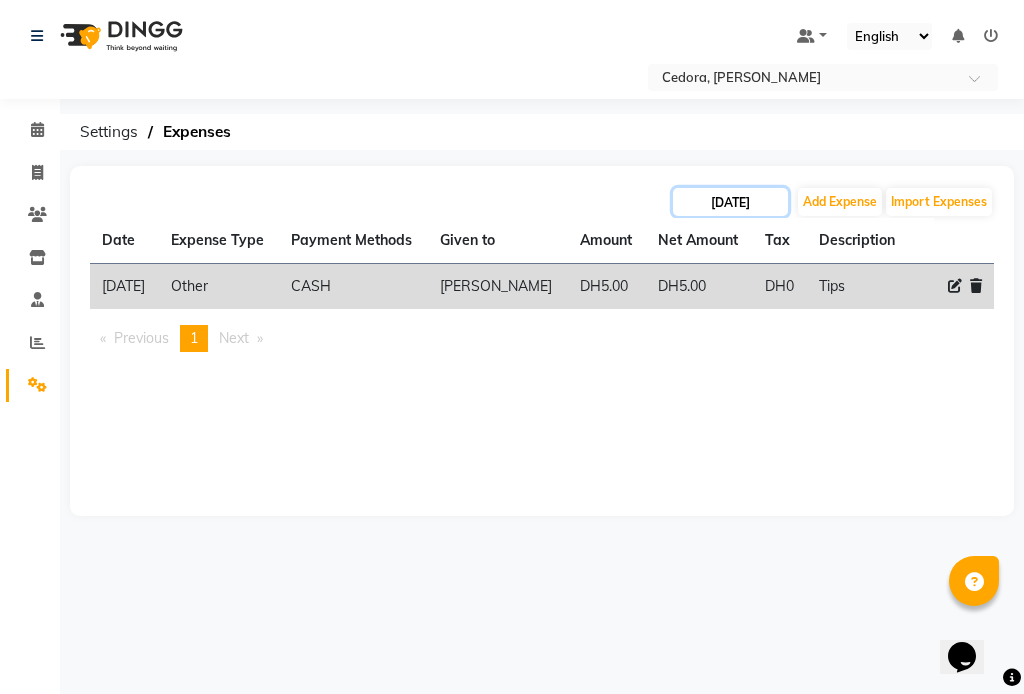 click on "[DATE]" 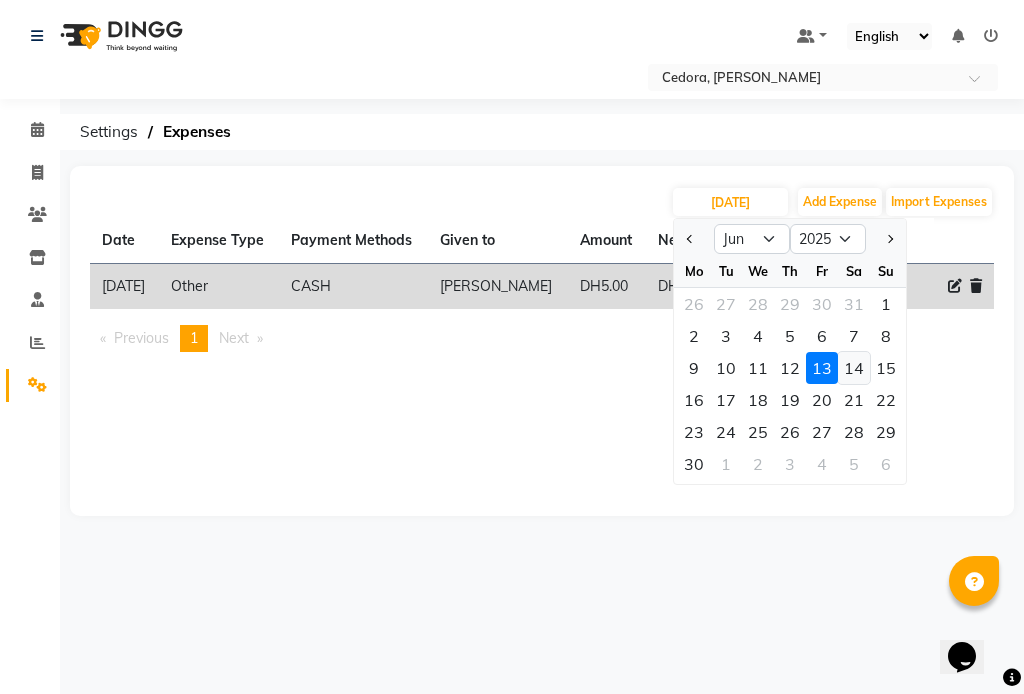 click on "14" 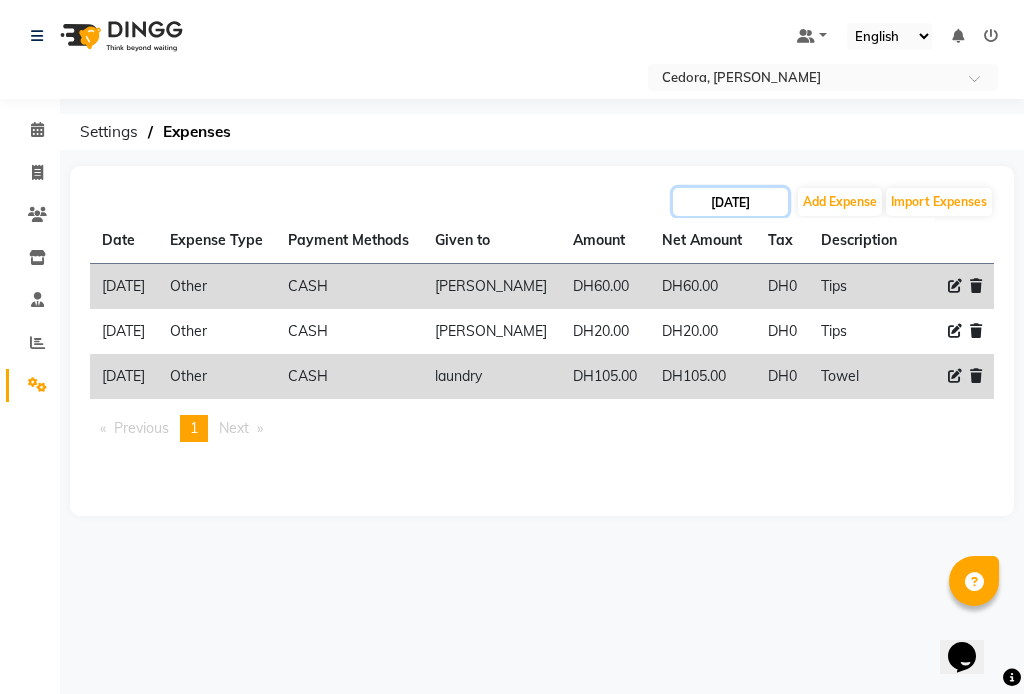 click on "[DATE]" 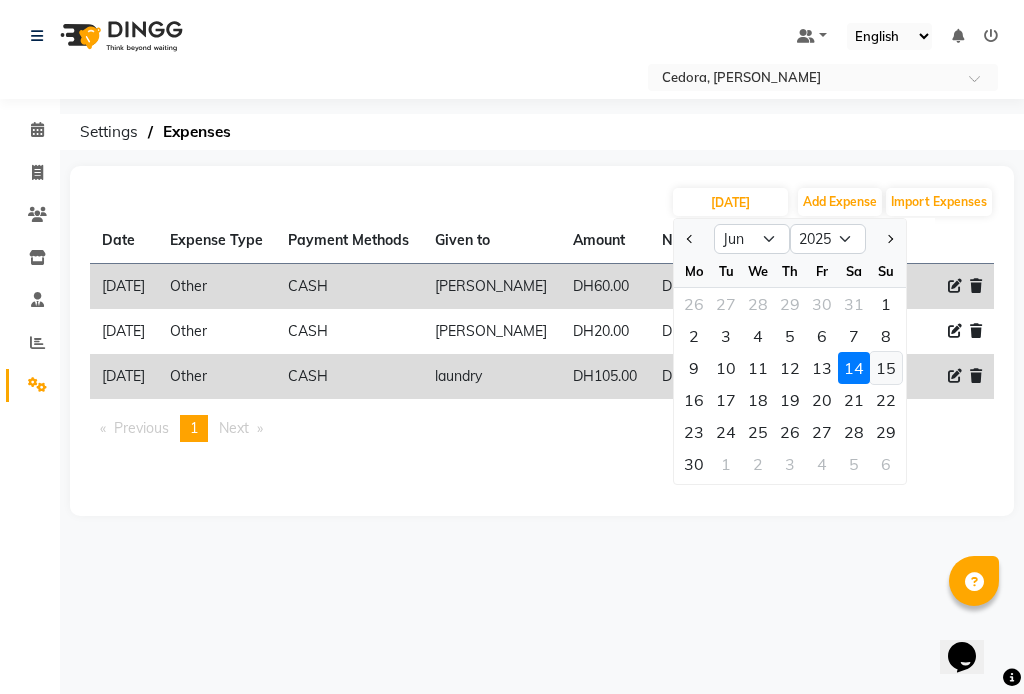 click on "15" 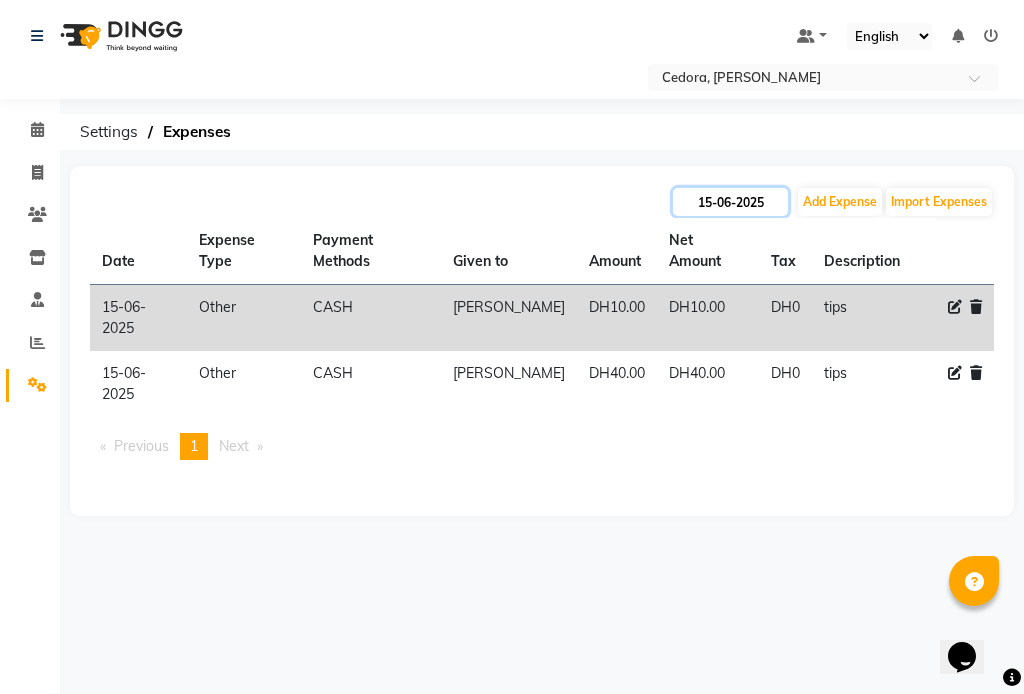 click on "15-06-2025" 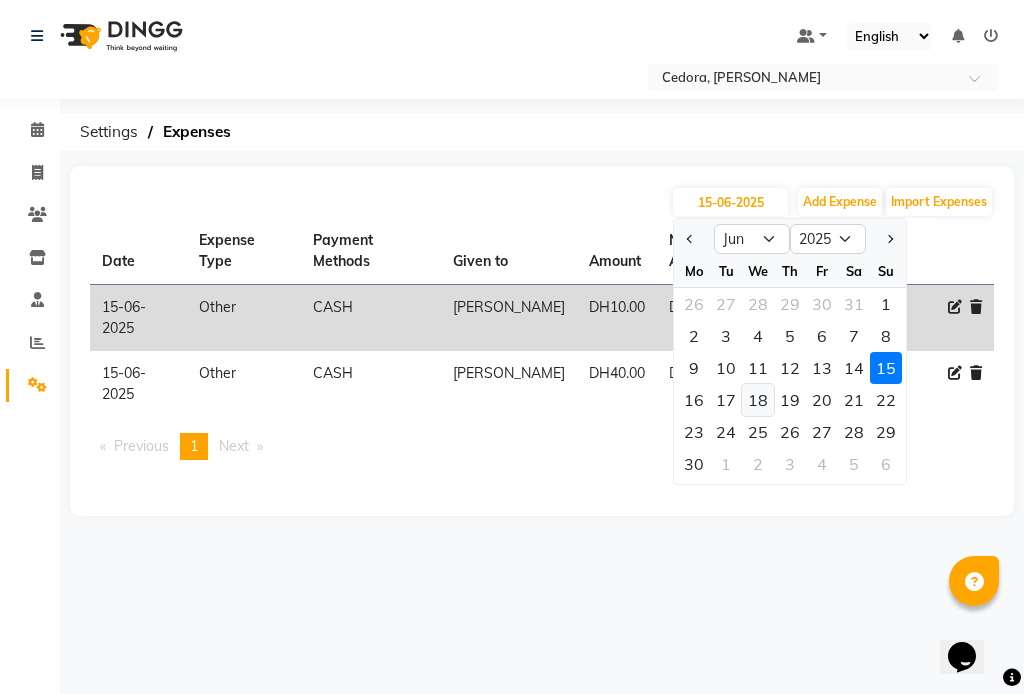 click on "18" 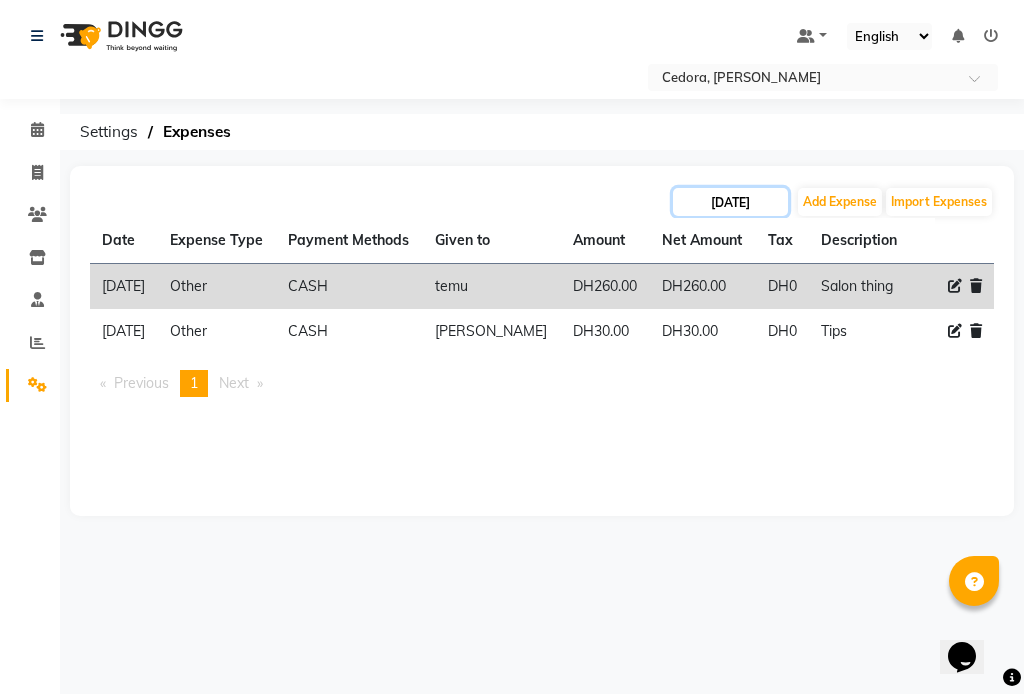 click on "[DATE]" 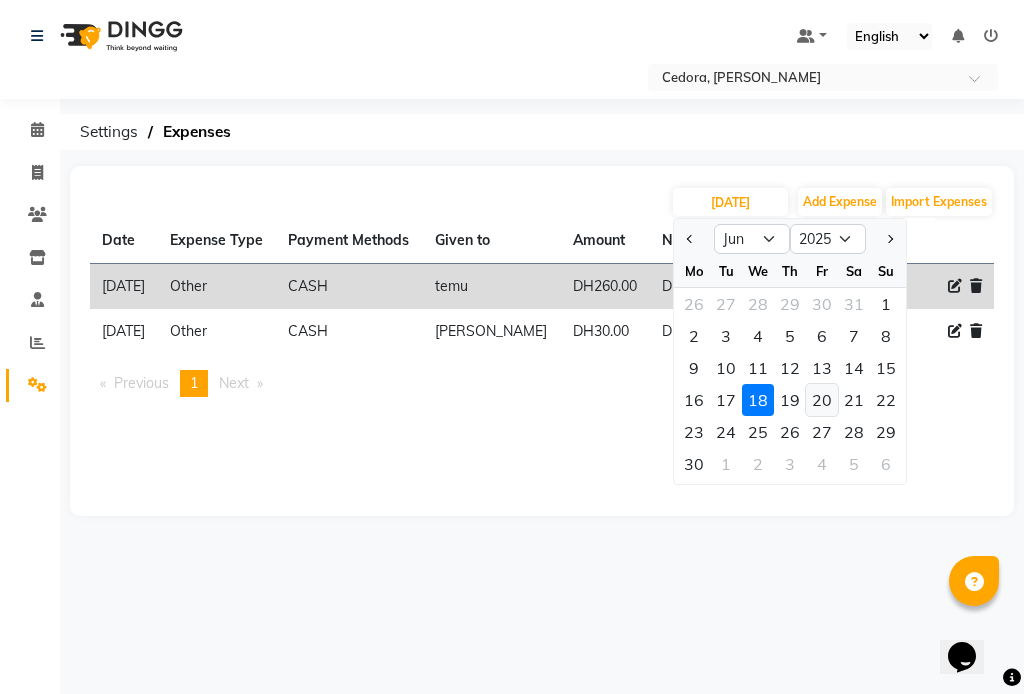 click on "20" 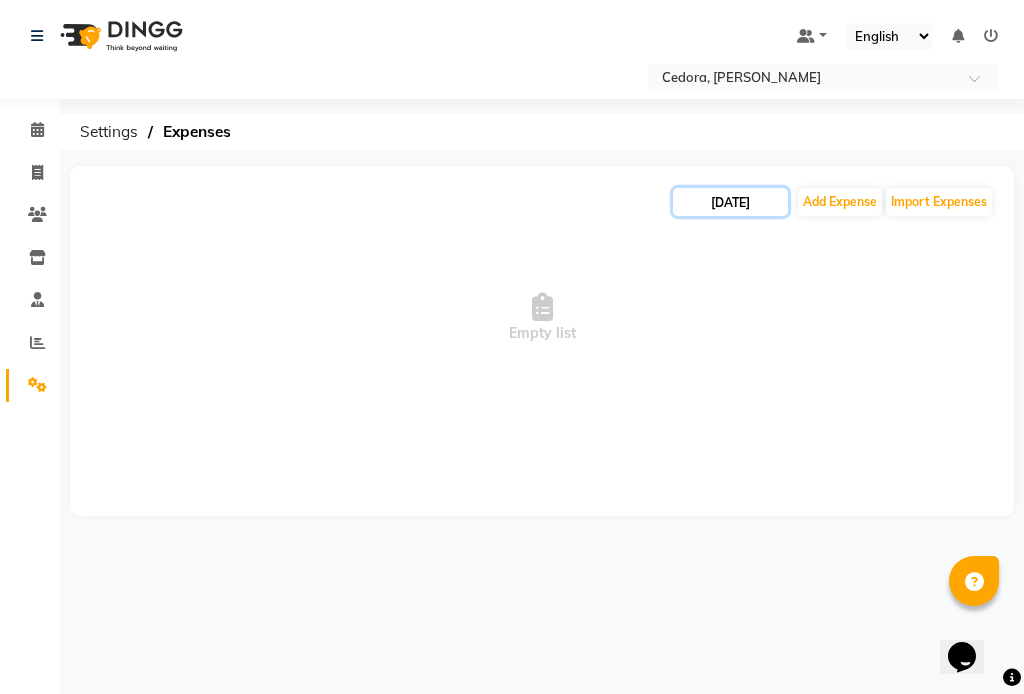 click on "[DATE]" 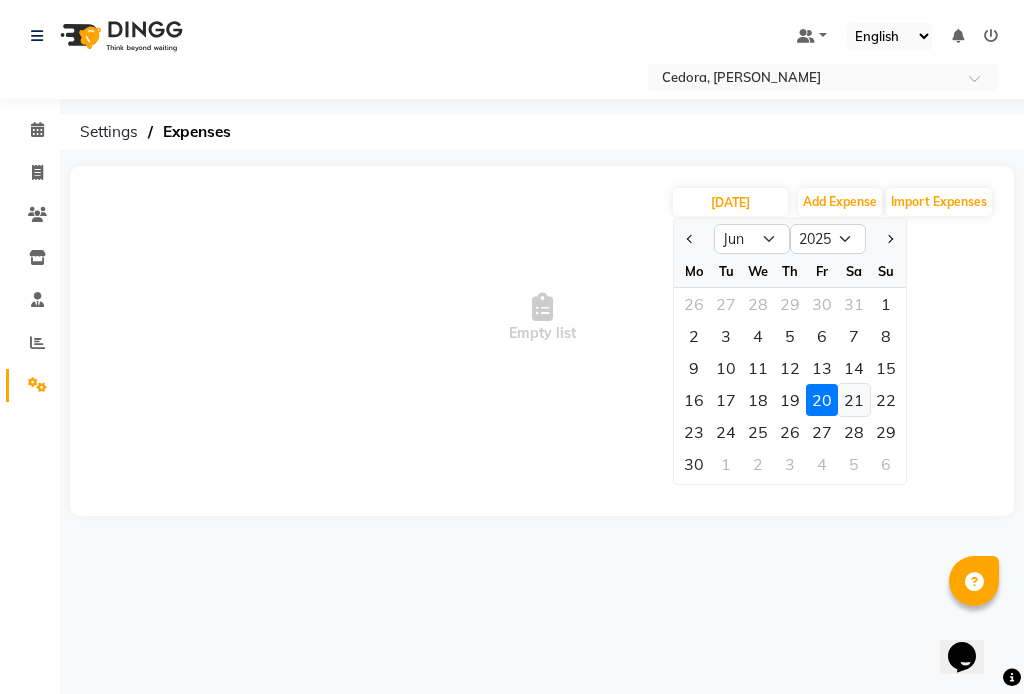click on "21" 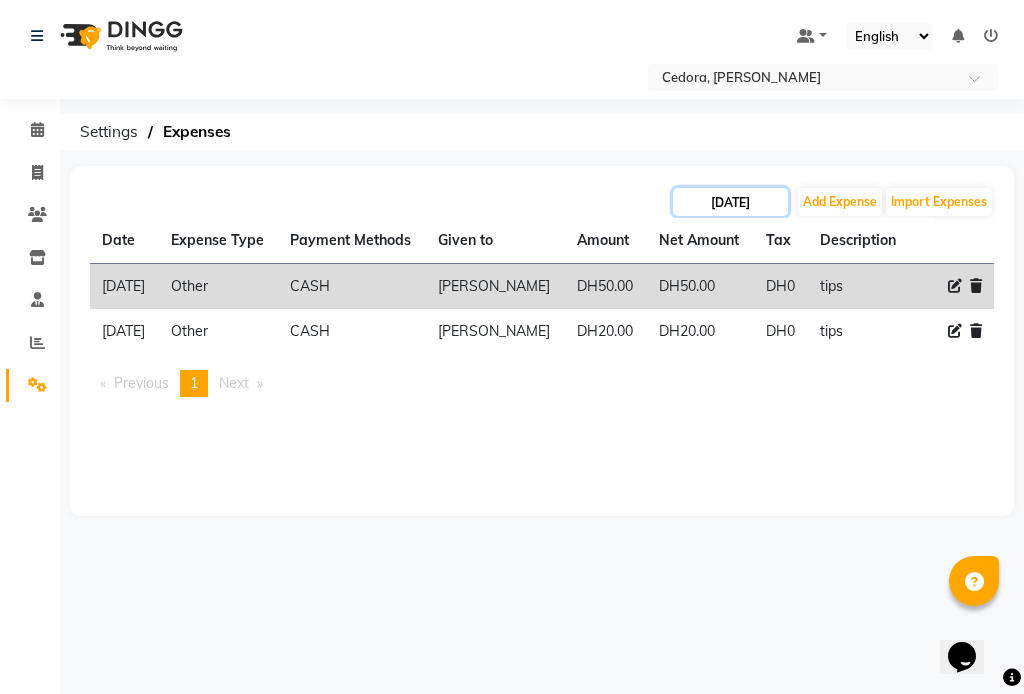 click on "[DATE]" 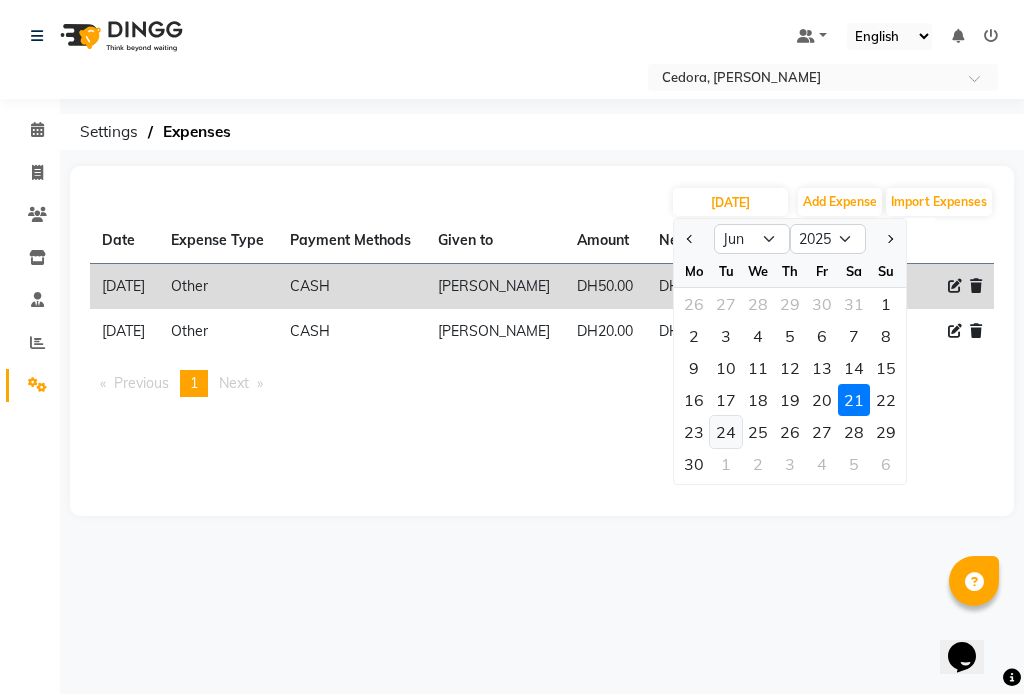 click on "24" 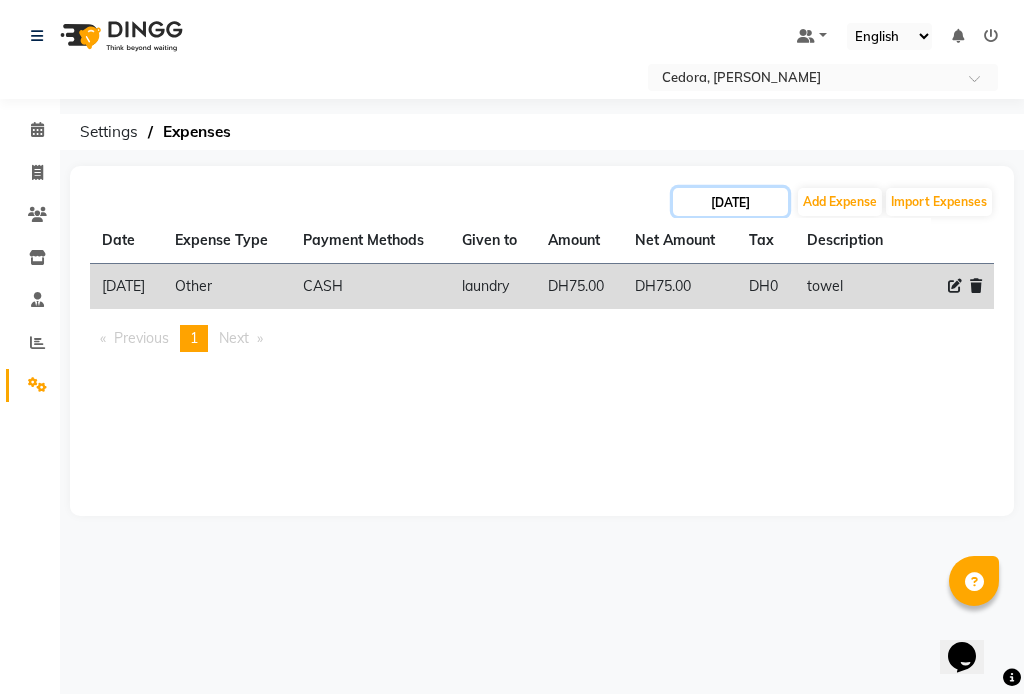 click on "[DATE]" 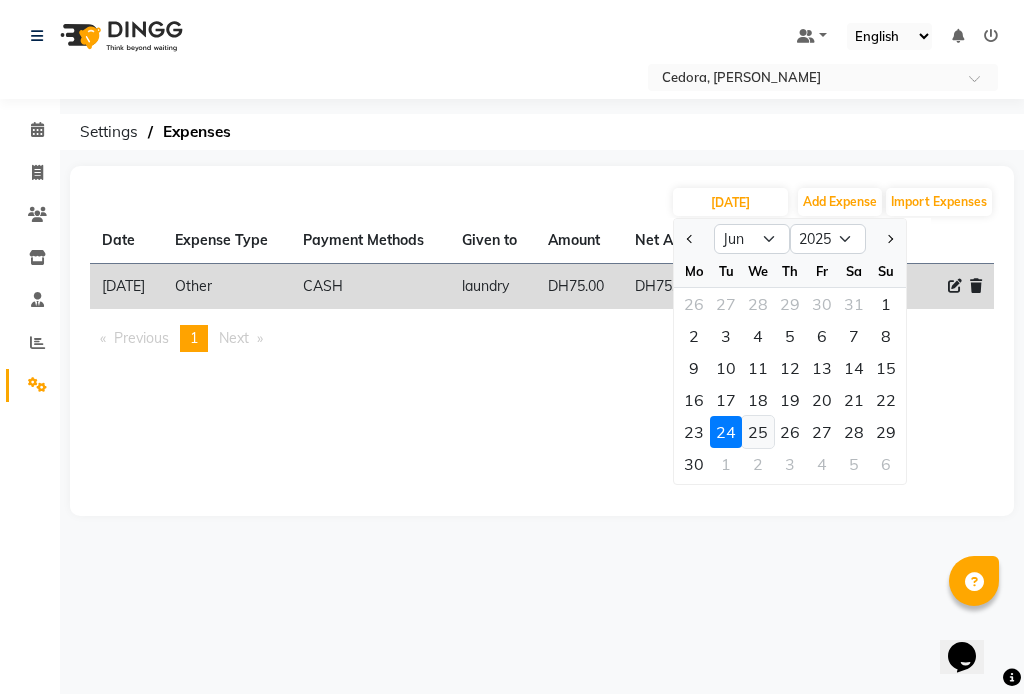 click on "25" 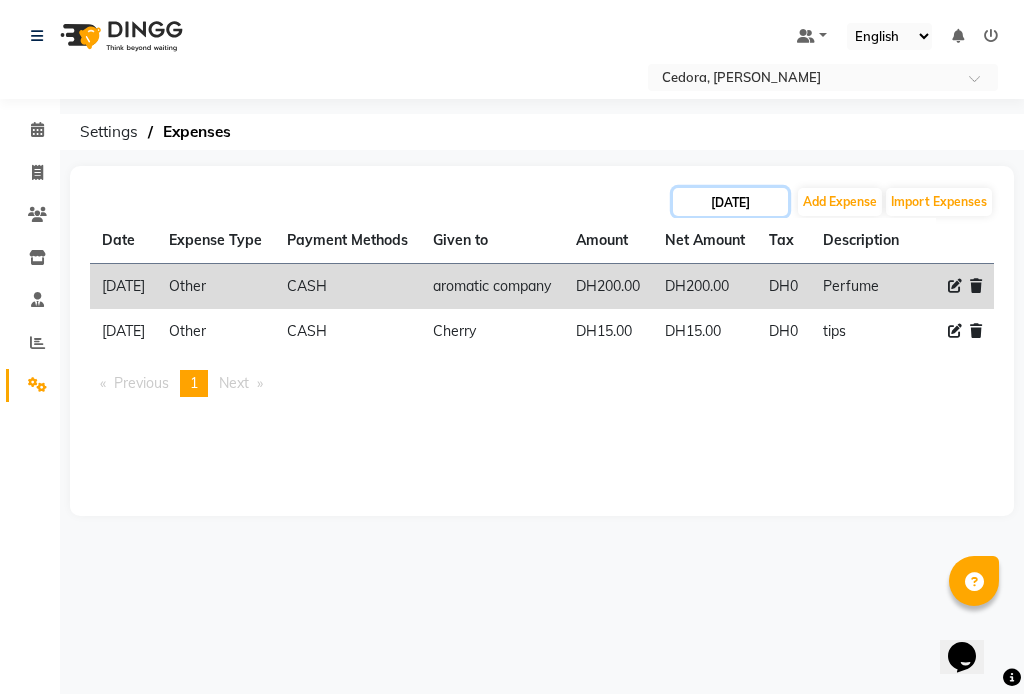 click on "[DATE]" 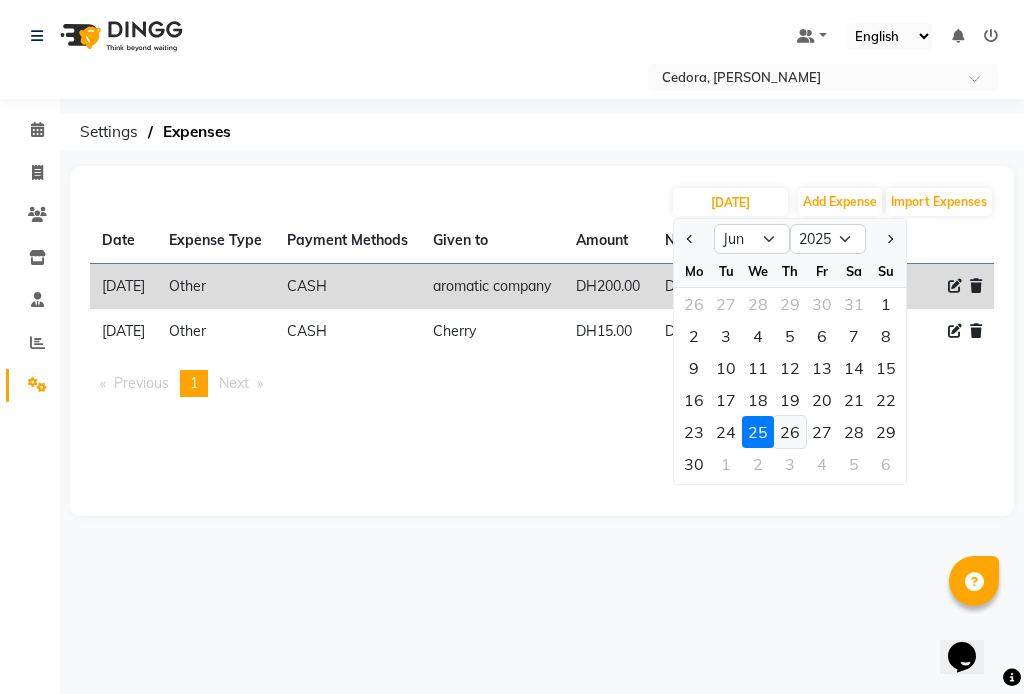 click on "26" 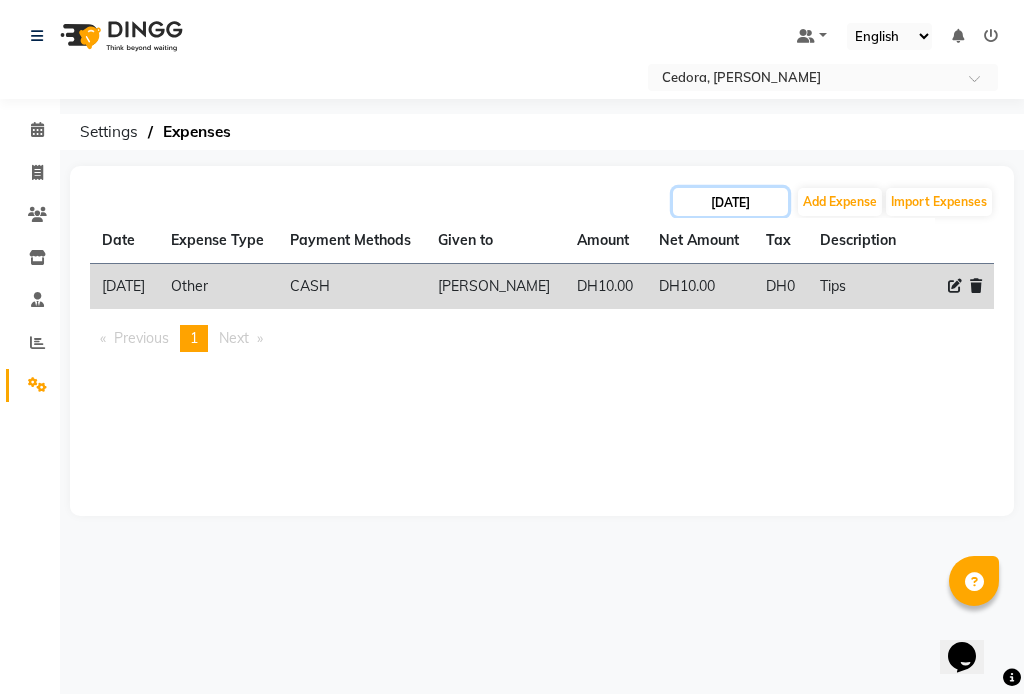 click on "[DATE]" 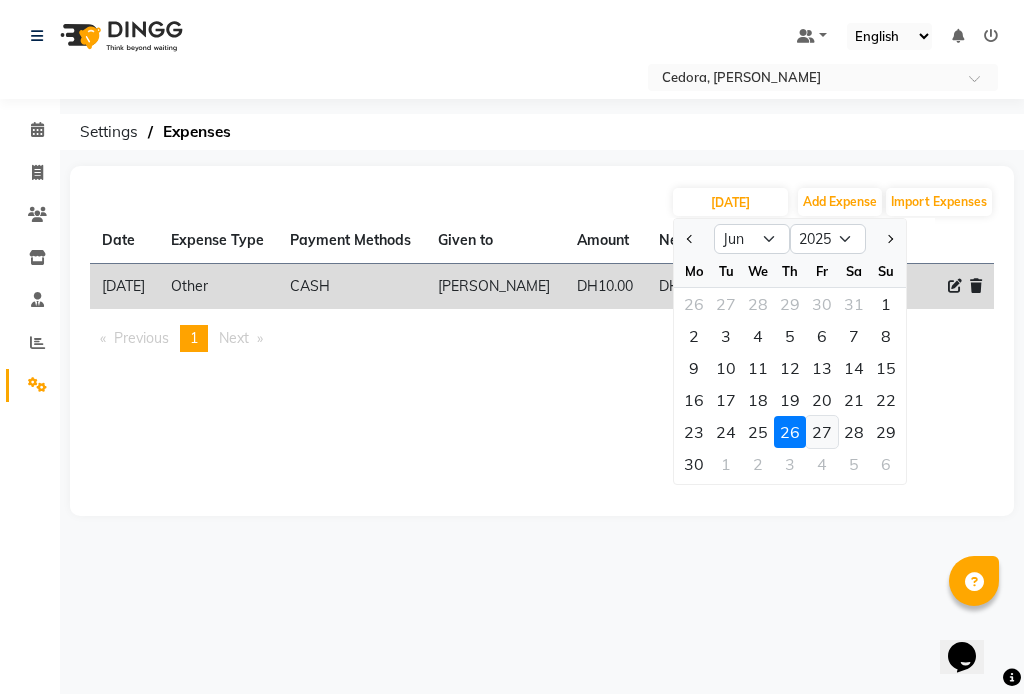click on "27" 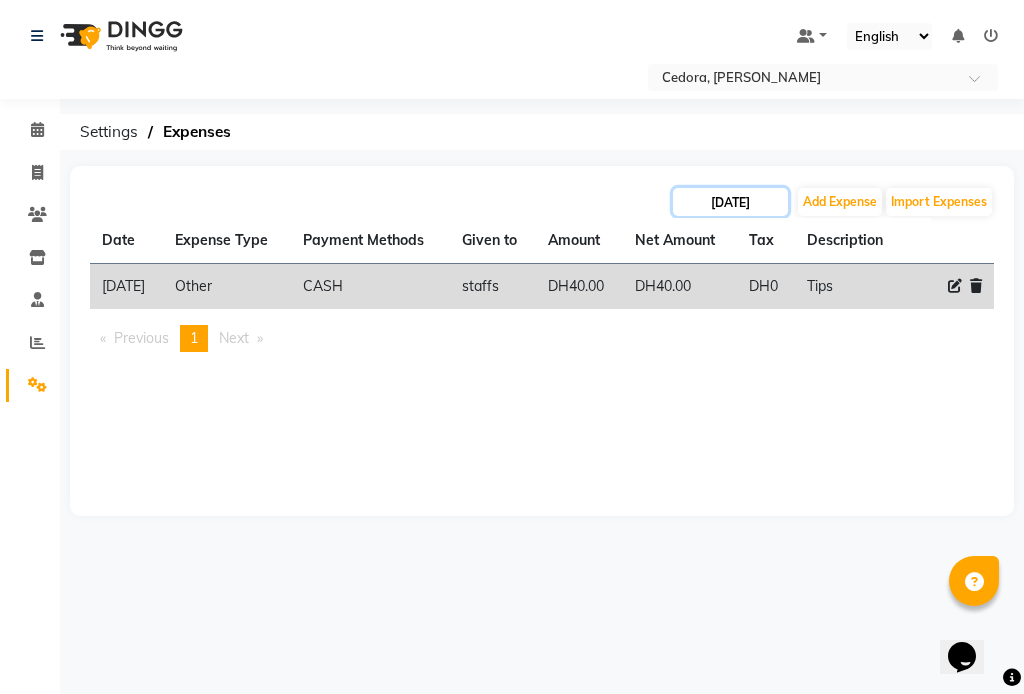 click on "[DATE]" 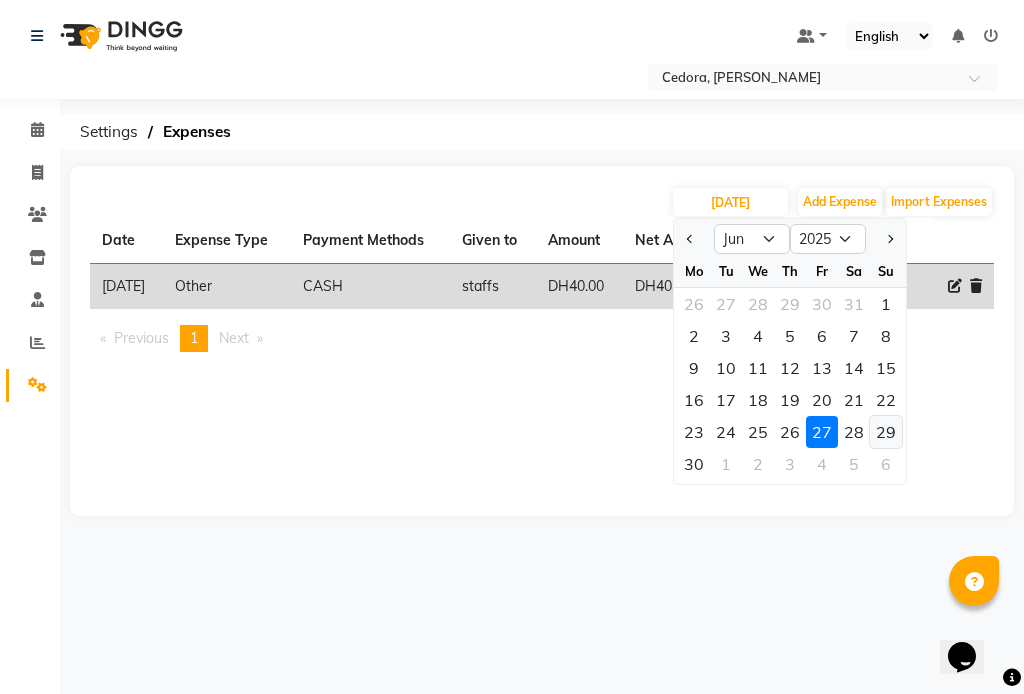 click on "29" 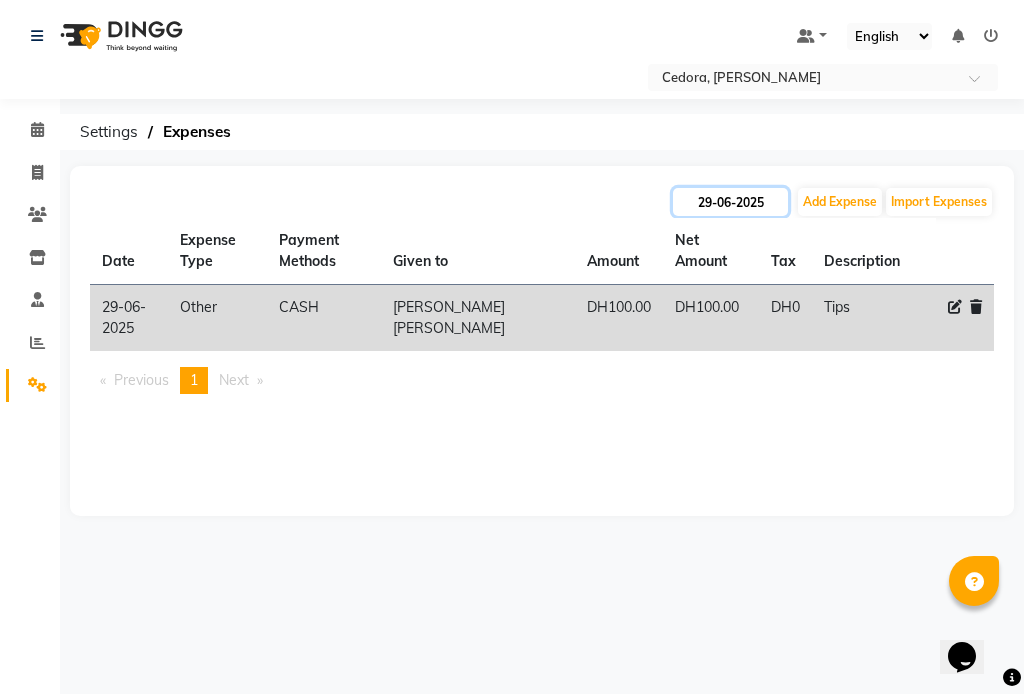 click on "29-06-2025" 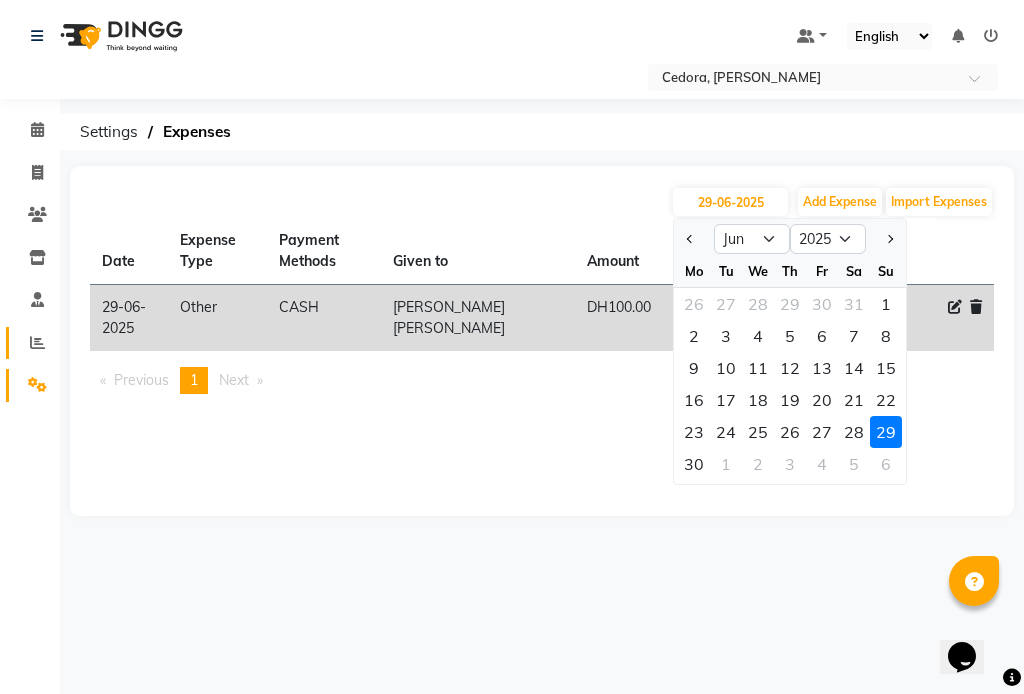 click on "Reports" 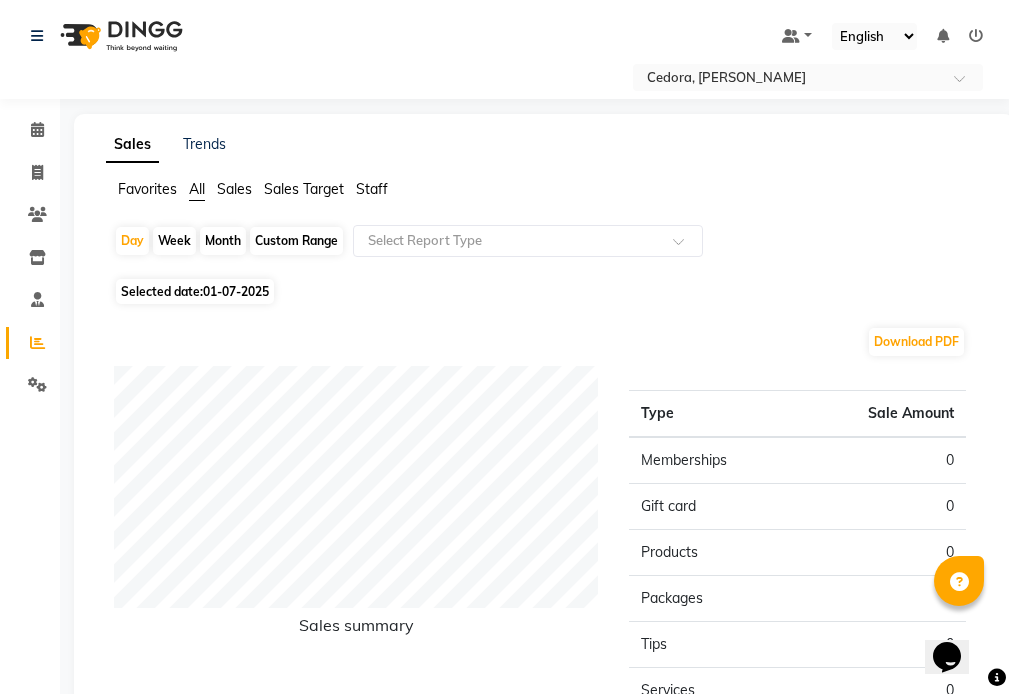 click on "Month" 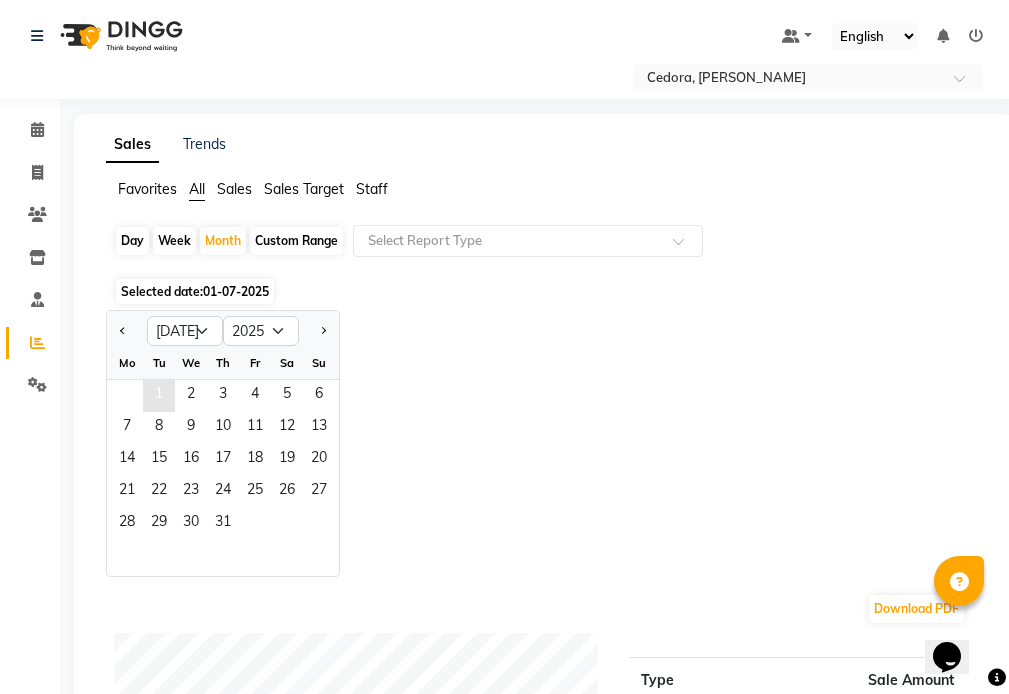click on "1" 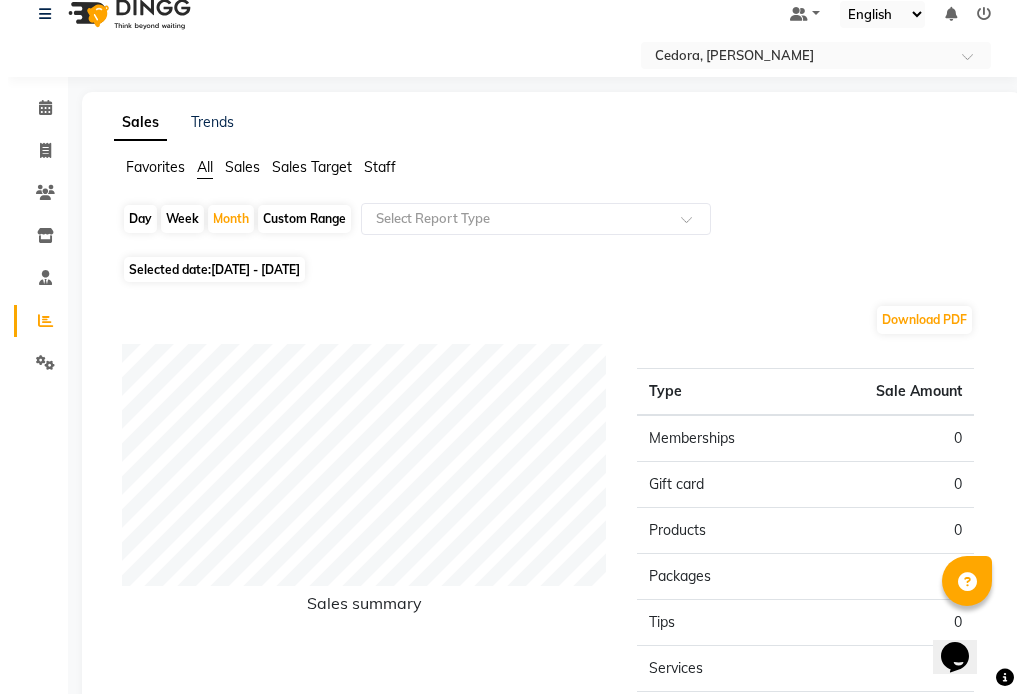 scroll, scrollTop: 0, scrollLeft: 0, axis: both 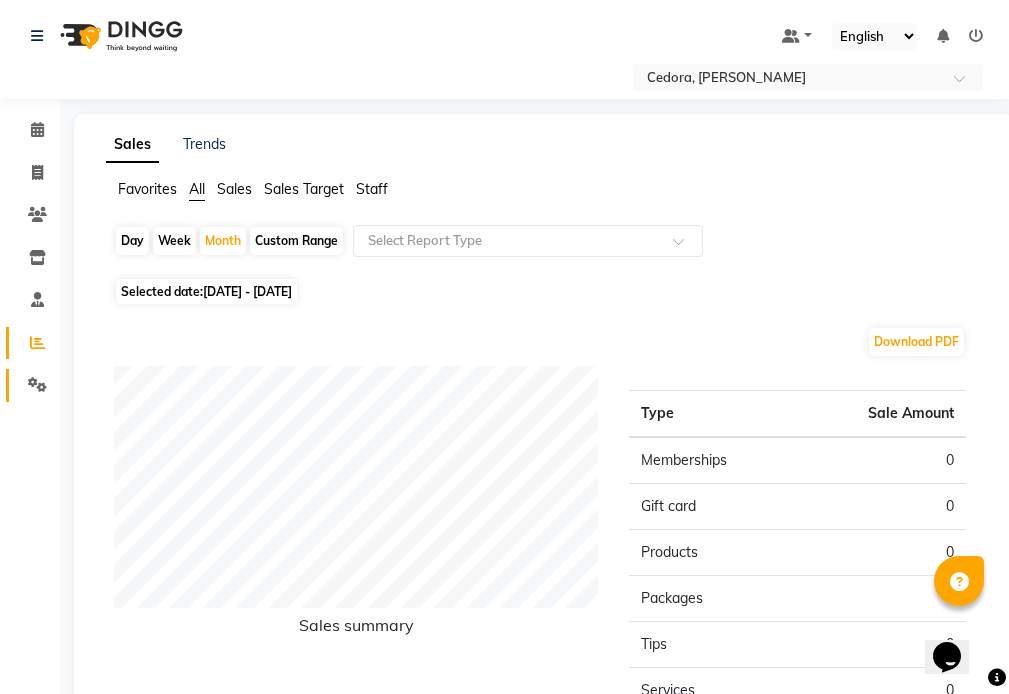 click 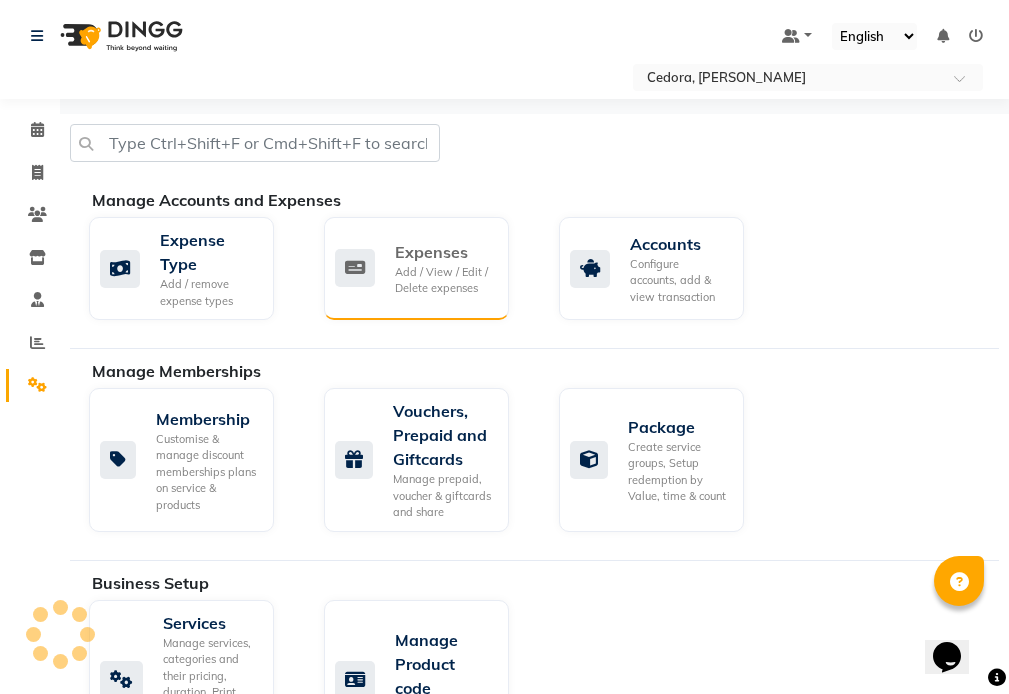 click on "Expenses" 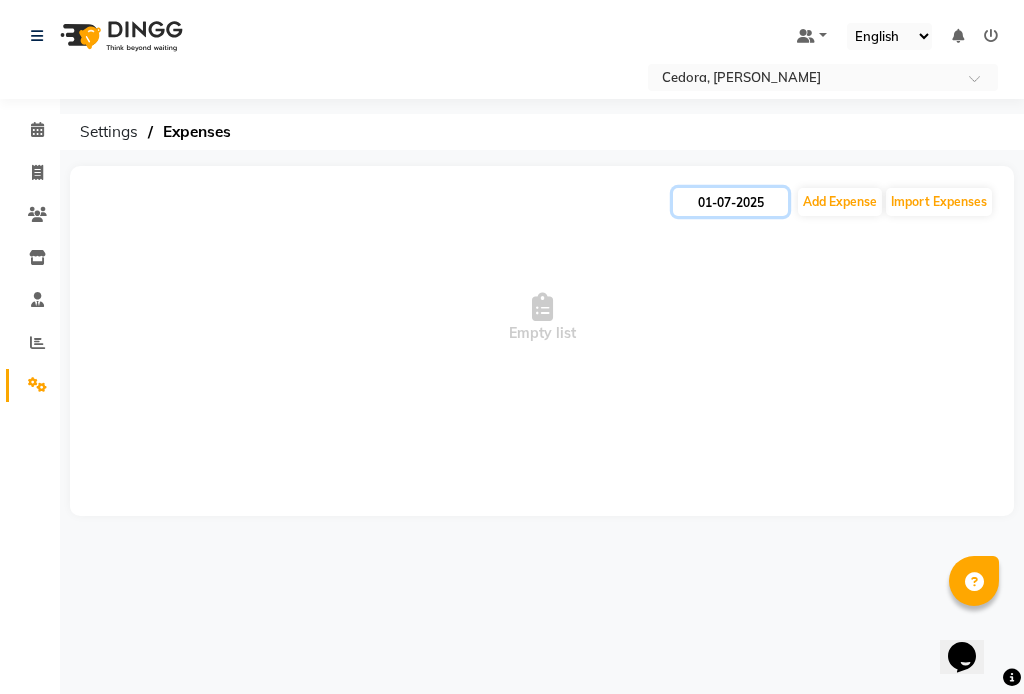 click on "01-07-2025" 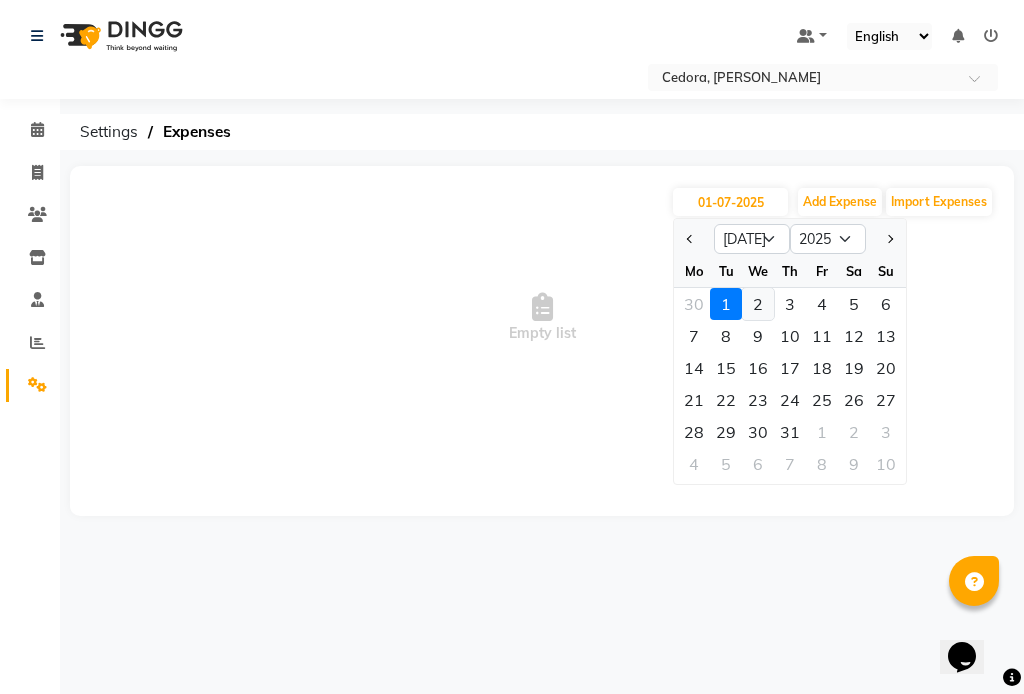 click on "2" 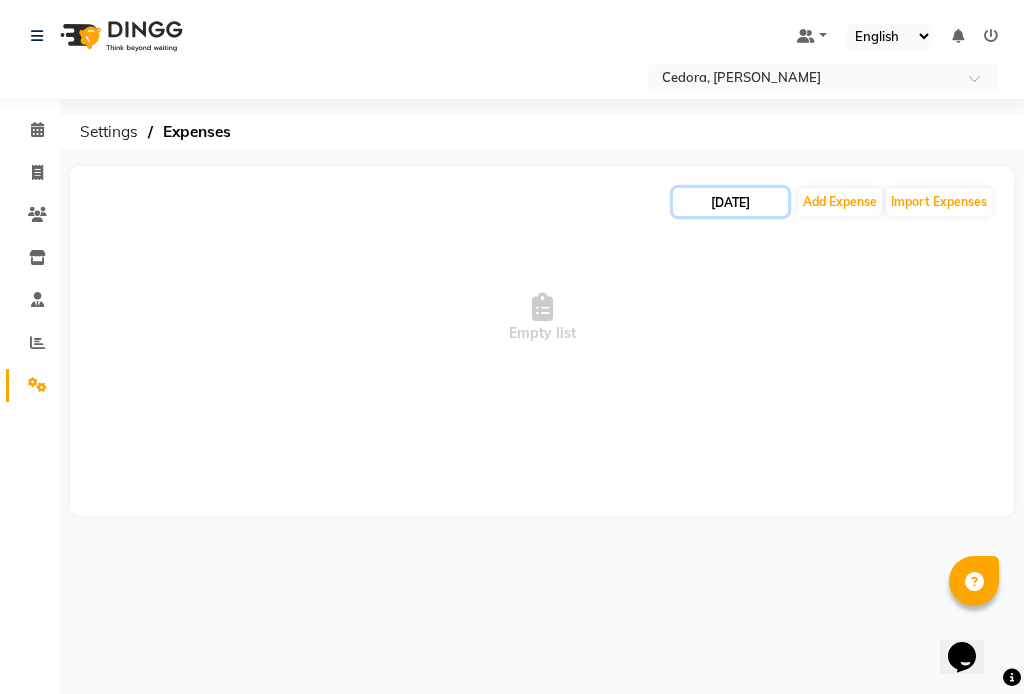 click on "[DATE]" 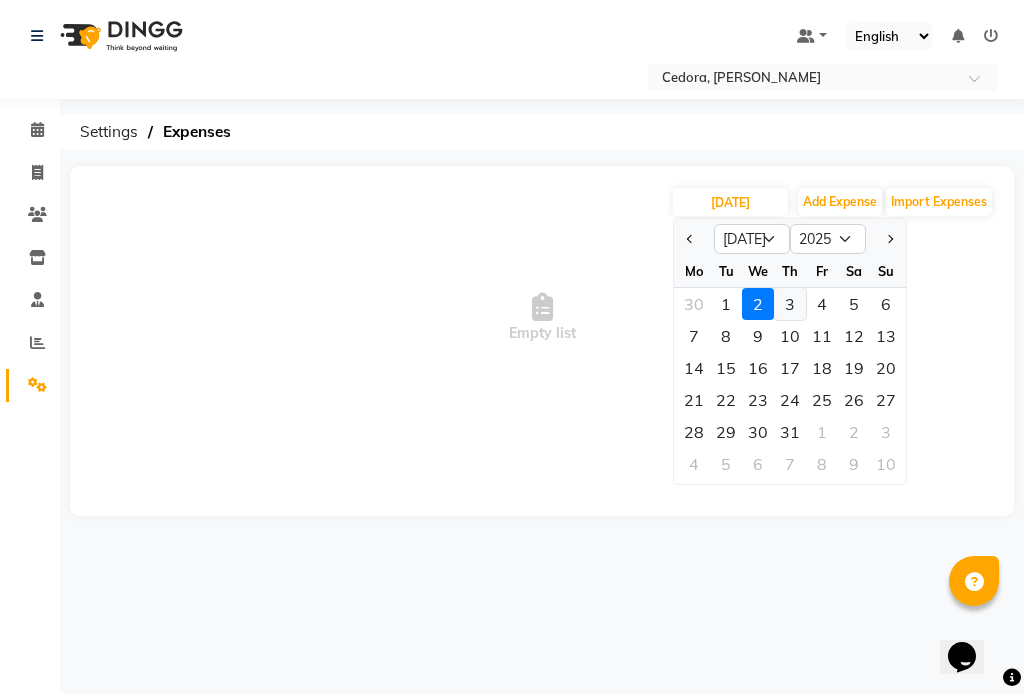 click on "3" 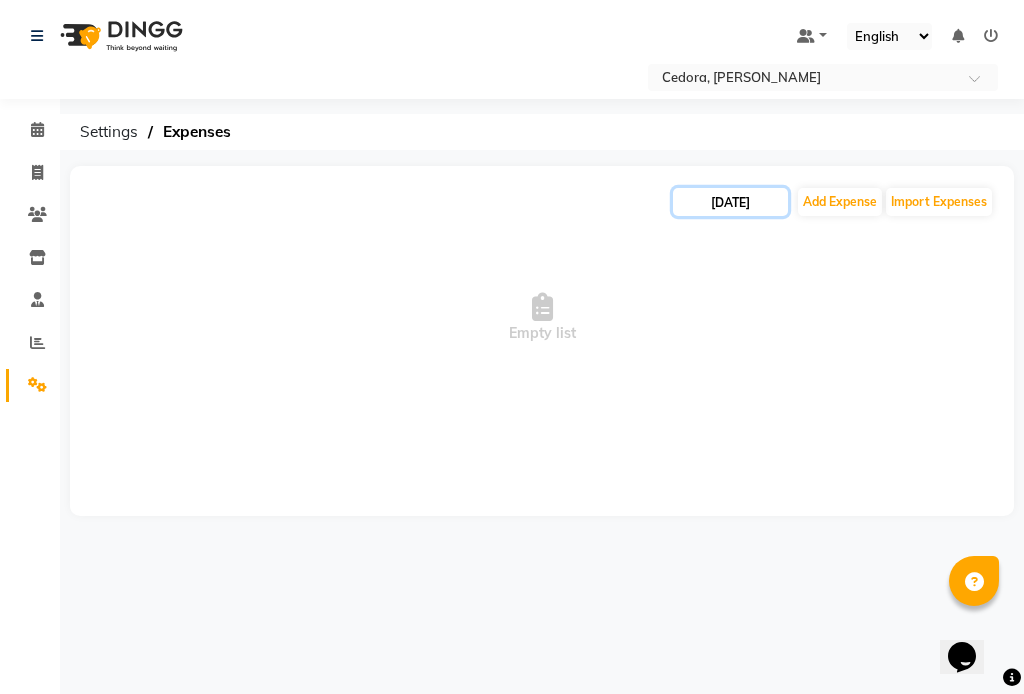 click on "[DATE]" 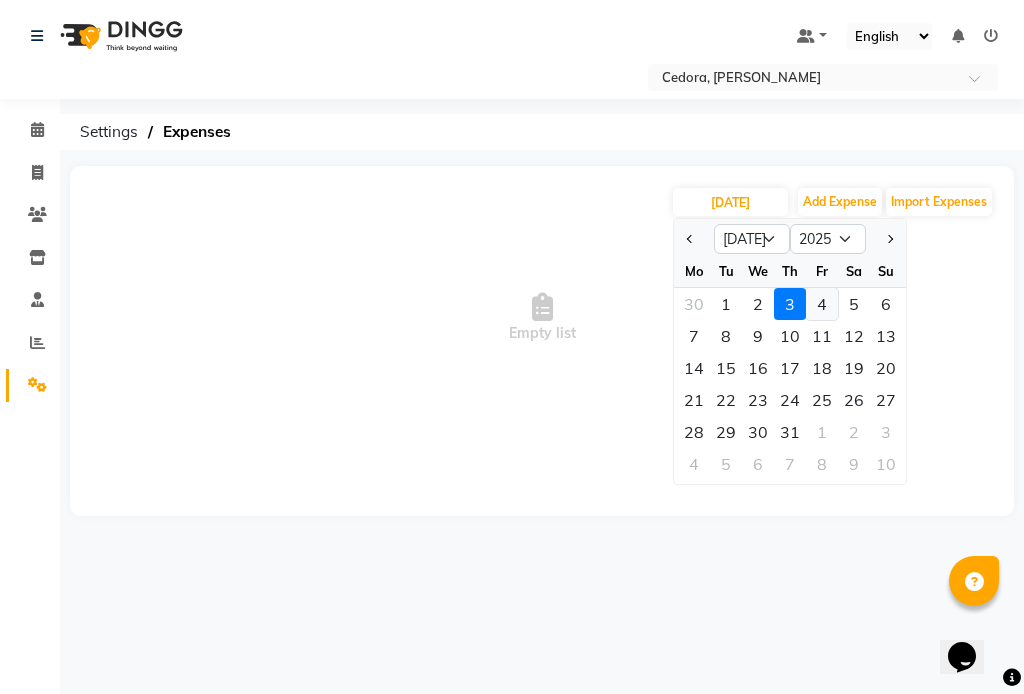 click on "4" 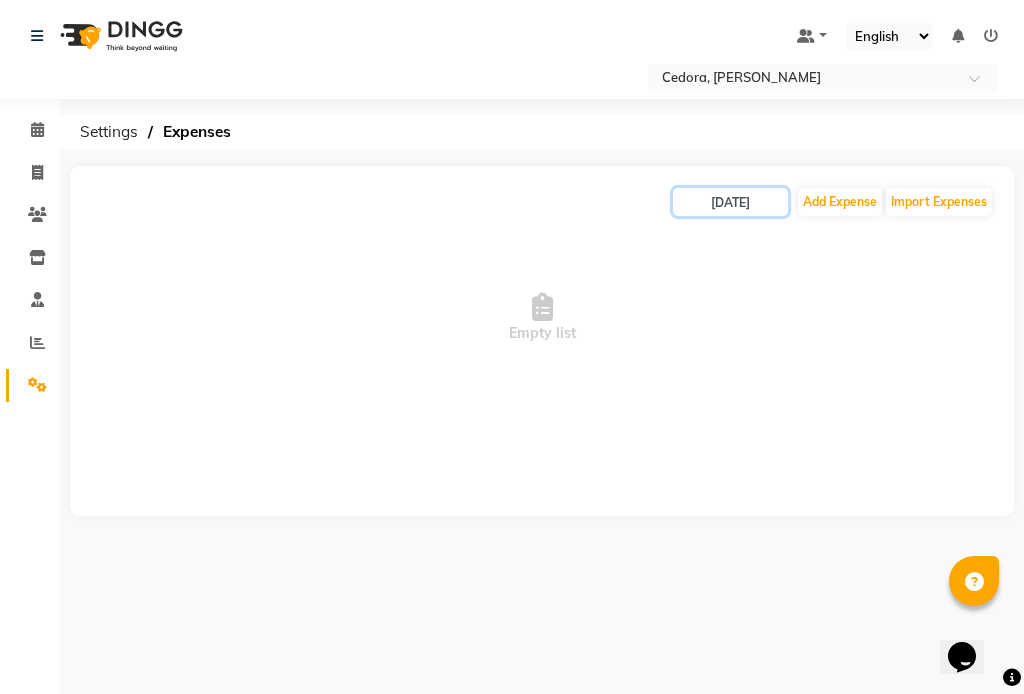 click on "[DATE]" 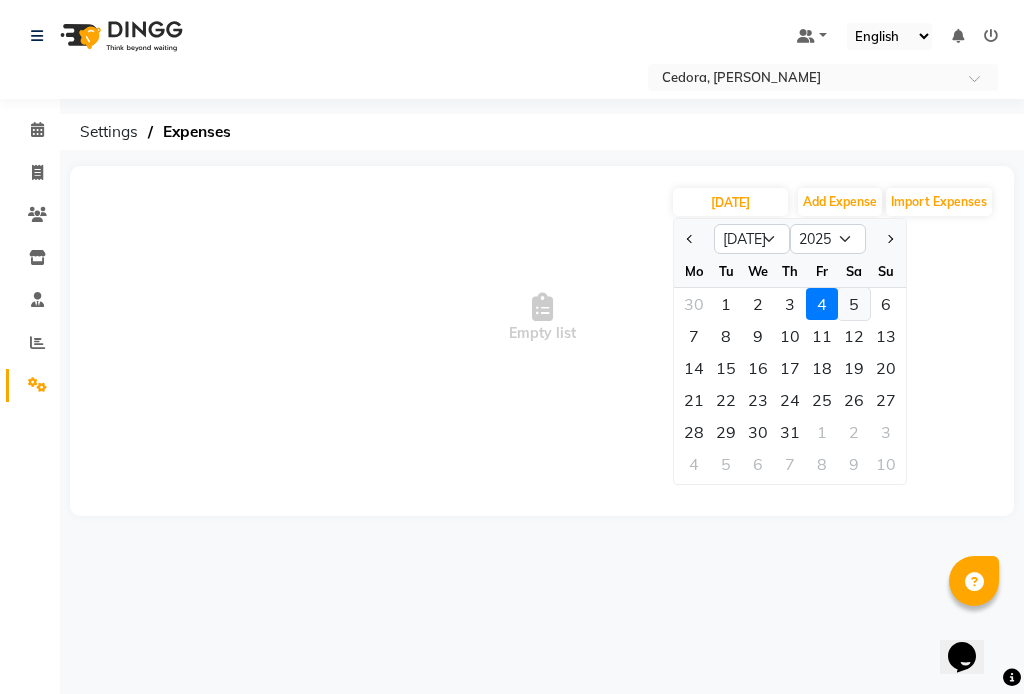 click on "5" 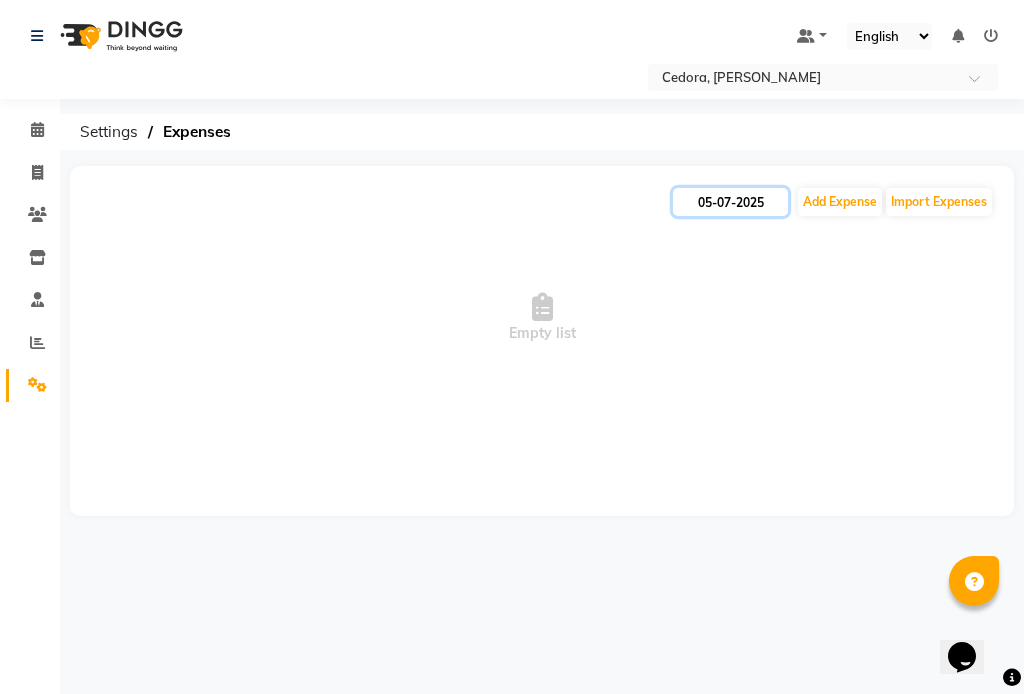 click on "05-07-2025" 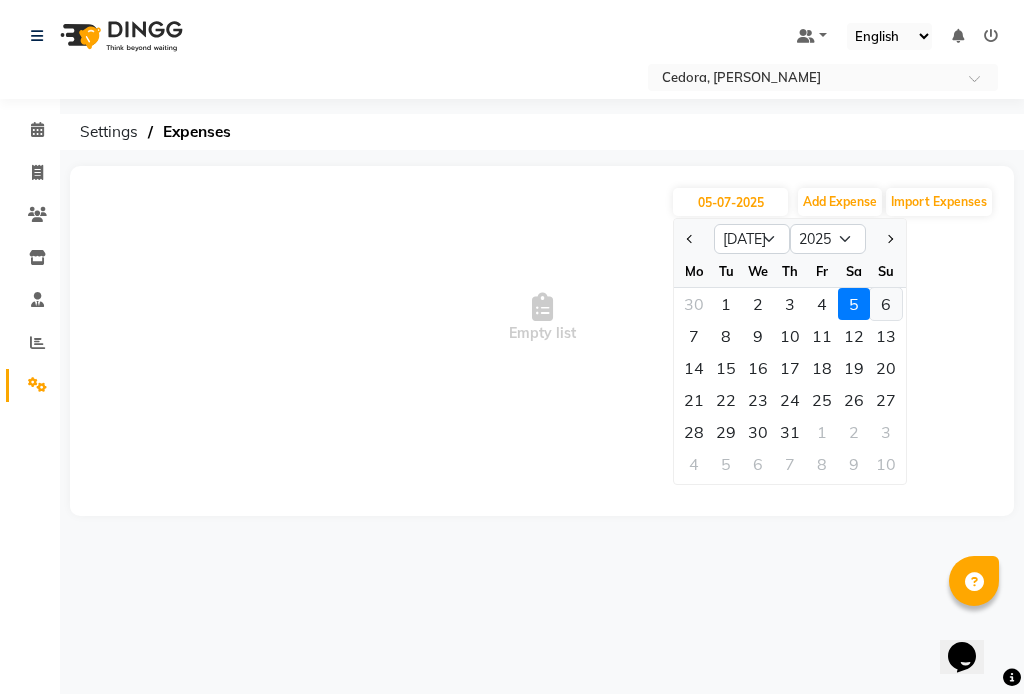 click on "6" 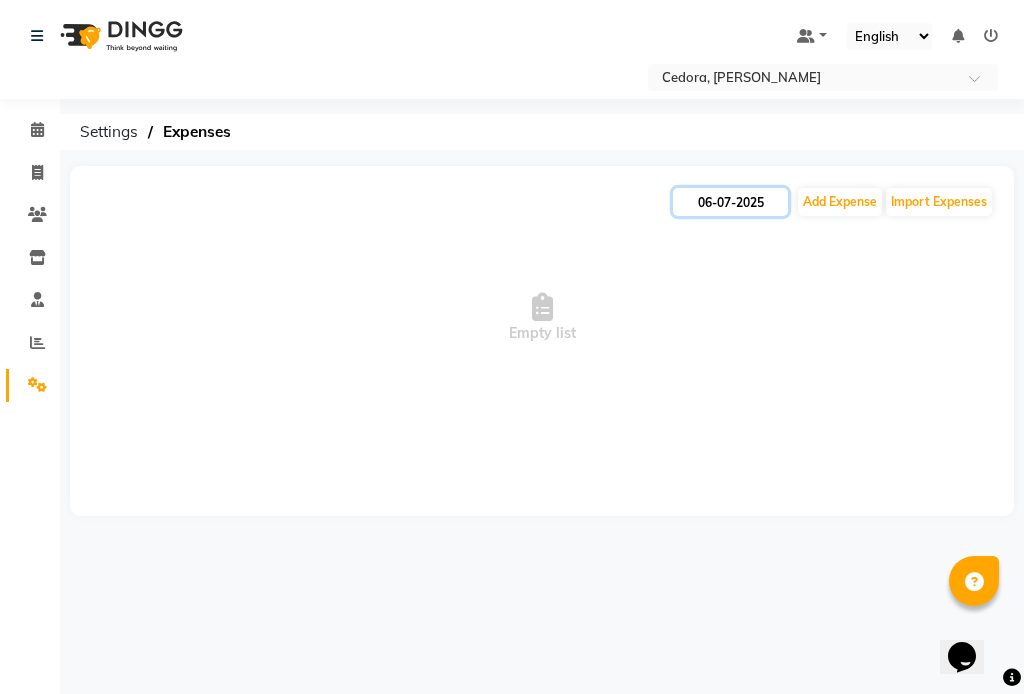 click on "06-07-2025" 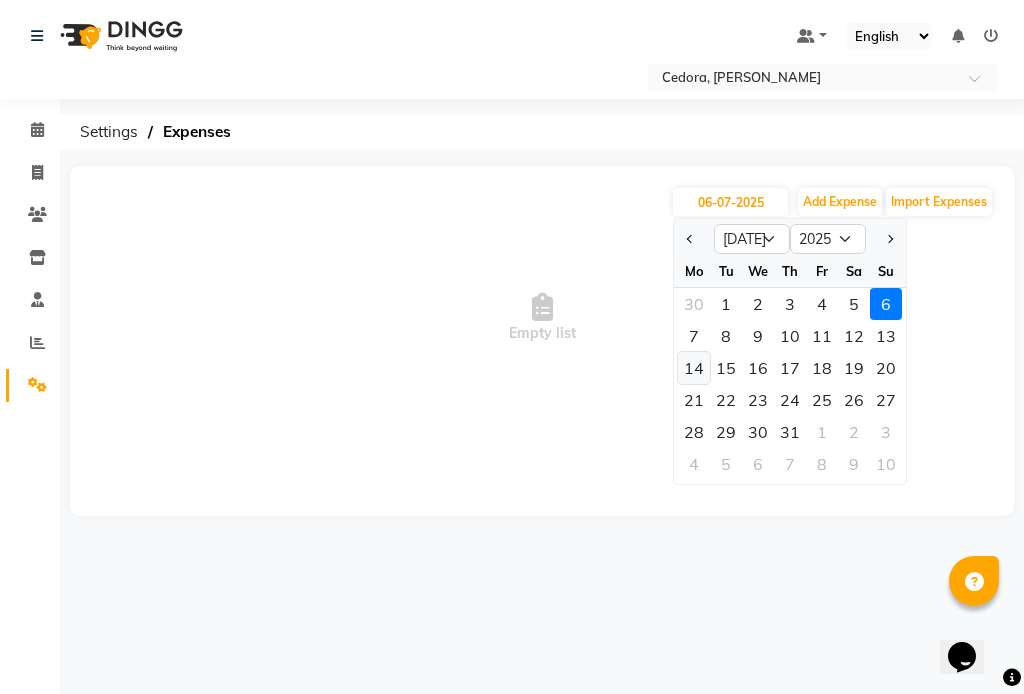 click on "14" 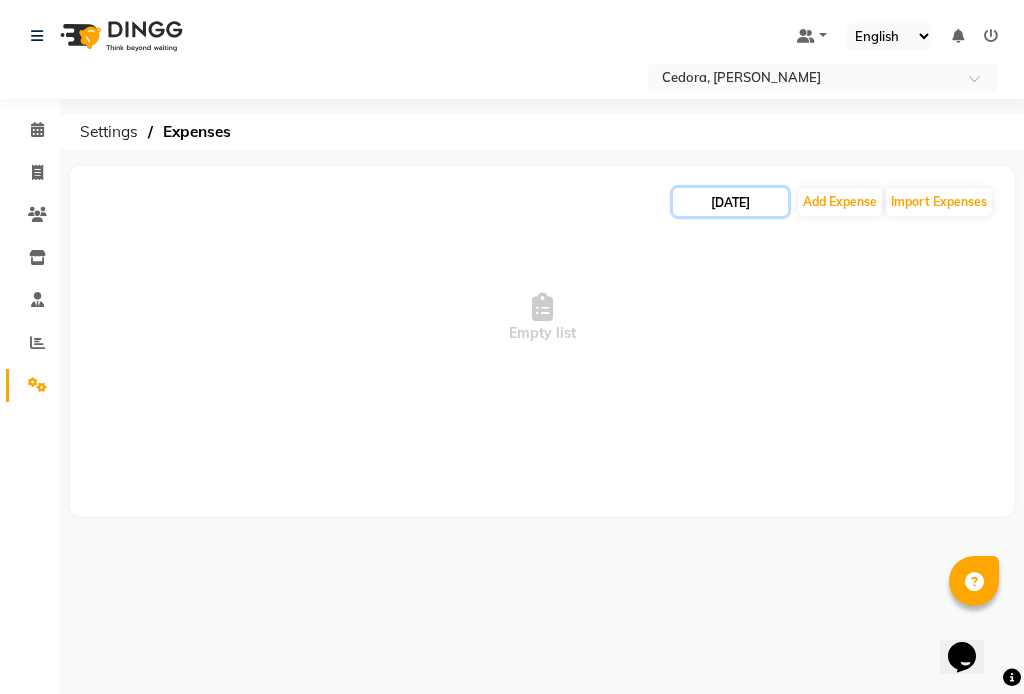 click on "[DATE]" 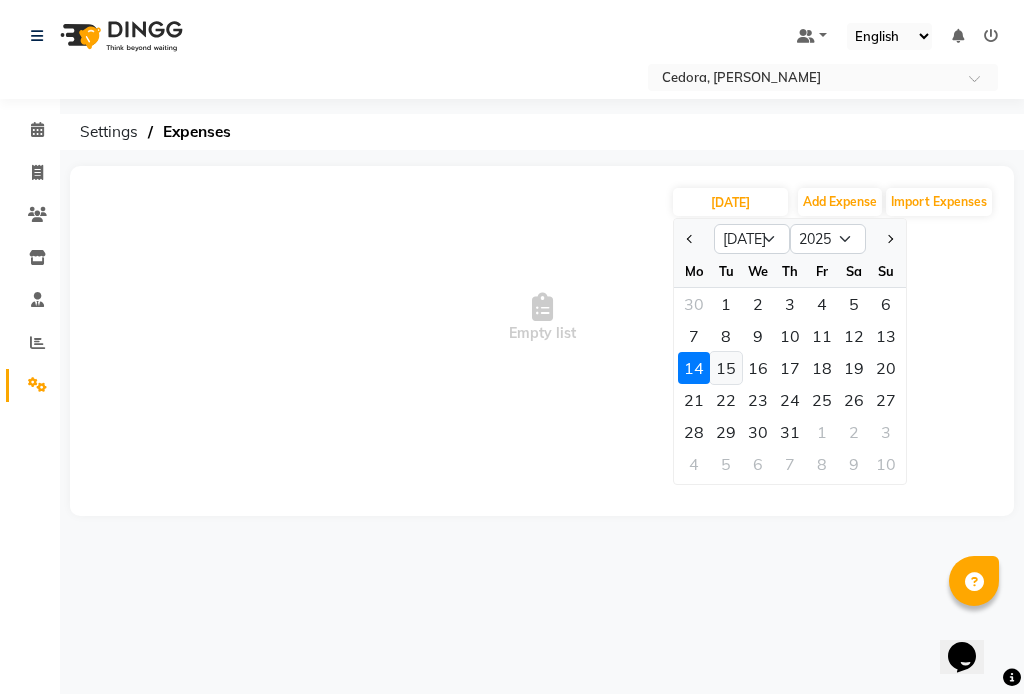 click on "15" 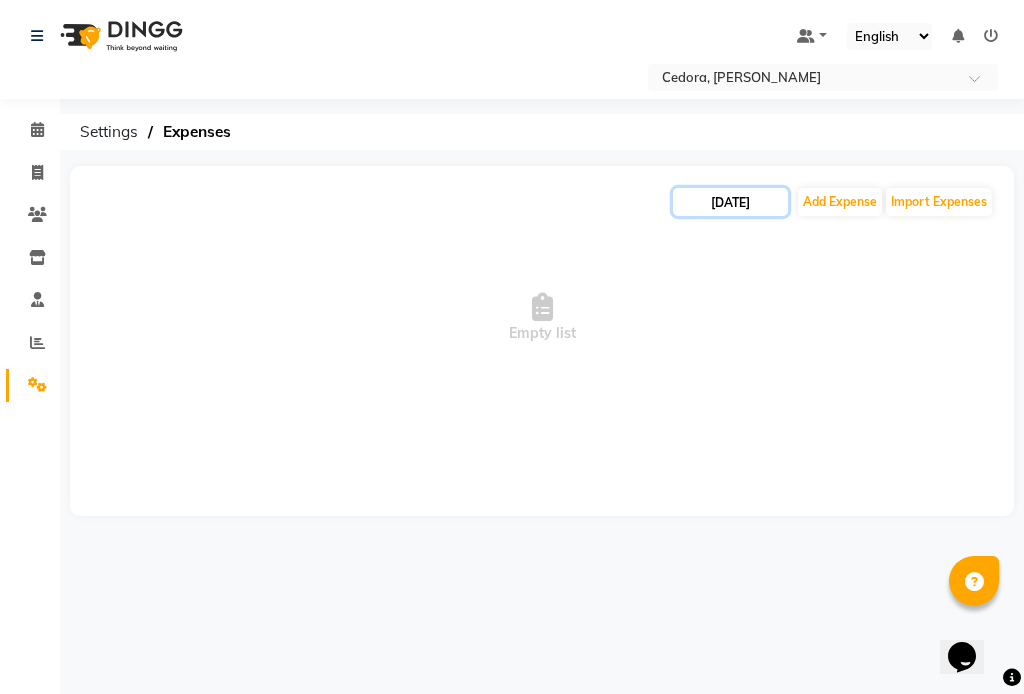 click on "[DATE]" 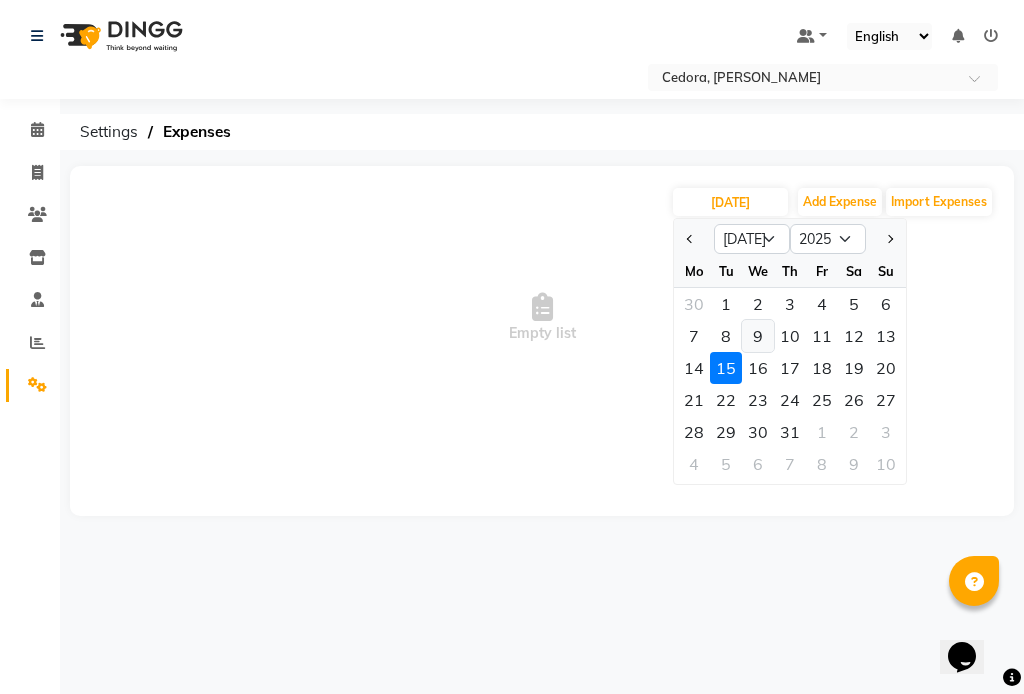 click on "9" 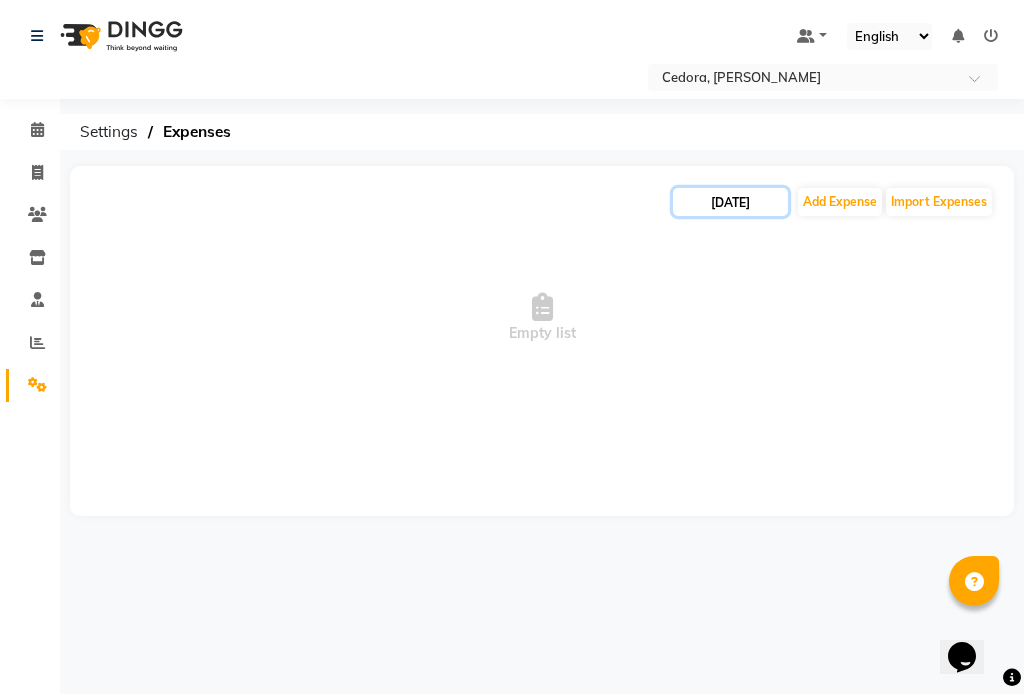 click on "[DATE]" 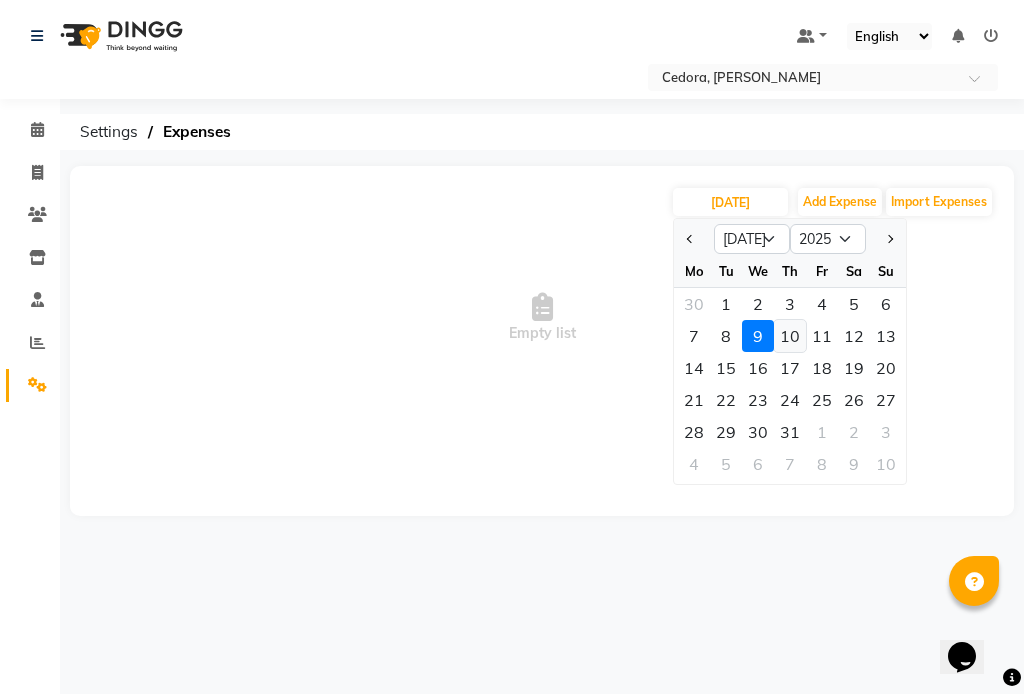 click on "10" 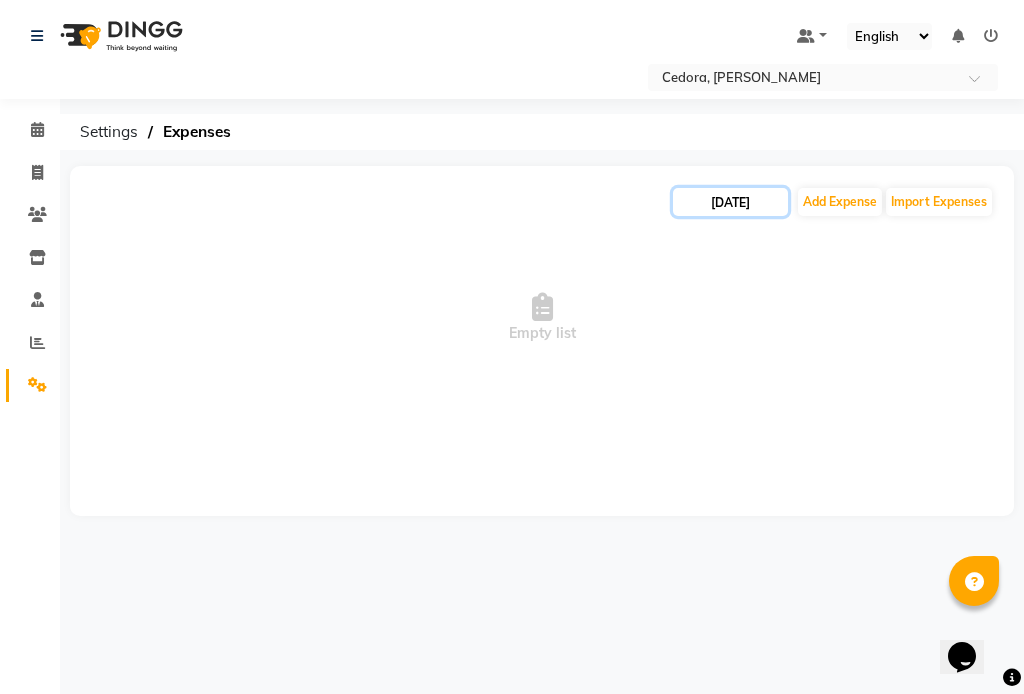 click on "[DATE]" 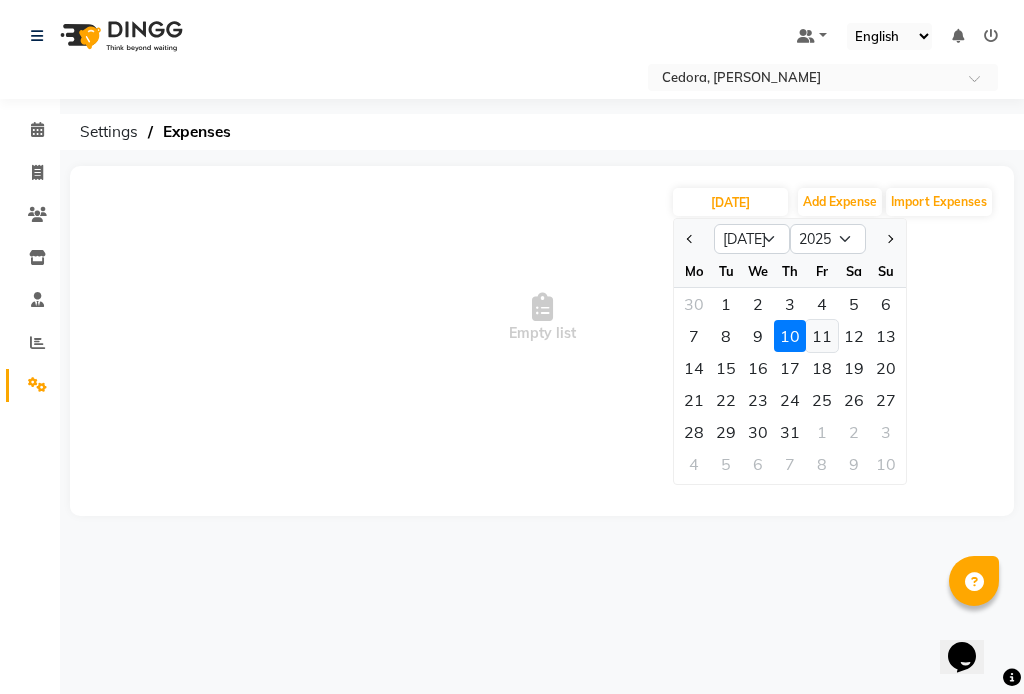 click on "11" 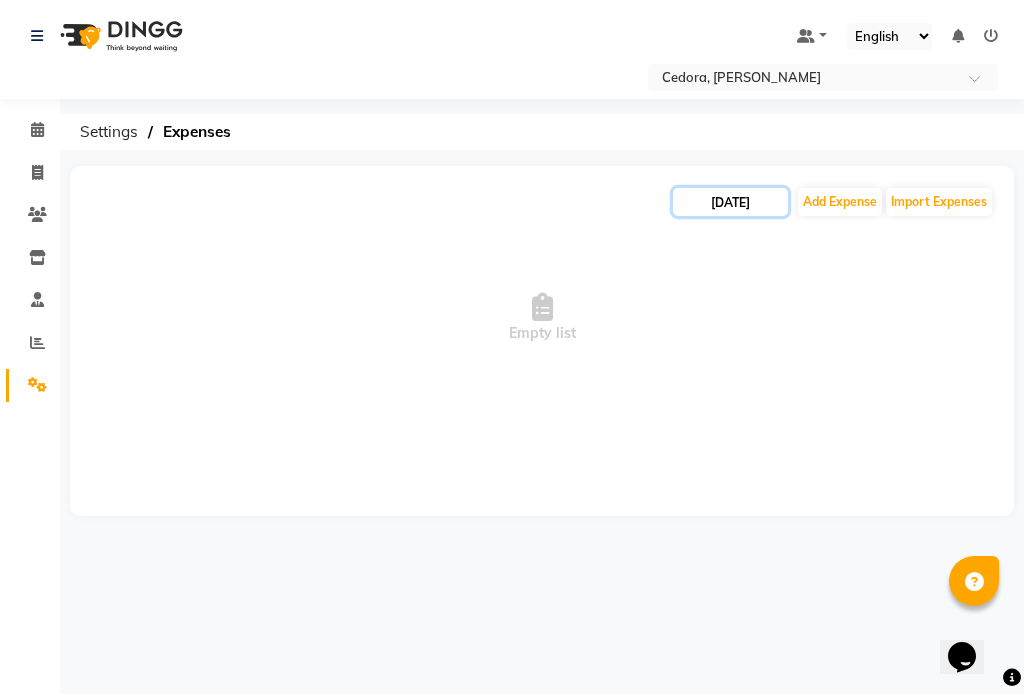 click on "[DATE]" 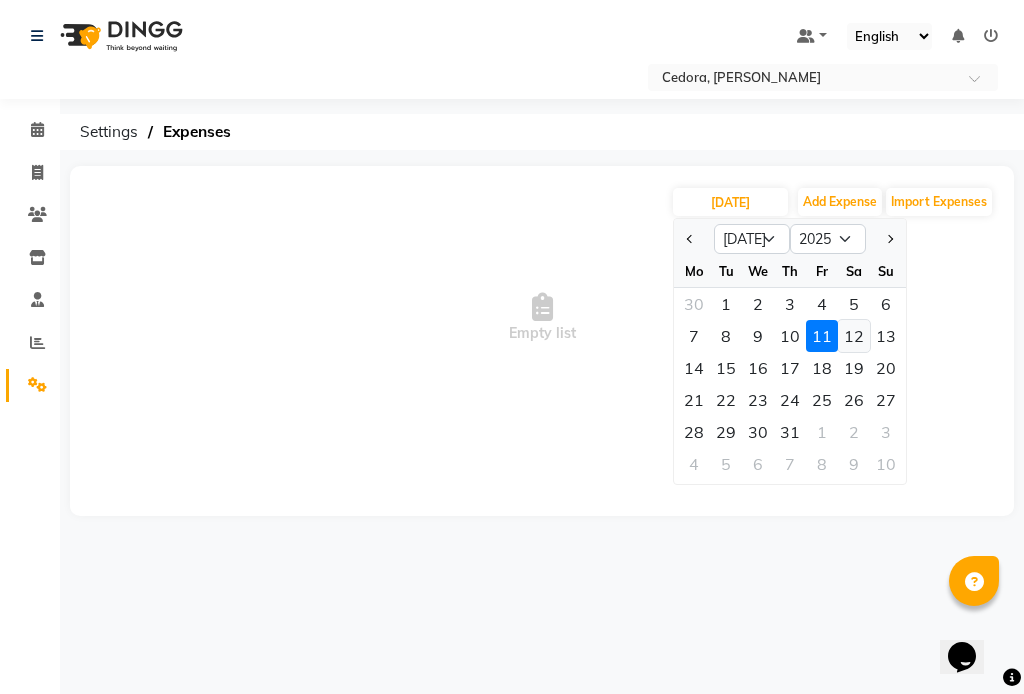 click on "12" 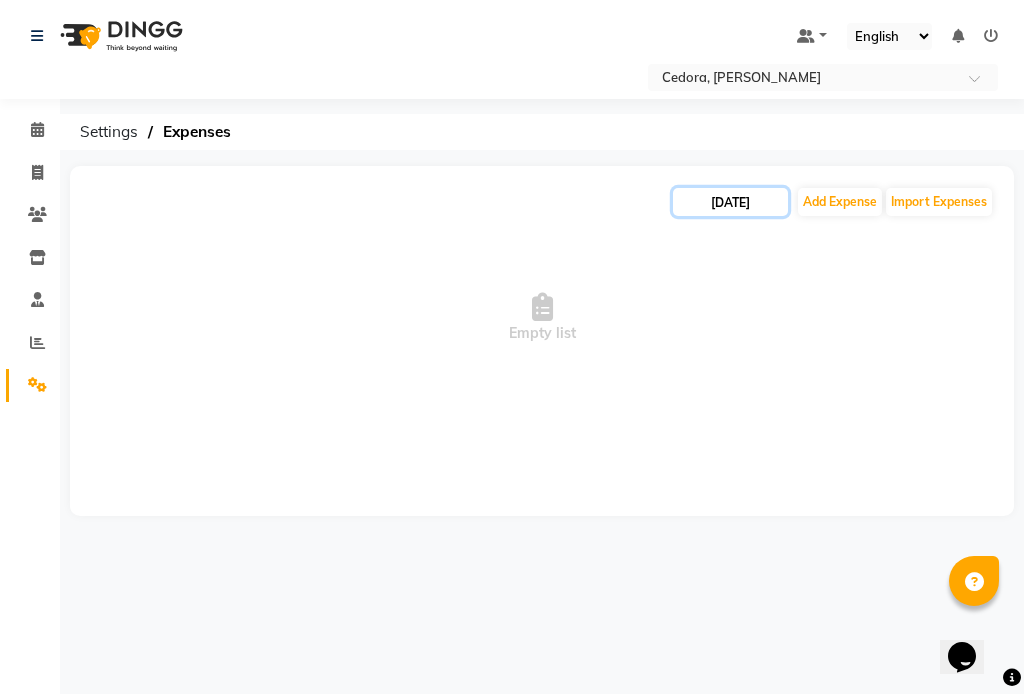 click on "[DATE]" 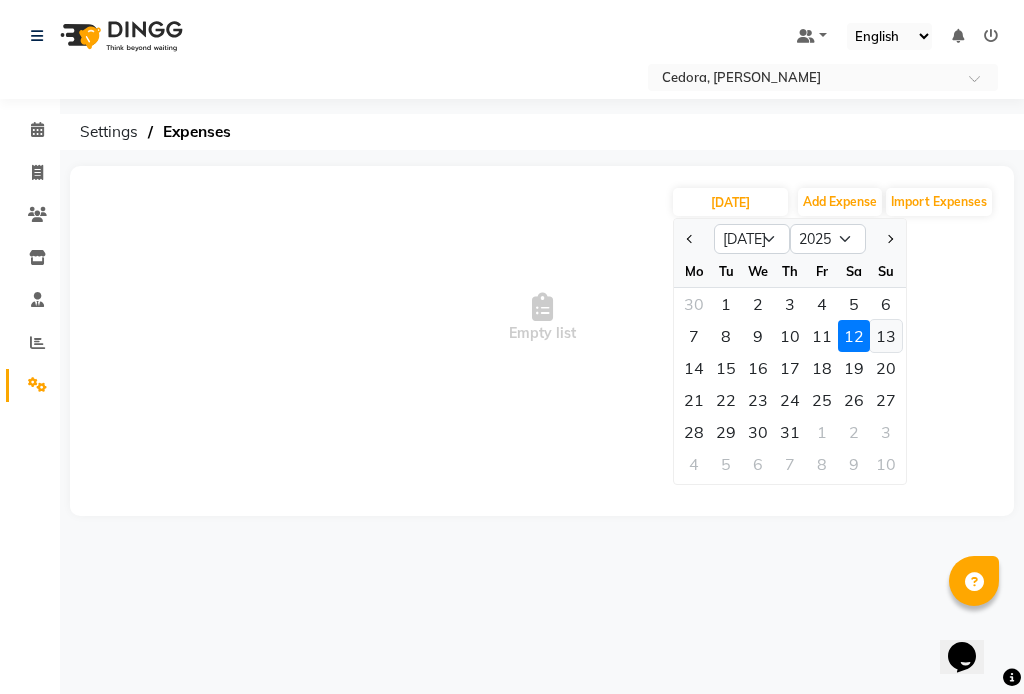 click on "13" 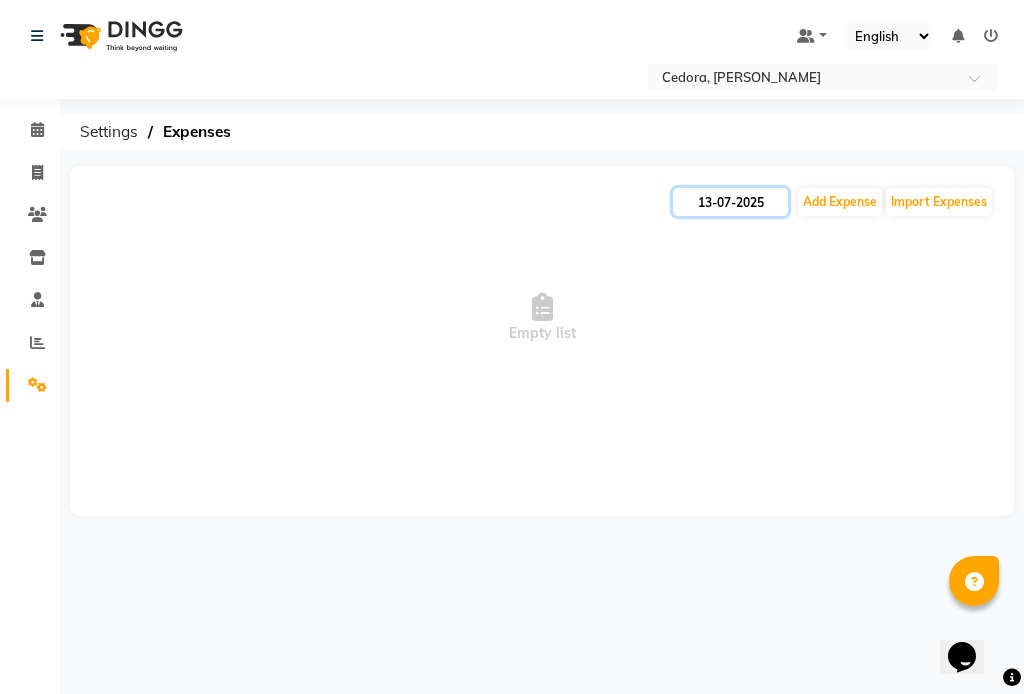 click on "13-07-2025" 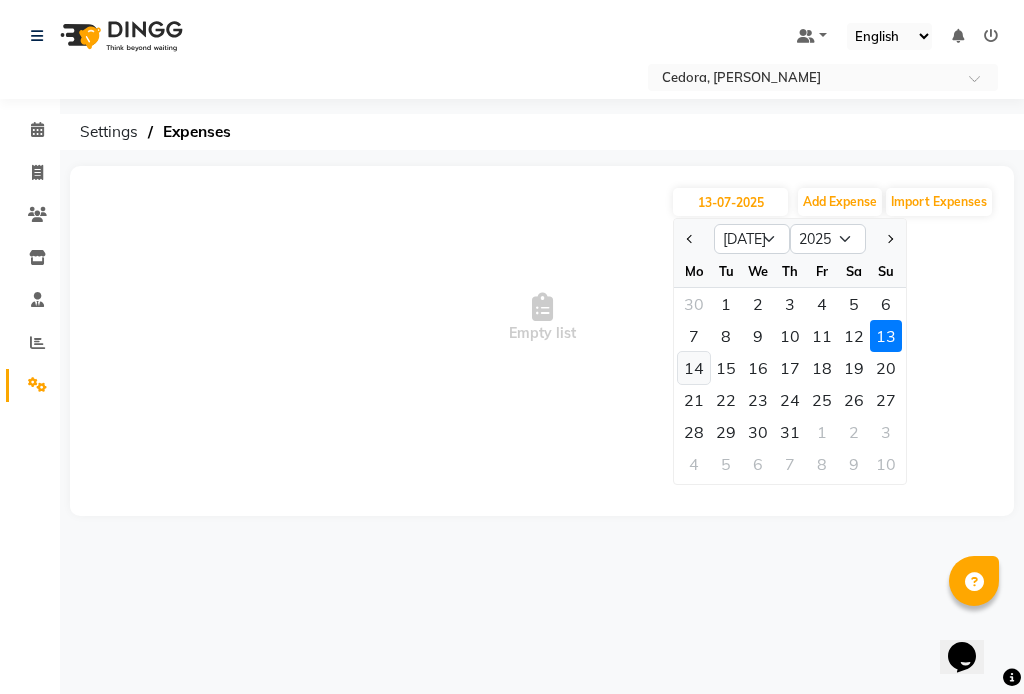 click on "14" 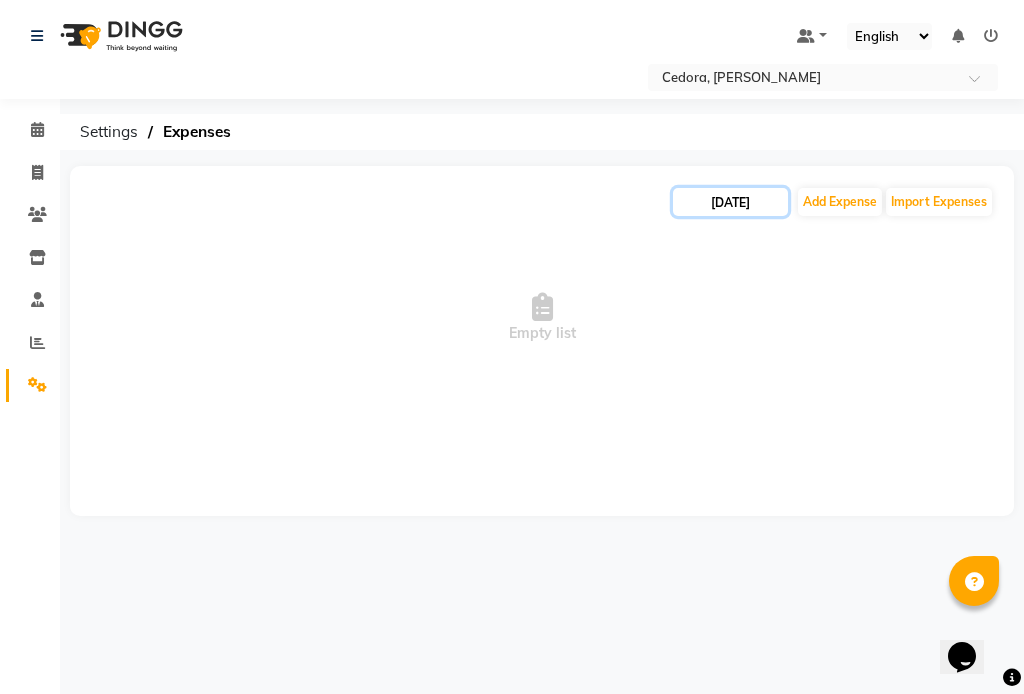 click on "[DATE]" 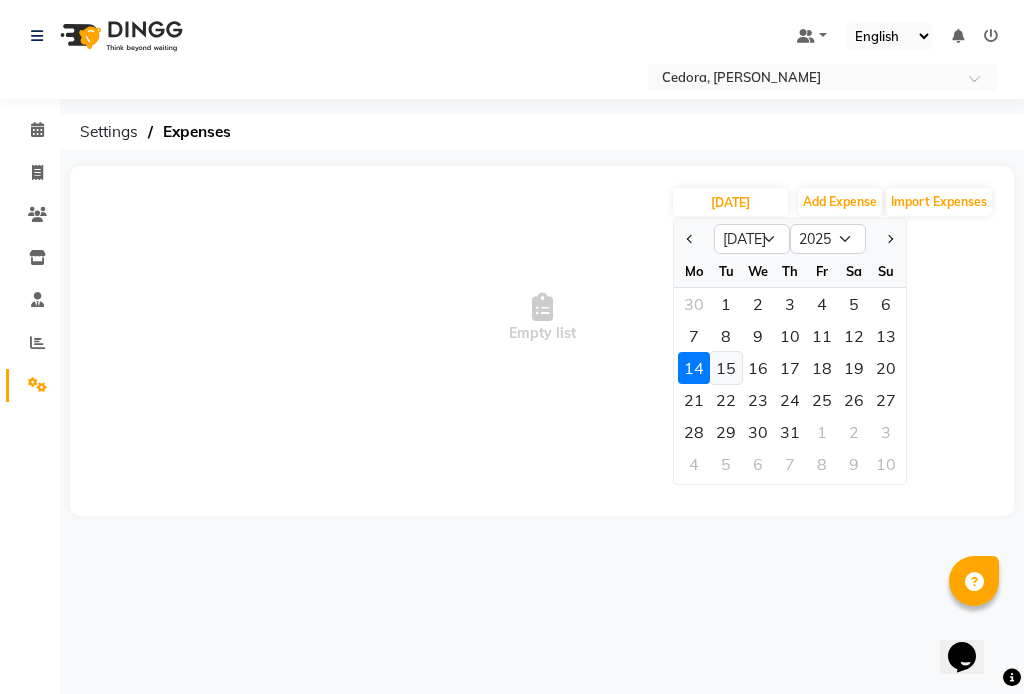 click on "15" 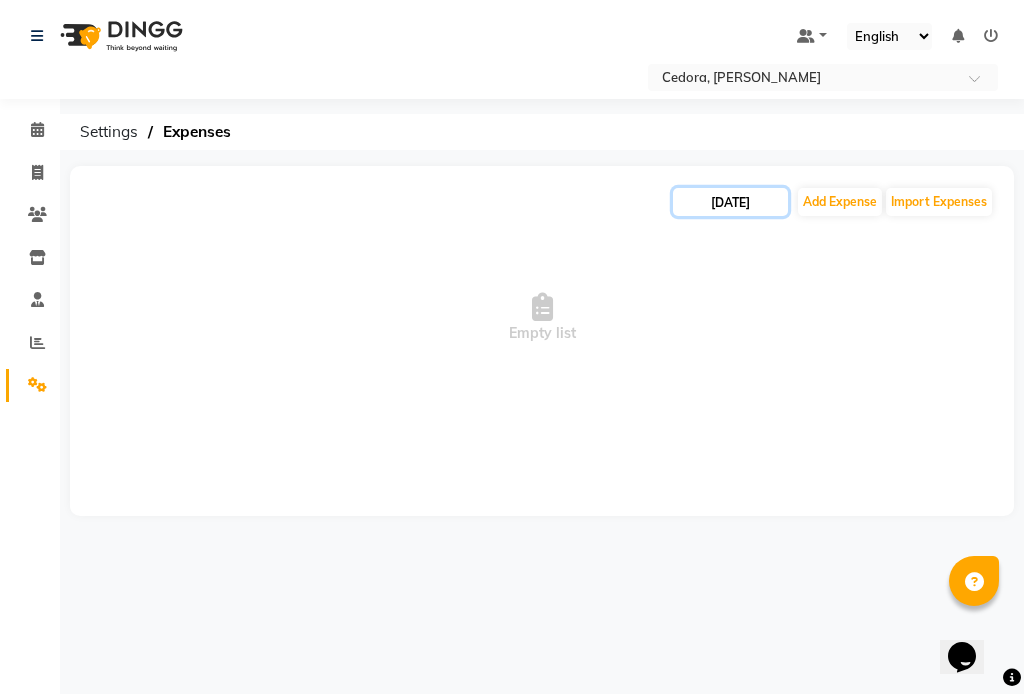 click on "[DATE]" 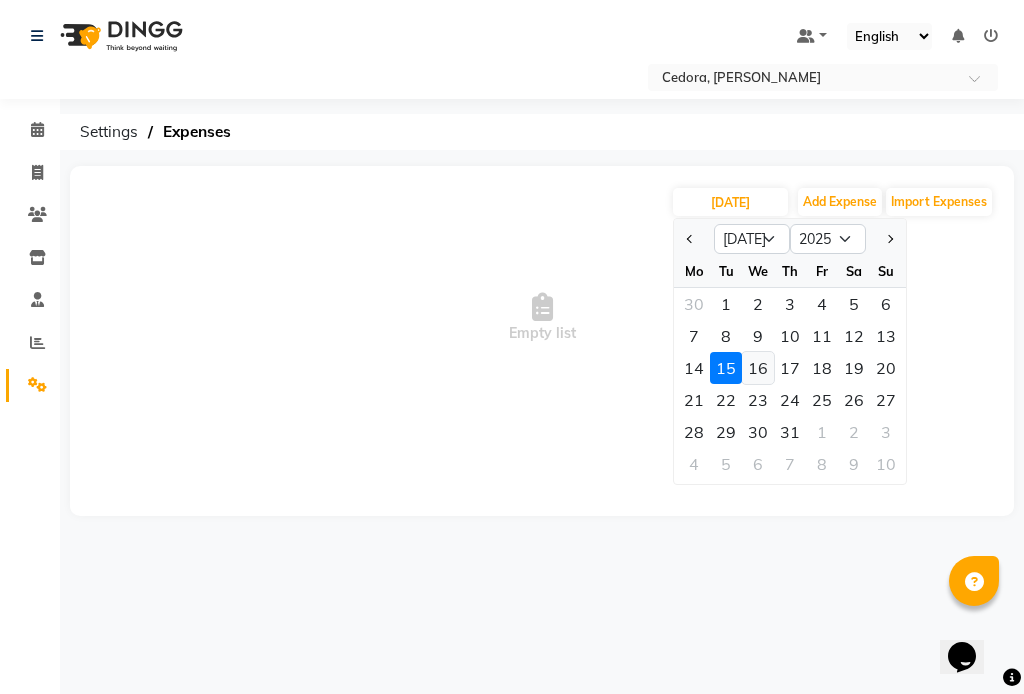 click on "16" 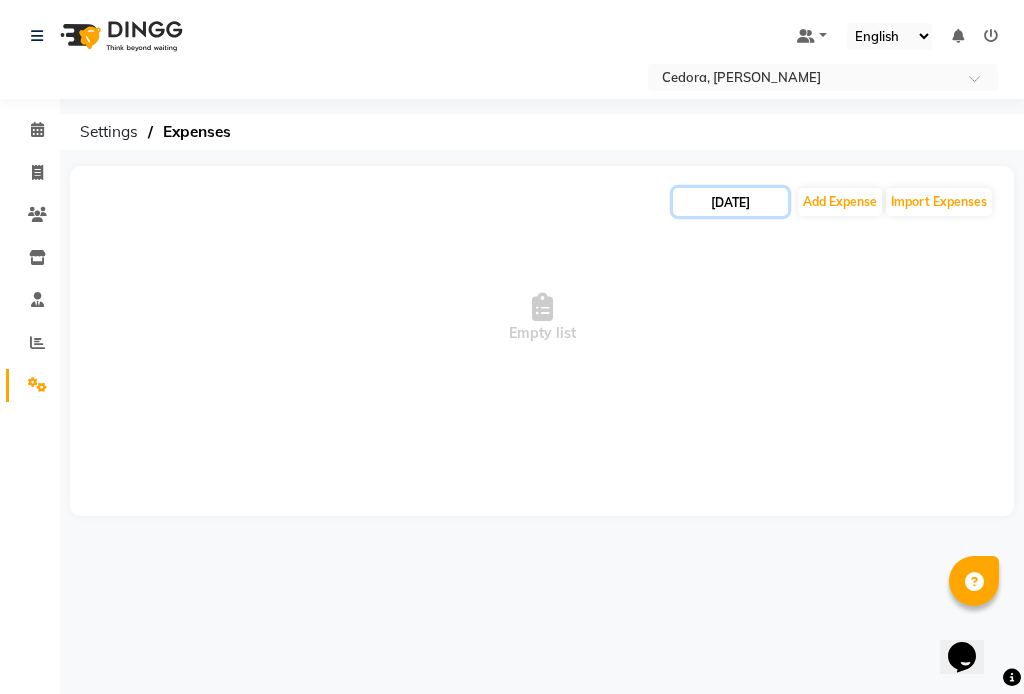 click on "[DATE]" 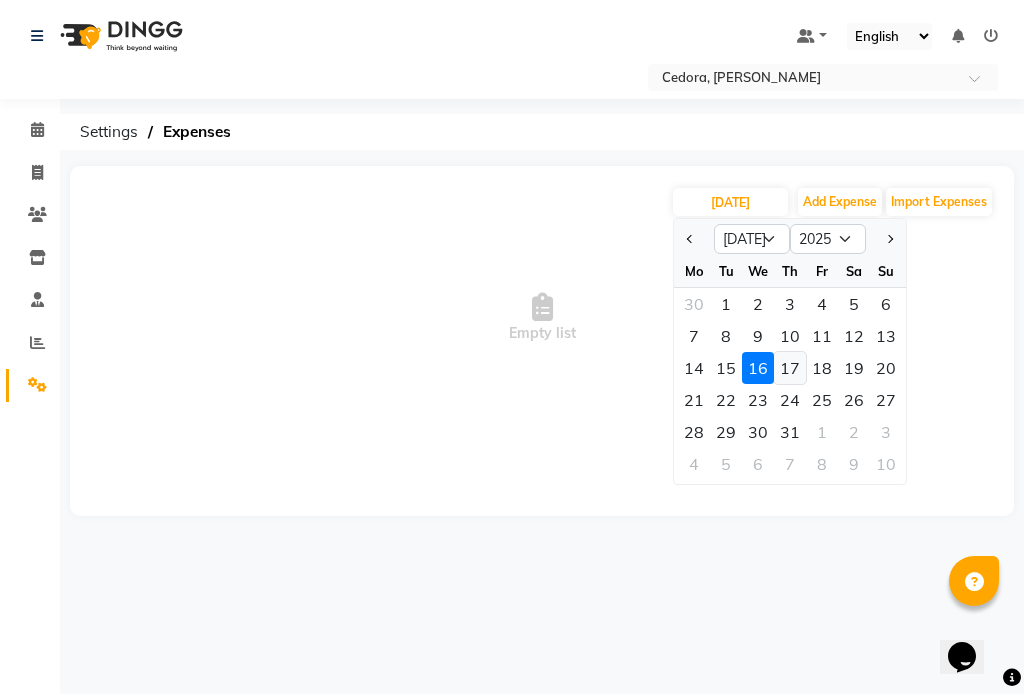 click on "17" 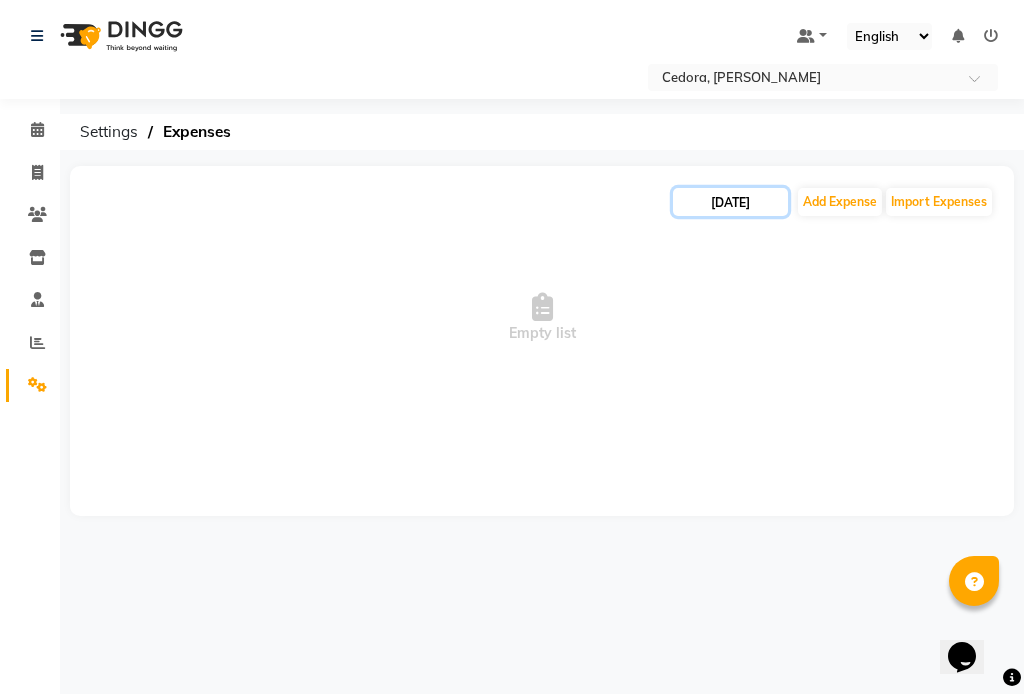click on "[DATE]" 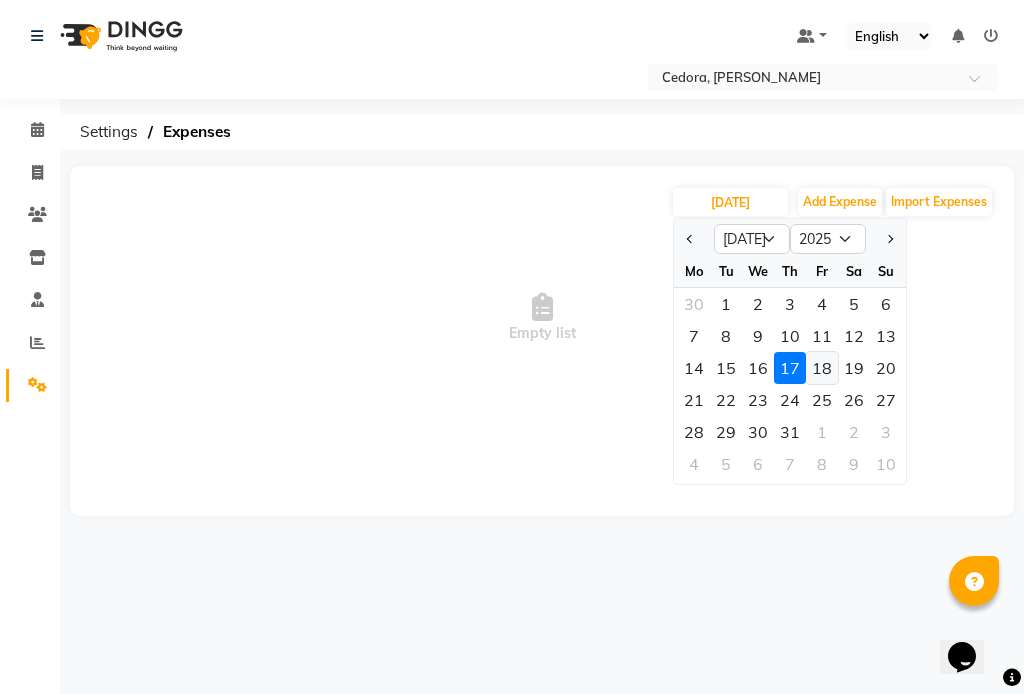 click on "18" 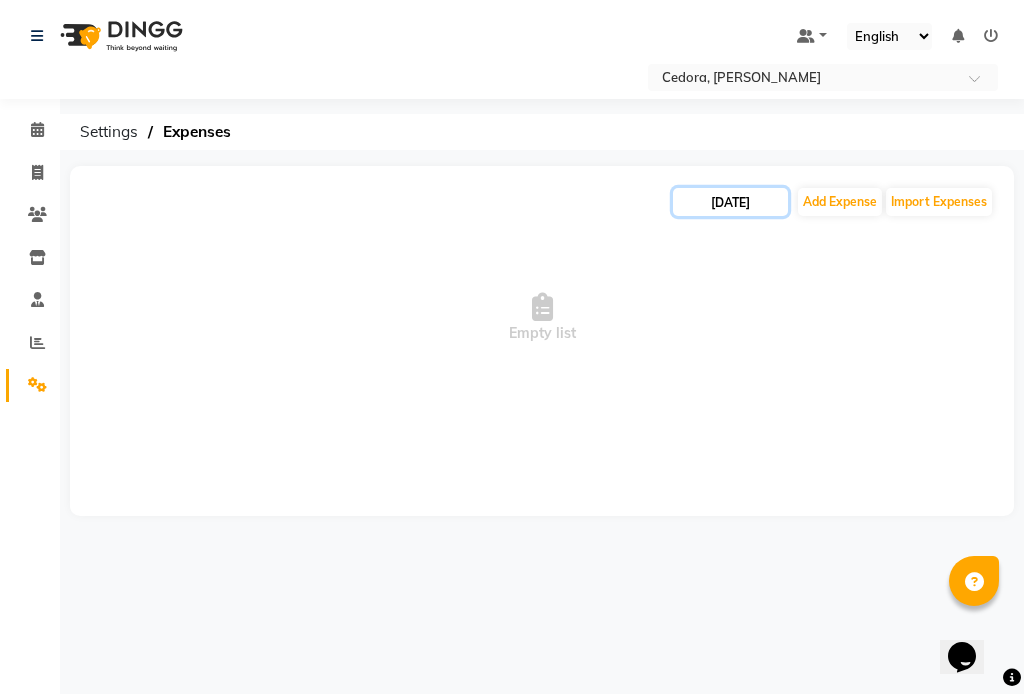 click on "[DATE]" 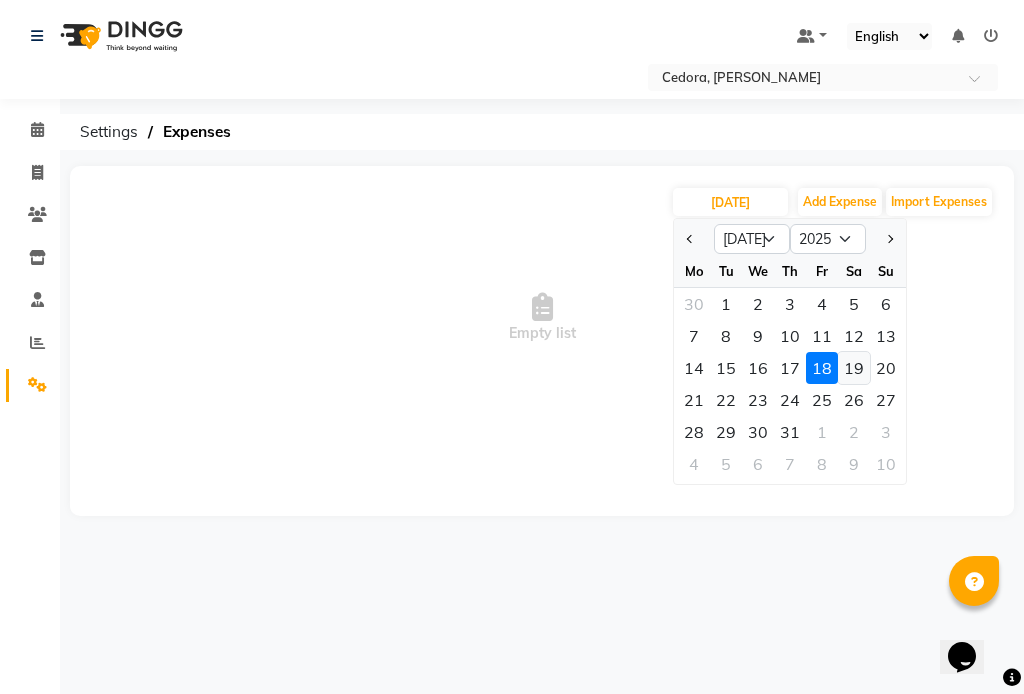 click on "19" 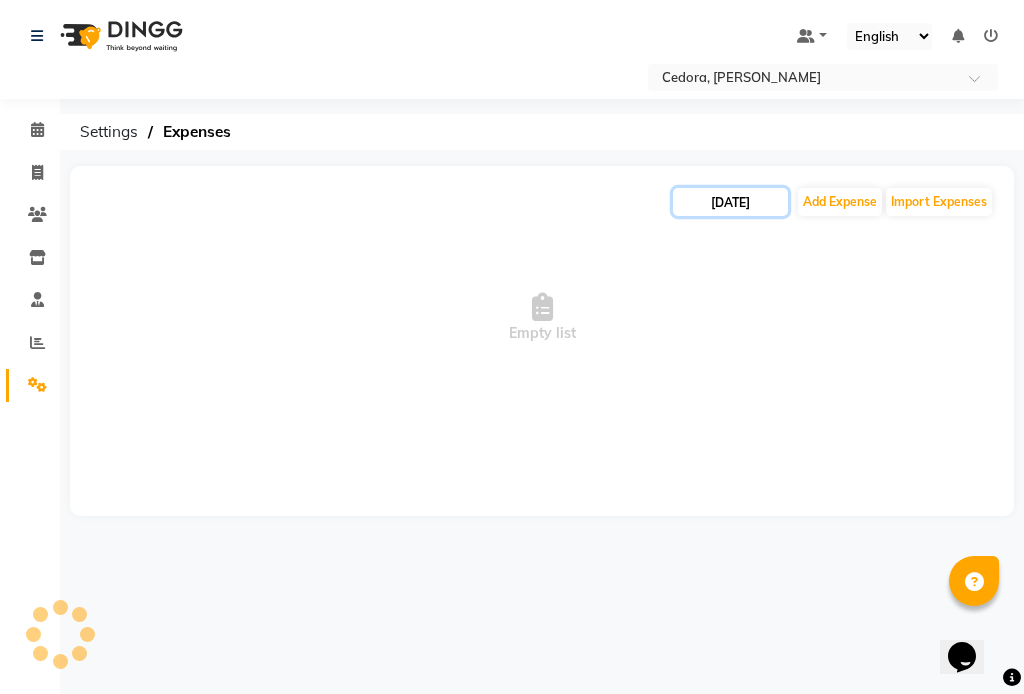 click on "[DATE]" 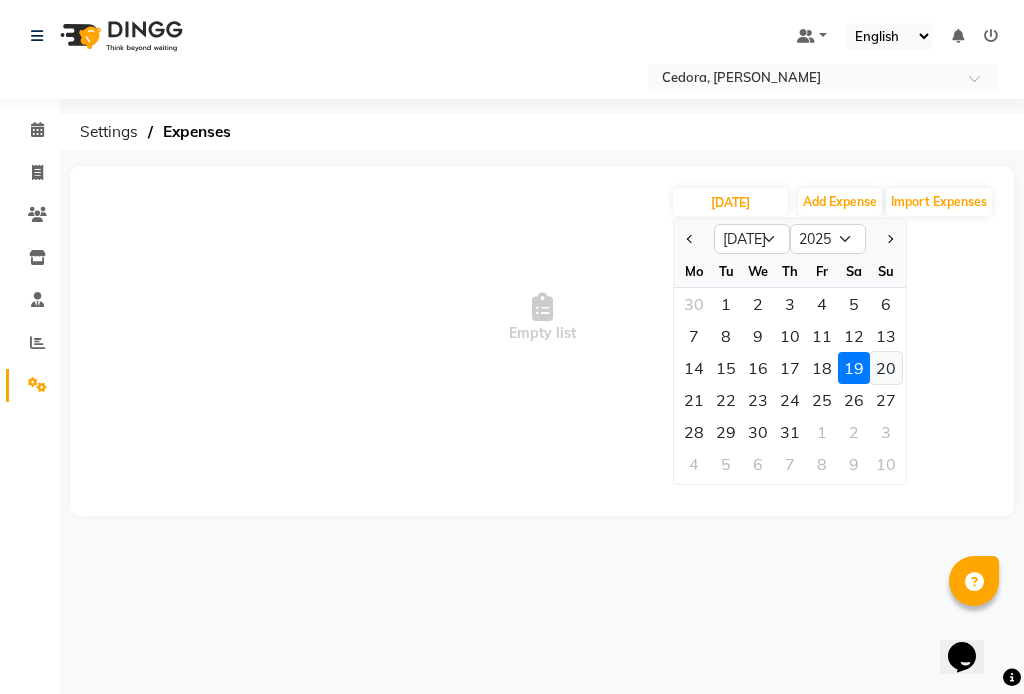 click on "20" 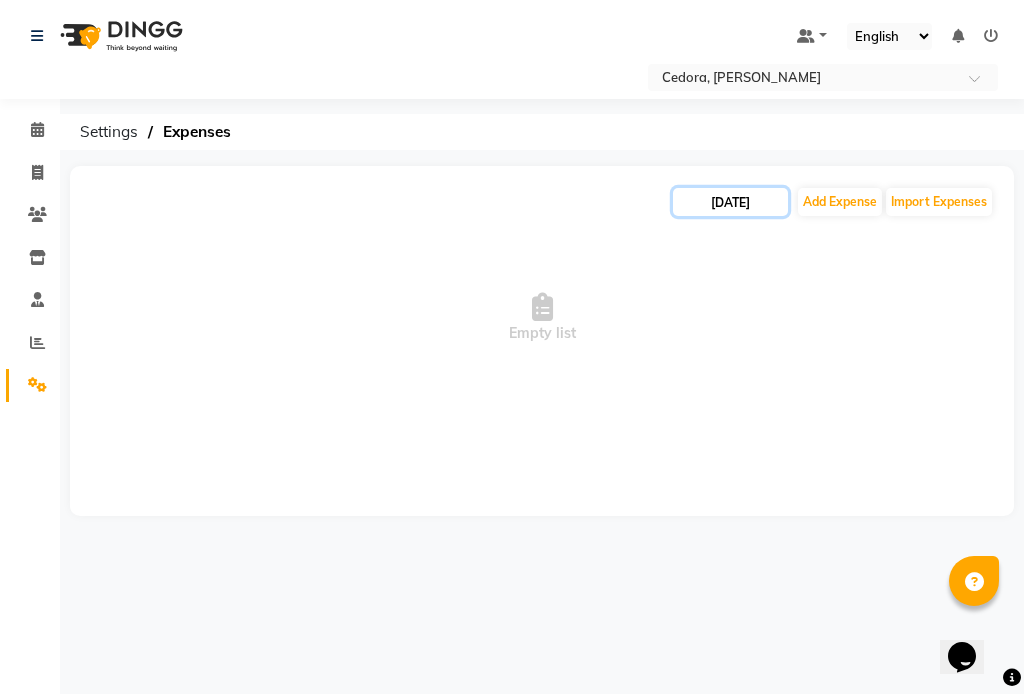 click on "[DATE]" 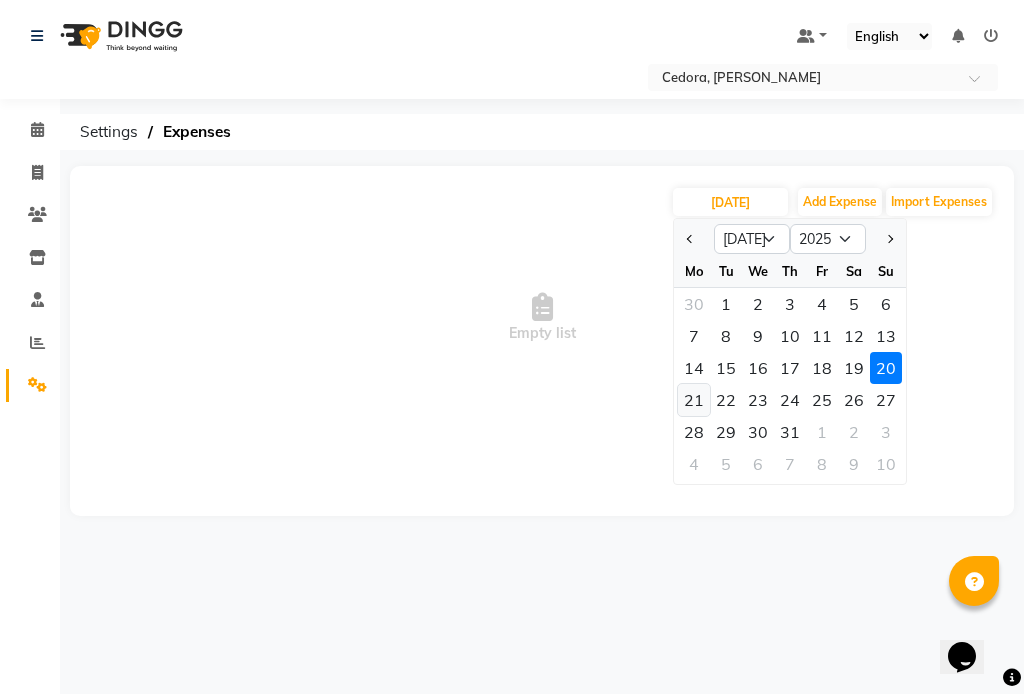 click on "21" 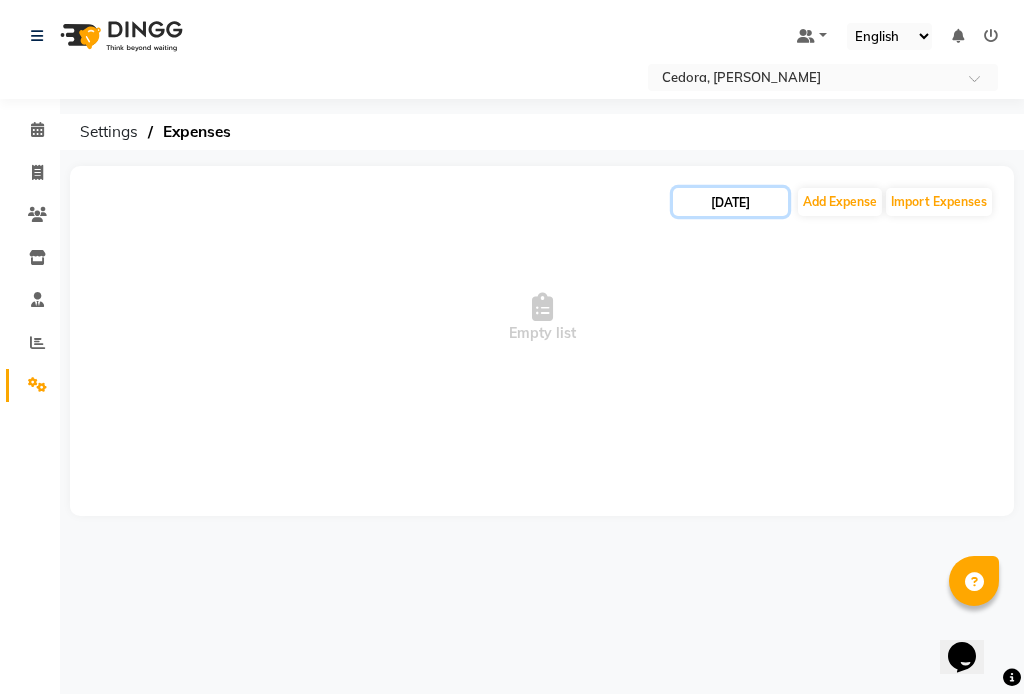 click on "[DATE]" 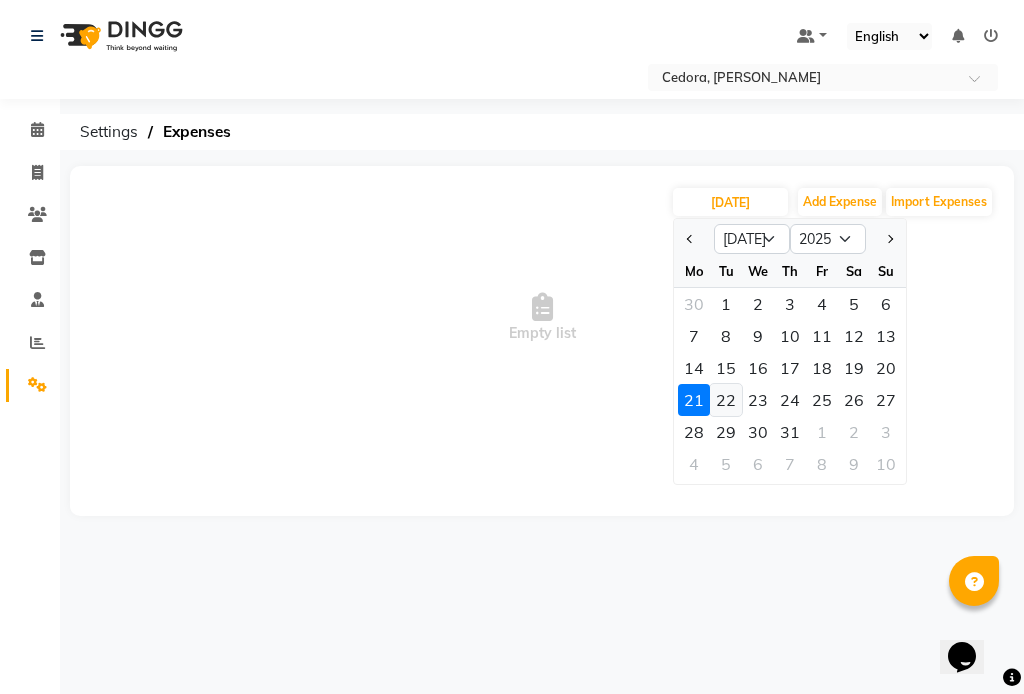 click on "22" 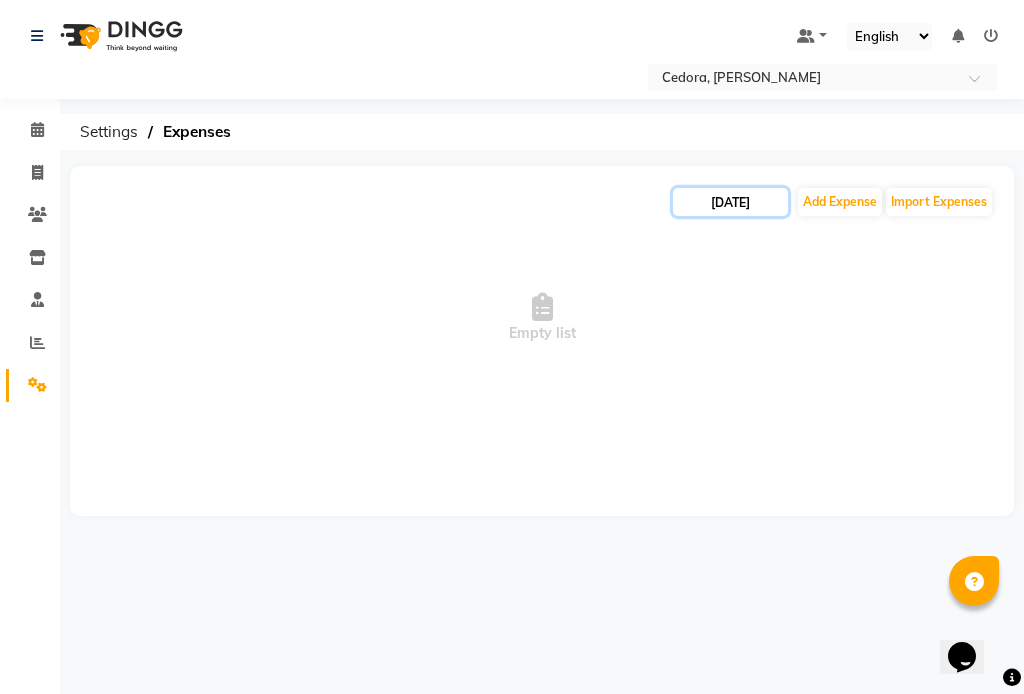 click on "[DATE]" 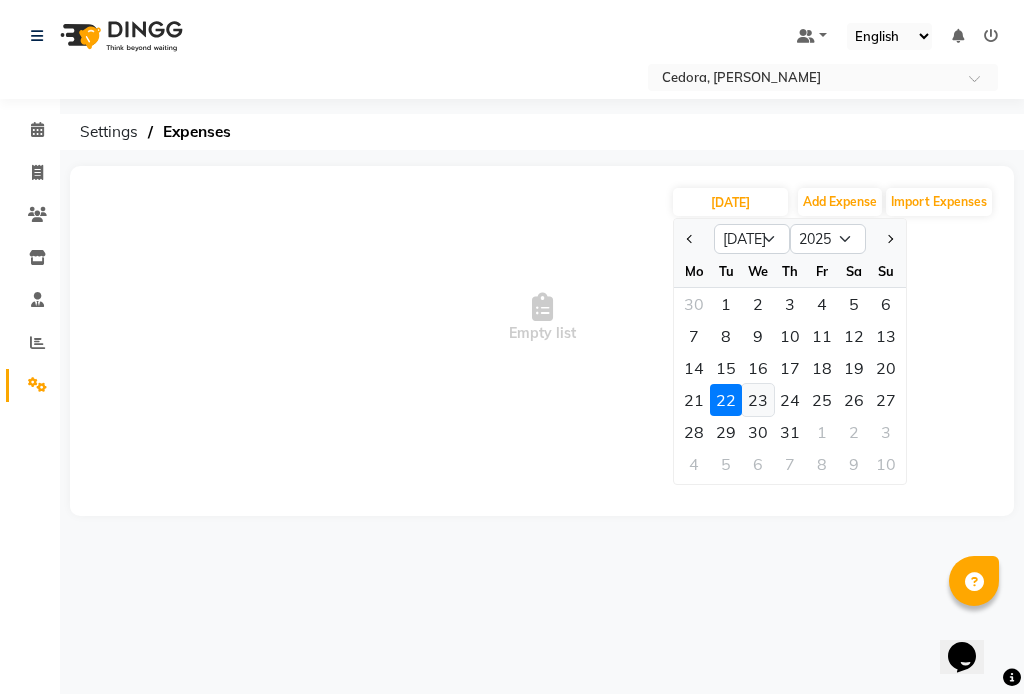 click on "23" 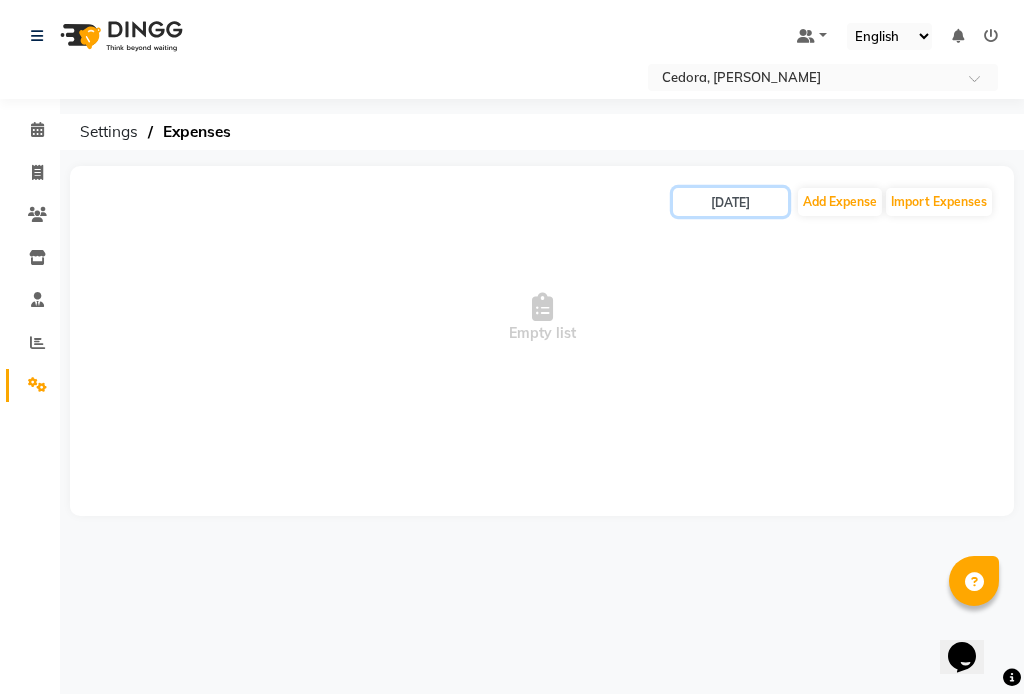 click on "[DATE]" 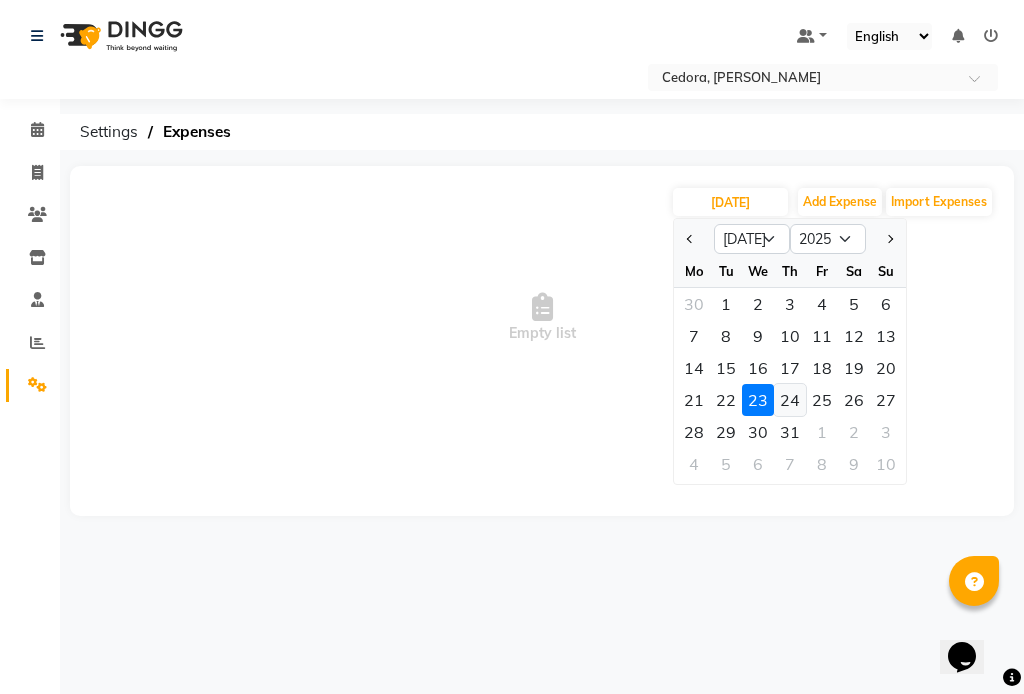 click on "24" 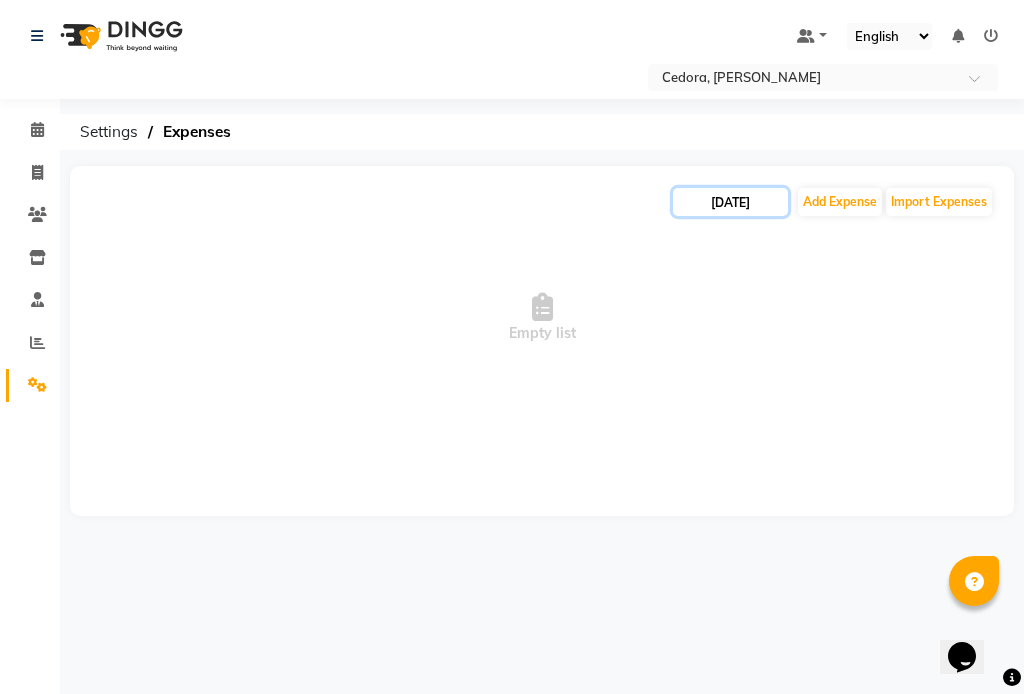 click on "[DATE]" 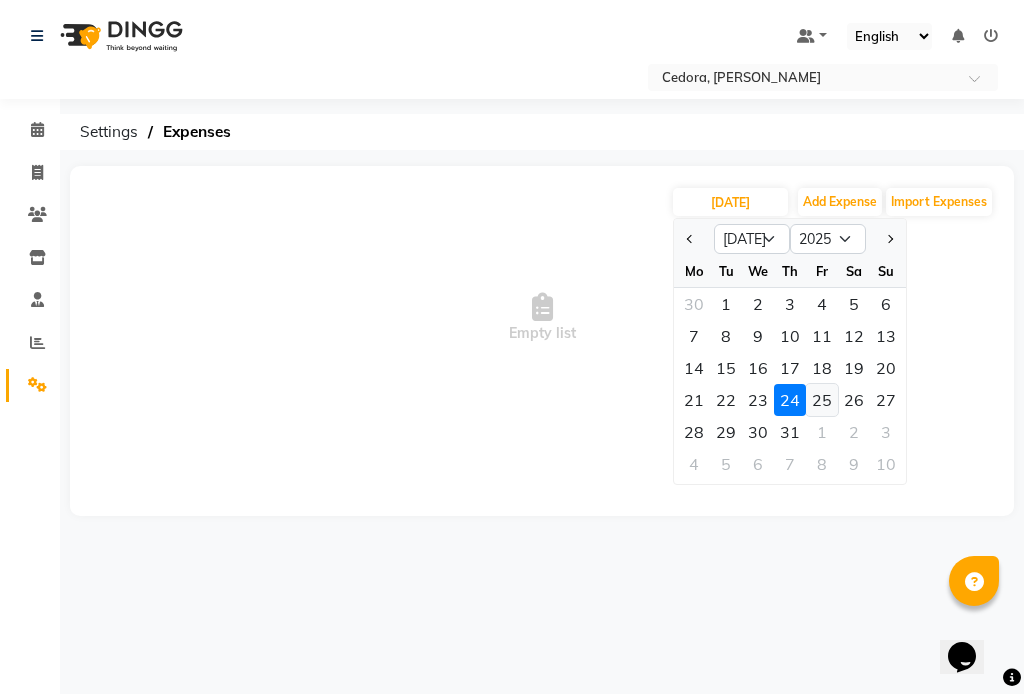 click on "25" 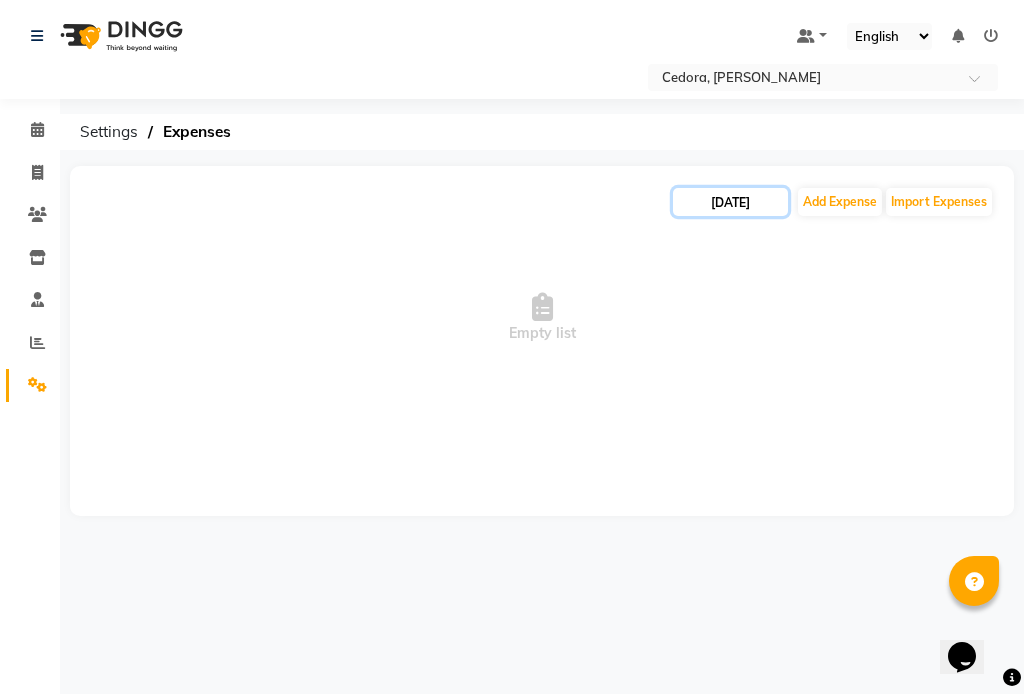 click on "[DATE]" 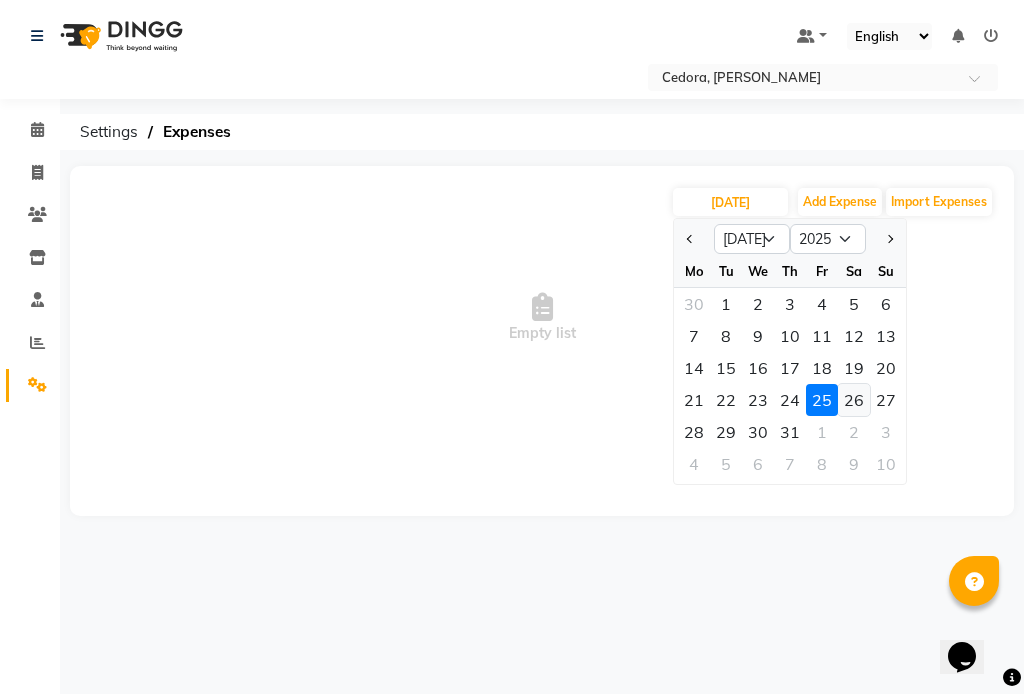 click on "26" 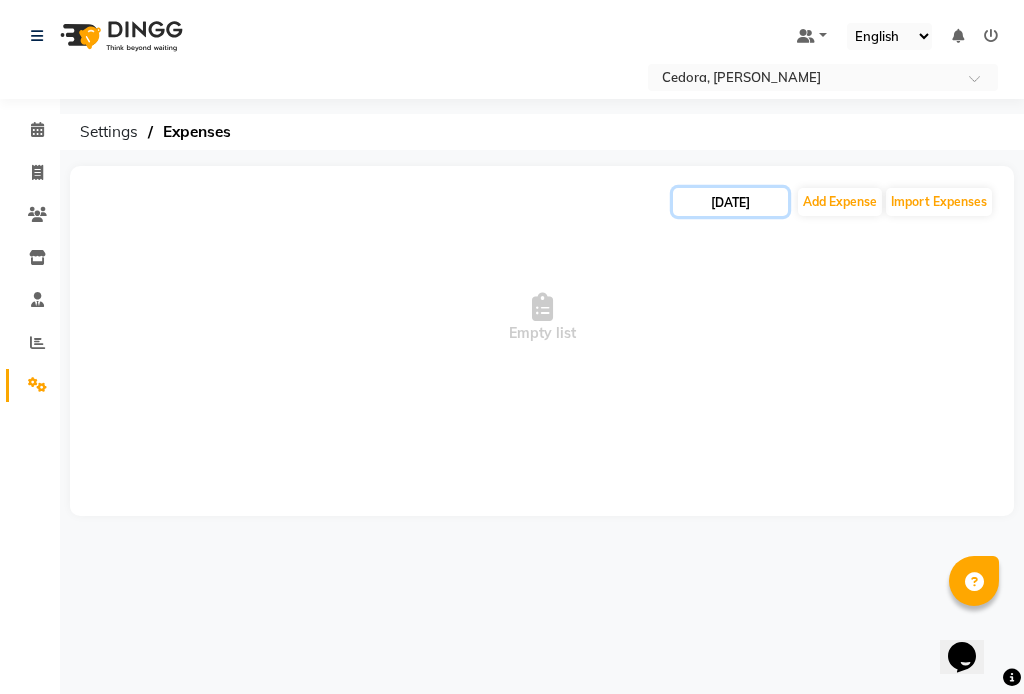 click on "[DATE]" 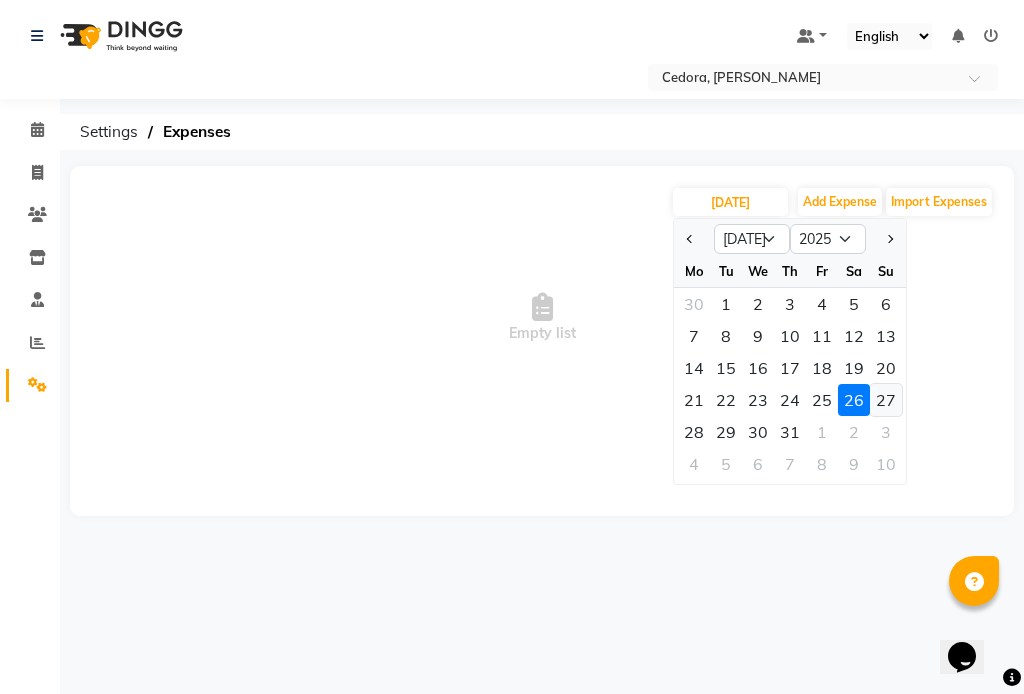 click on "27" 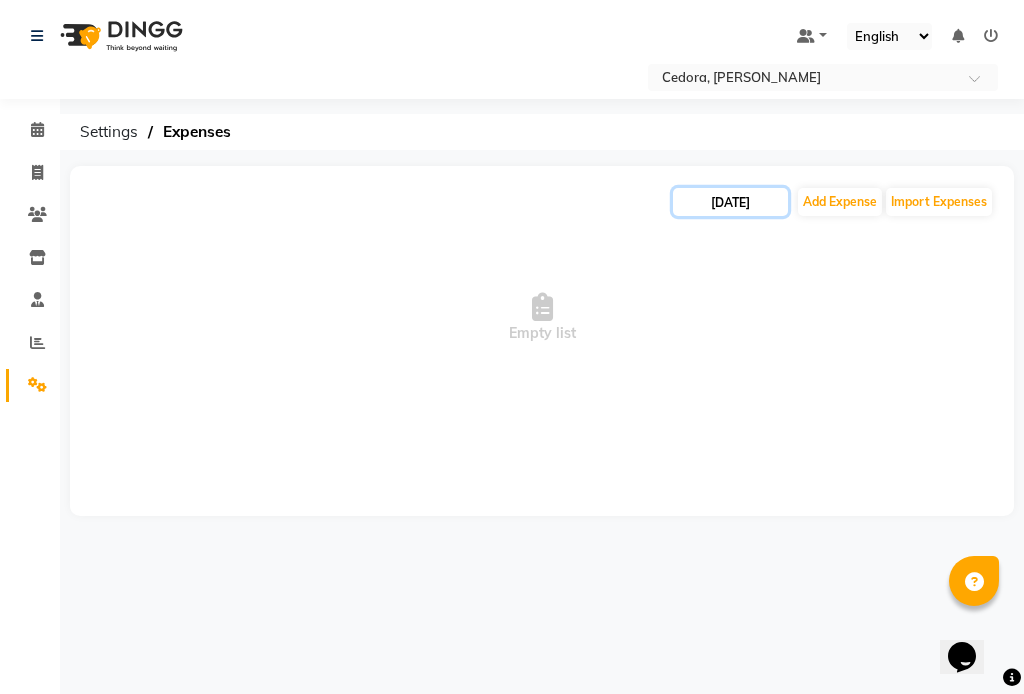 click on "[DATE]" 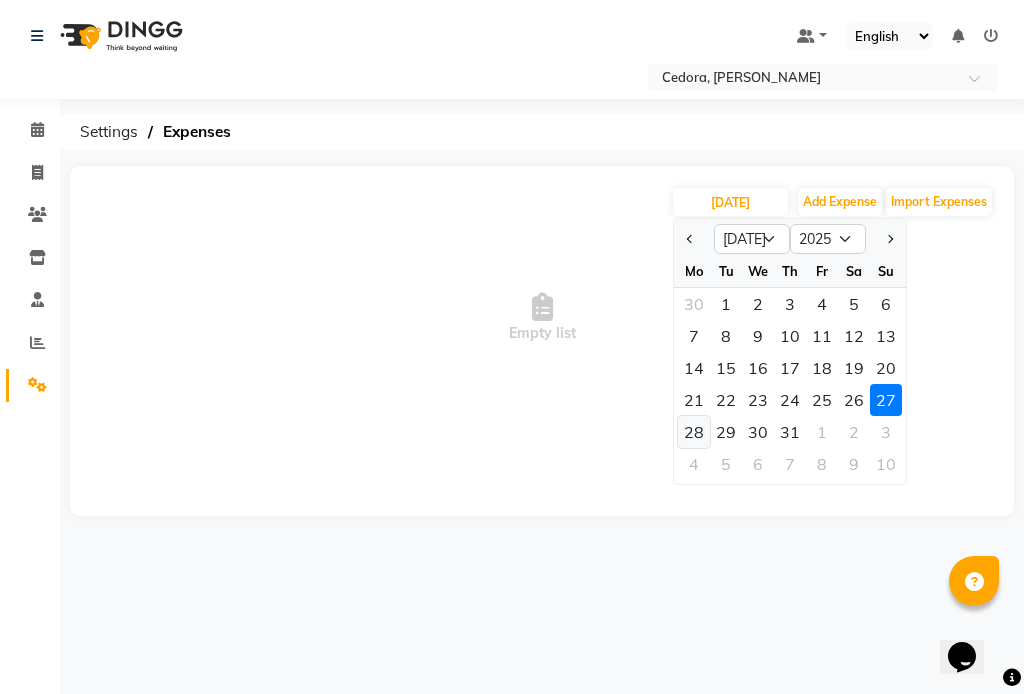 click on "28" 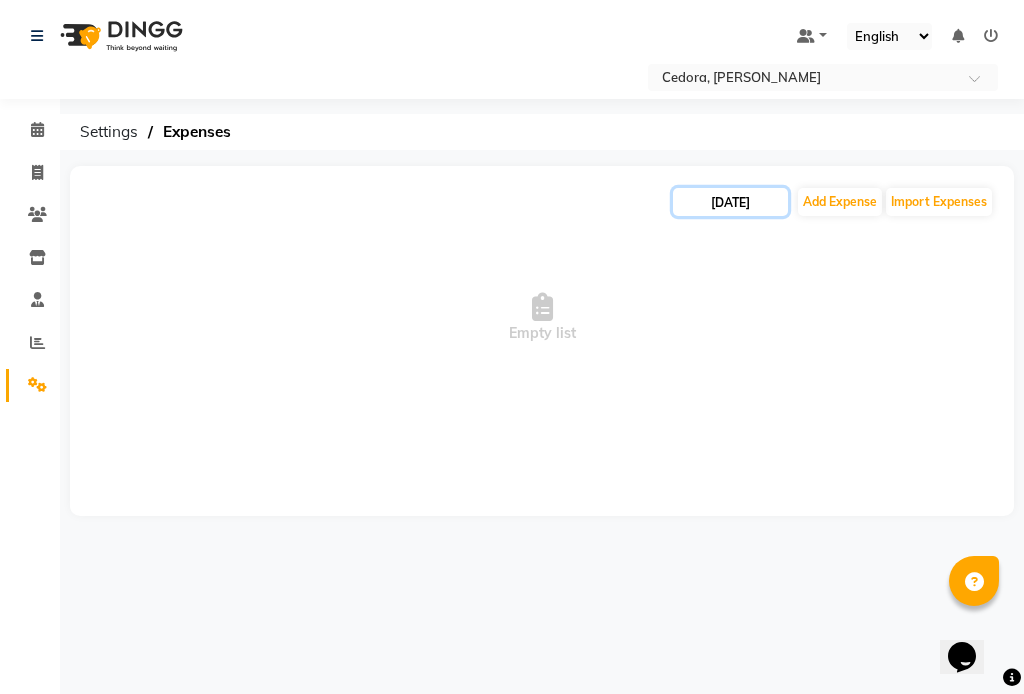 click on "[DATE]" 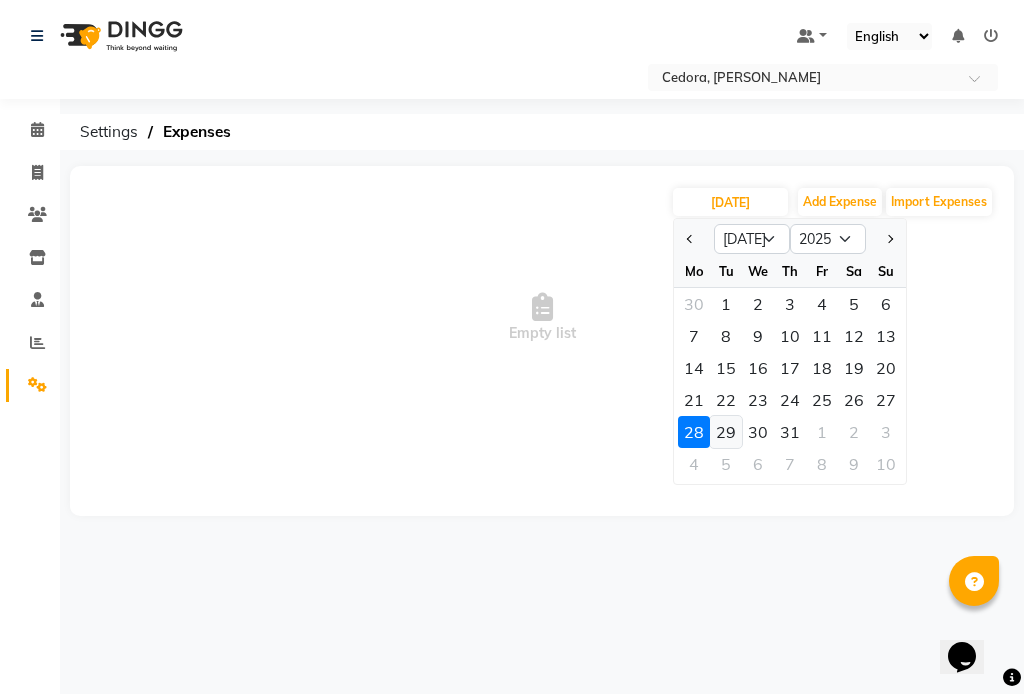 click on "29" 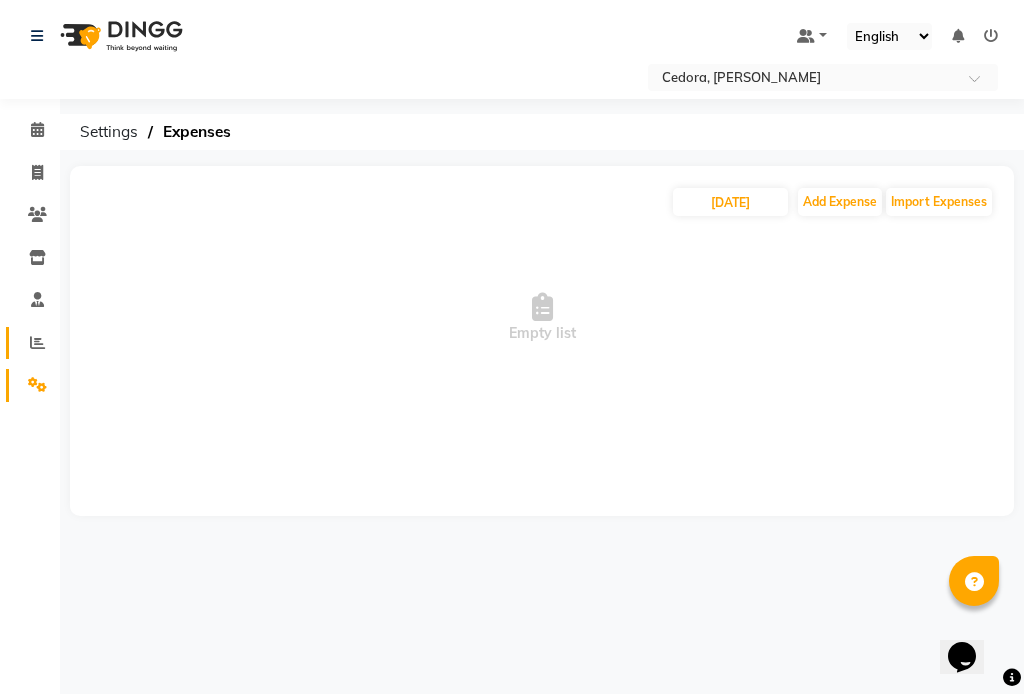 click 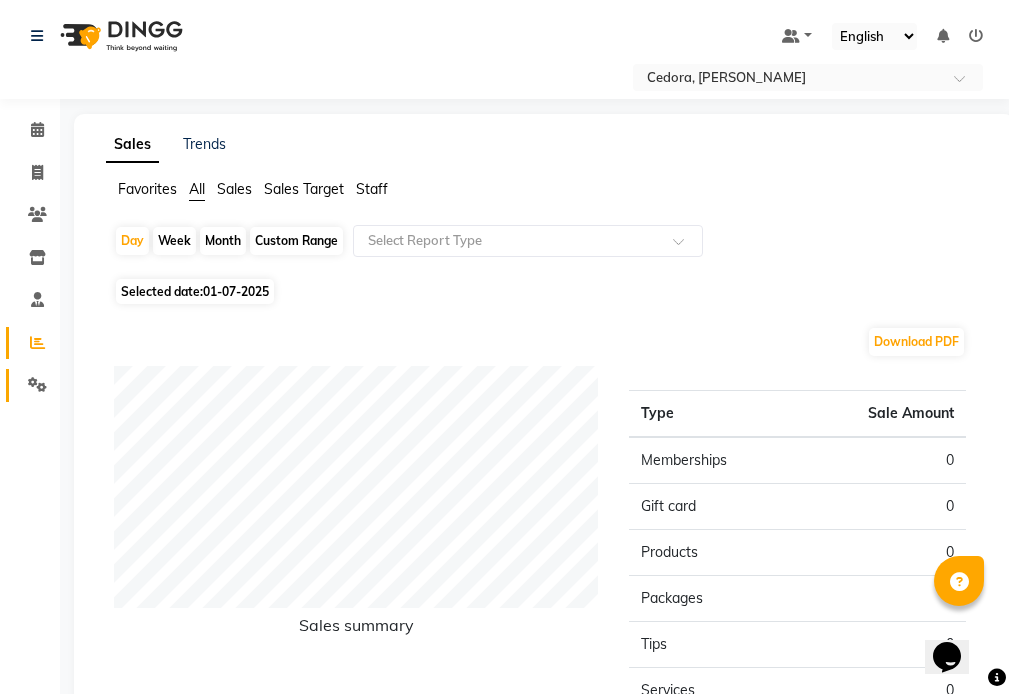 click 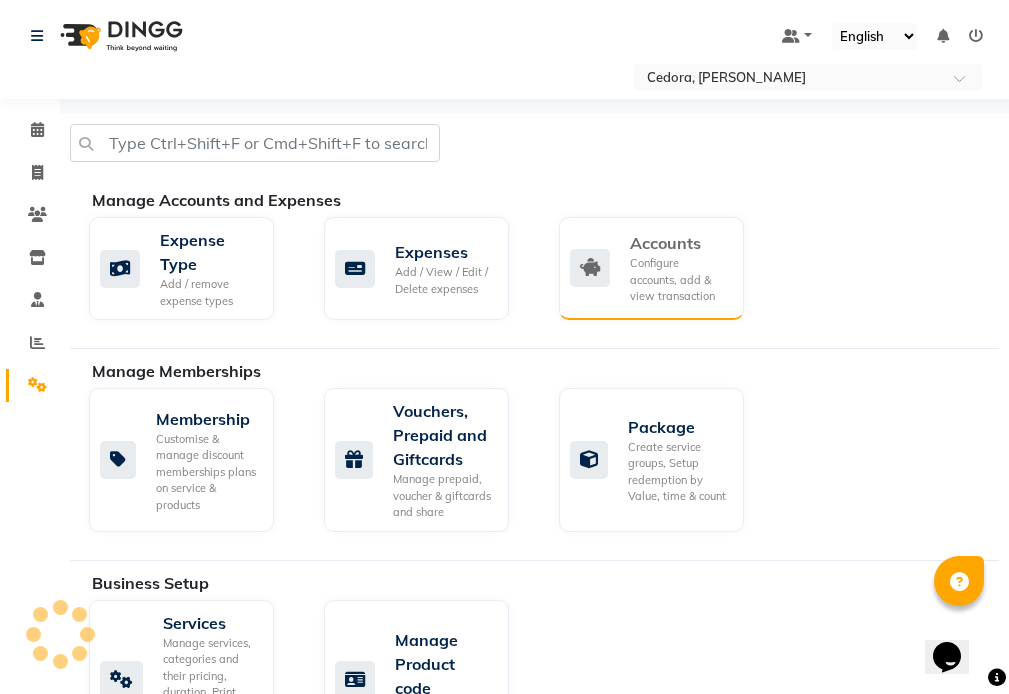 click on "Configure accounts, add & view transaction" 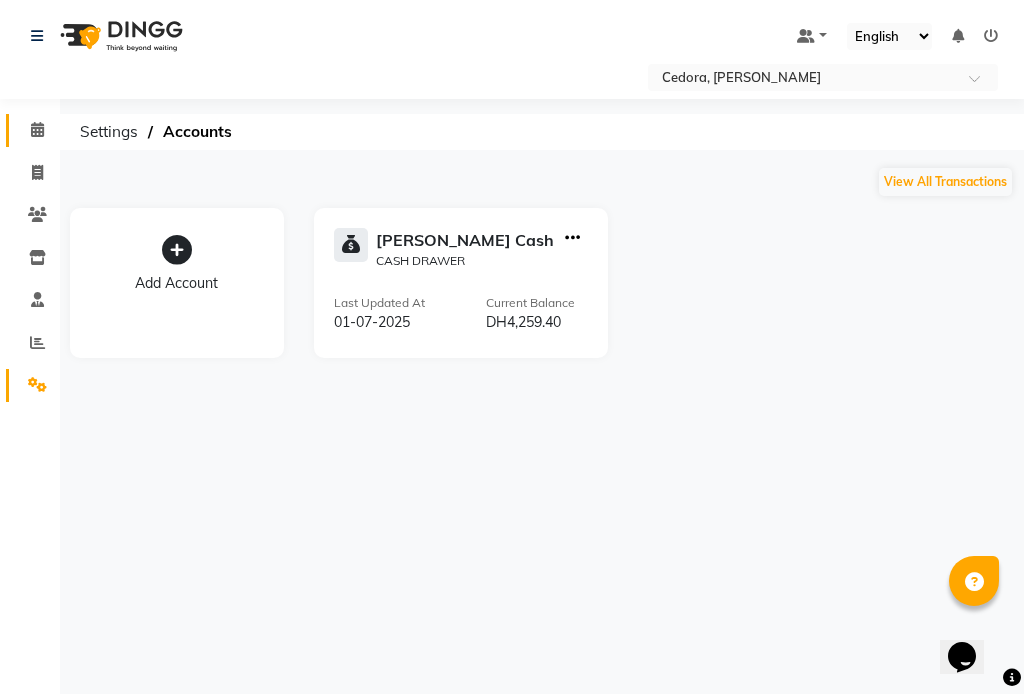 click 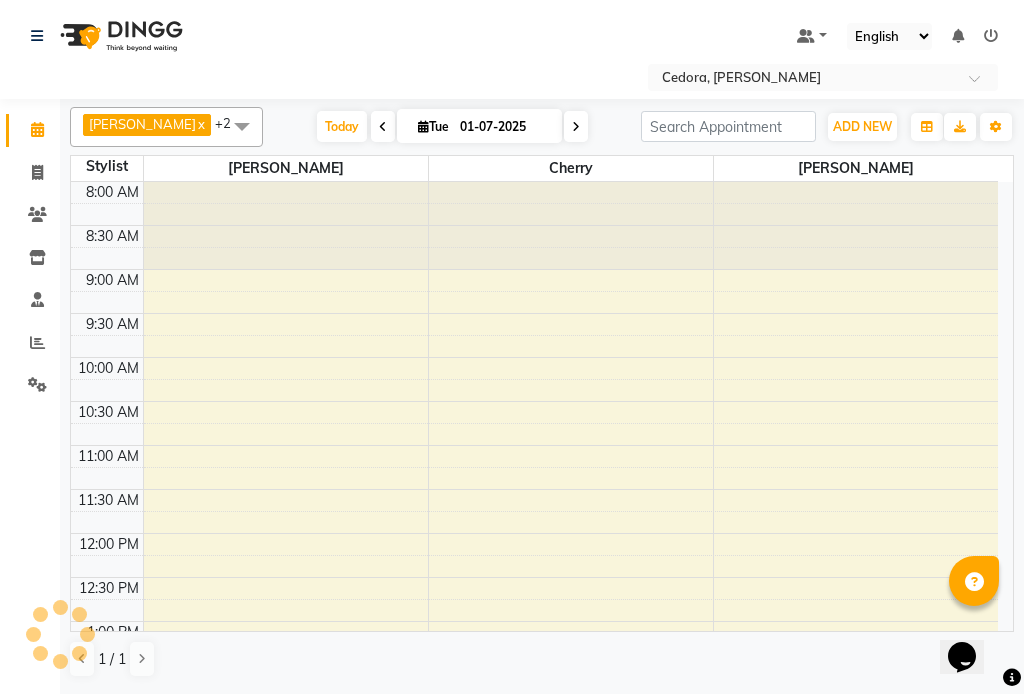 scroll, scrollTop: 0, scrollLeft: 0, axis: both 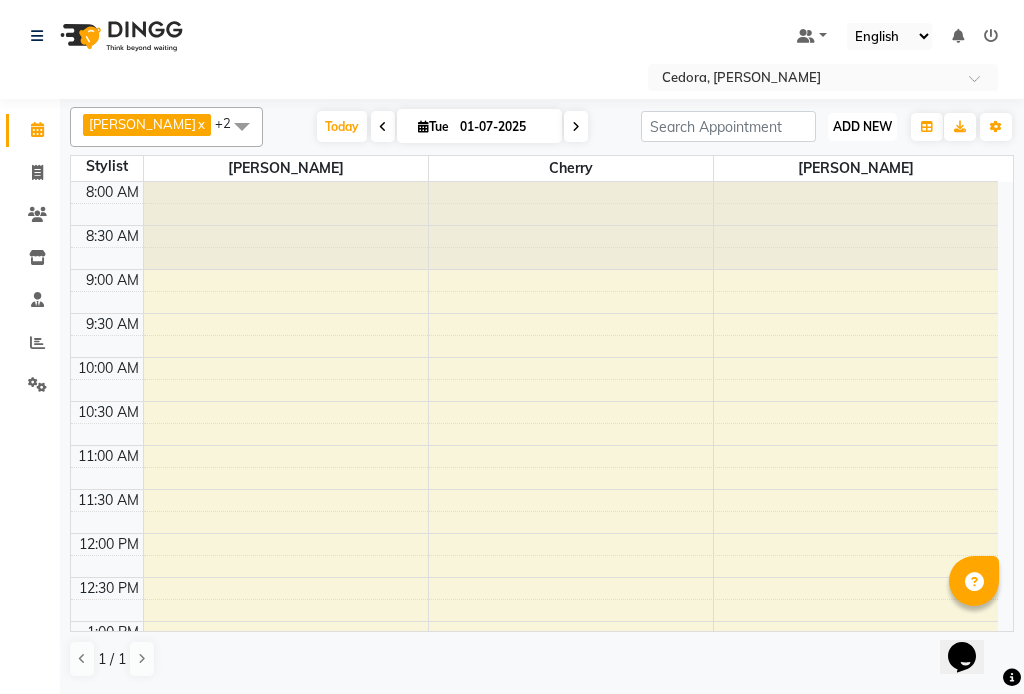 click on "ADD NEW" at bounding box center [862, 126] 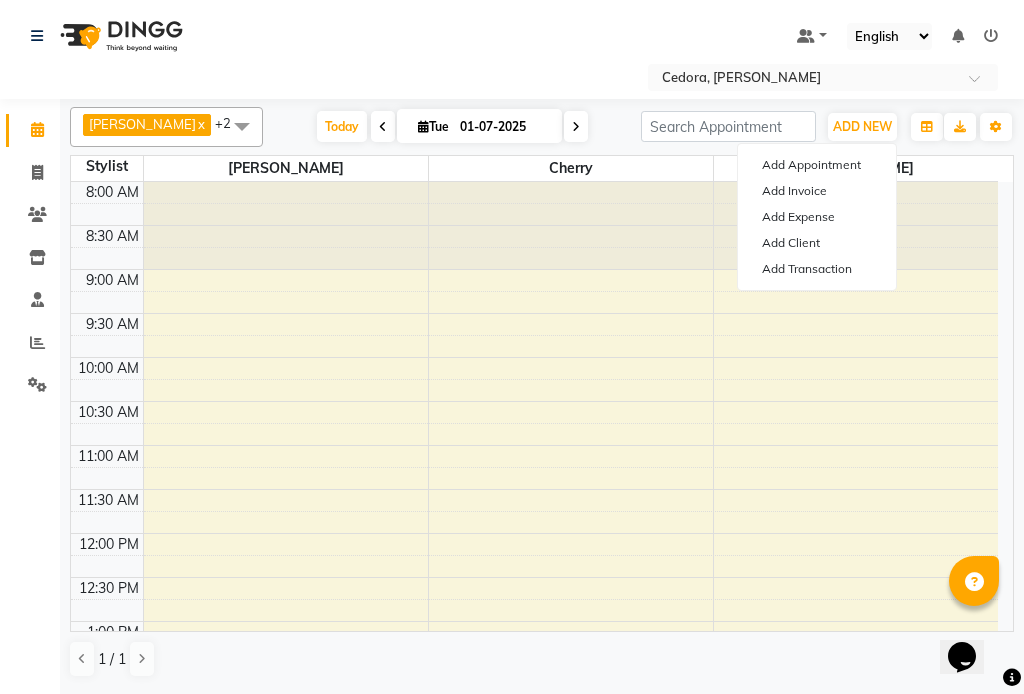 click on "01-07-2025" at bounding box center [504, 127] 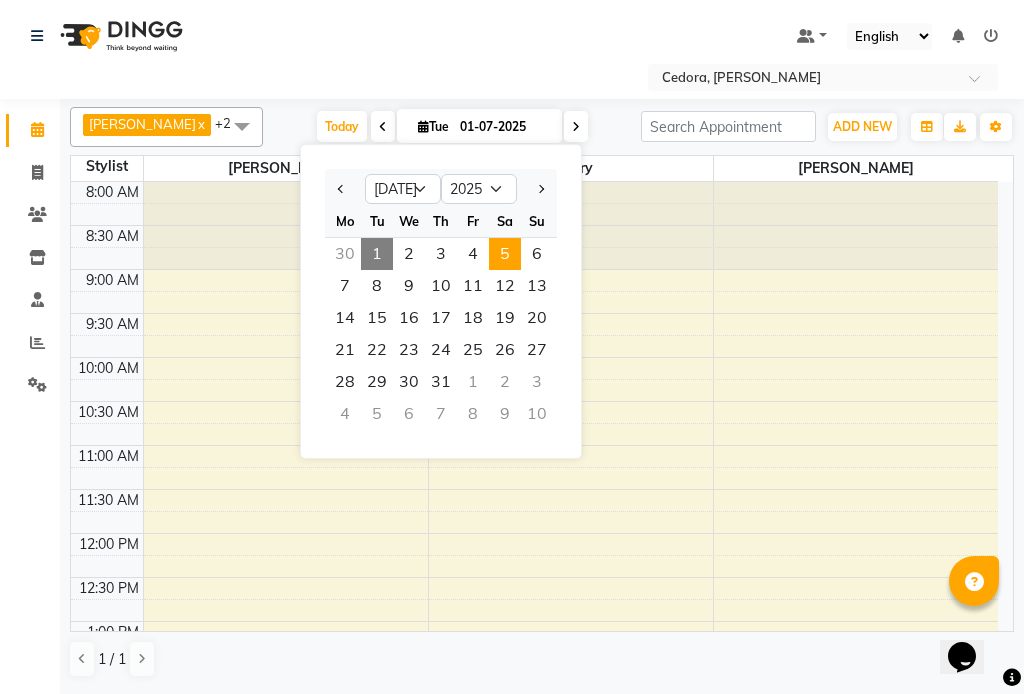 click on "5" at bounding box center (505, 254) 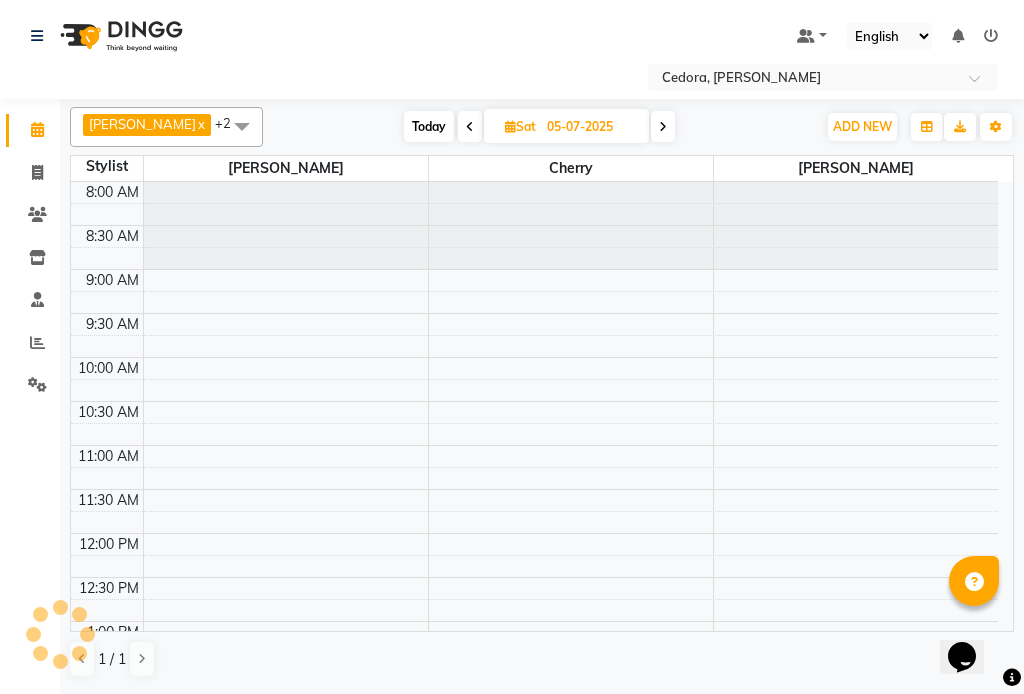 scroll, scrollTop: 441, scrollLeft: 0, axis: vertical 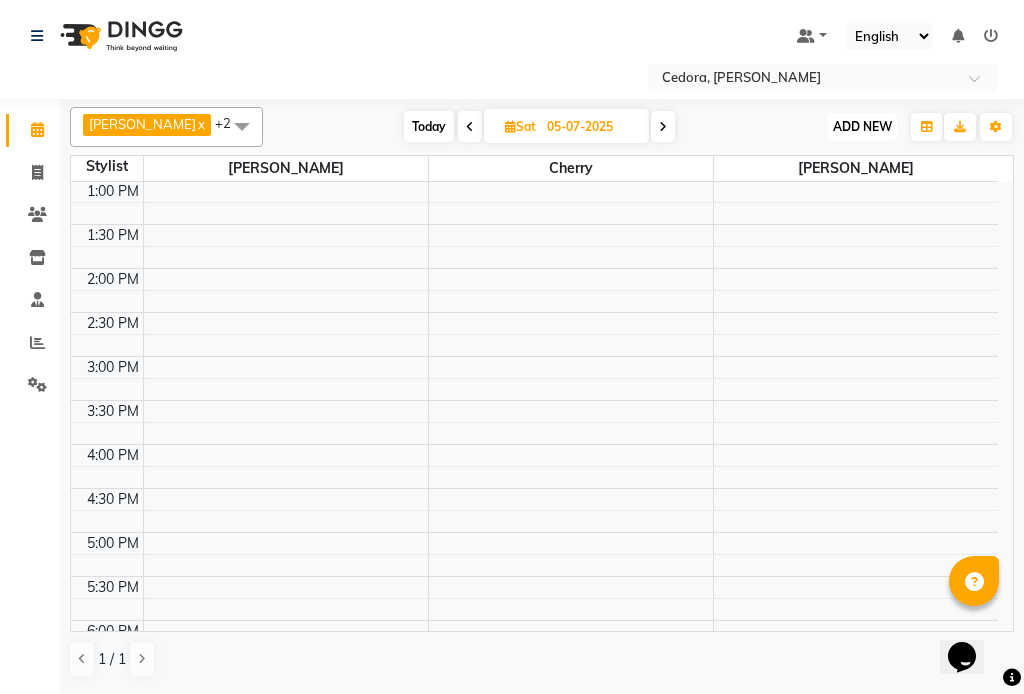 click on "ADD NEW Toggle Dropdown" at bounding box center [862, 127] 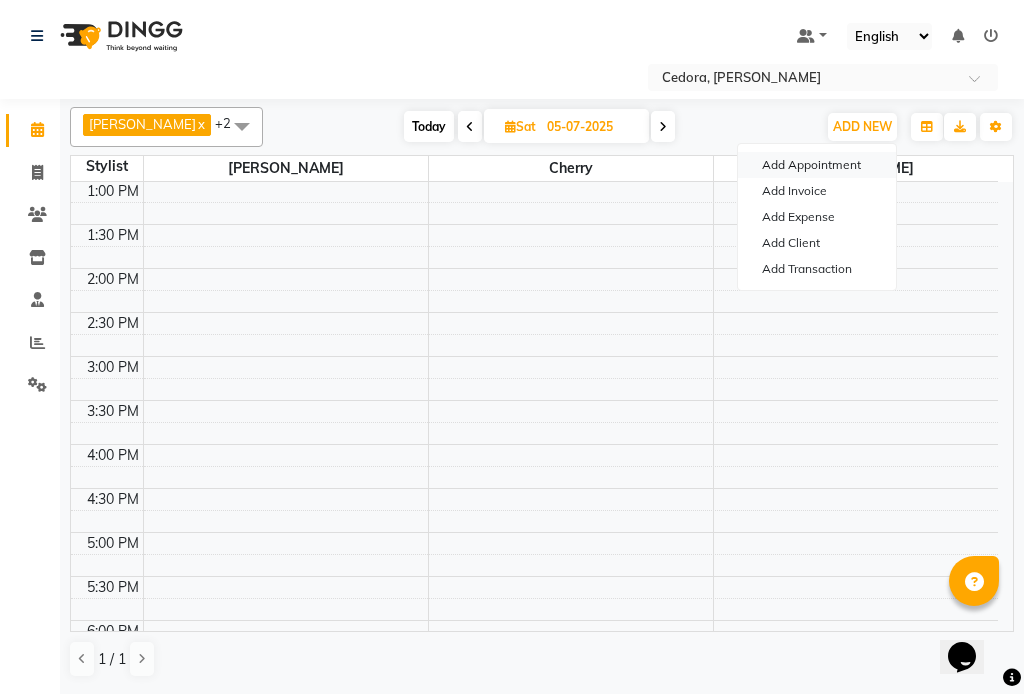click on "Add Appointment" at bounding box center (817, 165) 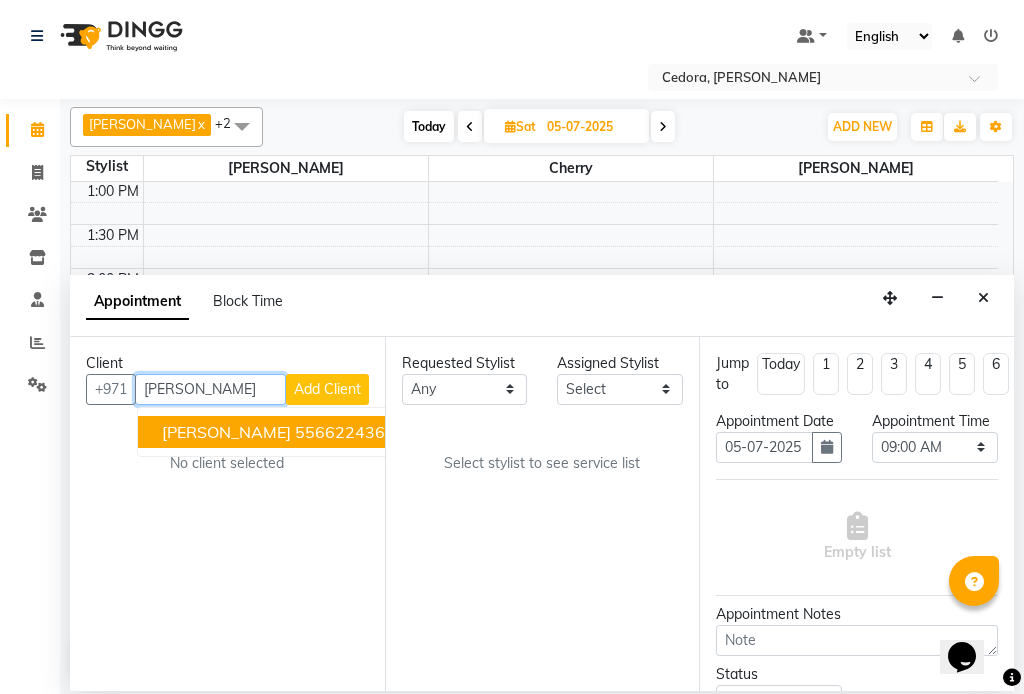 click on "[PERSON_NAME]  556622436" at bounding box center (273, 432) 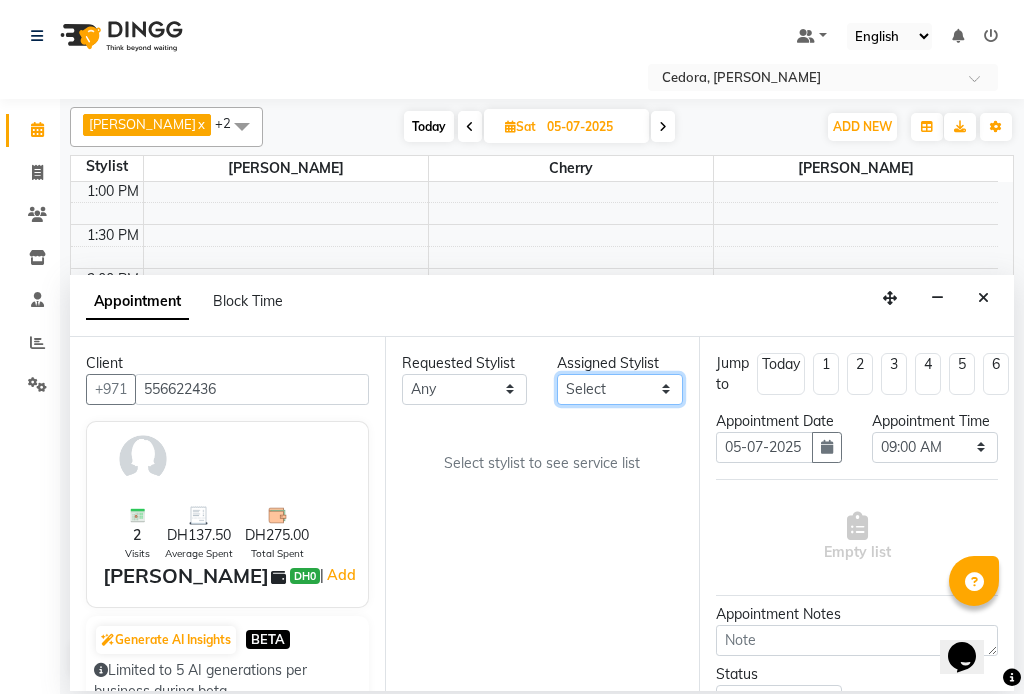 click on "Select [PERSON_NAME] [PERSON_NAME]" at bounding box center [620, 389] 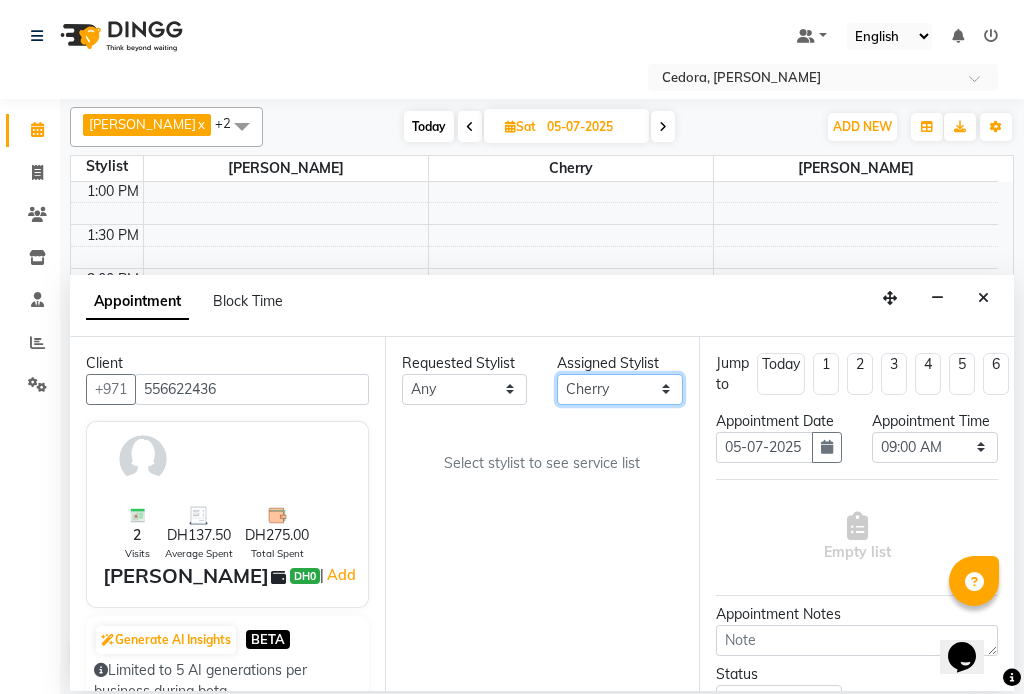 click on "Select [PERSON_NAME] [PERSON_NAME]" at bounding box center [620, 389] 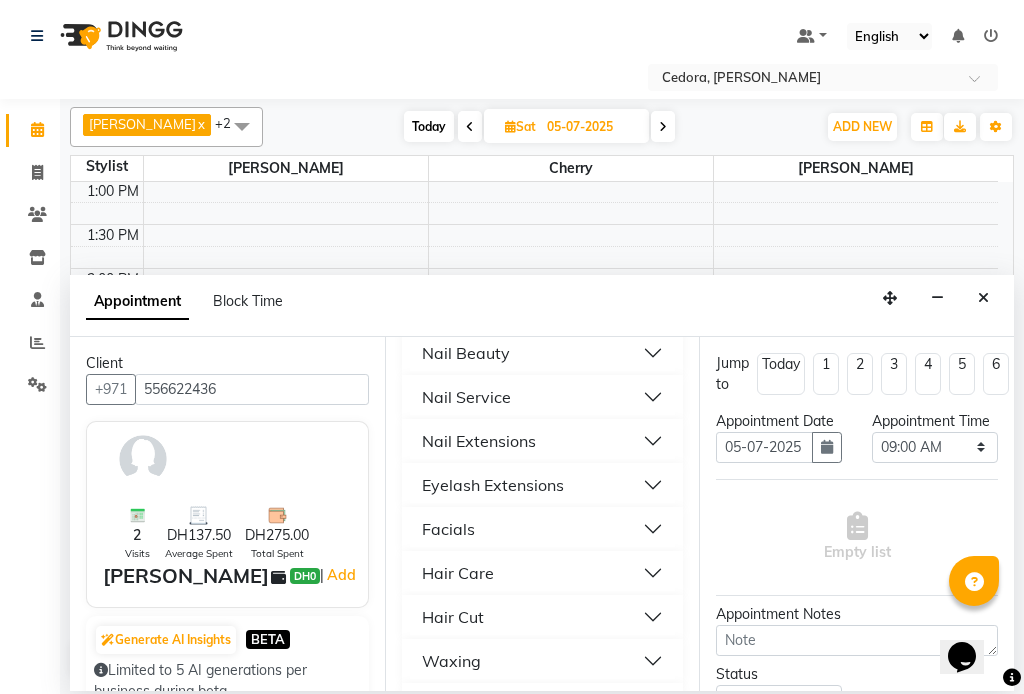 scroll, scrollTop: 1009, scrollLeft: 0, axis: vertical 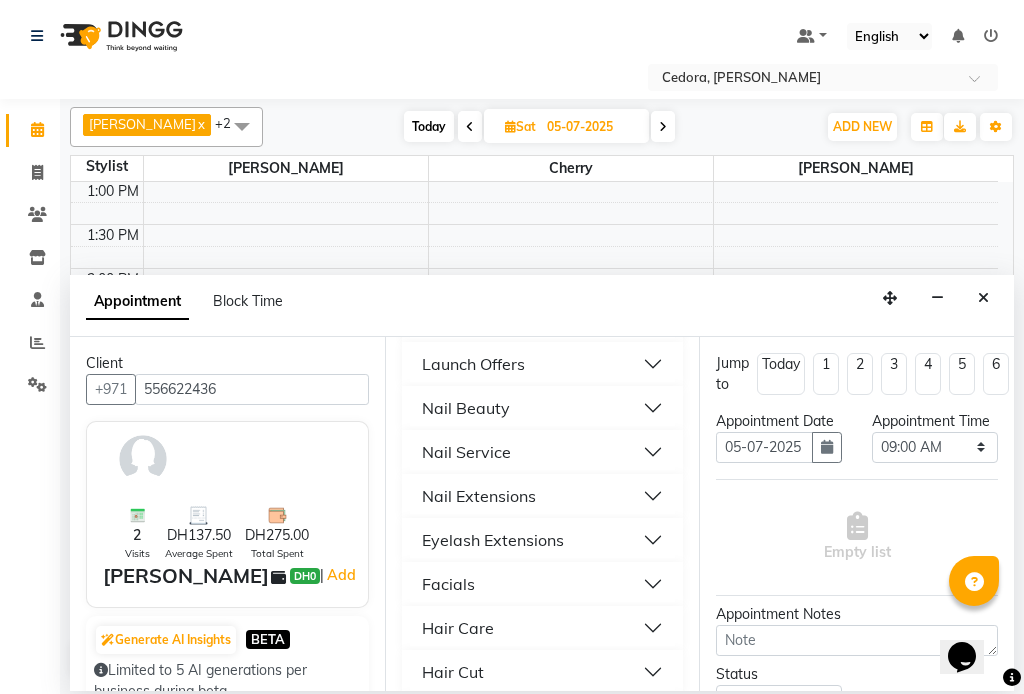 click on "Nail Service" at bounding box center [466, 452] 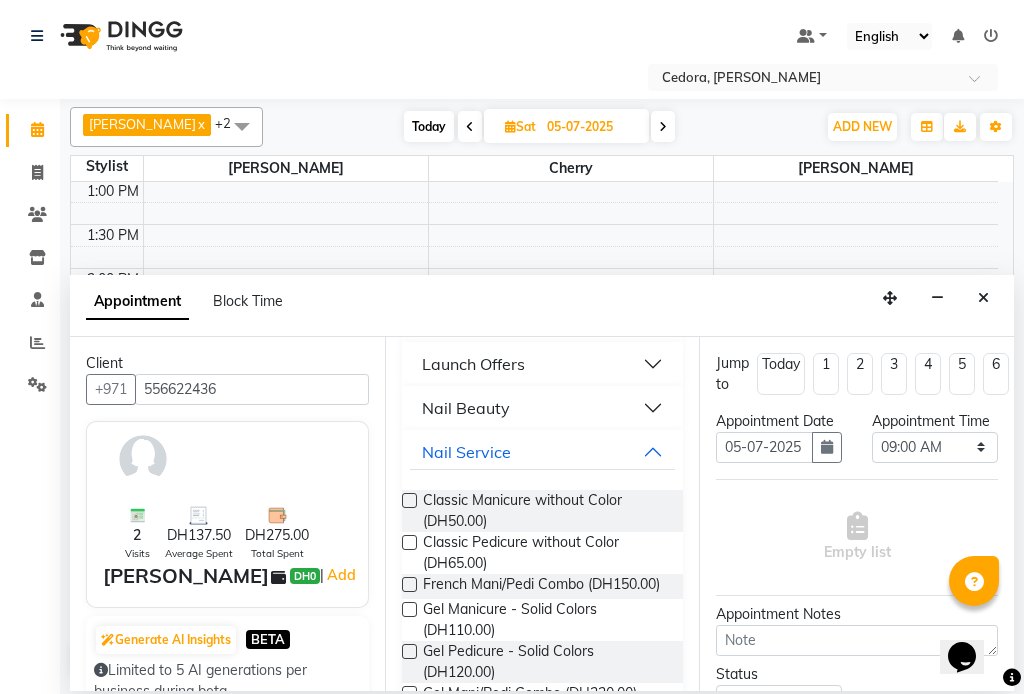 click at bounding box center (409, 542) 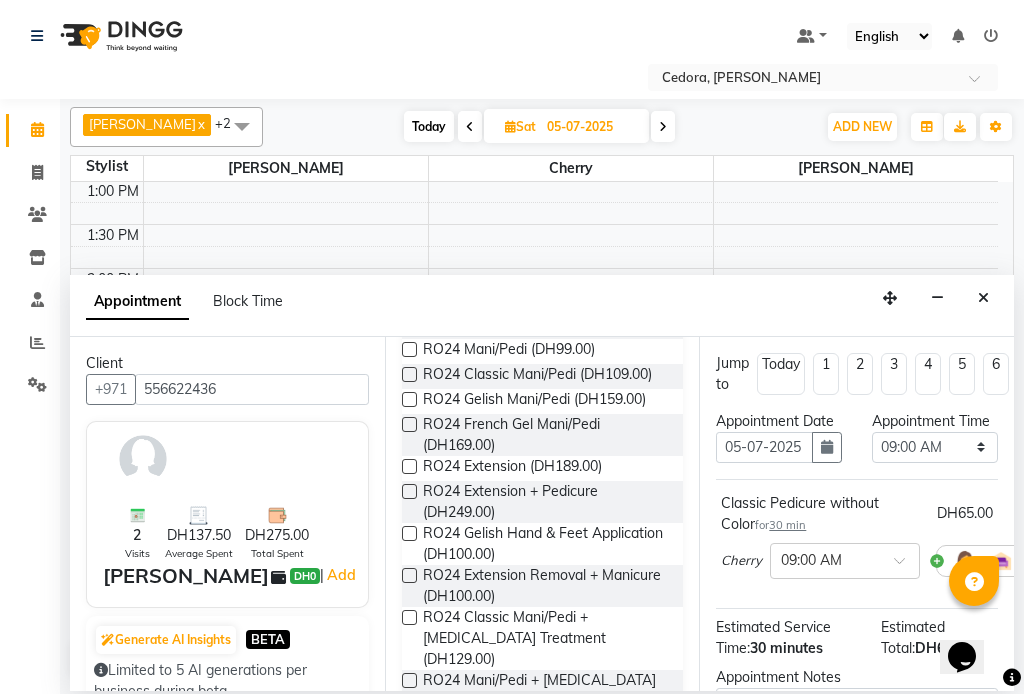 scroll, scrollTop: 0, scrollLeft: 0, axis: both 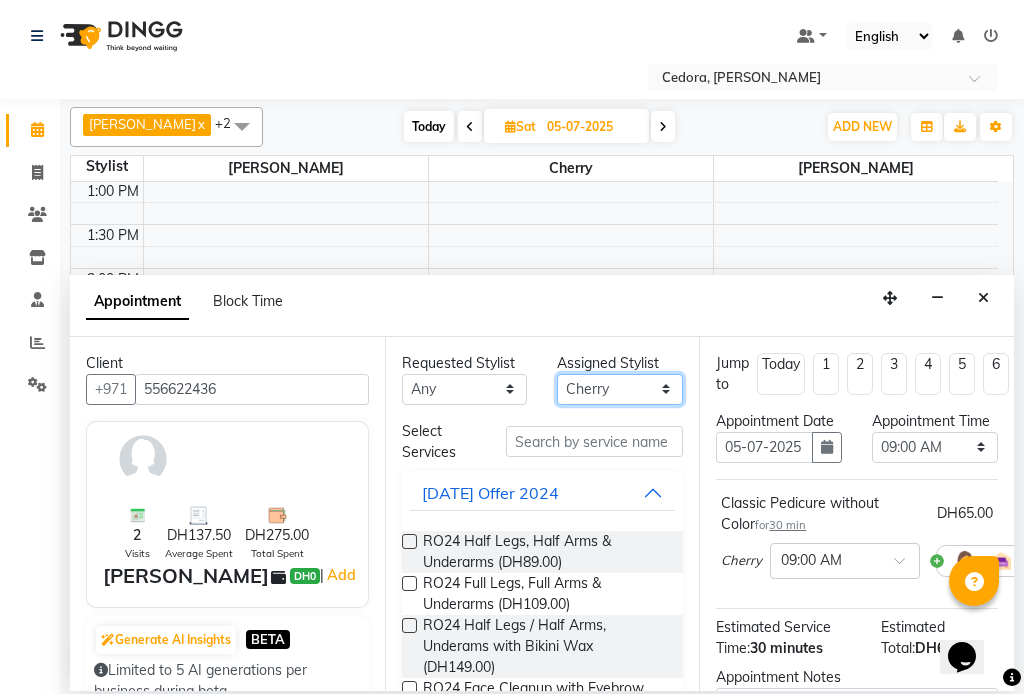 click on "Select [PERSON_NAME] [PERSON_NAME]" at bounding box center [620, 389] 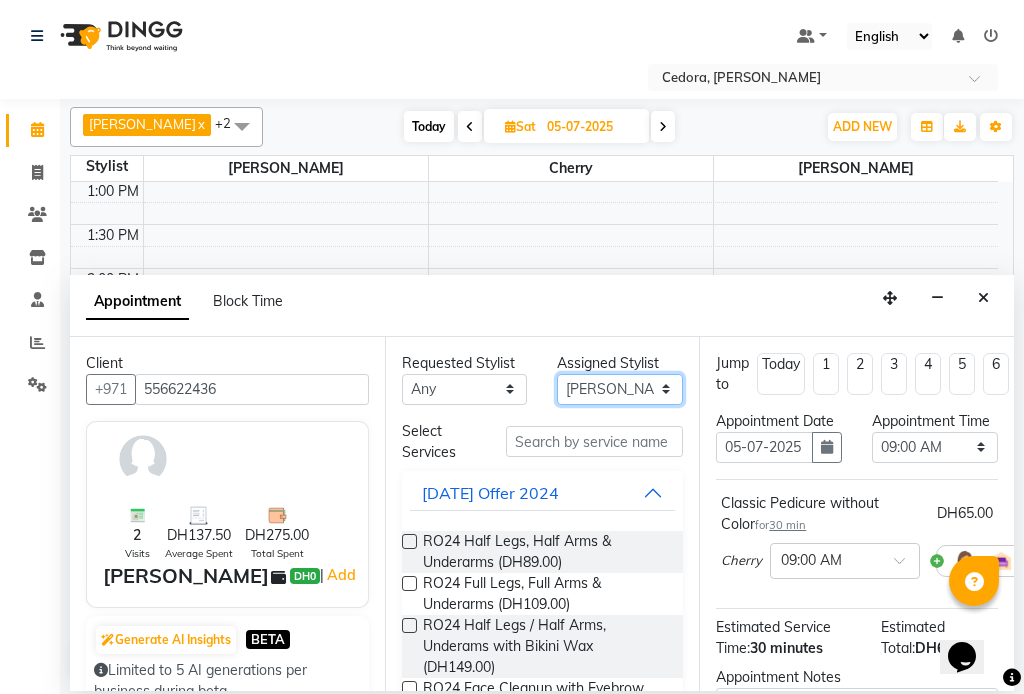 click on "Select [PERSON_NAME] [PERSON_NAME]" at bounding box center (620, 389) 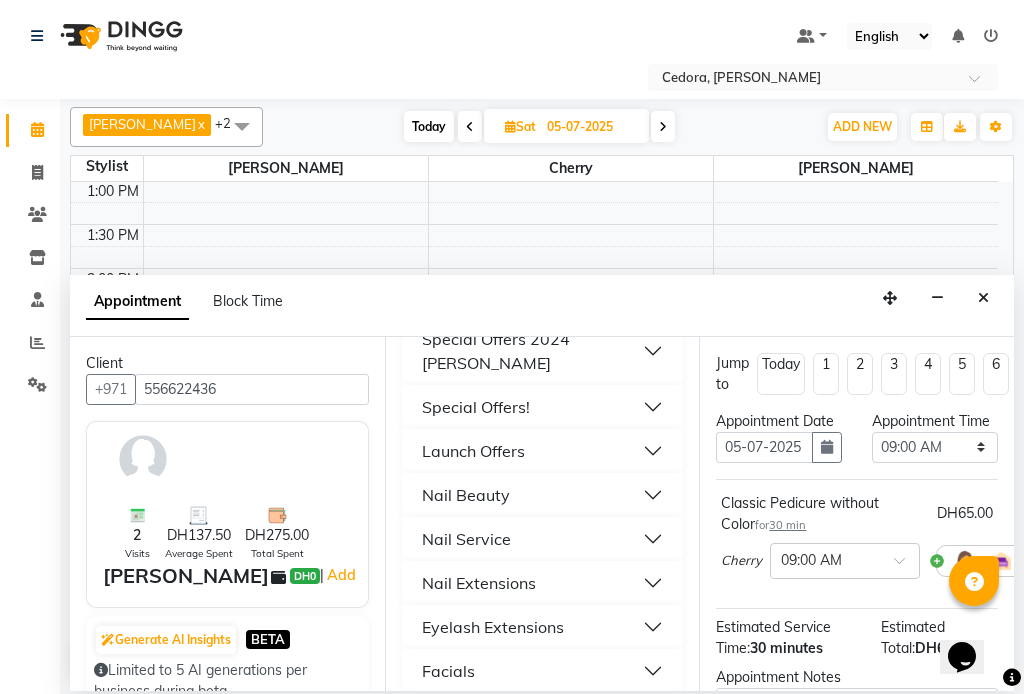 scroll, scrollTop: 933, scrollLeft: 0, axis: vertical 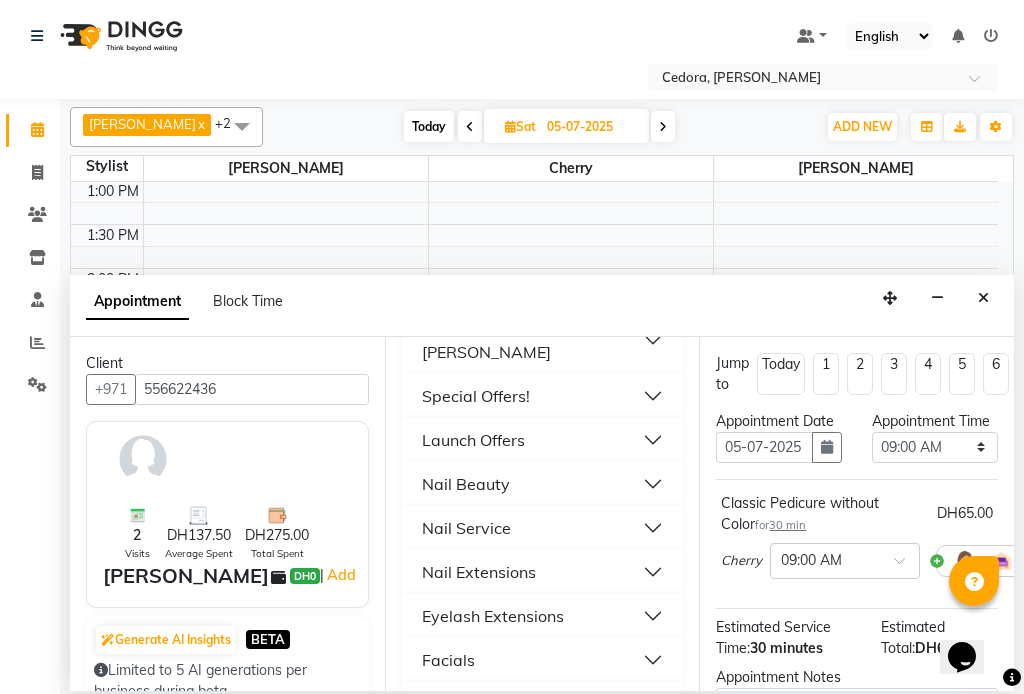 click on "Facials" at bounding box center (448, 660) 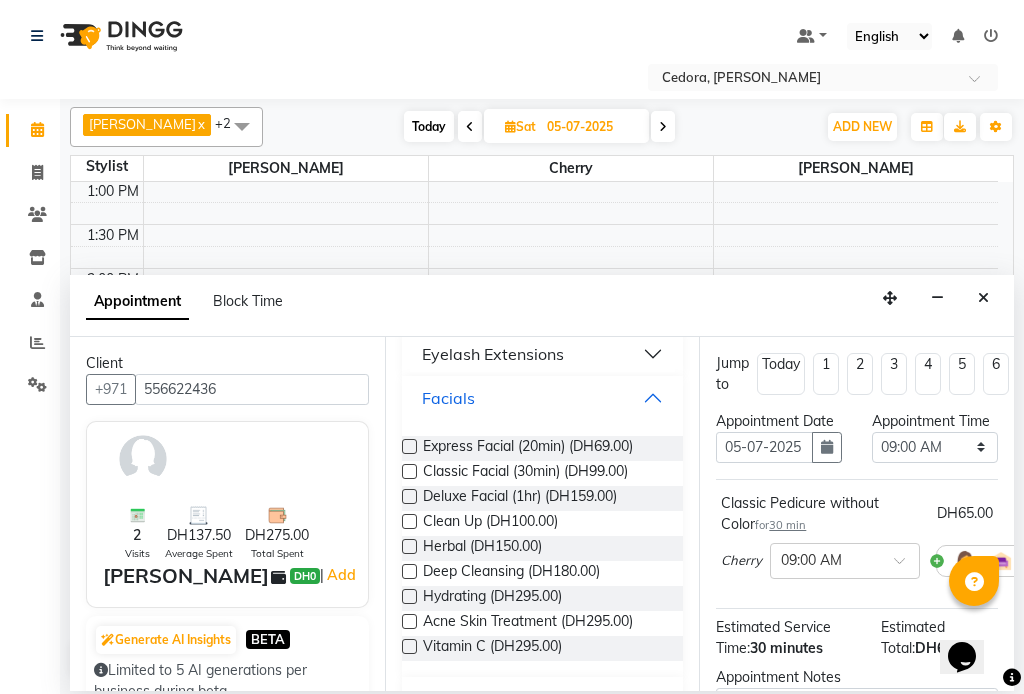 scroll, scrollTop: 1433, scrollLeft: 0, axis: vertical 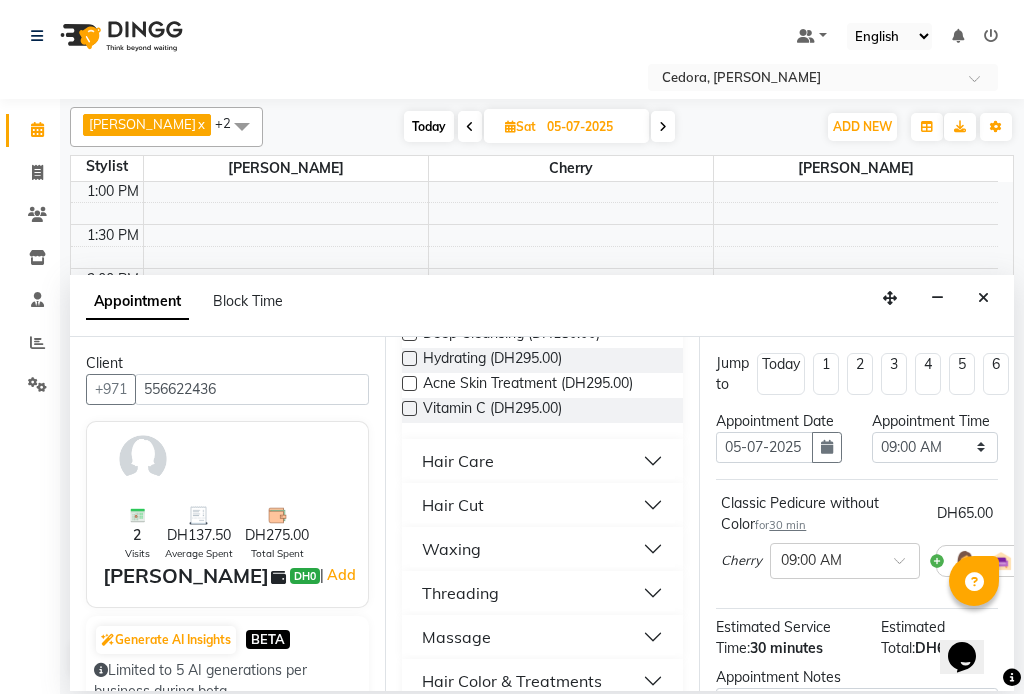 click on "Hair Color & Treatments" at bounding box center (512, 681) 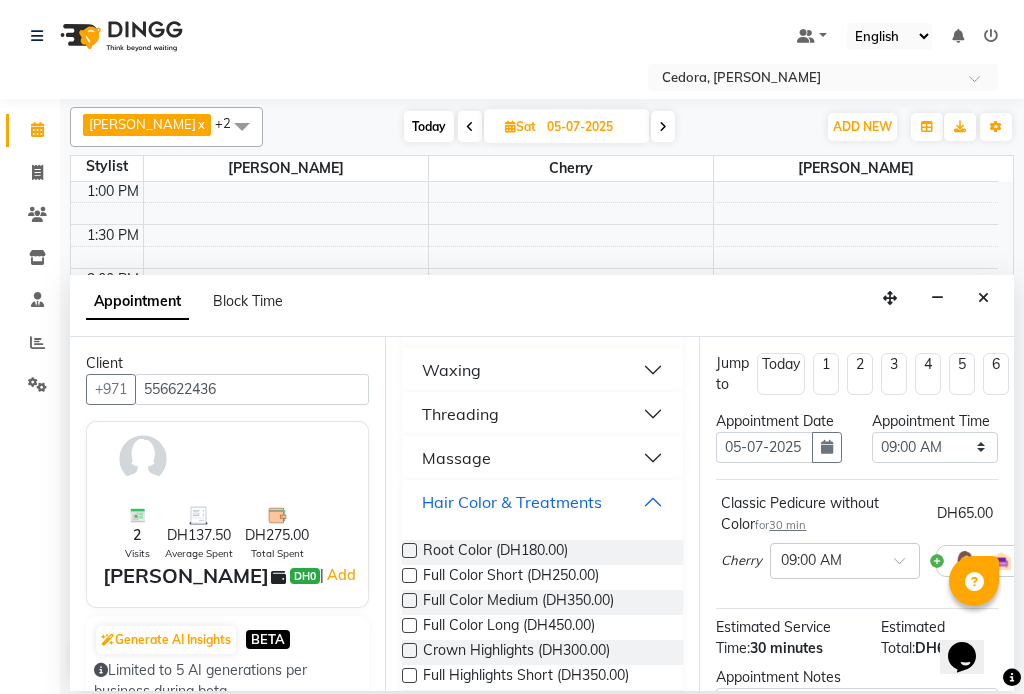 scroll, scrollTop: 1613, scrollLeft: 0, axis: vertical 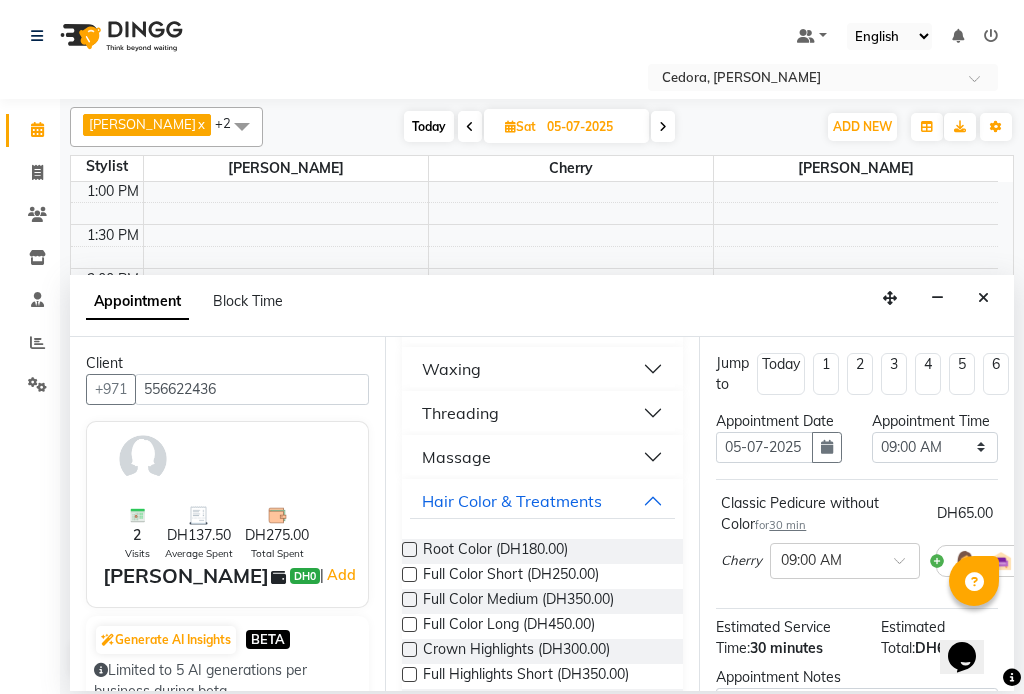 click at bounding box center (409, 574) 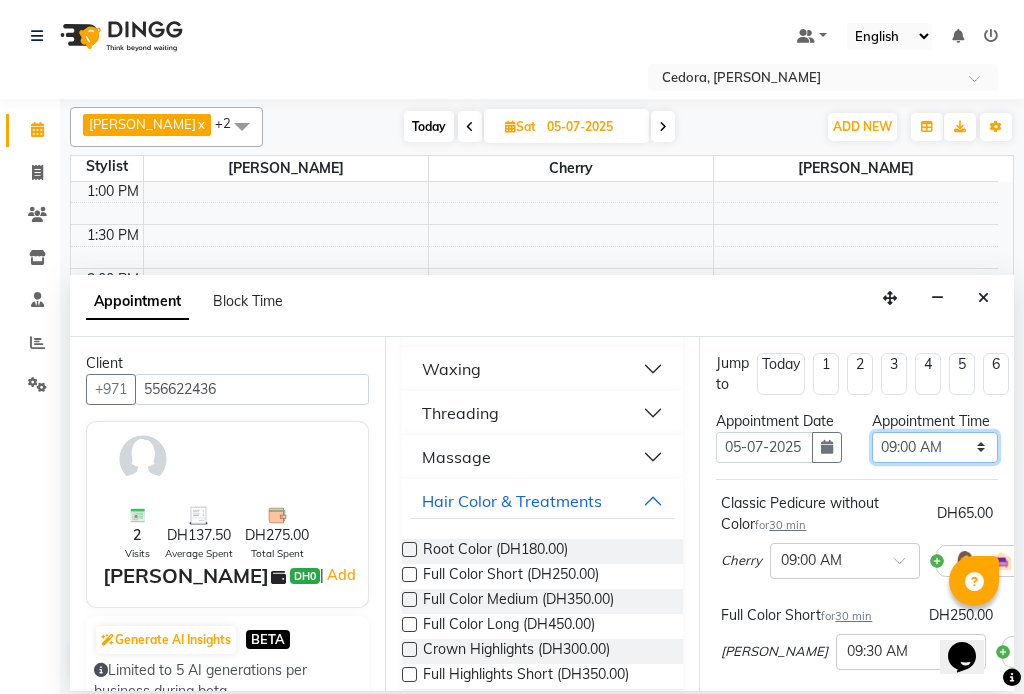 click on "Select 09:00 AM 09:15 AM 09:30 AM 09:45 AM 10:00 AM 10:15 AM 10:30 AM 10:45 AM 11:00 AM 11:15 AM 11:30 AM 11:45 AM 12:00 PM 12:15 PM 12:30 PM 12:45 PM 01:00 PM 01:15 PM 01:30 PM 01:45 PM 02:00 PM 02:15 PM 02:30 PM 02:45 PM 03:00 PM 03:15 PM 03:30 PM 03:45 PM 04:00 PM 04:15 PM 04:30 PM 04:45 PM 05:00 PM 05:15 PM 05:30 PM 05:45 PM 06:00 PM 06:15 PM 06:30 PM 06:45 PM 07:00 PM 07:15 PM 07:30 PM 07:45 PM 08:00 PM 08:15 PM 08:30 PM 08:45 PM 09:00 PM" at bounding box center (935, 447) 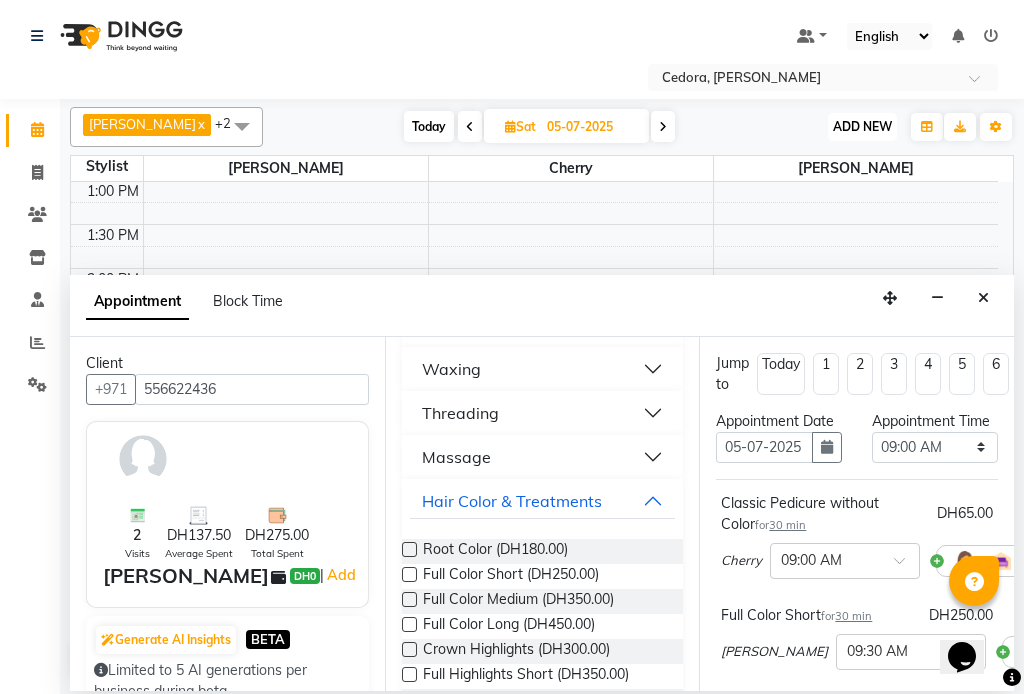 click on "ADD NEW Toggle Dropdown" at bounding box center (862, 127) 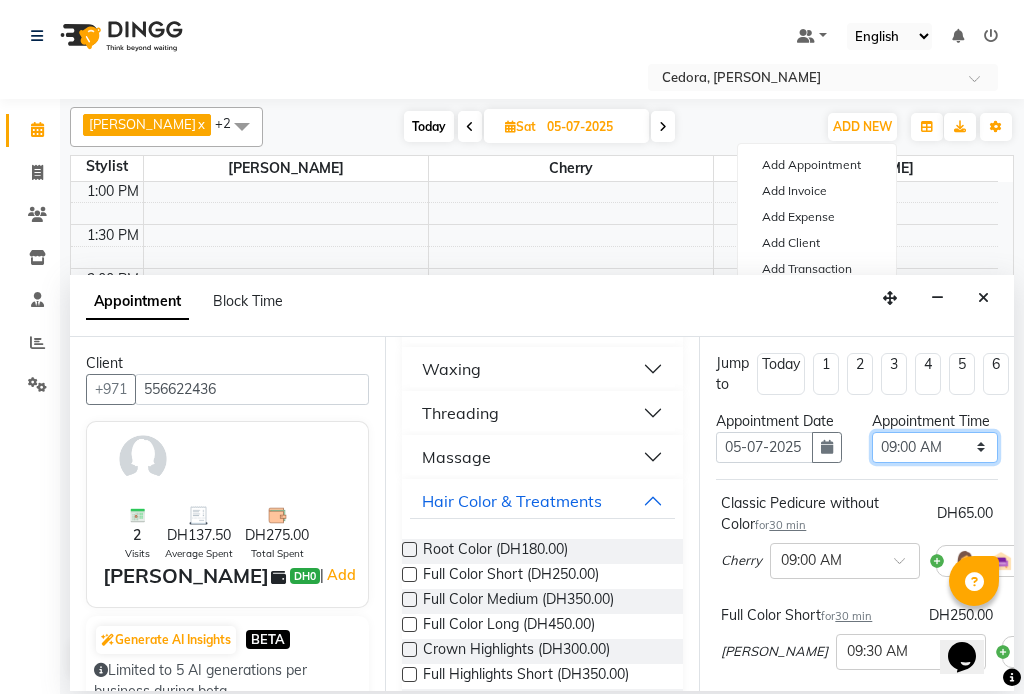 click on "Select 09:00 AM 09:15 AM 09:30 AM 09:45 AM 10:00 AM 10:15 AM 10:30 AM 10:45 AM 11:00 AM 11:15 AM 11:30 AM 11:45 AM 12:00 PM 12:15 PM 12:30 PM 12:45 PM 01:00 PM 01:15 PM 01:30 PM 01:45 PM 02:00 PM 02:15 PM 02:30 PM 02:45 PM 03:00 PM 03:15 PM 03:30 PM 03:45 PM 04:00 PM 04:15 PM 04:30 PM 04:45 PM 05:00 PM 05:15 PM 05:30 PM 05:45 PM 06:00 PM 06:15 PM 06:30 PM 06:45 PM 07:00 PM 07:15 PM 07:30 PM 07:45 PM 08:00 PM 08:15 PM 08:30 PM 08:45 PM 09:00 PM" at bounding box center (935, 447) 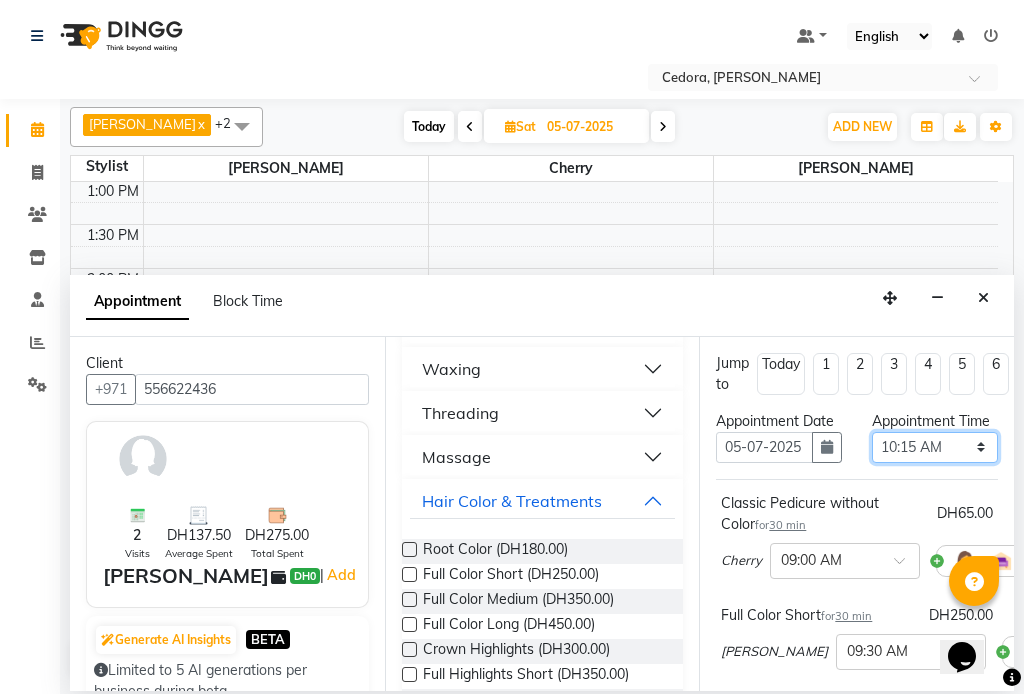 click on "Select 09:00 AM 09:15 AM 09:30 AM 09:45 AM 10:00 AM 10:15 AM 10:30 AM 10:45 AM 11:00 AM 11:15 AM 11:30 AM 11:45 AM 12:00 PM 12:15 PM 12:30 PM 12:45 PM 01:00 PM 01:15 PM 01:30 PM 01:45 PM 02:00 PM 02:15 PM 02:30 PM 02:45 PM 03:00 PM 03:15 PM 03:30 PM 03:45 PM 04:00 PM 04:15 PM 04:30 PM 04:45 PM 05:00 PM 05:15 PM 05:30 PM 05:45 PM 06:00 PM 06:15 PM 06:30 PM 06:45 PM 07:00 PM 07:15 PM 07:30 PM 07:45 PM 08:00 PM 08:15 PM 08:30 PM 08:45 PM 09:00 PM" at bounding box center [935, 447] 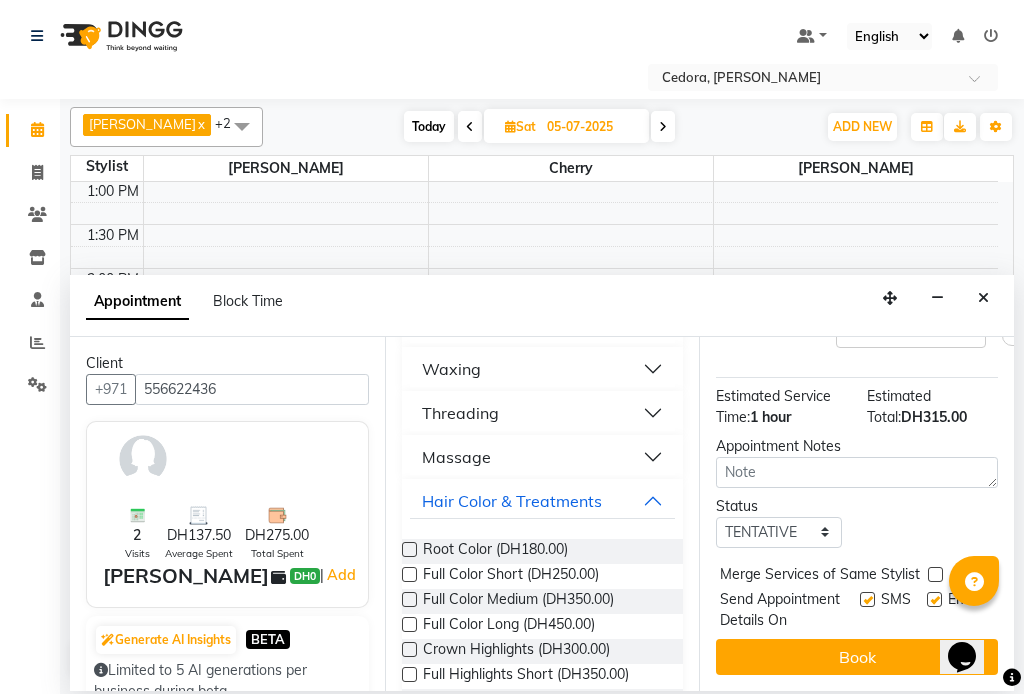 scroll, scrollTop: 379, scrollLeft: 0, axis: vertical 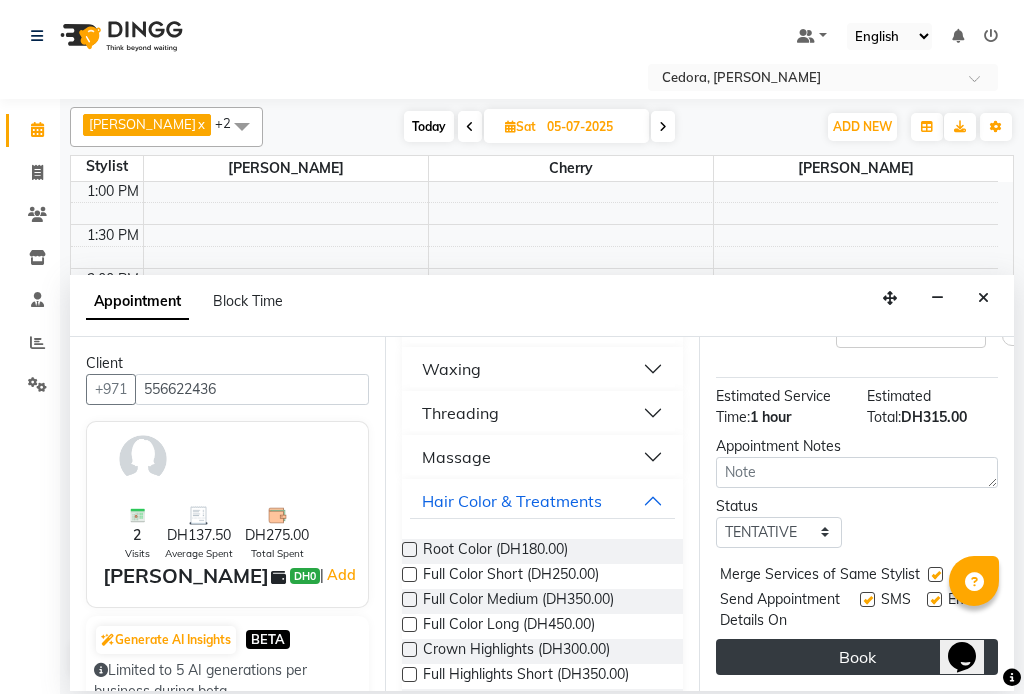 click on "Book" at bounding box center [857, 657] 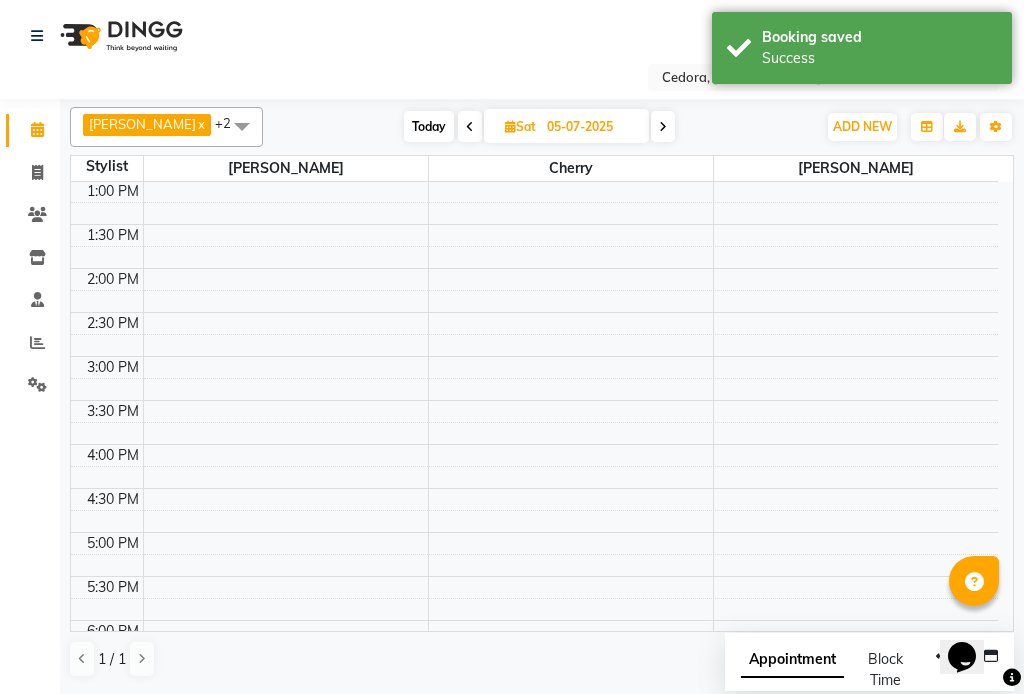 click on "Sat" at bounding box center [520, 126] 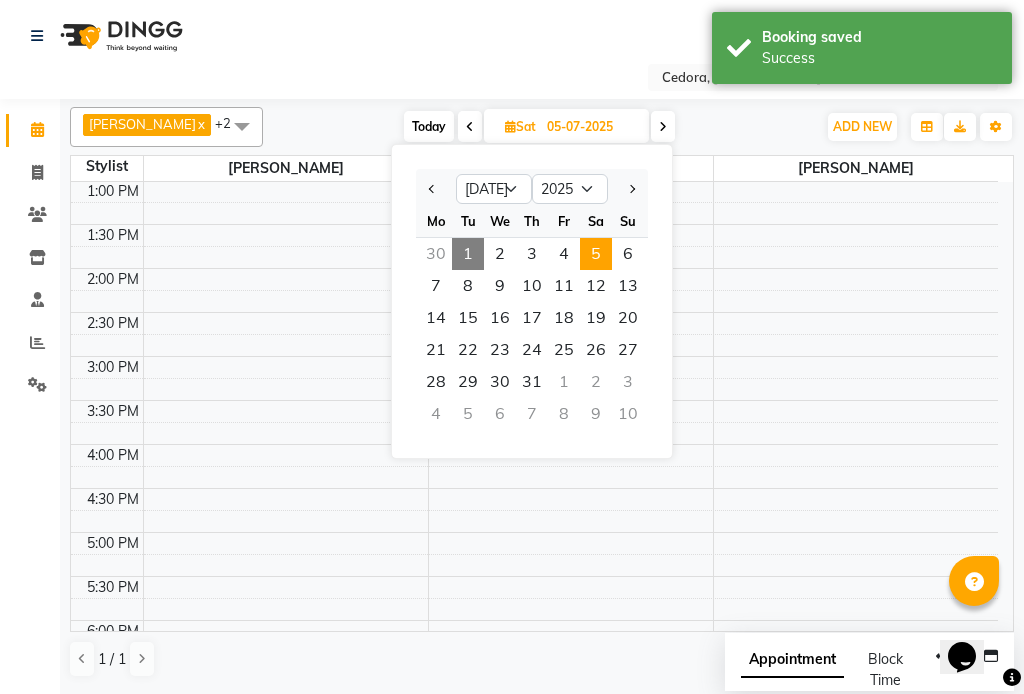 click on "1" at bounding box center [468, 254] 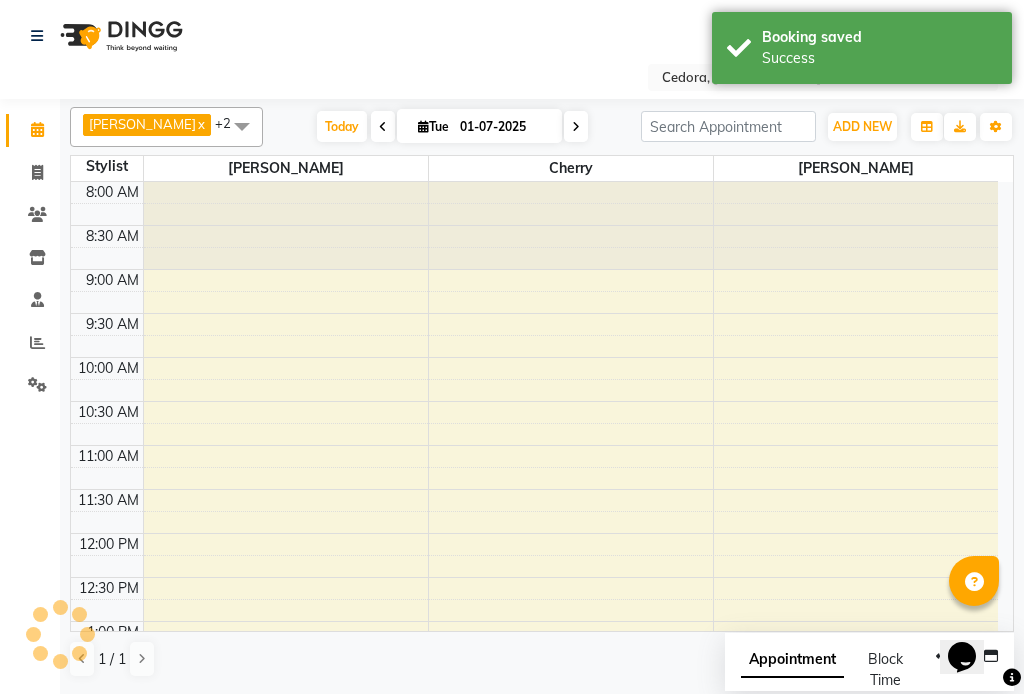 scroll, scrollTop: 441, scrollLeft: 0, axis: vertical 